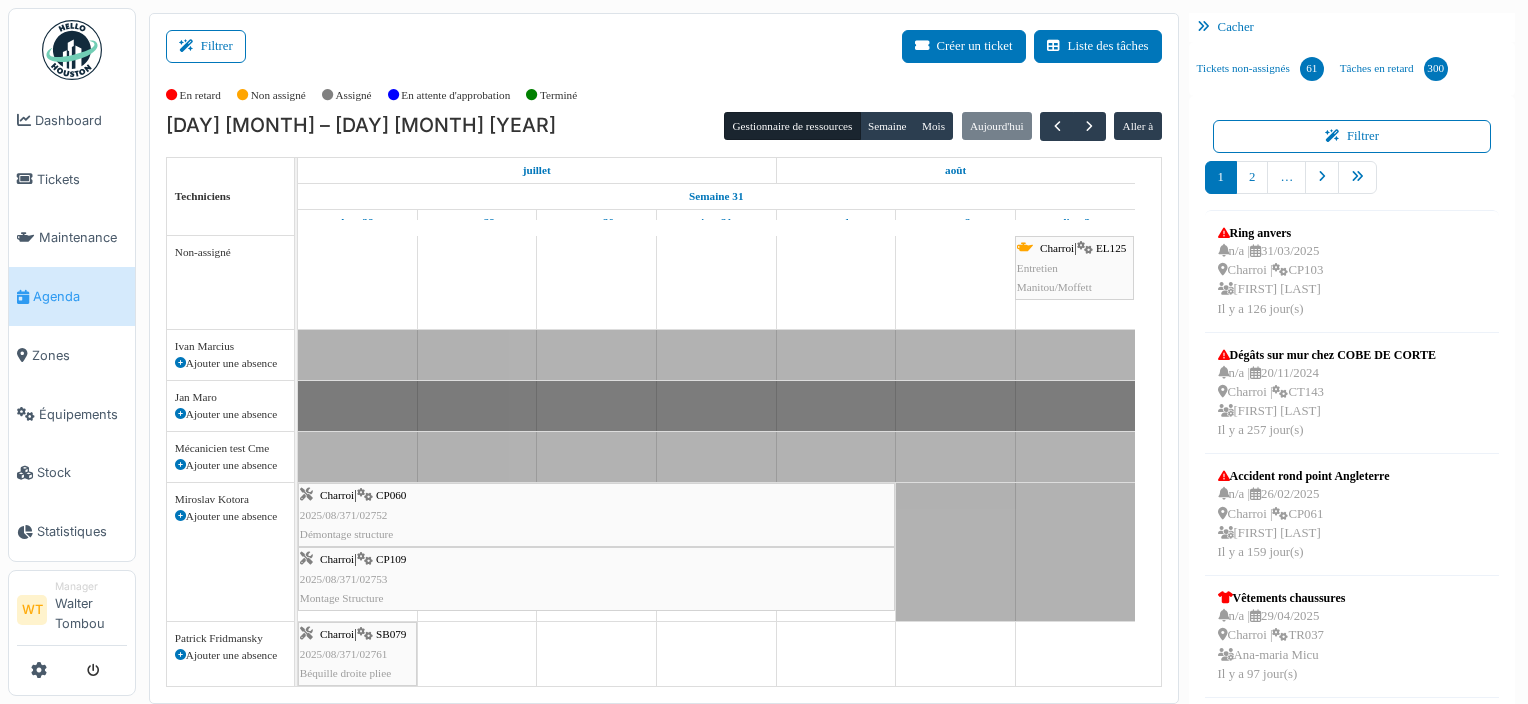 scroll, scrollTop: 0, scrollLeft: 0, axis: both 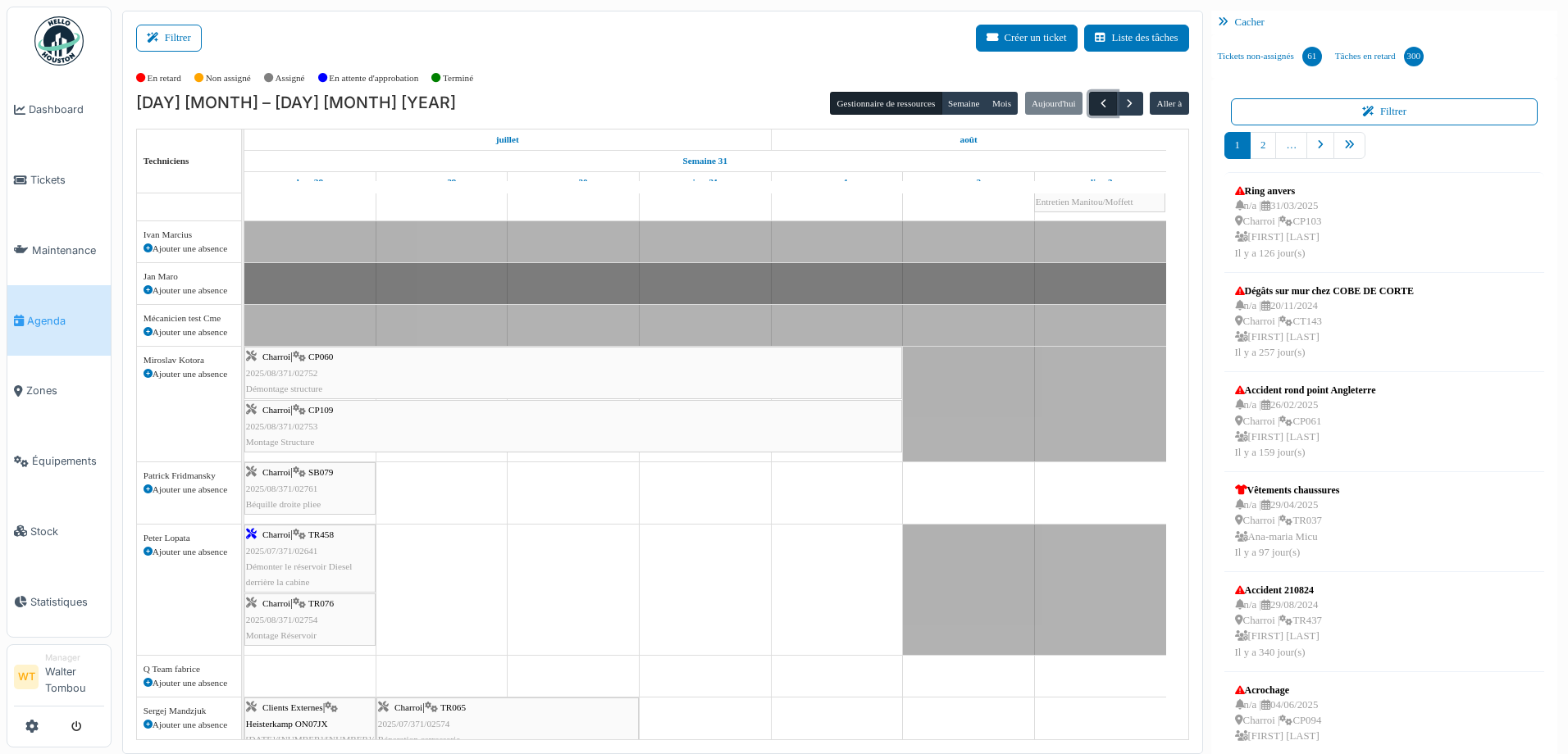 click at bounding box center (1102, 103) 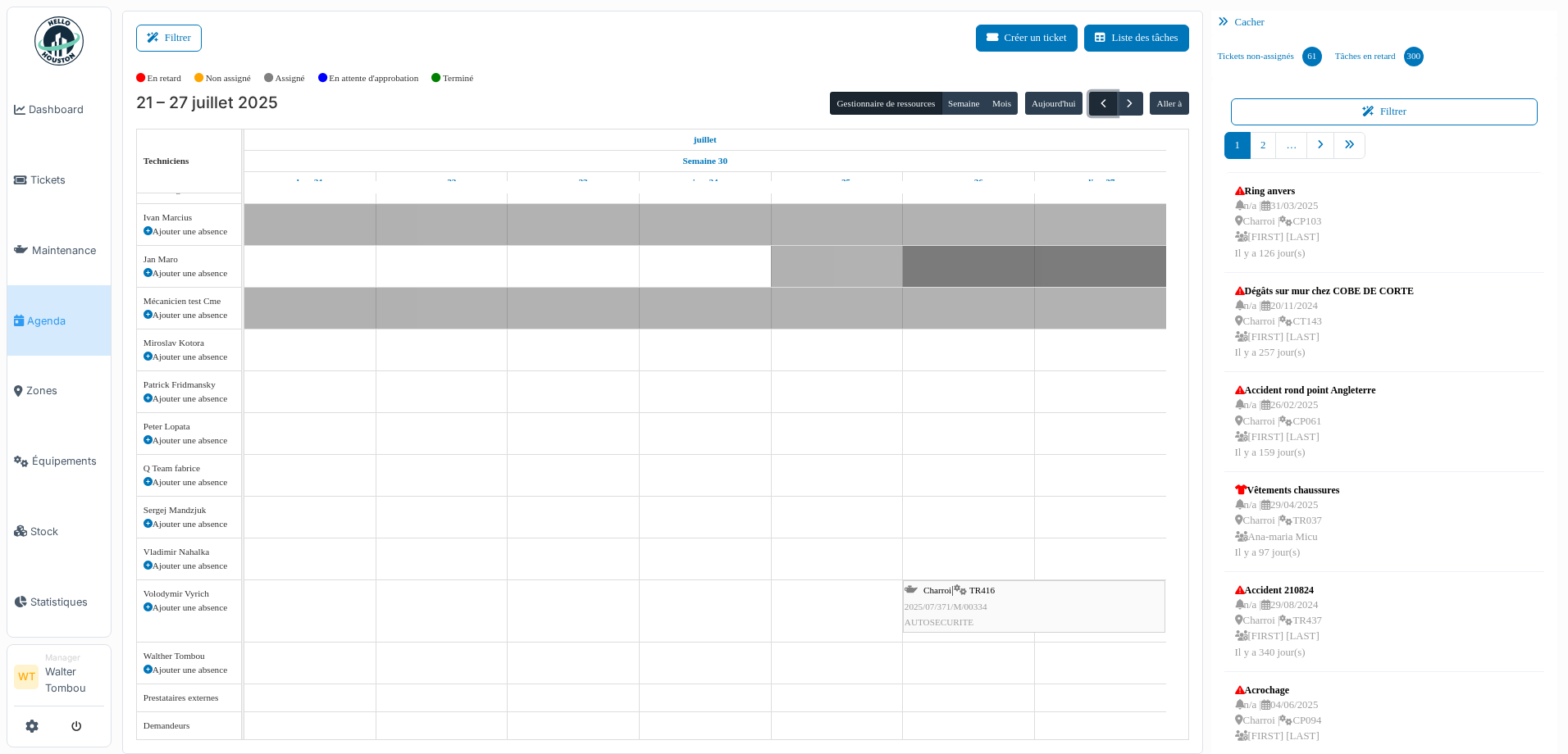 scroll, scrollTop: 17, scrollLeft: 0, axis: vertical 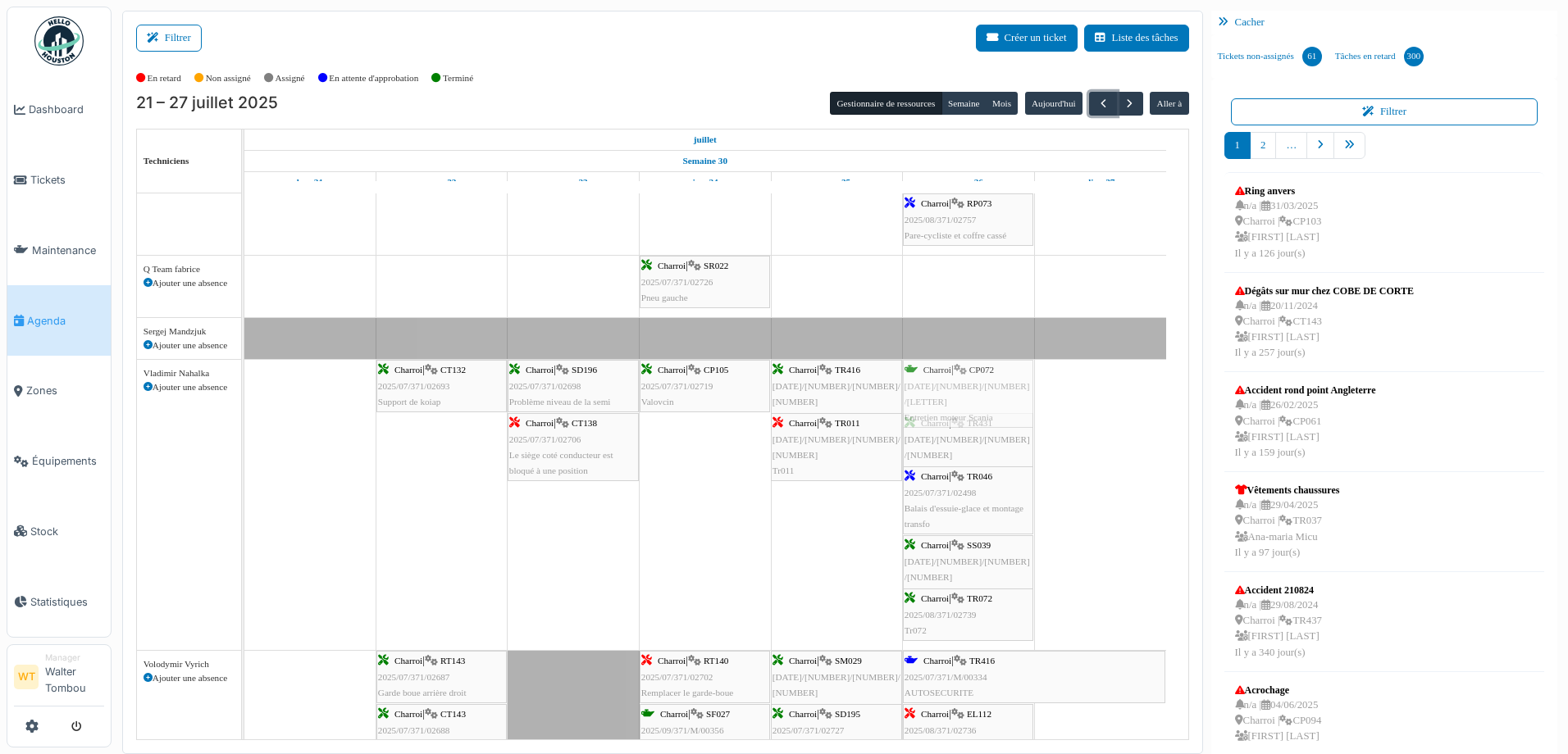 click on "Charroi
|     CT132
2025/07/371/02693
Support de koiap
Charroi
|     SD196
2025/07/371/02698
Problème niveau de la semi
Charroi
|     CP105
2025/07/371/02719
Valovcin
TR416" at bounding box center [244, 505] 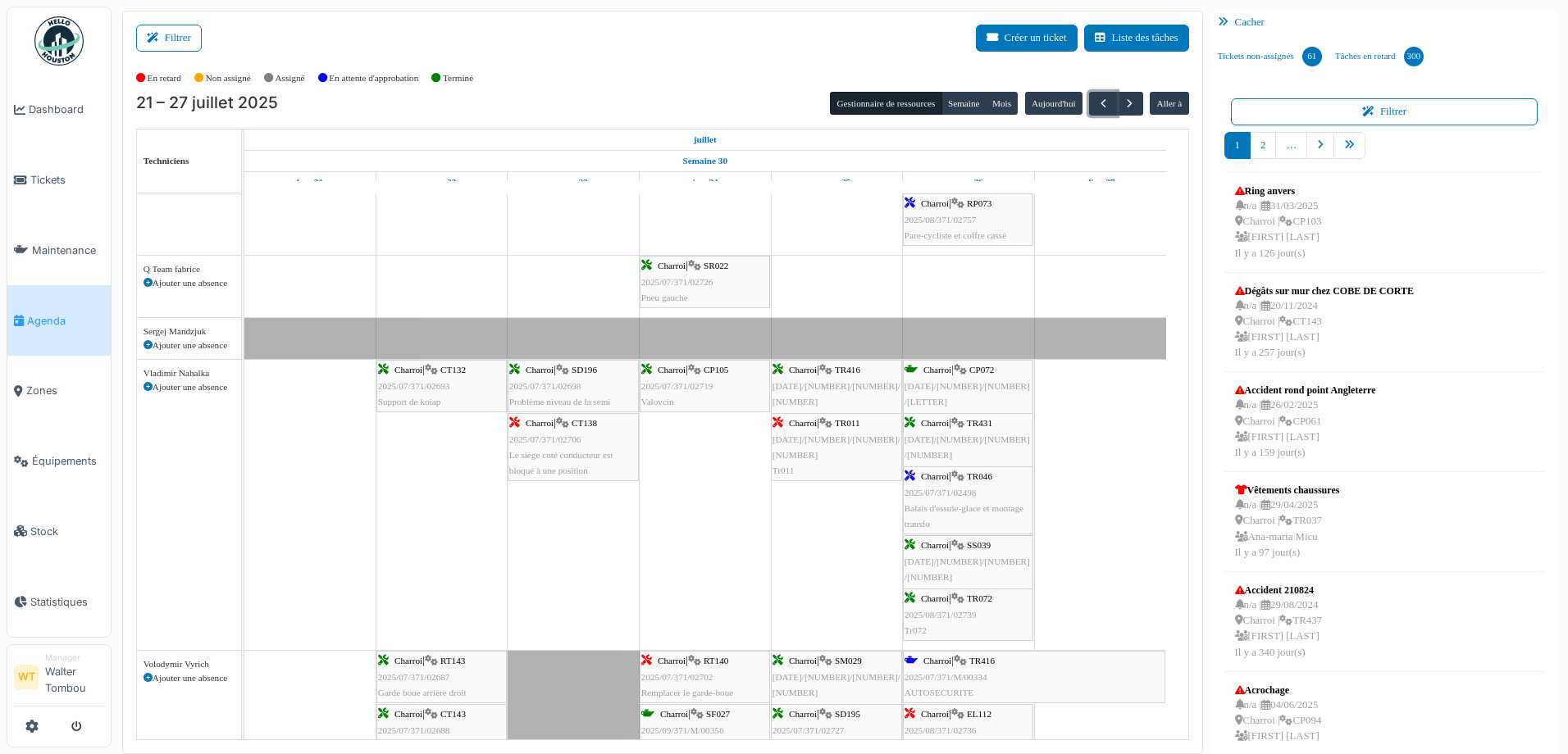 click on "Entretien moteur Scania" at bounding box center [949, 417] 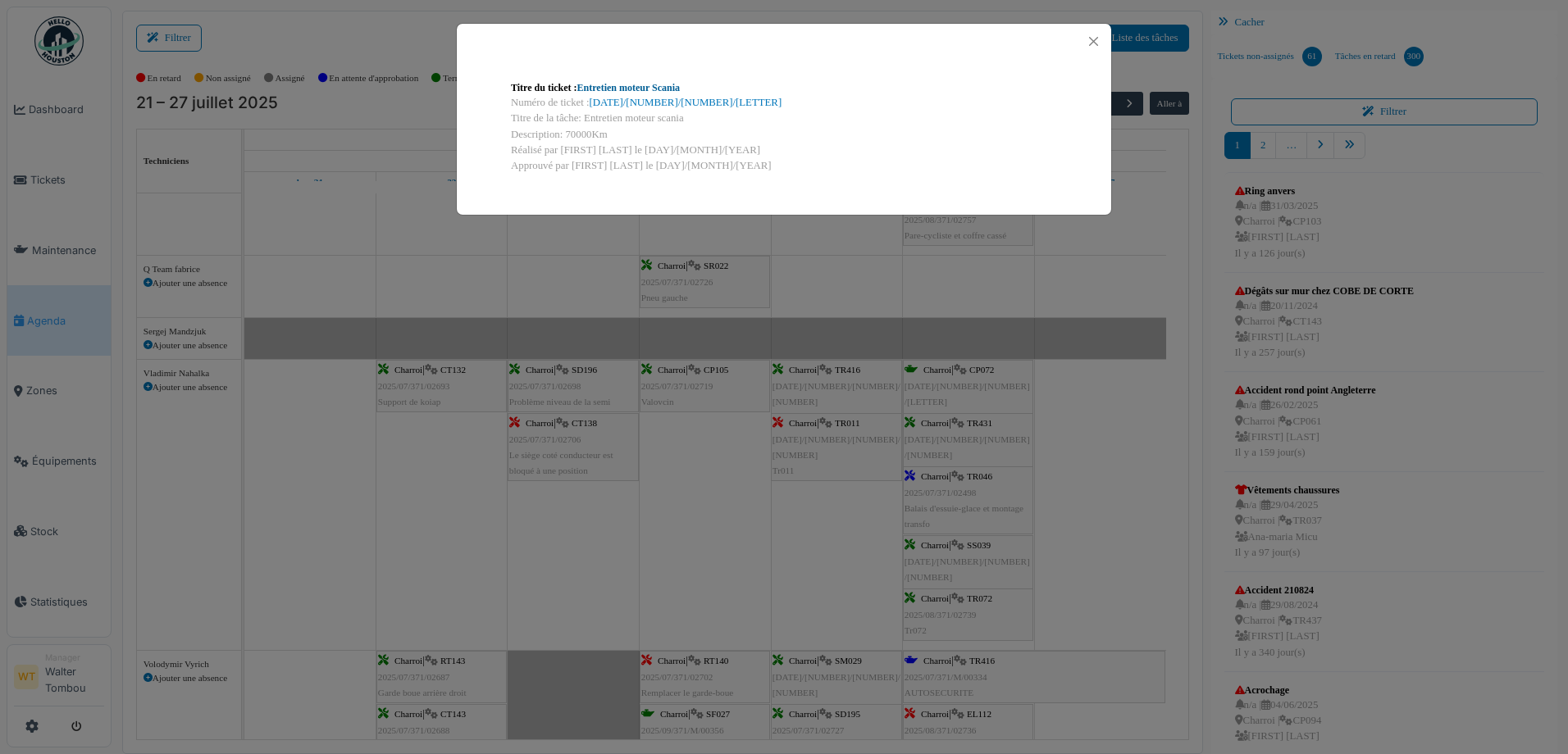 click on "Entretien moteur Scania" at bounding box center [629, 88] 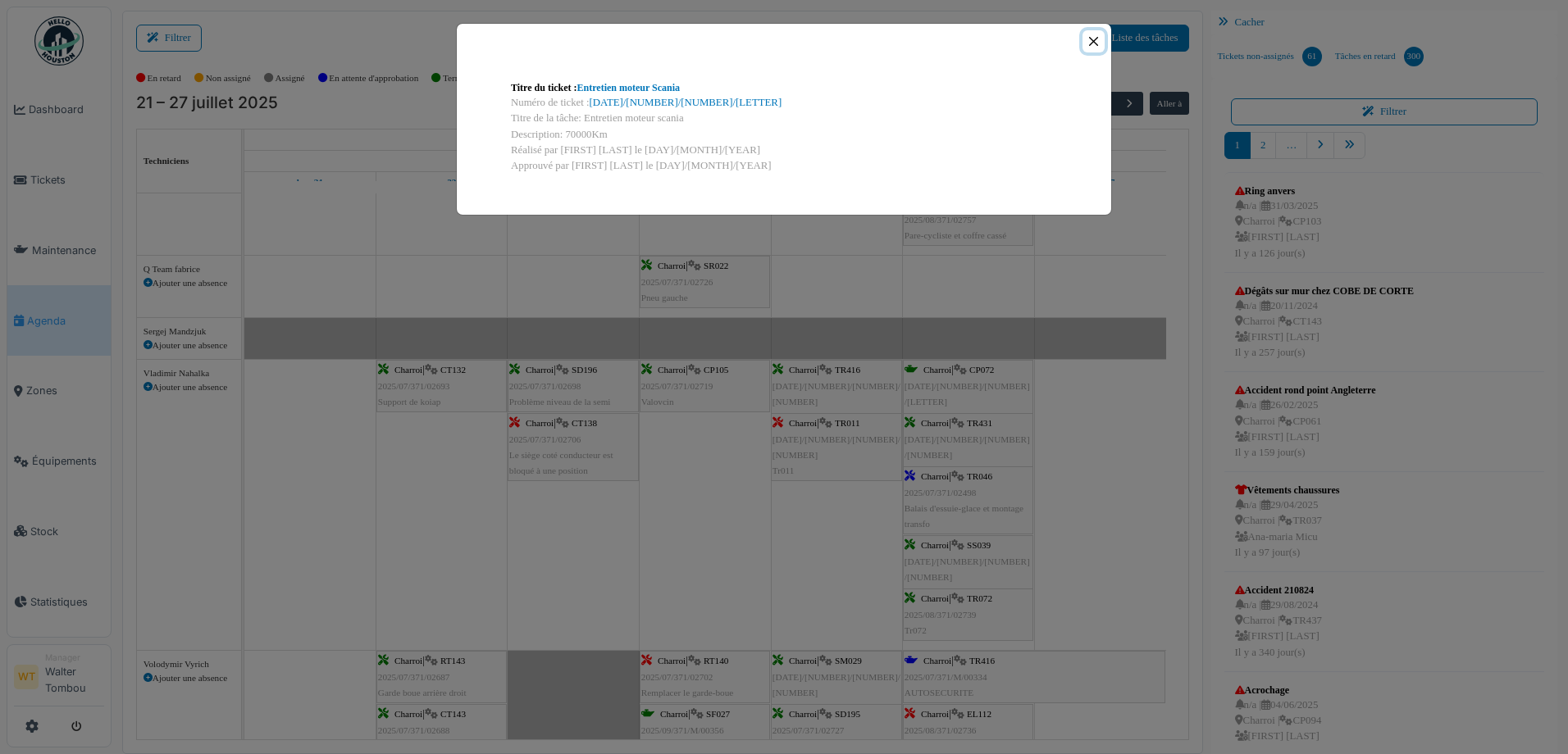 click at bounding box center [1093, 41] 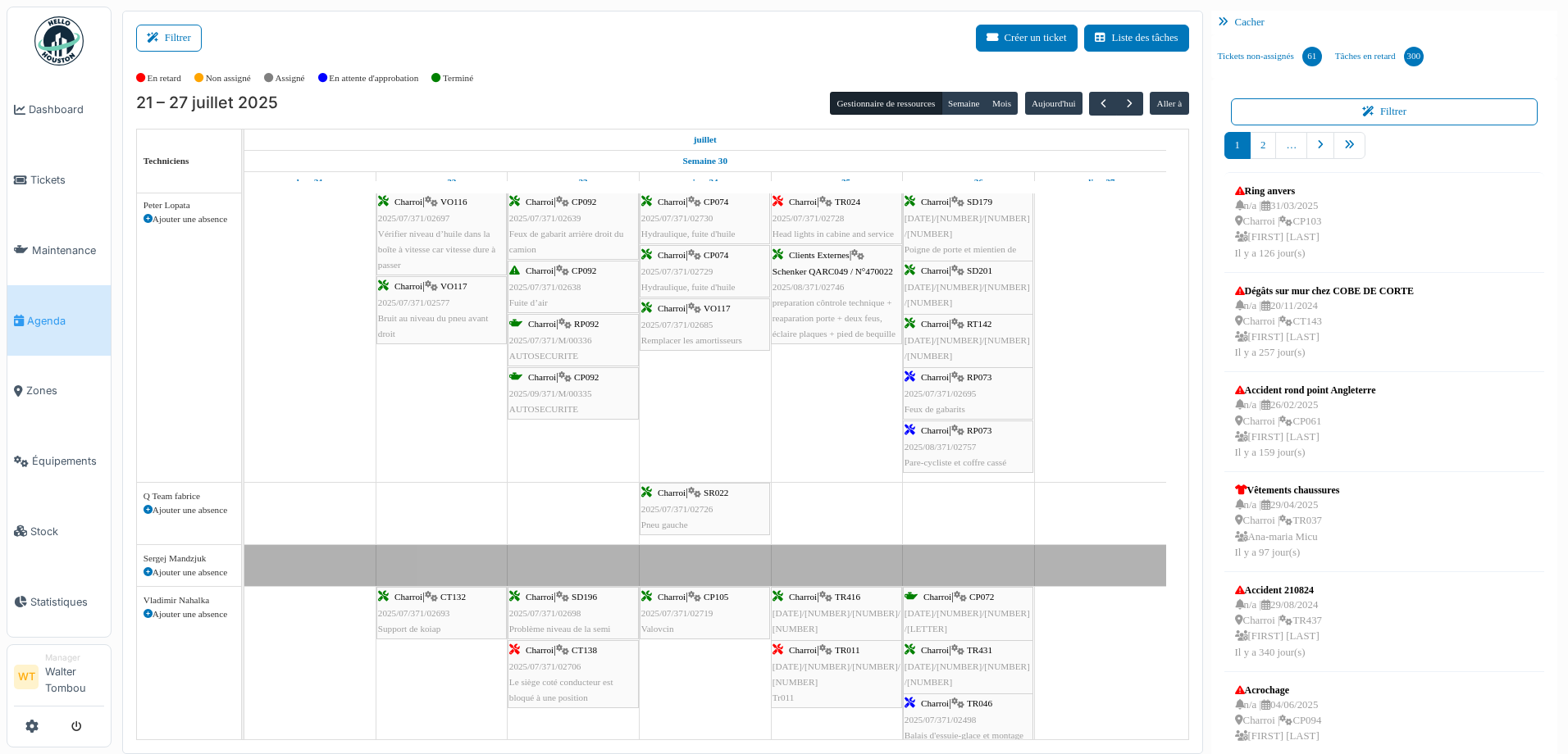 click on "problème avec les bequilles" at bounding box center (955, 318) 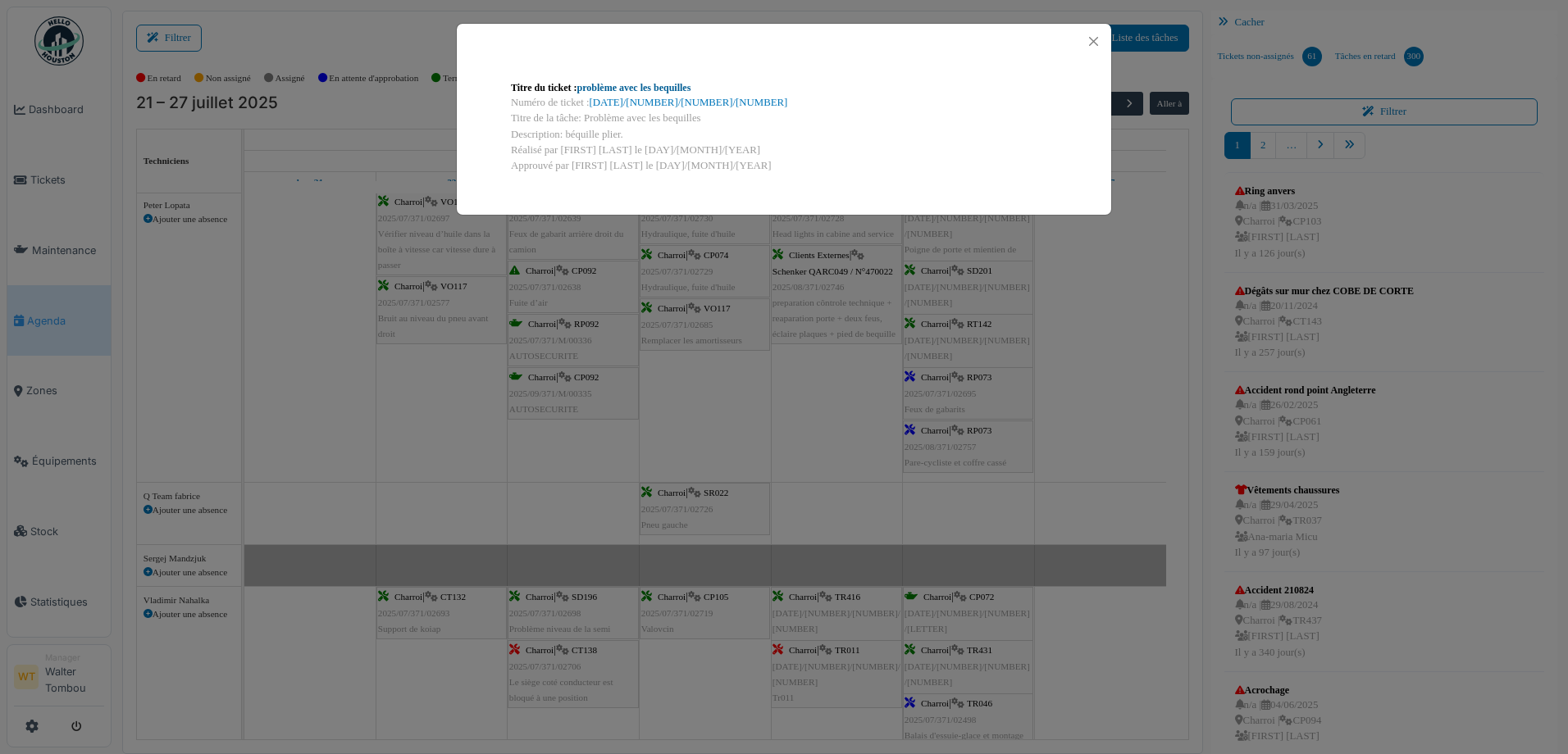 click on "problème avec les bequilles" at bounding box center (634, 88) 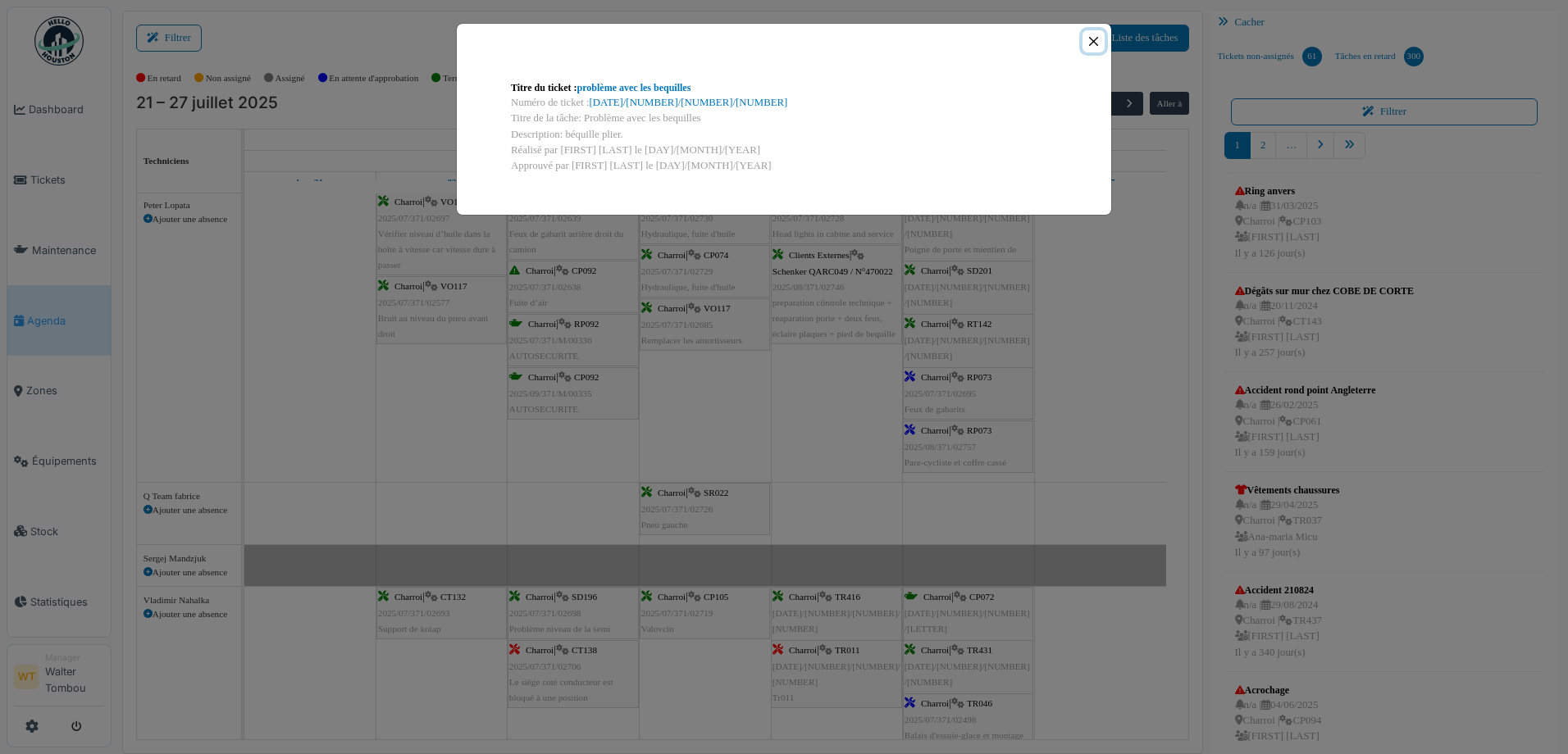 click at bounding box center [1093, 41] 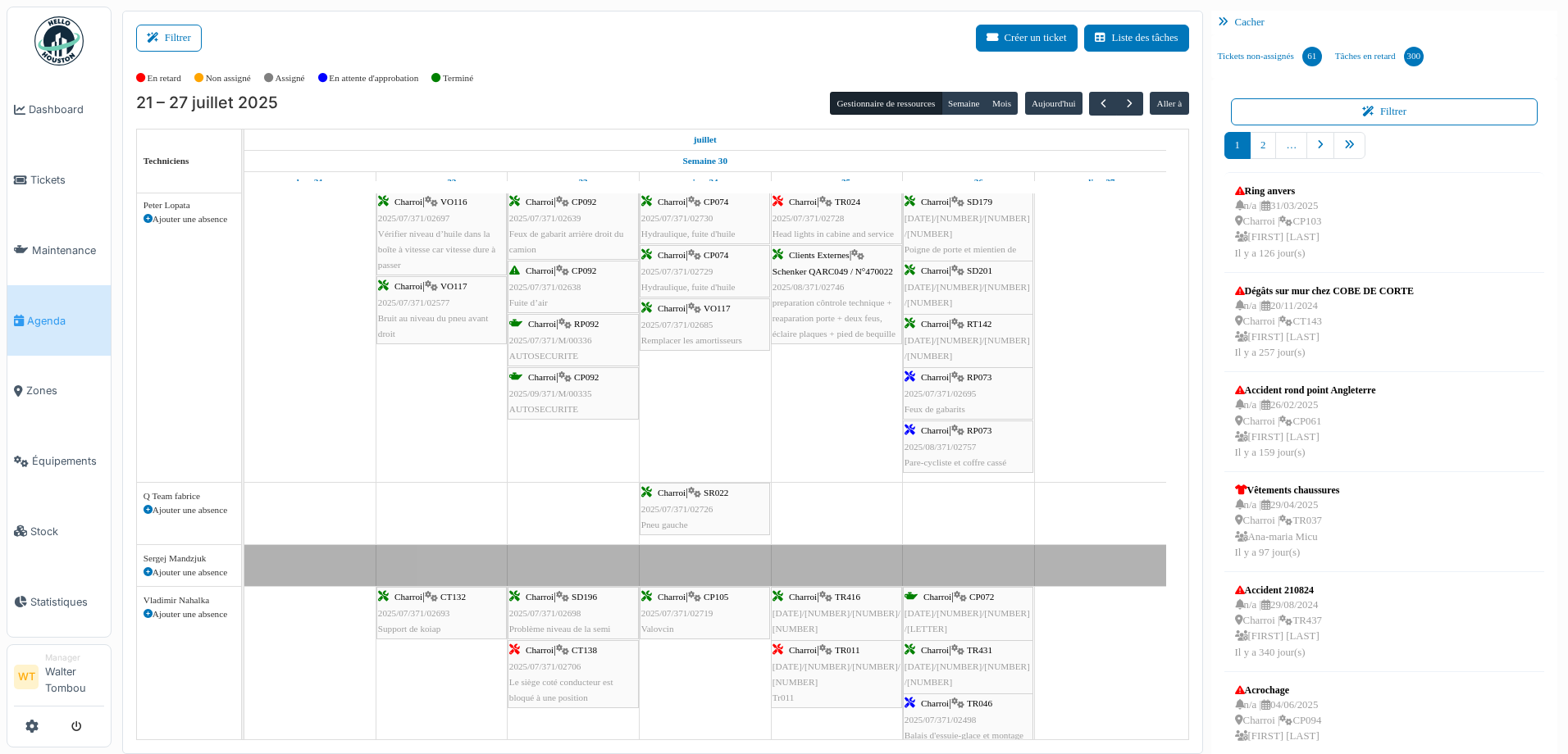 scroll, scrollTop: 1085, scrollLeft: 0, axis: vertical 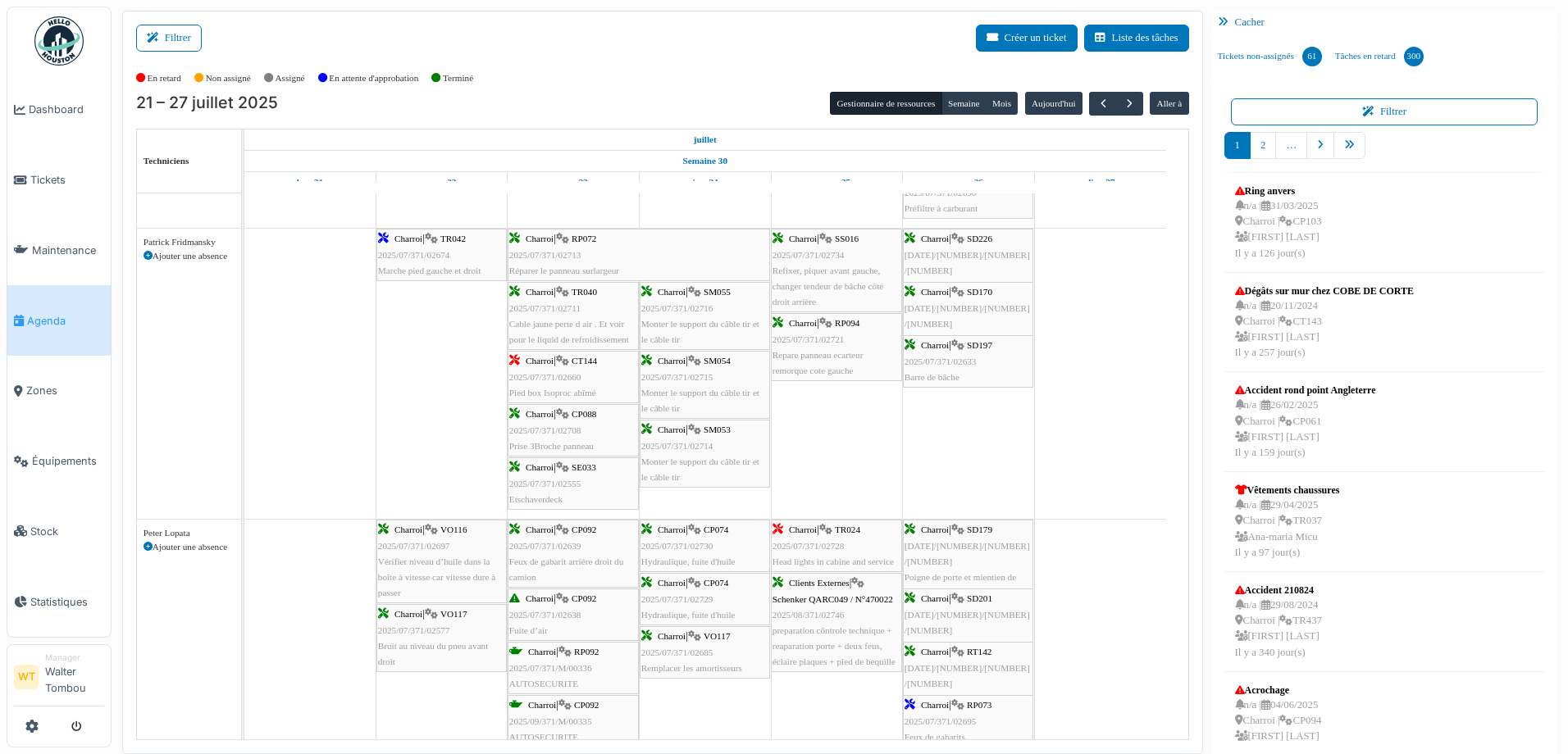 click on "Barre de bâche" at bounding box center [932, 377] 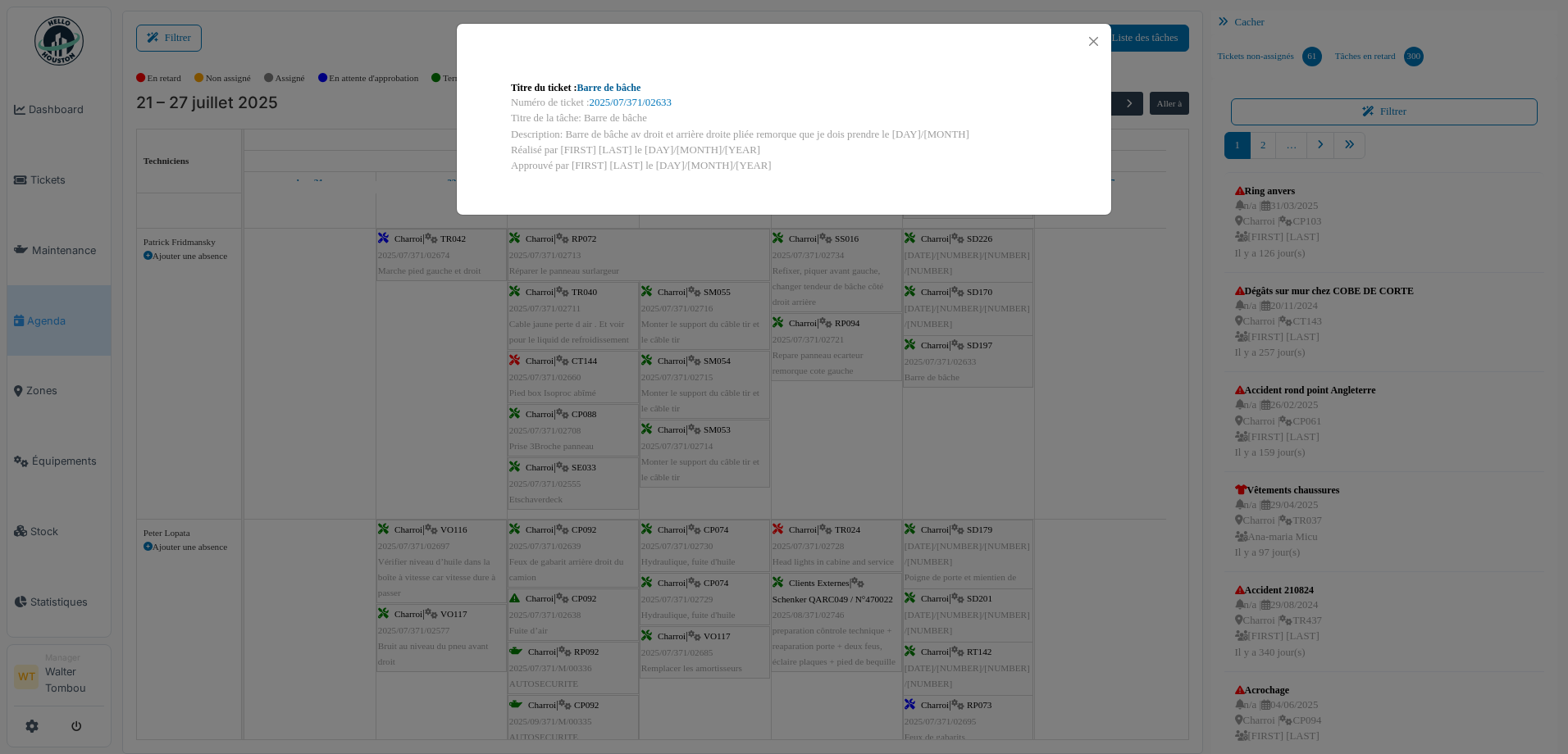 click on "Barre de bâche" at bounding box center [609, 88] 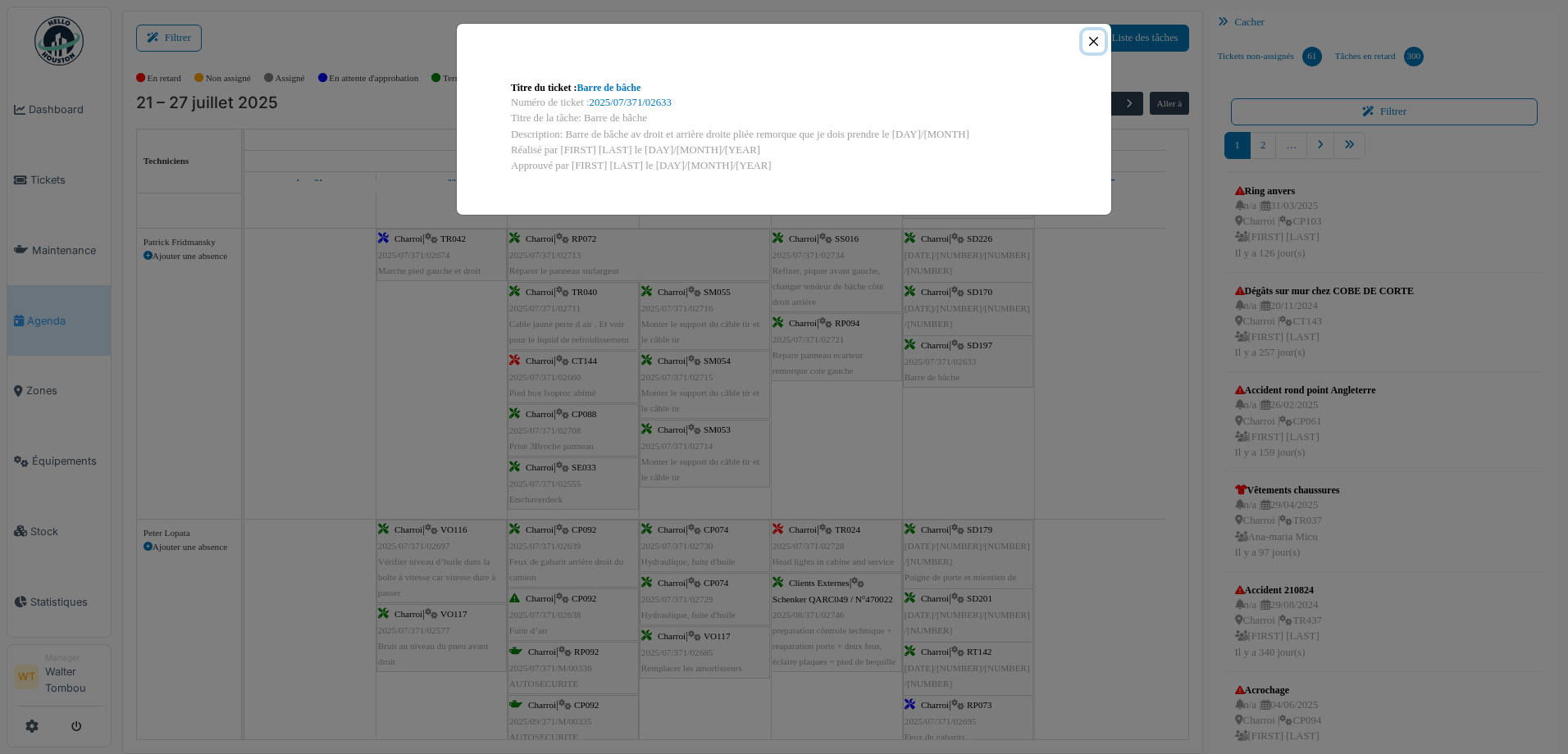 drag, startPoint x: 1091, startPoint y: 44, endPoint x: 1060, endPoint y: 55, distance: 32.89377 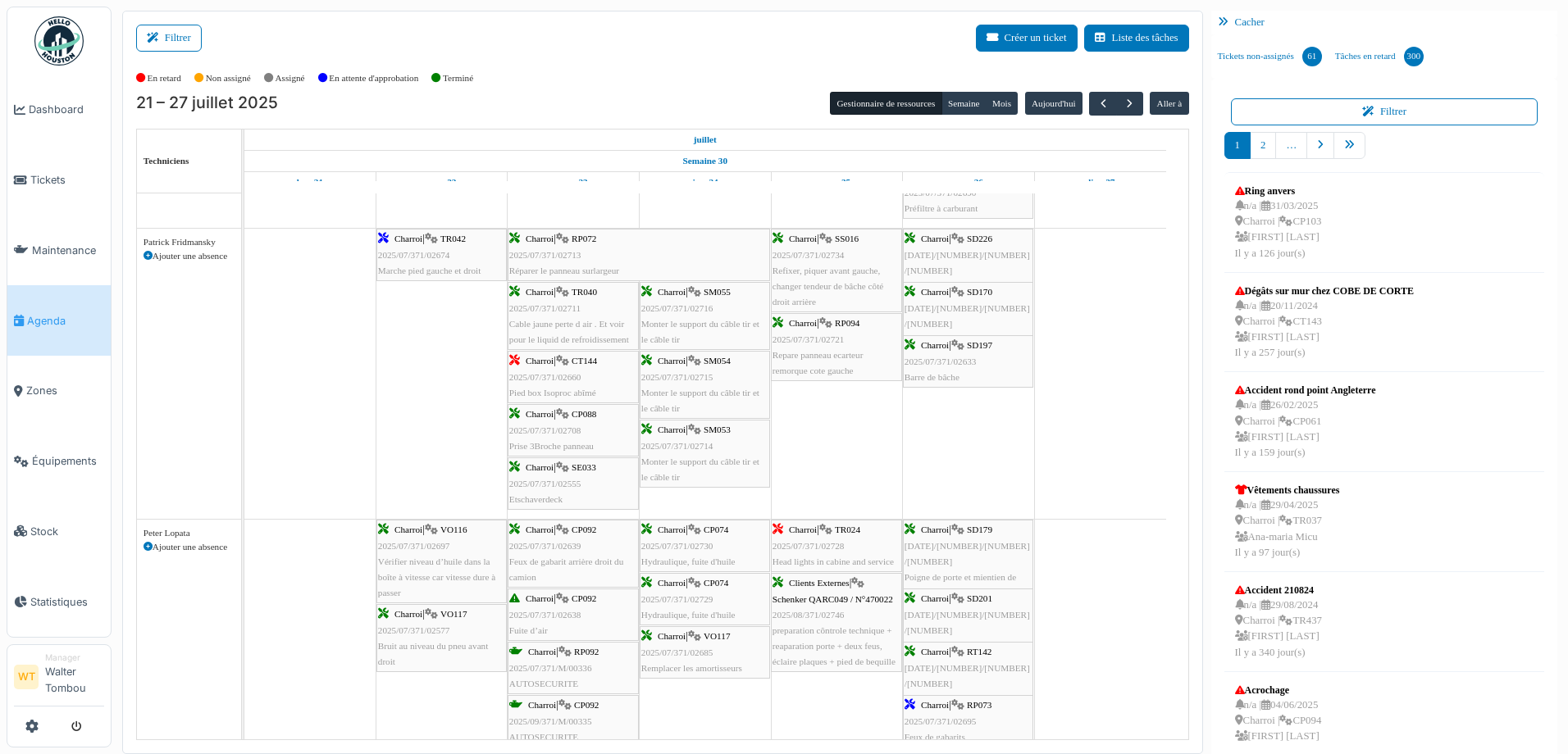 click on "Agenda" at bounding box center [59, 320] 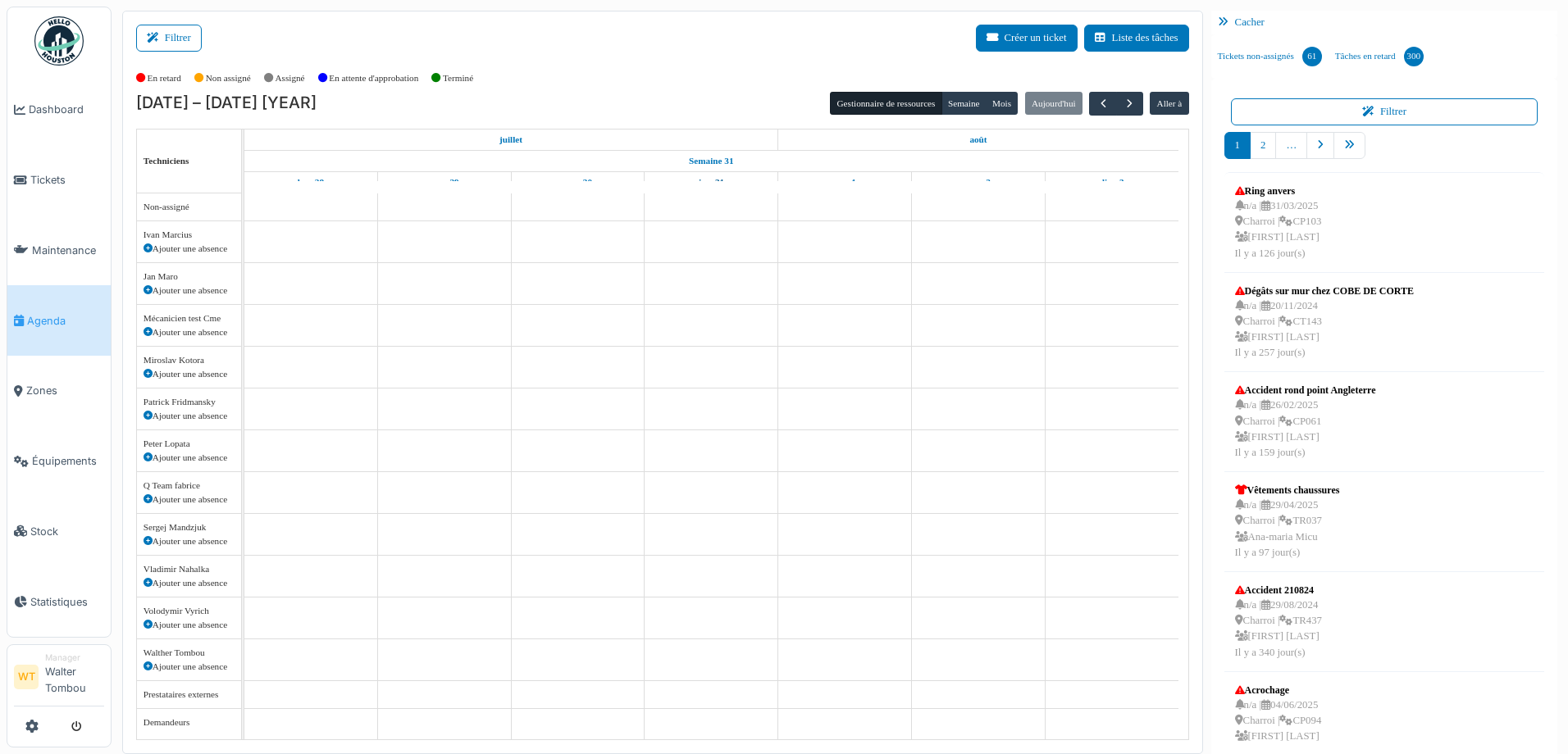scroll, scrollTop: 0, scrollLeft: 0, axis: both 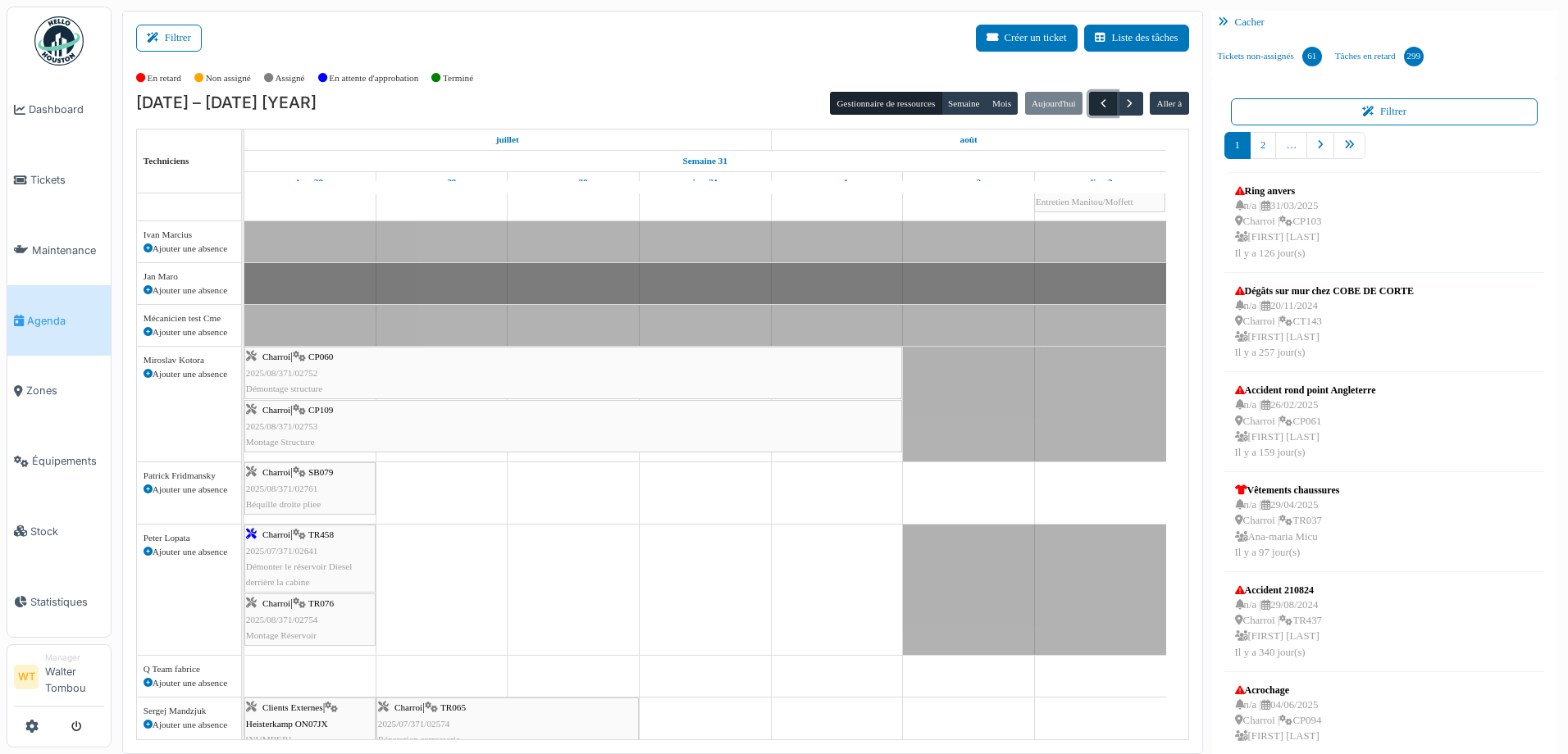 click at bounding box center [1103, 103] 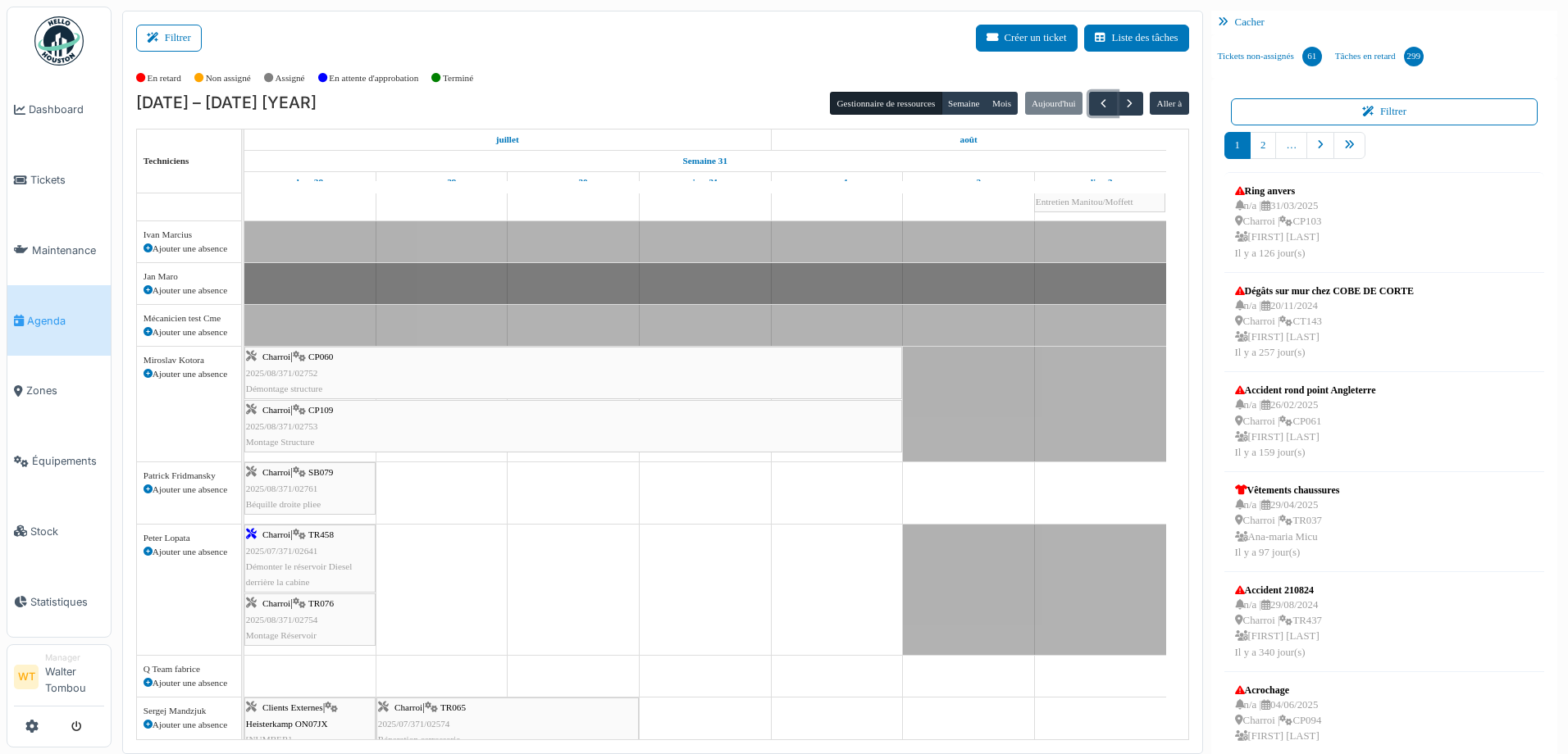scroll, scrollTop: 17, scrollLeft: 0, axis: vertical 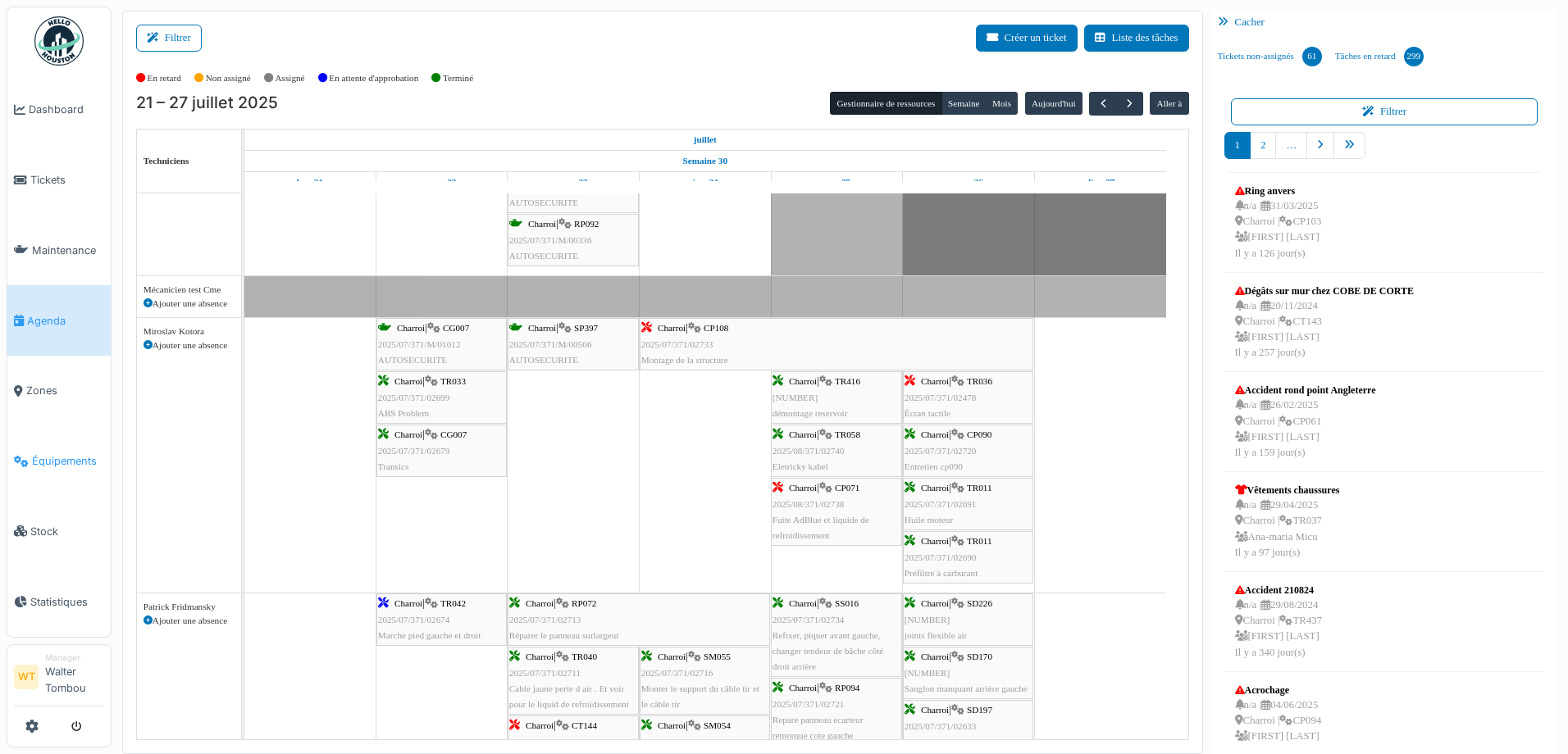 click on "Équipements" at bounding box center (59, 461) 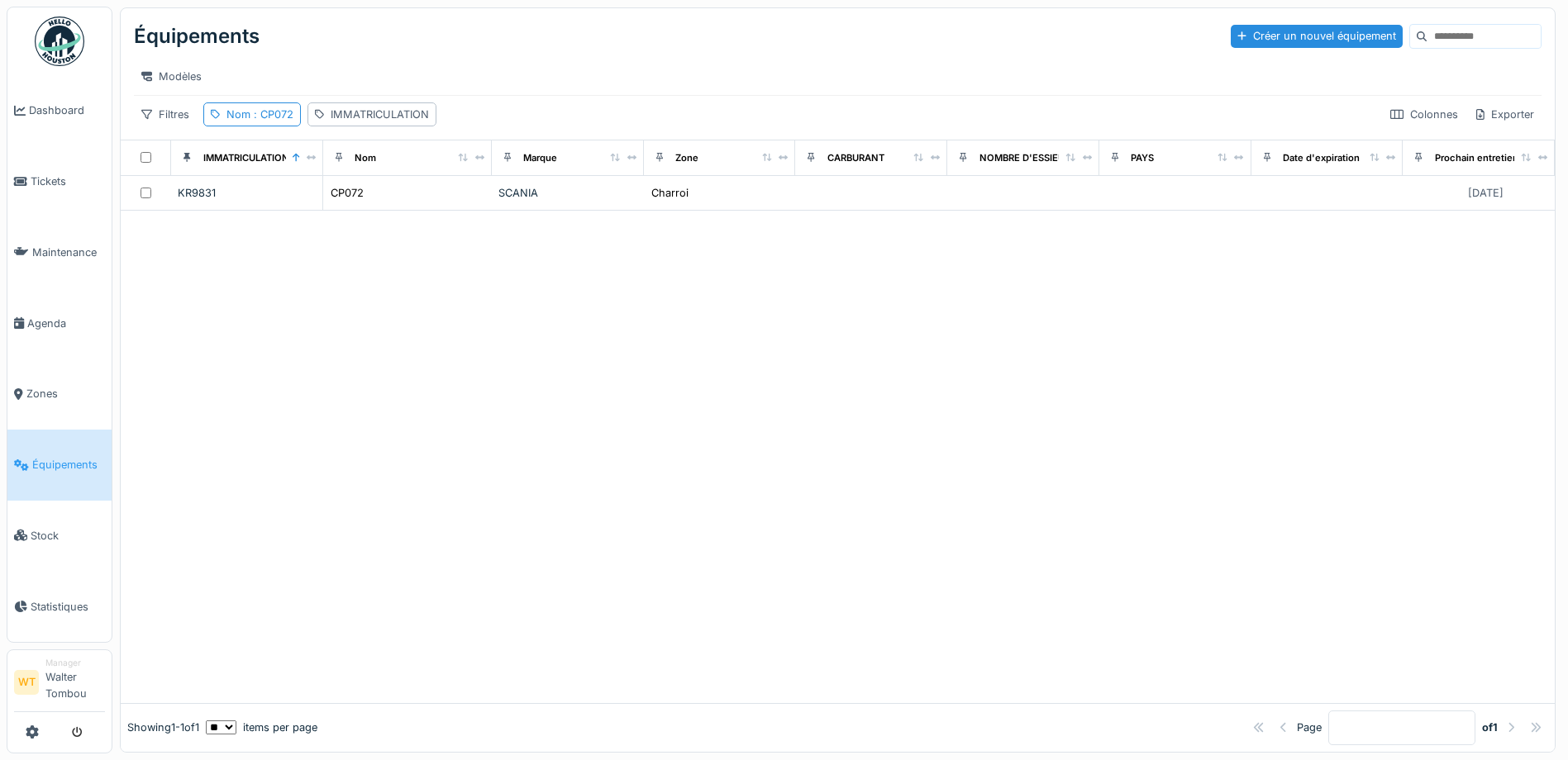 scroll, scrollTop: 0, scrollLeft: 0, axis: both 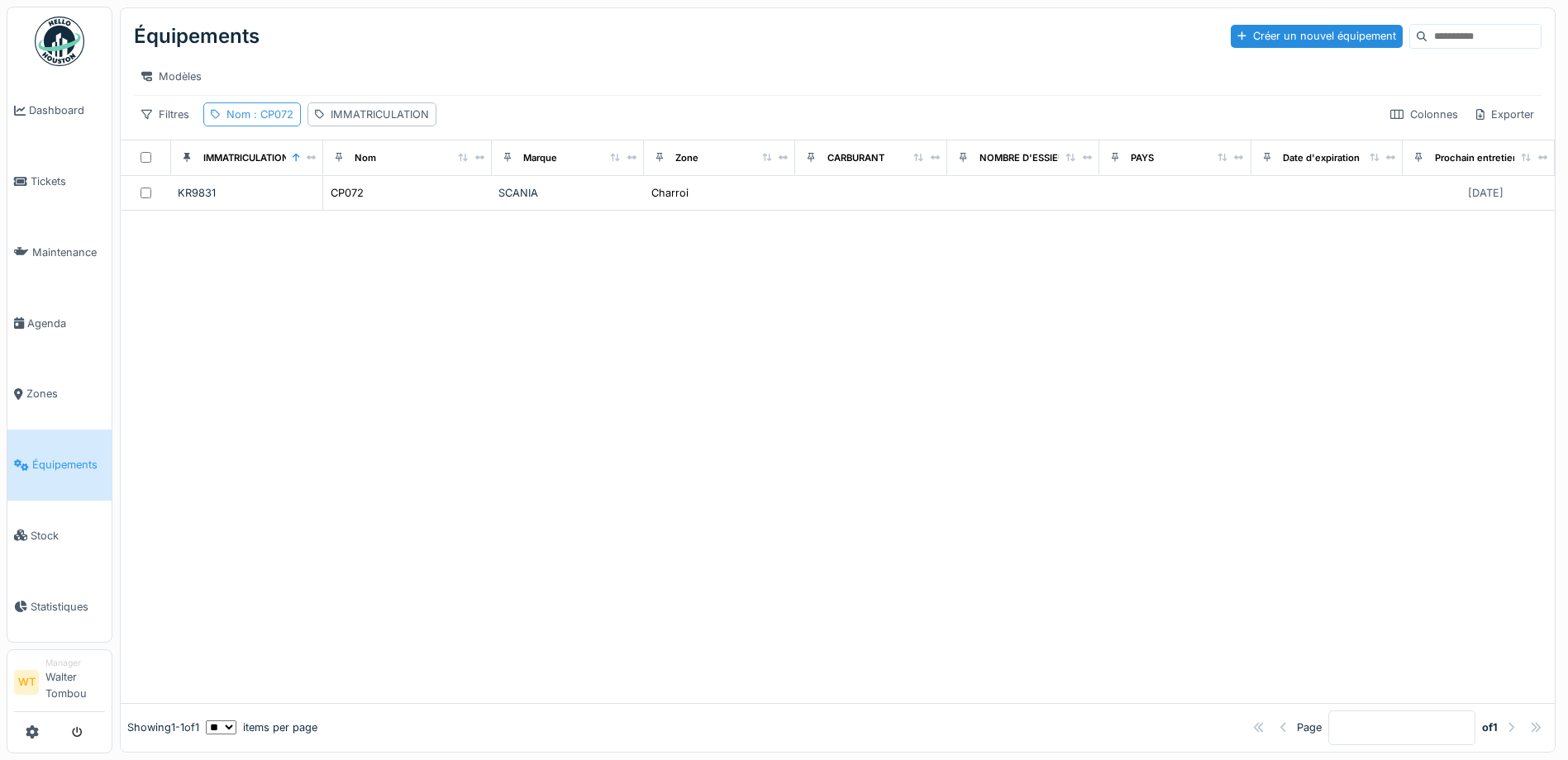click on ":   CP072" at bounding box center [272, 114] 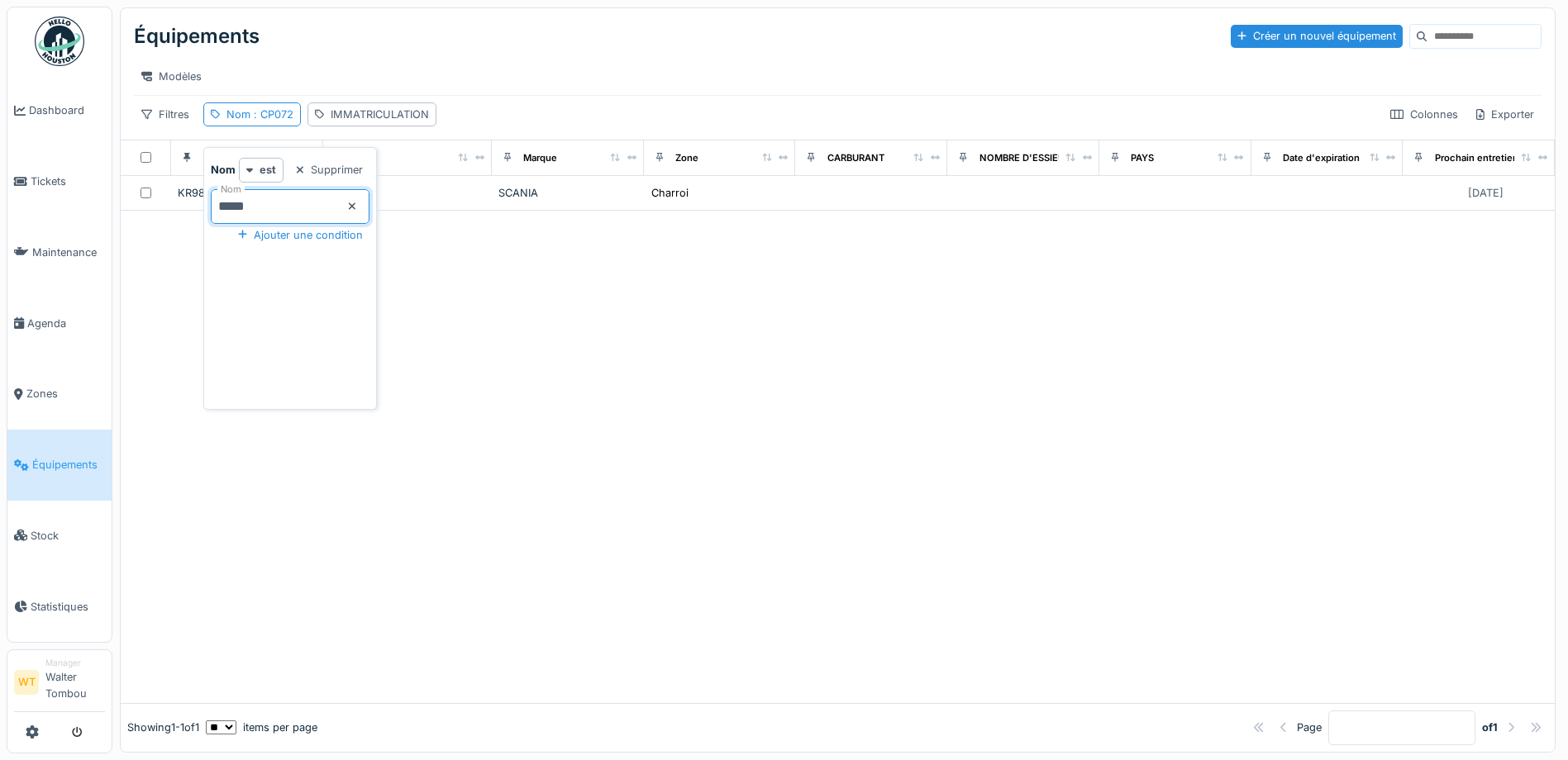 click on "*****" at bounding box center [290, 207] 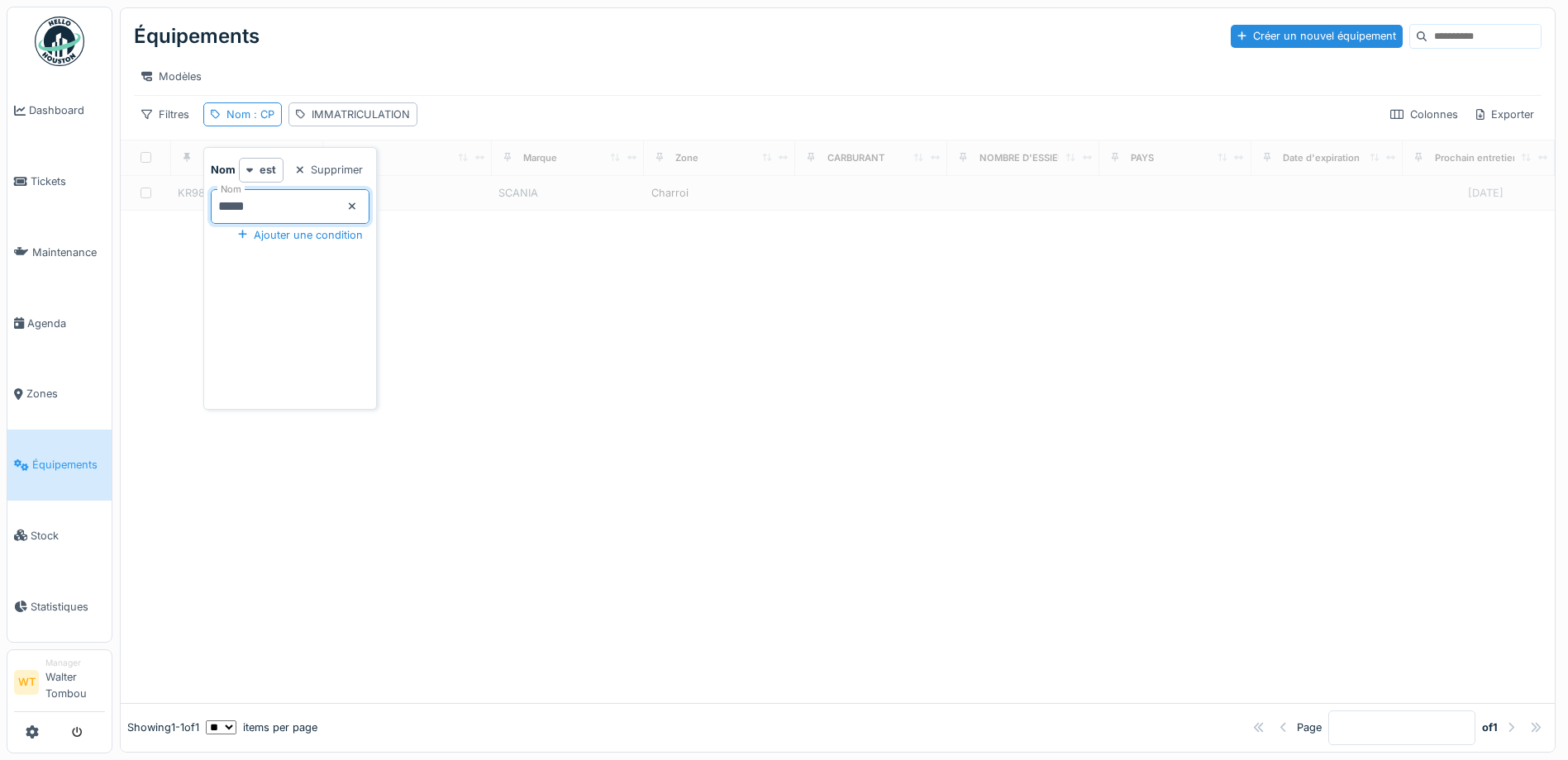 type on "*****" 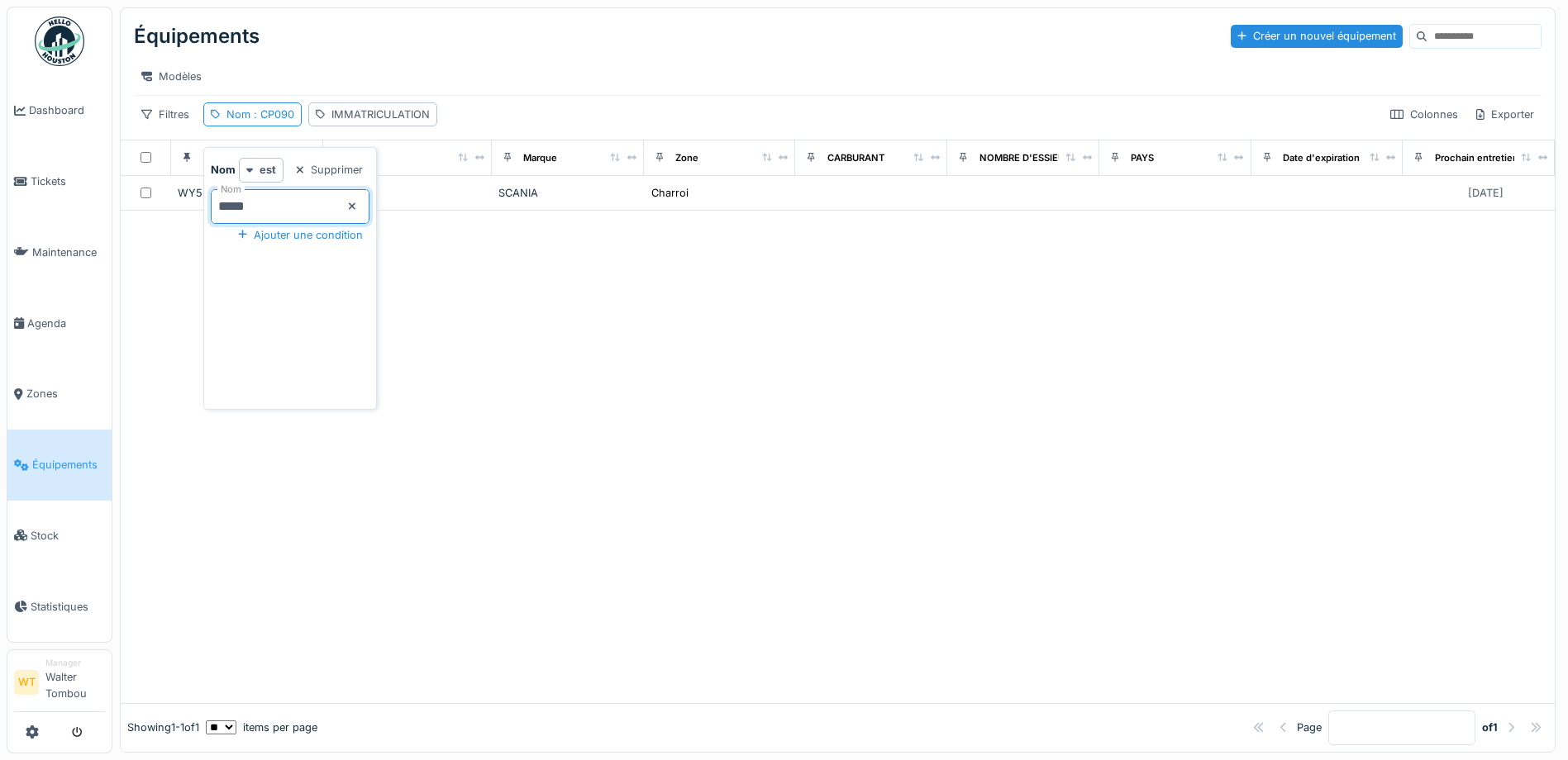 click at bounding box center (837, 457) 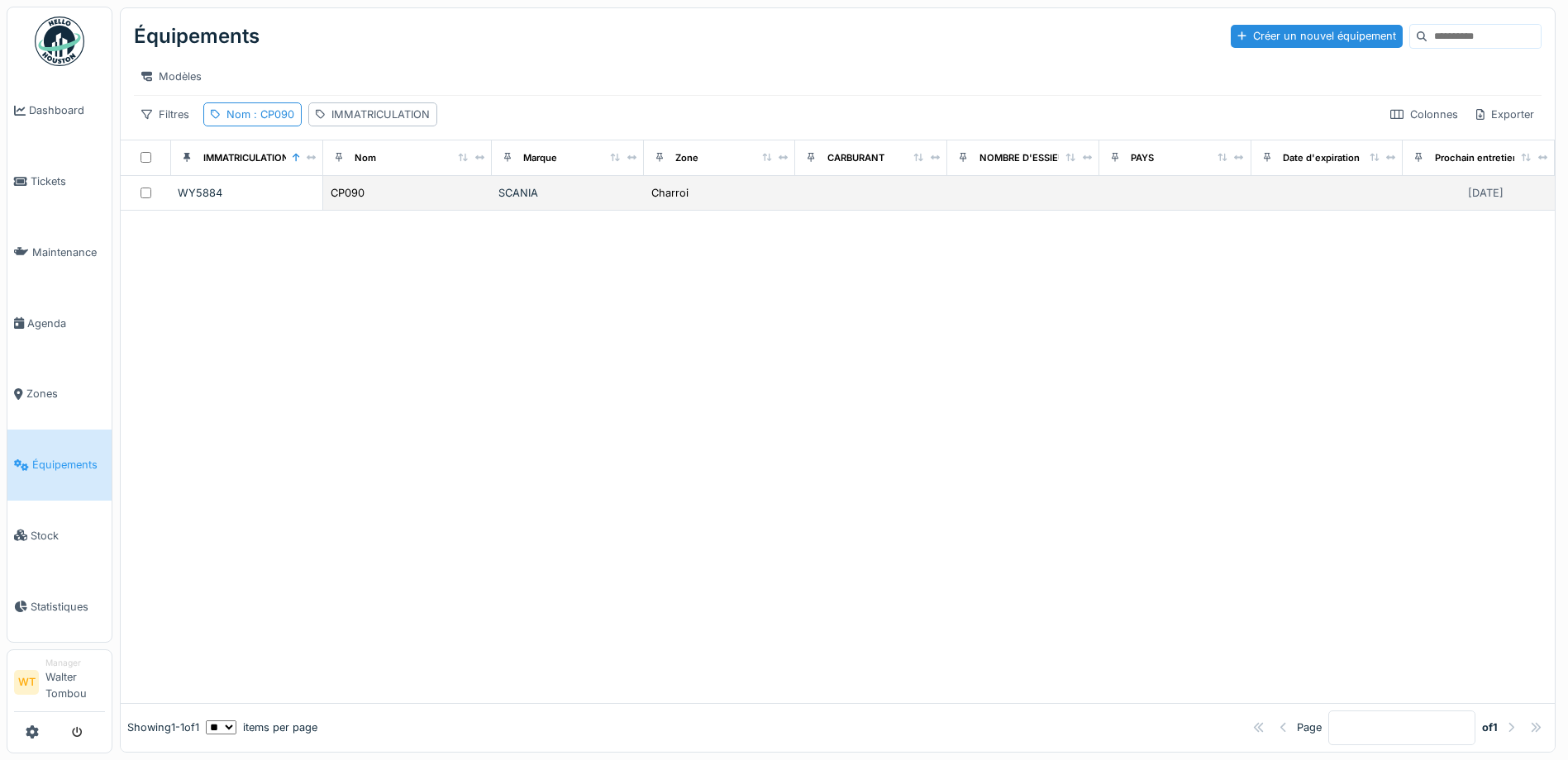 click on "WY5884" at bounding box center [247, 193] 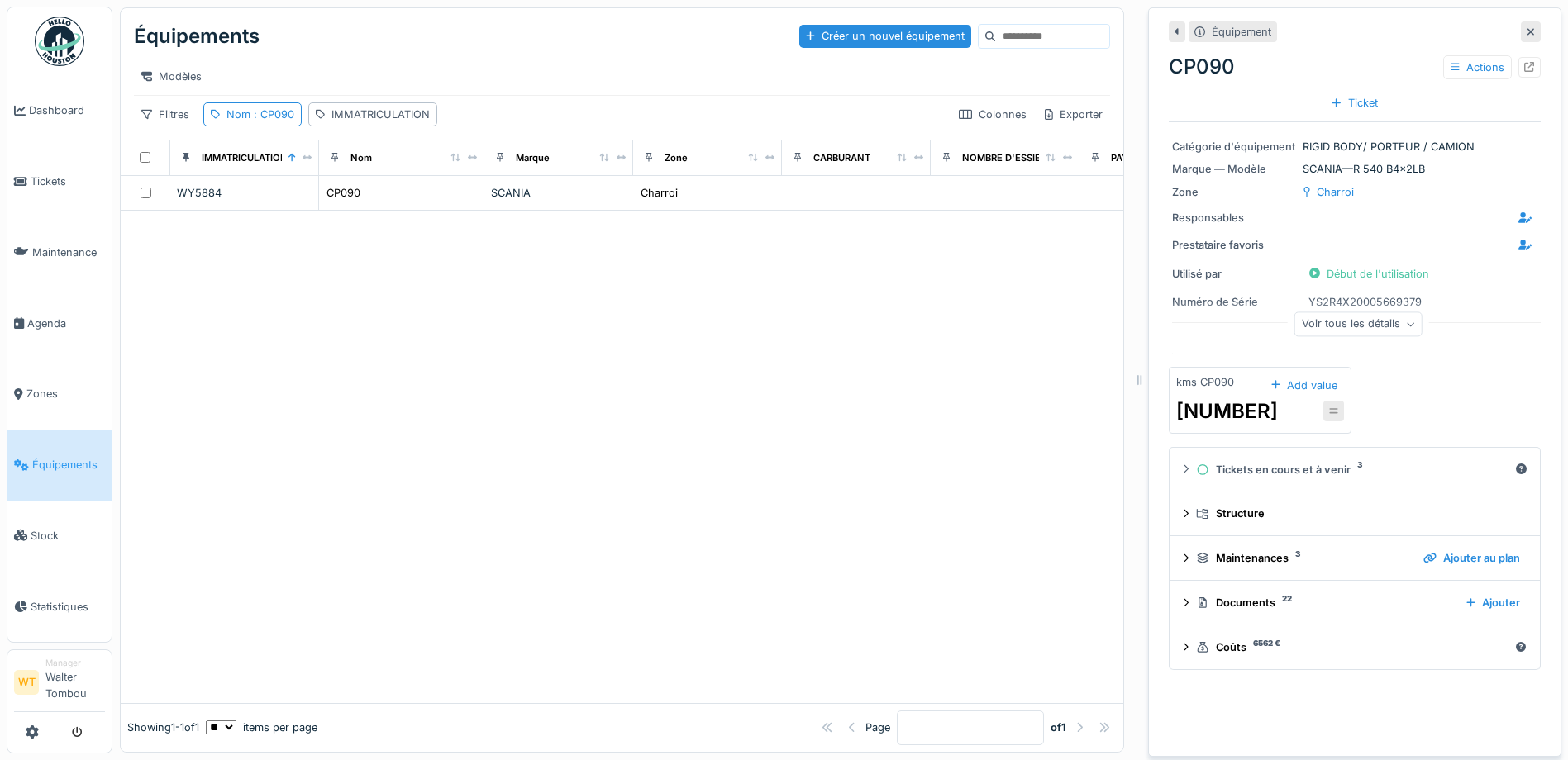 click on "Équipement CP090 Actions Ticket Catégorie d'équipement RIGID BODY/ PORTEUR / CAMION Marque — Modèle SCANIA  —  R 540 B4x2LB Zone Charroi Responsables Prestataire favoris Utilisé par Début de l'utilisation Numéro de Série YS2R4X20005669379  Quantité 1 Champs personnalisés IMMATRICULATION WY5884 01 ACHAT Additionnel ou Remplacement Commande validée par Date d'achat (facture) 02/09/2022 Date de commande 01/04/2022 Date de livraison effective 27/09/2022 Date de livraison initiale prévue 01/08/2022 Date de livraison reportée au  01/08/2022 Date règlement 02/09/2022 Financement oui 70 % , 36800 sur fonds propre Fournisseur 1 SCANTEC Fournisseur 2 (carrossier) FMS Fournisseur 3 Kms à l'achat 0 Owned / Renting / Démo Owned Prix achat autres équipements €HTVA Prix achat carrosserie €HTVA 36850 Prix achat du véhicule nu €HTVA 115000+36800 Prix achat net €HTVA 115000 Prix achat total €HTVA 151850 Prix du marché estimé 31/12/2023 €HTVA 100000 Prix résiduel comptable  31/12/23 €HTVA" at bounding box center [1355, 382] 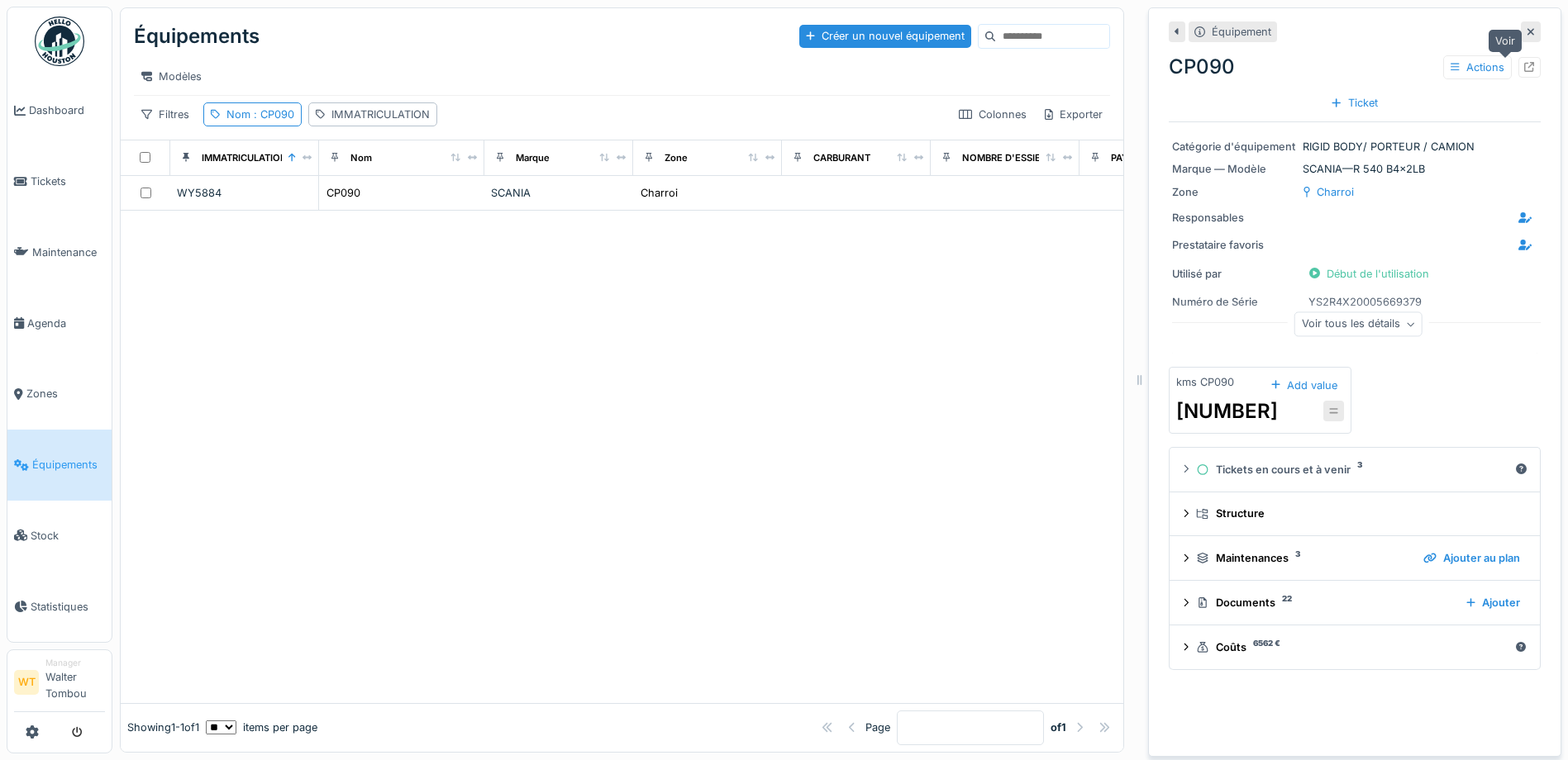 click 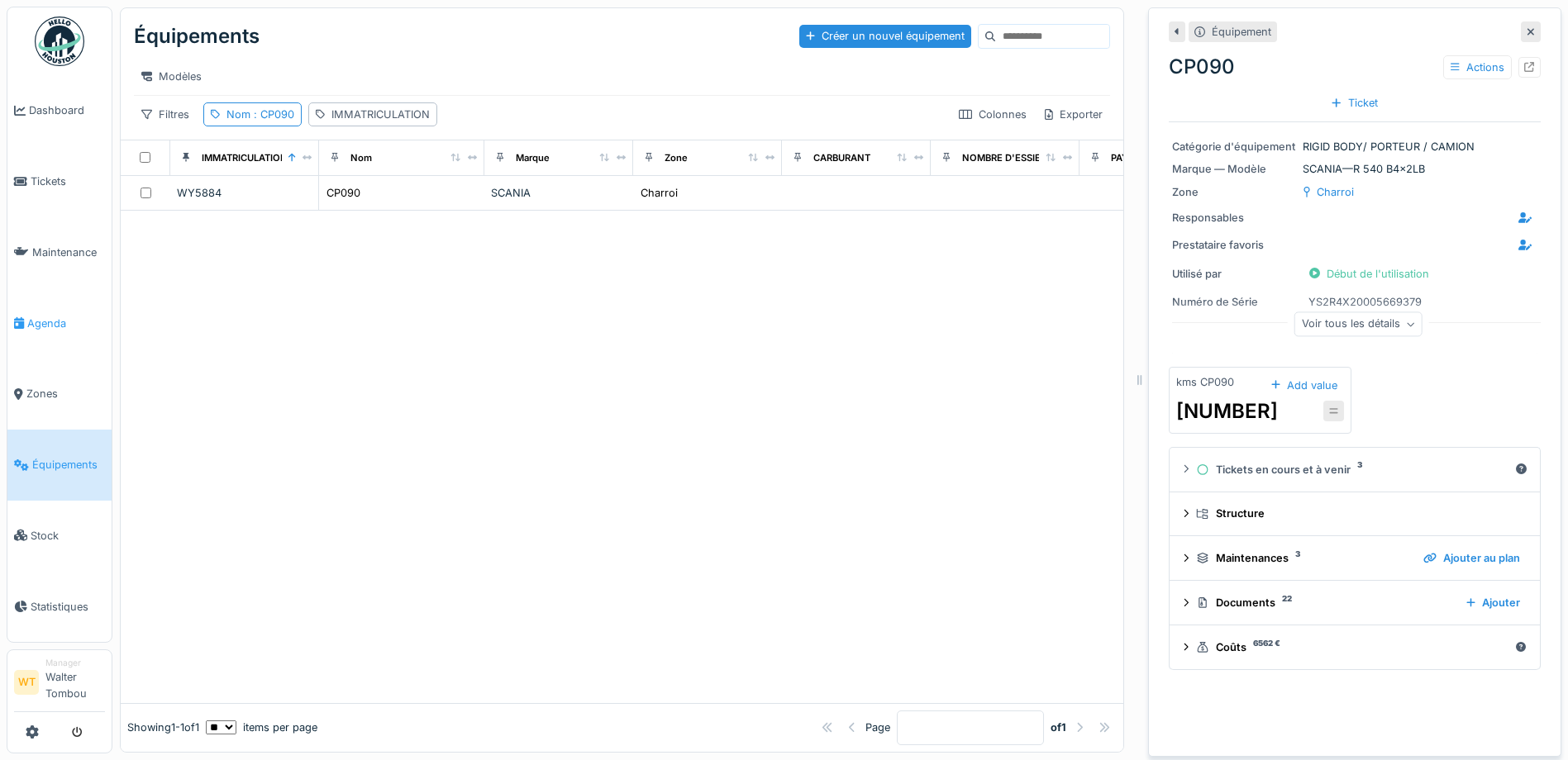 click on "Agenda" at bounding box center (60, 323) 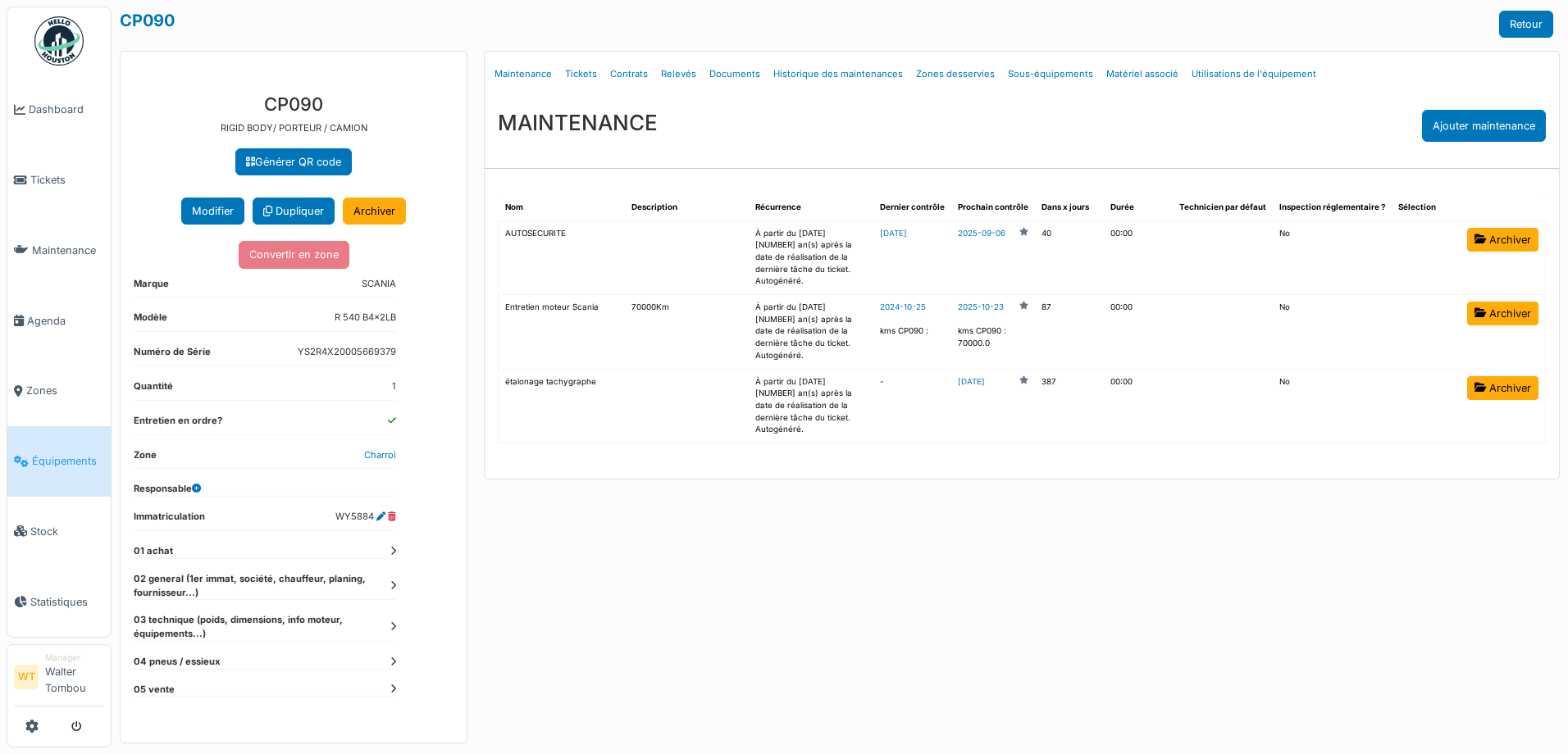 scroll, scrollTop: 0, scrollLeft: 0, axis: both 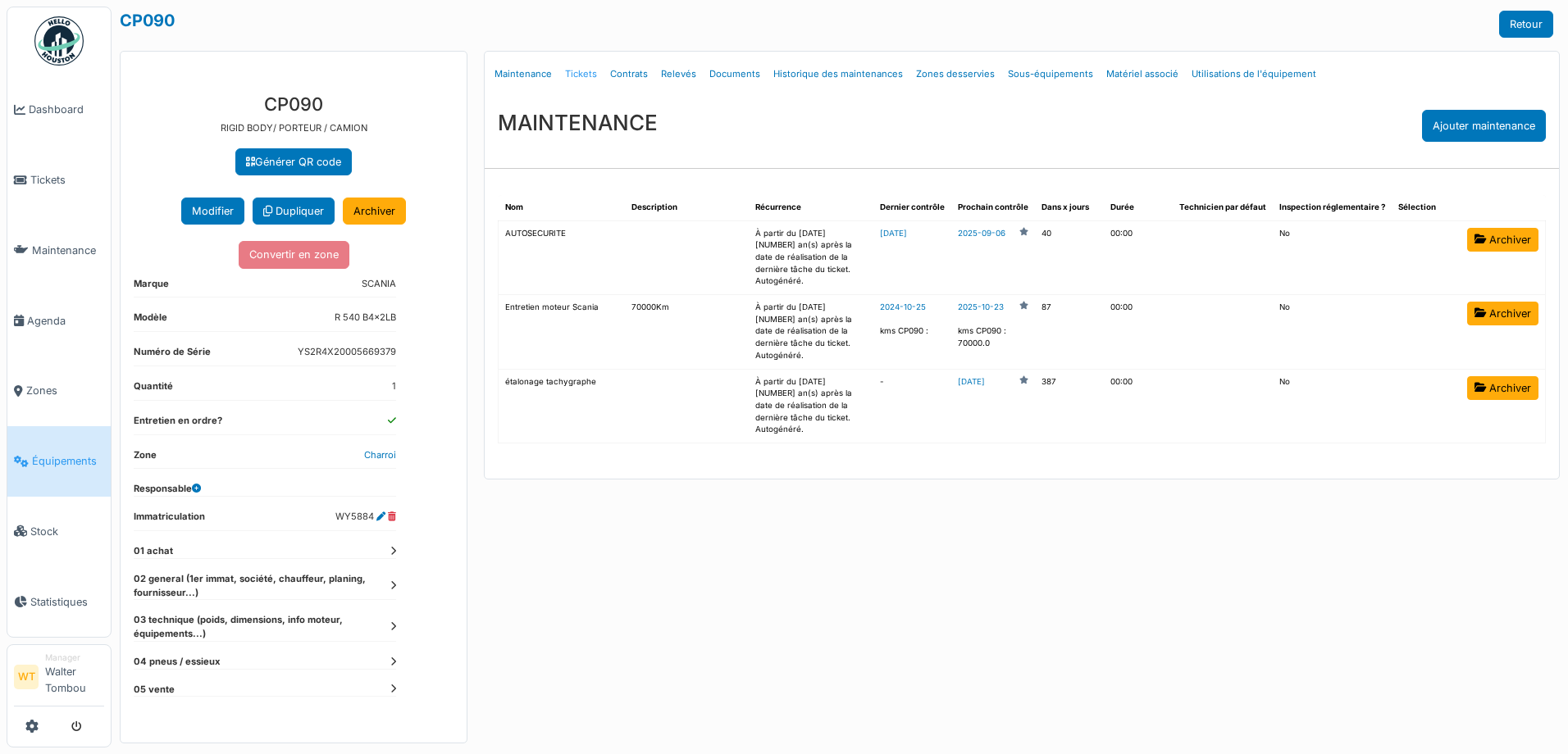 click on "Tickets" at bounding box center (581, 74) 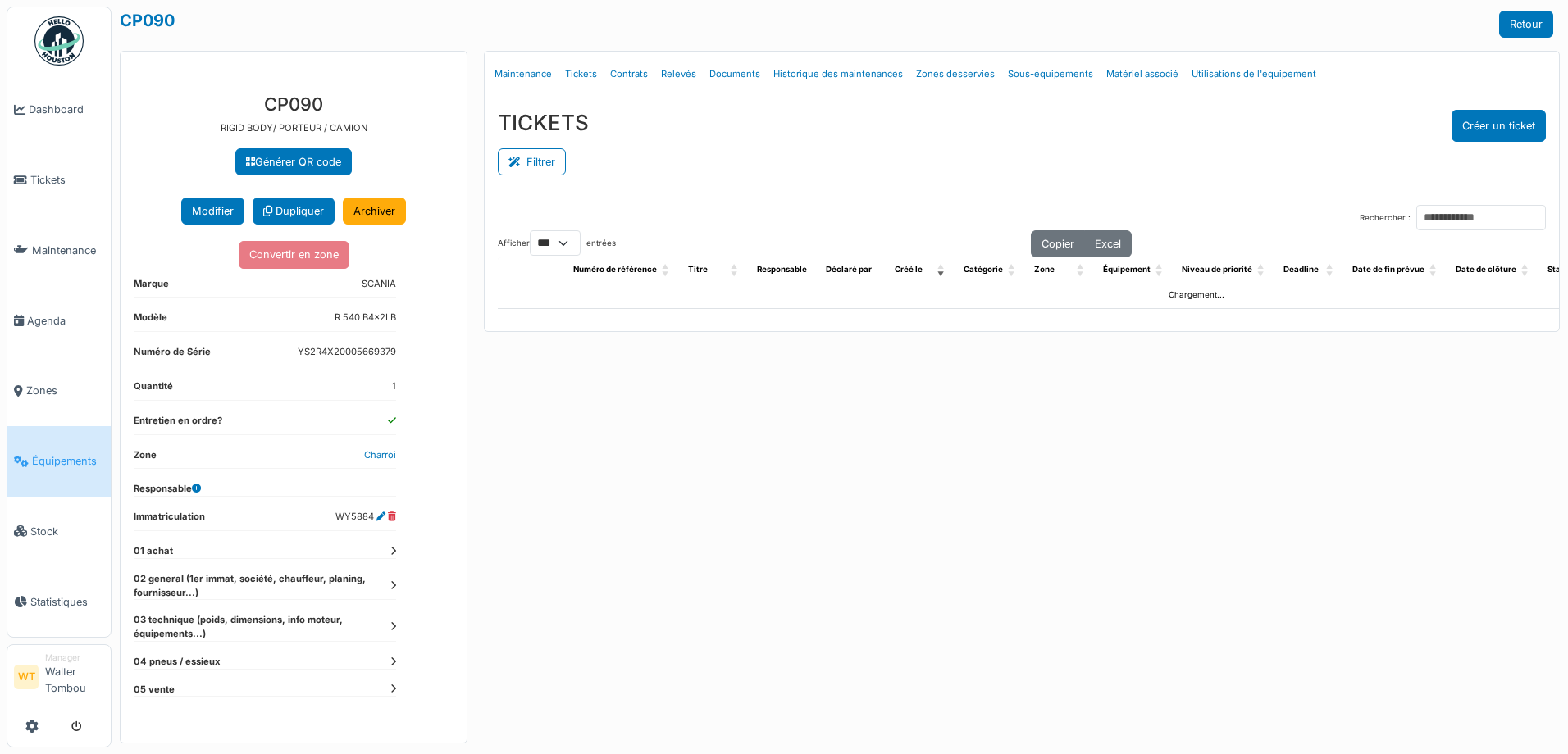 select on "***" 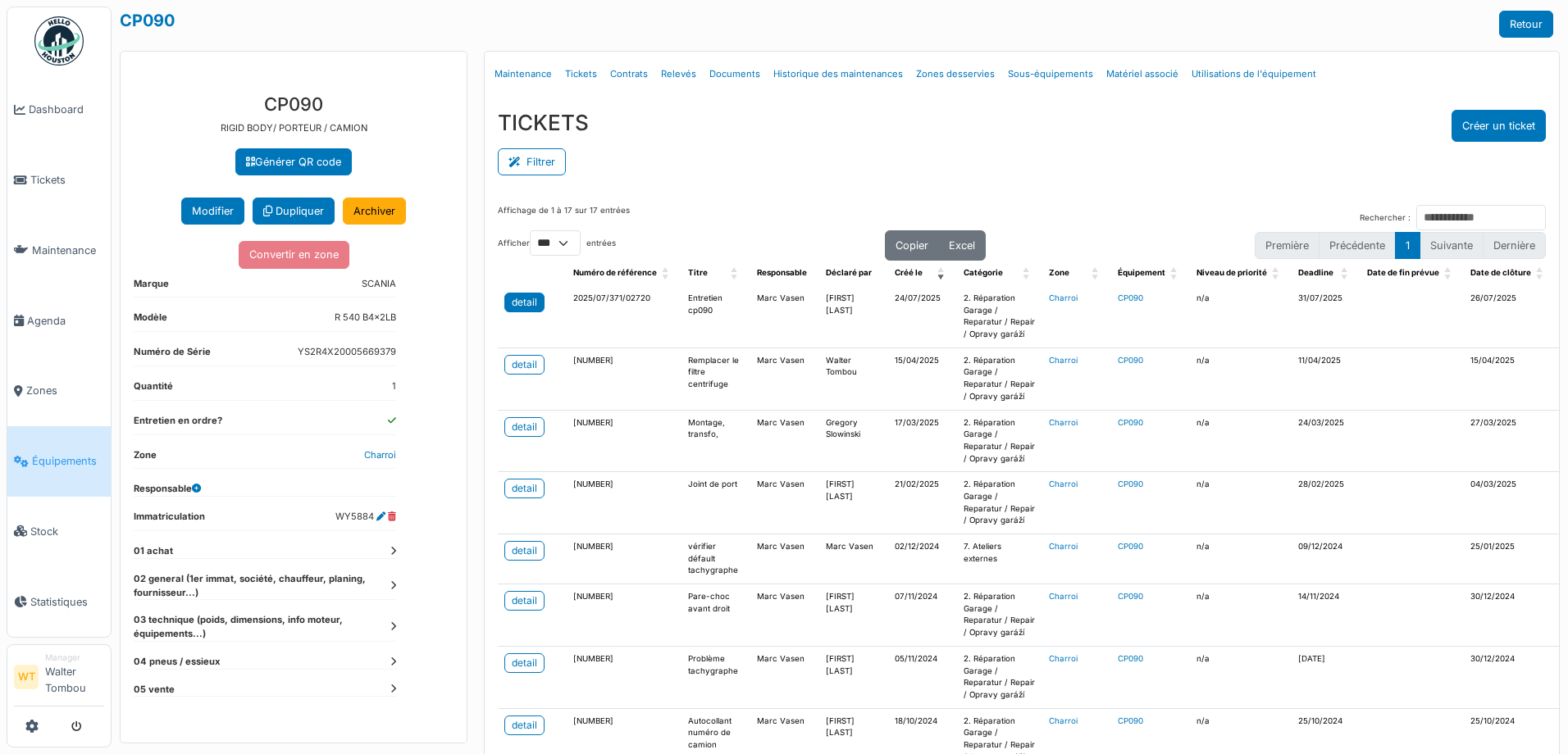 click on "detail" at bounding box center [524, 302] 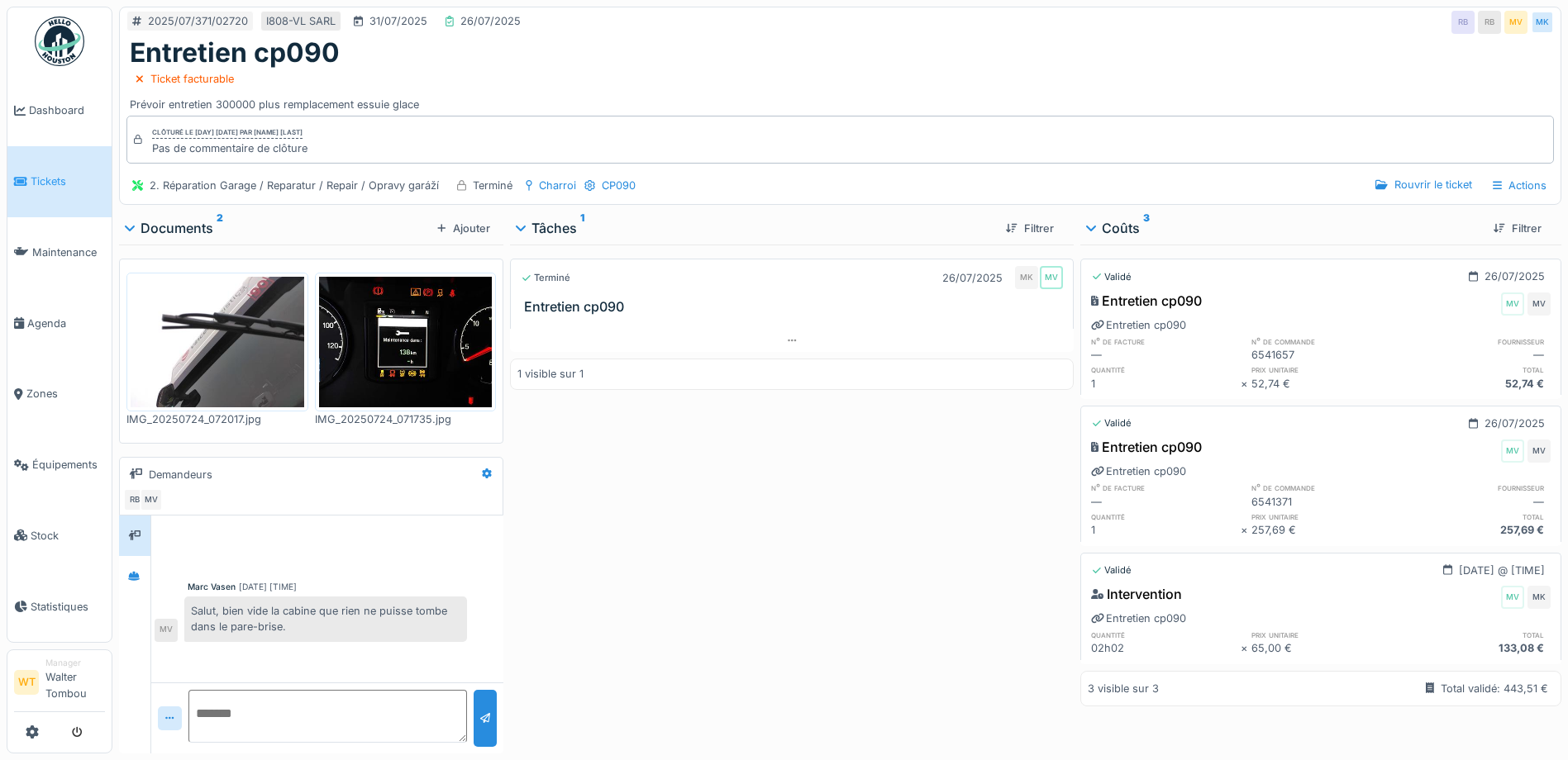 scroll, scrollTop: 12, scrollLeft: 0, axis: vertical 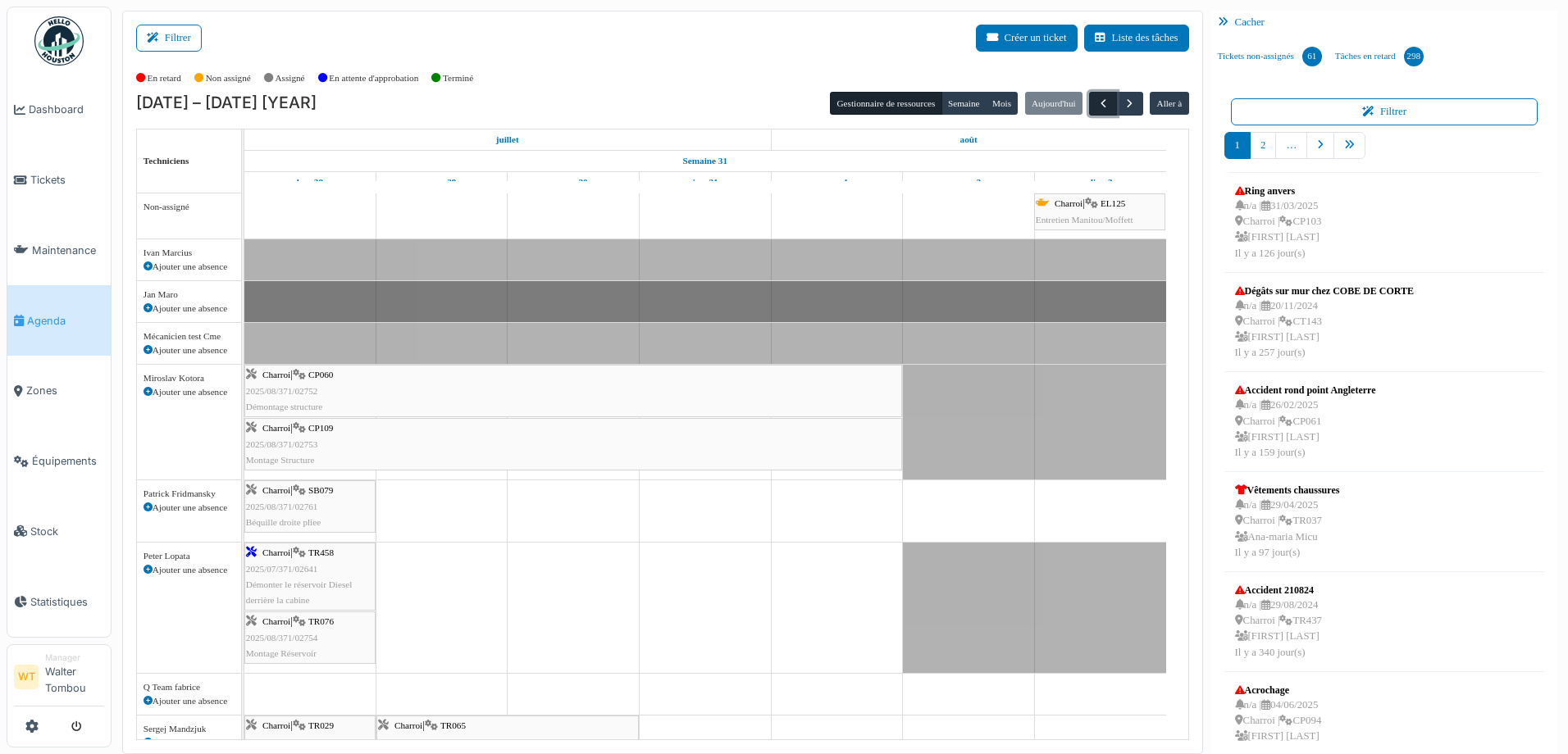 click at bounding box center [1102, 103] 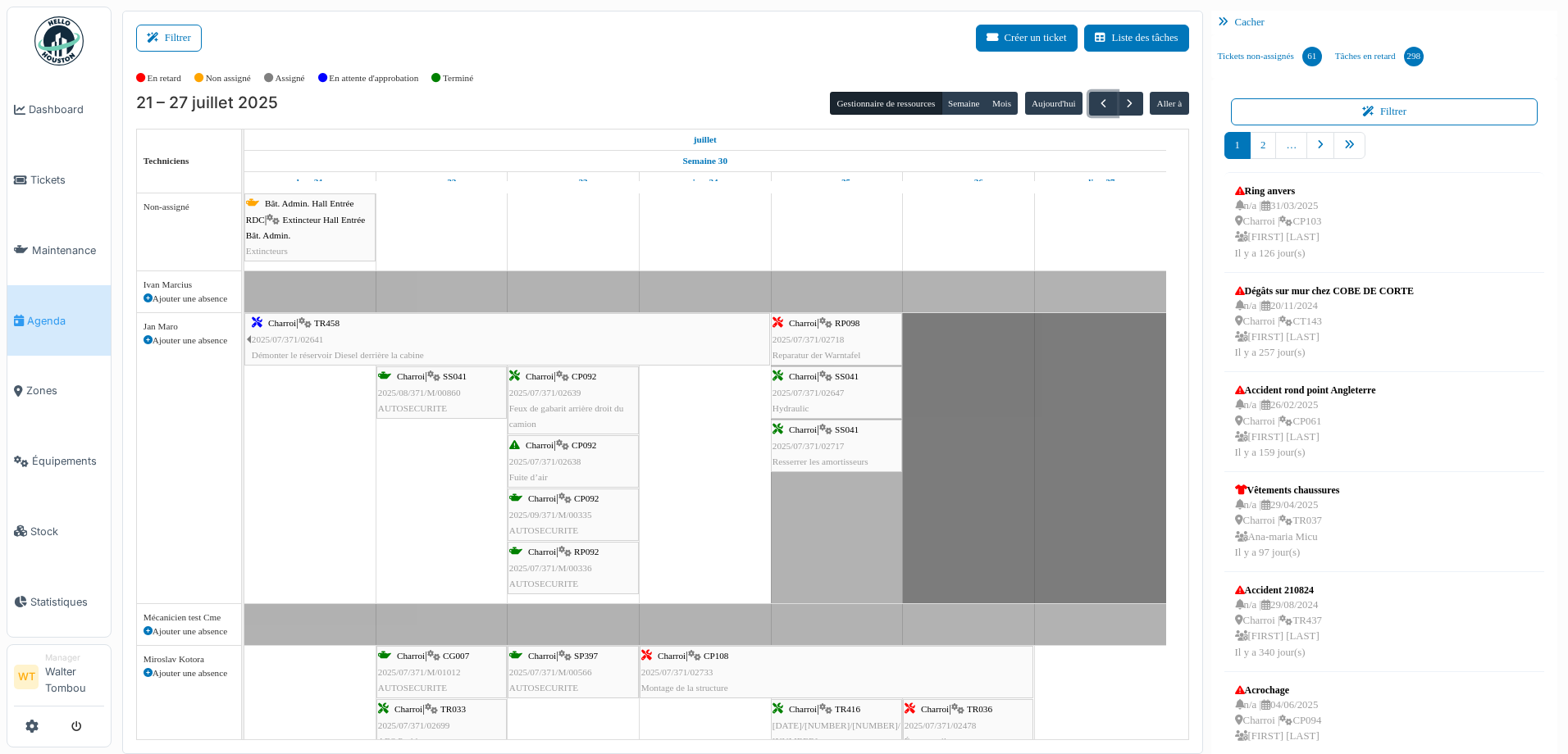 scroll, scrollTop: 137, scrollLeft: 0, axis: vertical 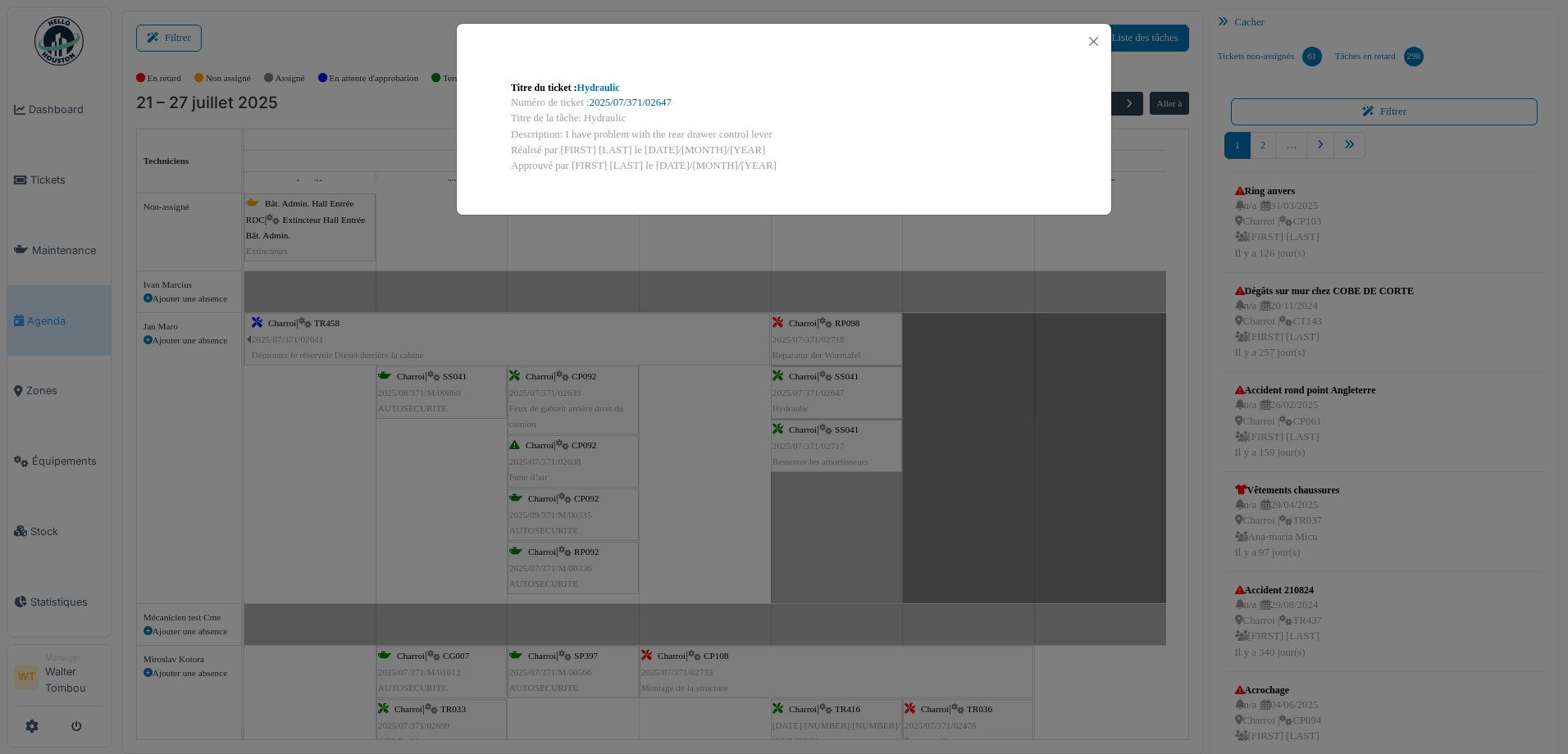 click on "2025/07/371/02647" at bounding box center (631, 102) 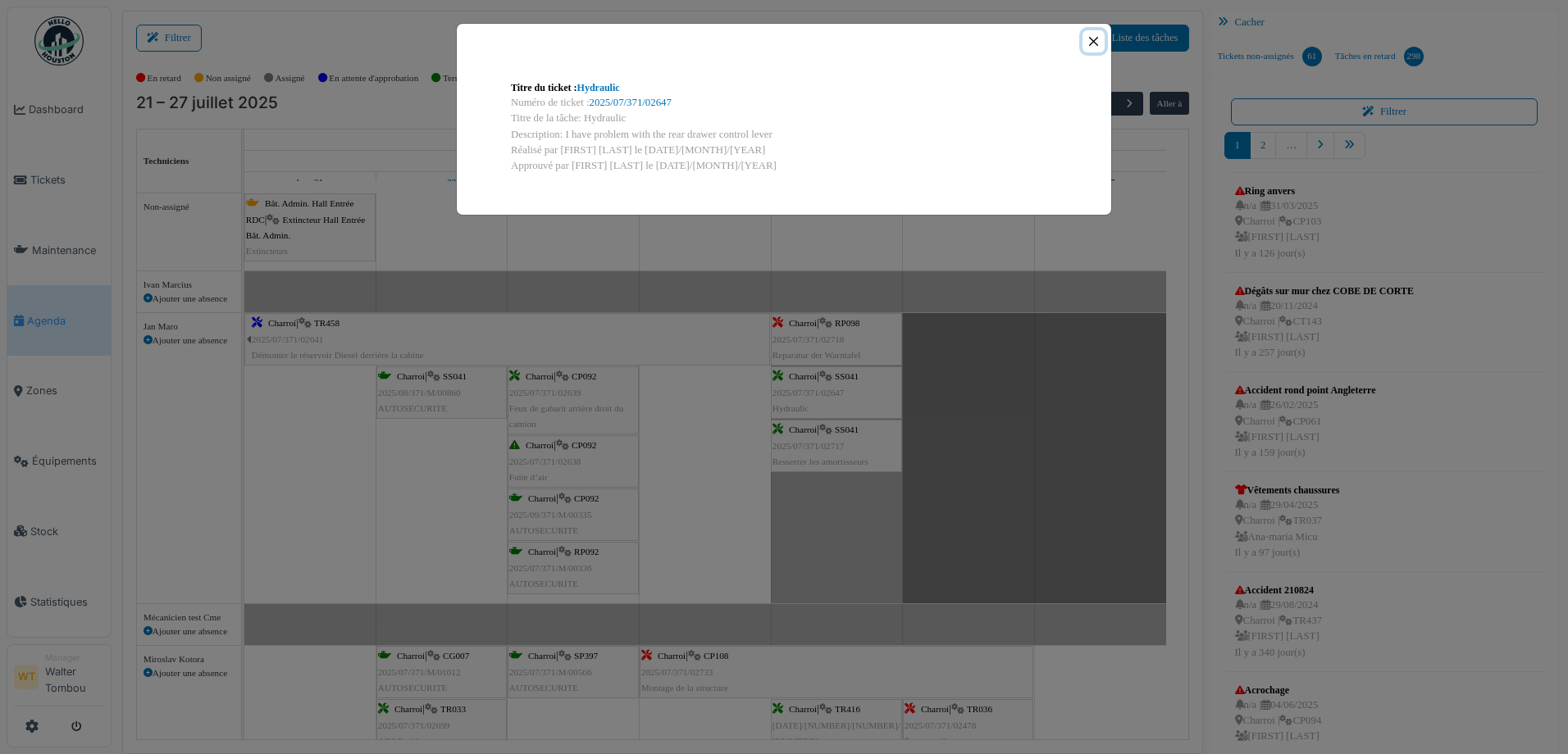 click at bounding box center (1093, 41) 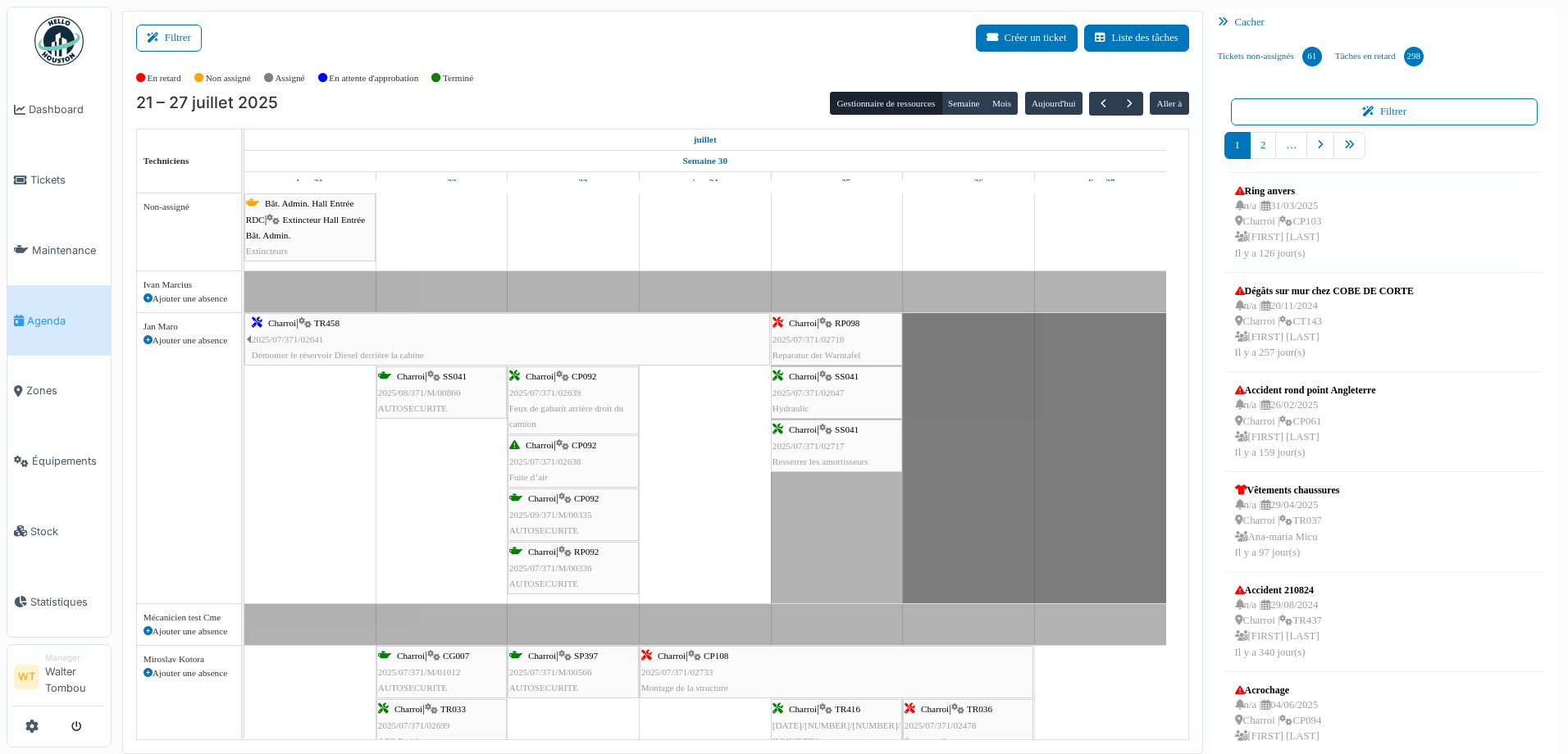 click on "2025/07/371/02717" at bounding box center [809, 446] 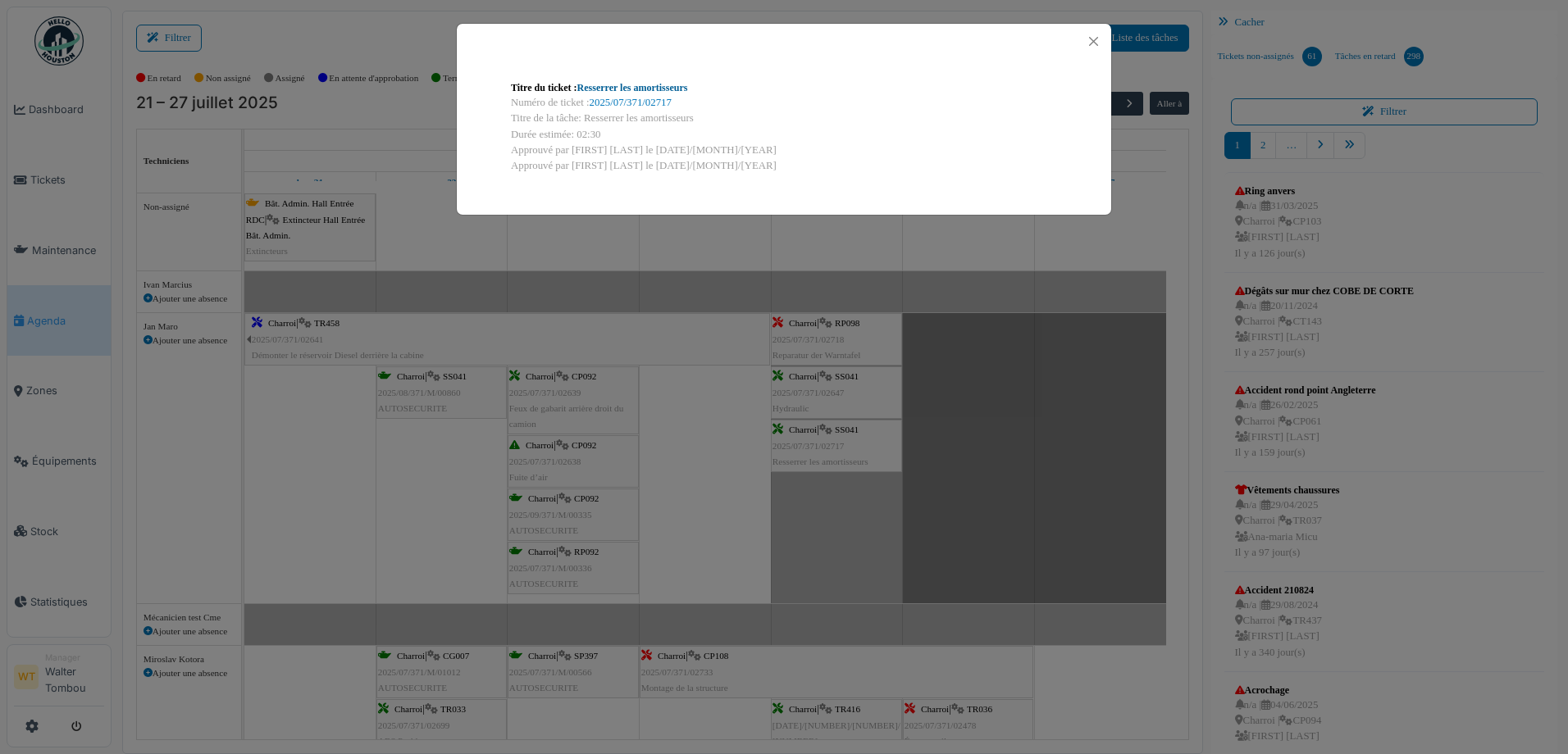 click on "Resserrer les amortisseurs" at bounding box center (632, 88) 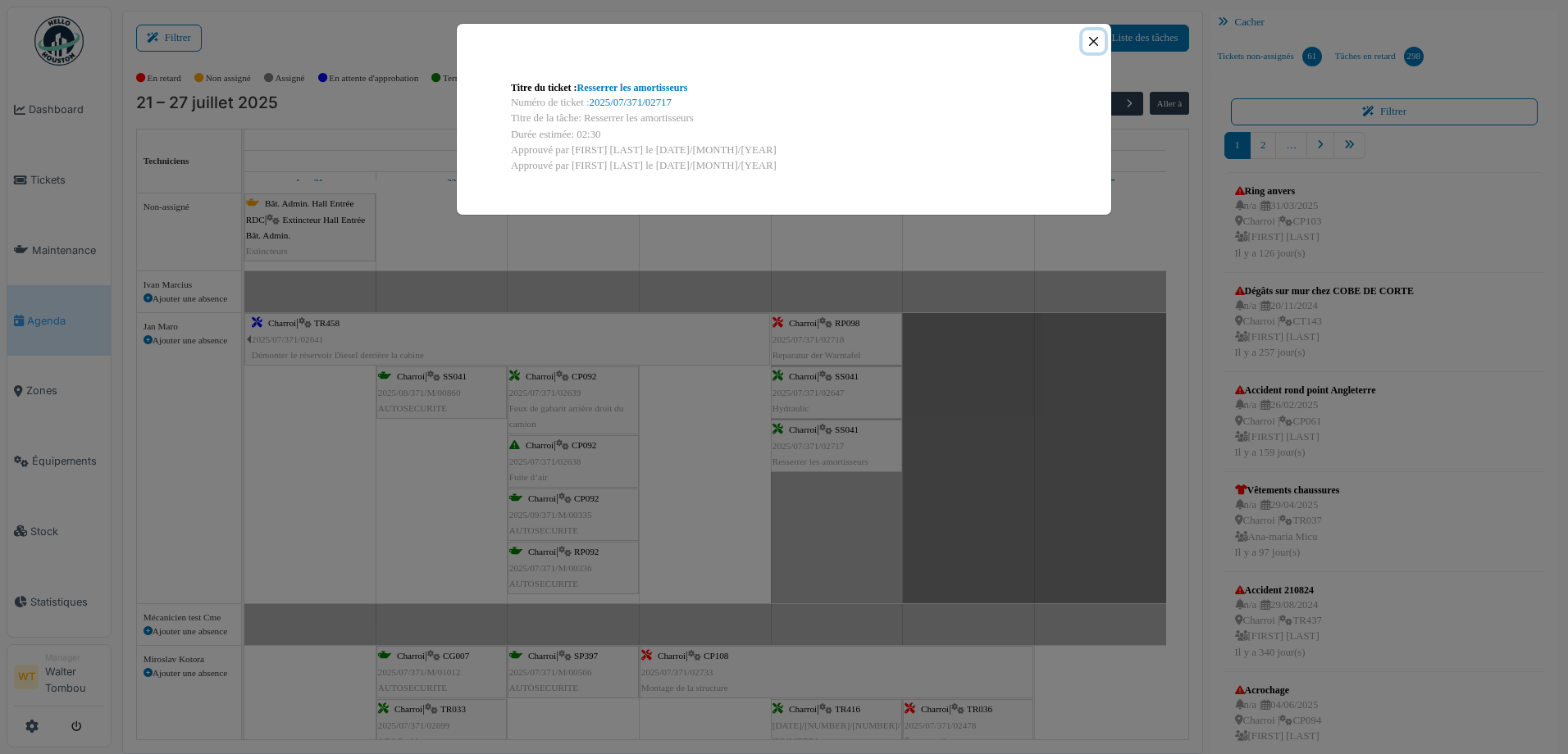 click at bounding box center [1093, 41] 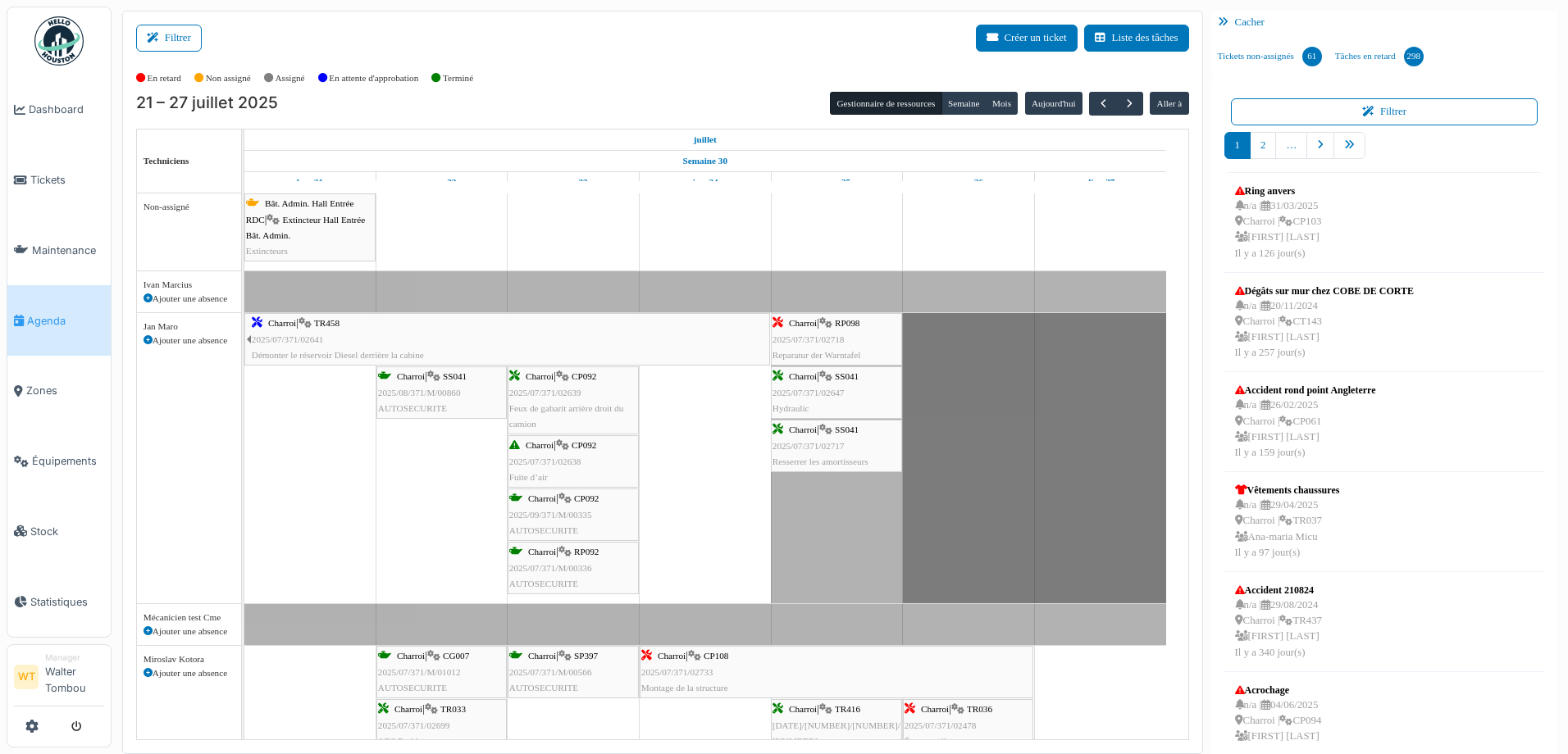 click on "Charroi
|     SS041
2025/08/371/M/00860
AUTOSECURITE" at bounding box center [441, 393] 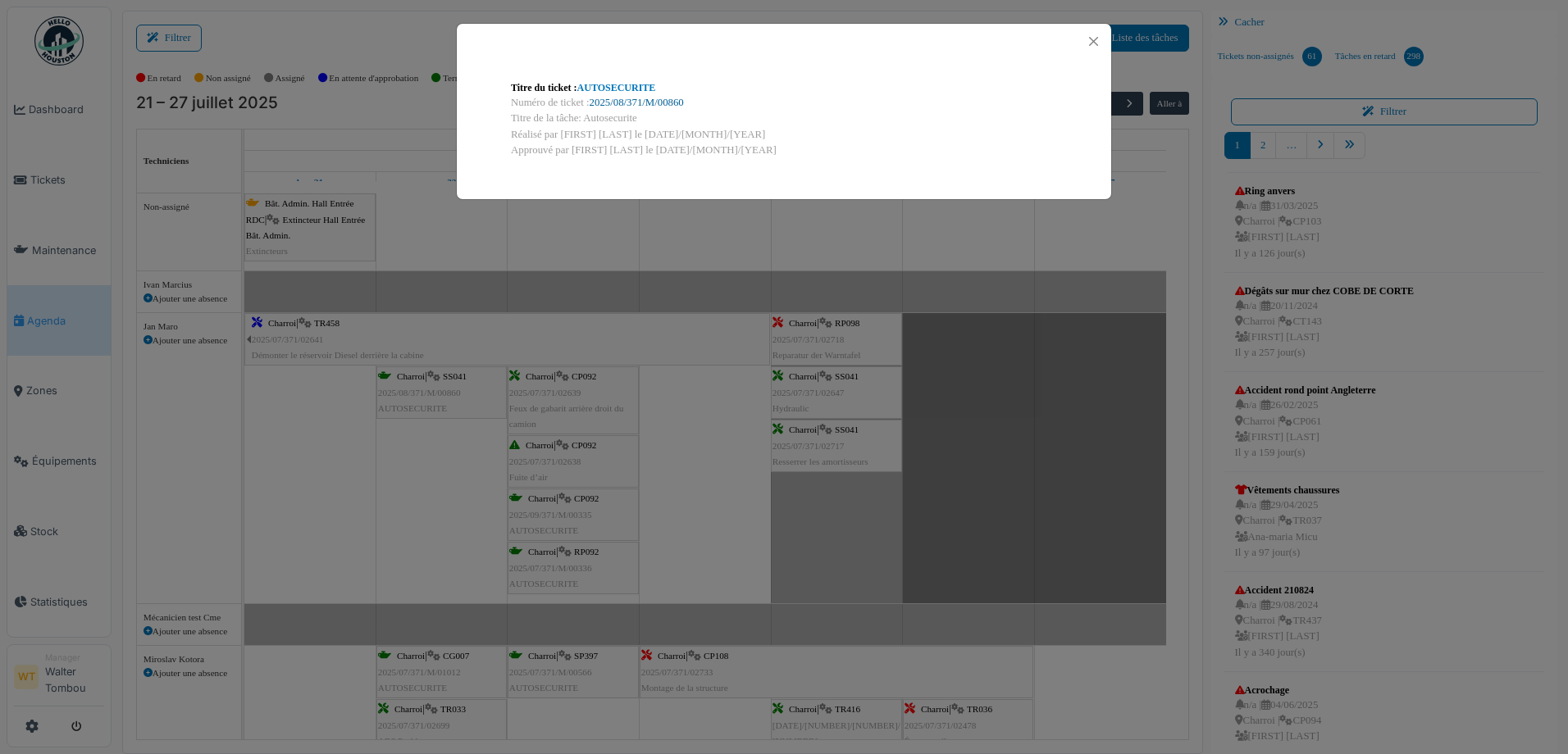 click on "2025/08/371/M/00860" at bounding box center (636, 102) 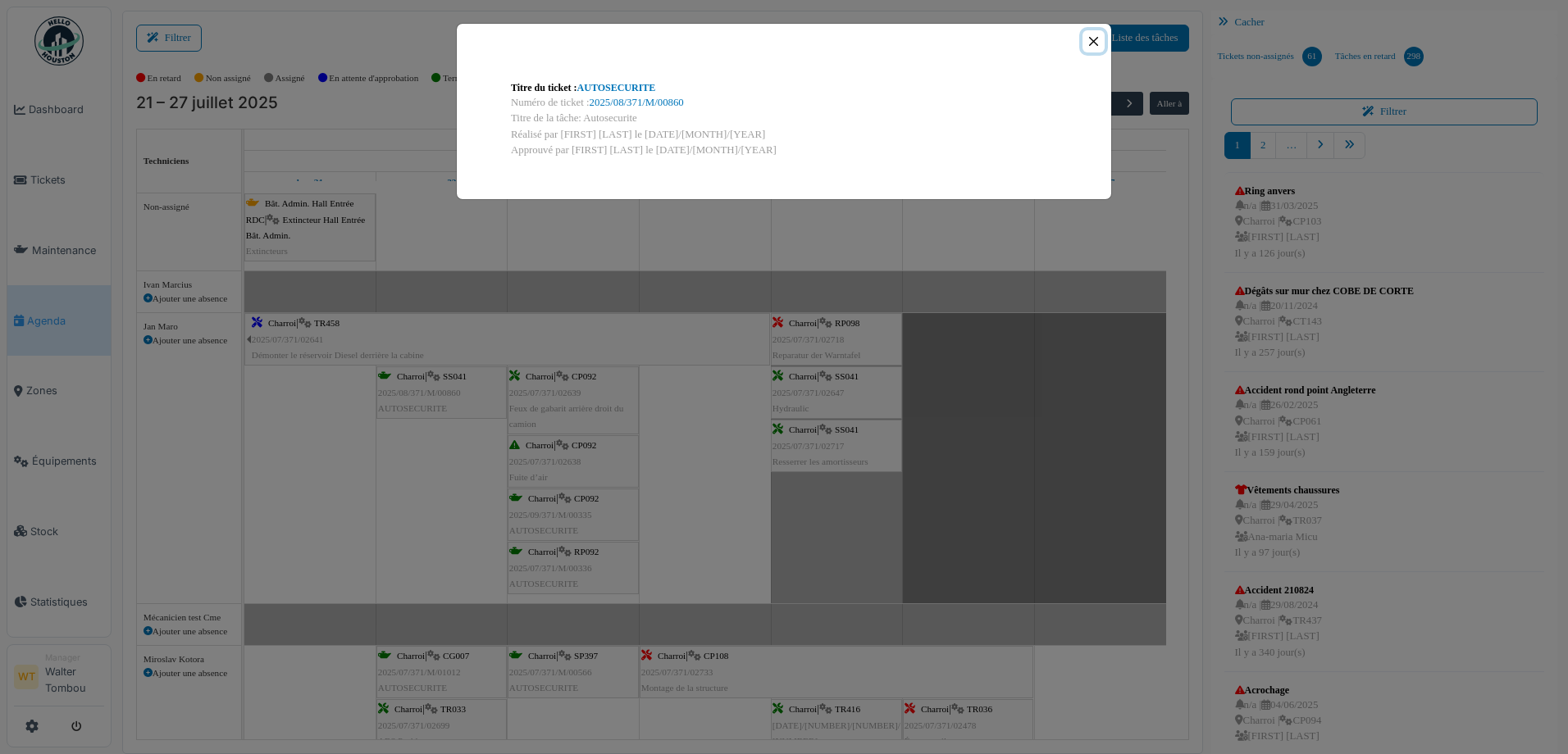click at bounding box center [1093, 41] 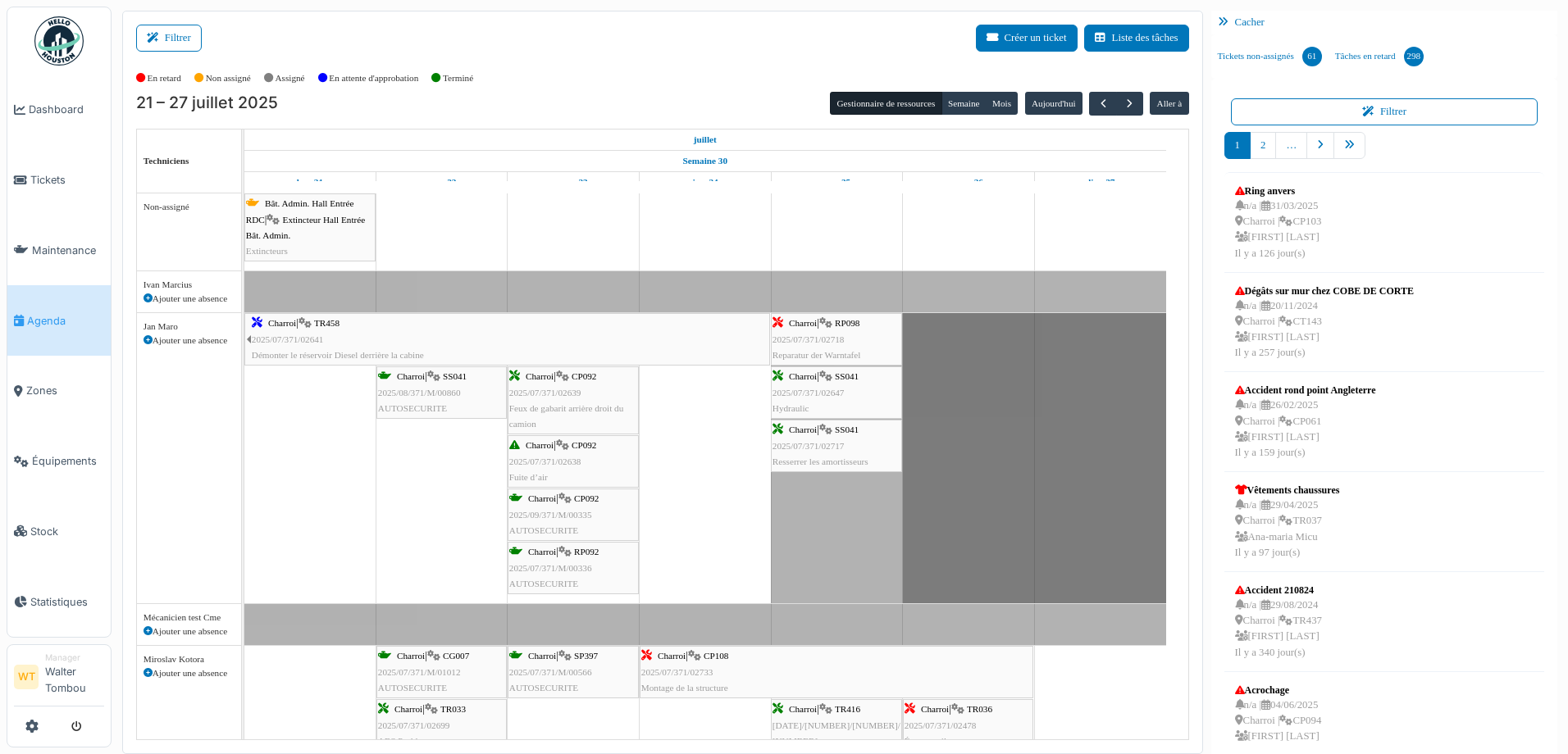 click on "2025/07/371/02717" at bounding box center (809, 446) 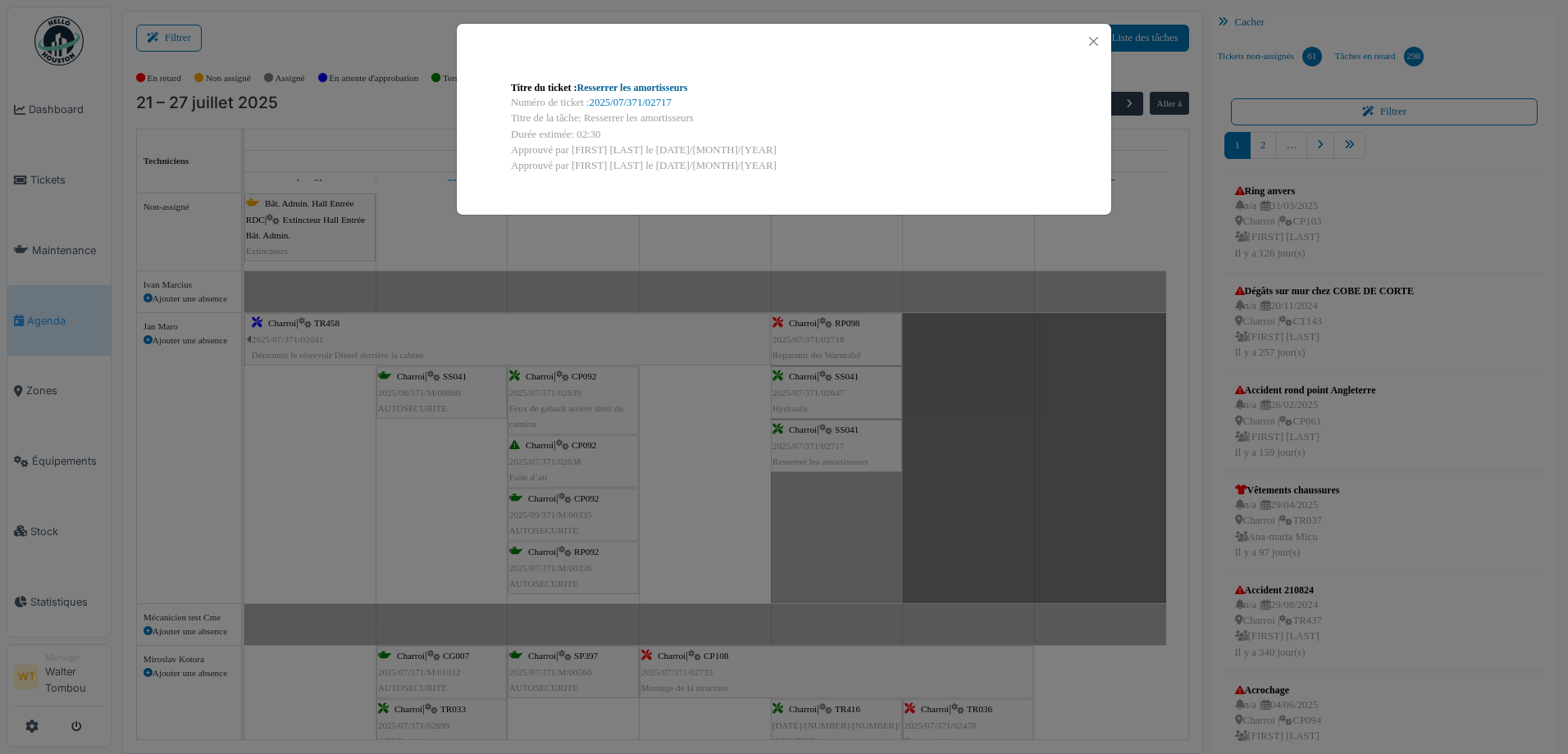 click on "Resserrer les amortisseurs" at bounding box center [632, 88] 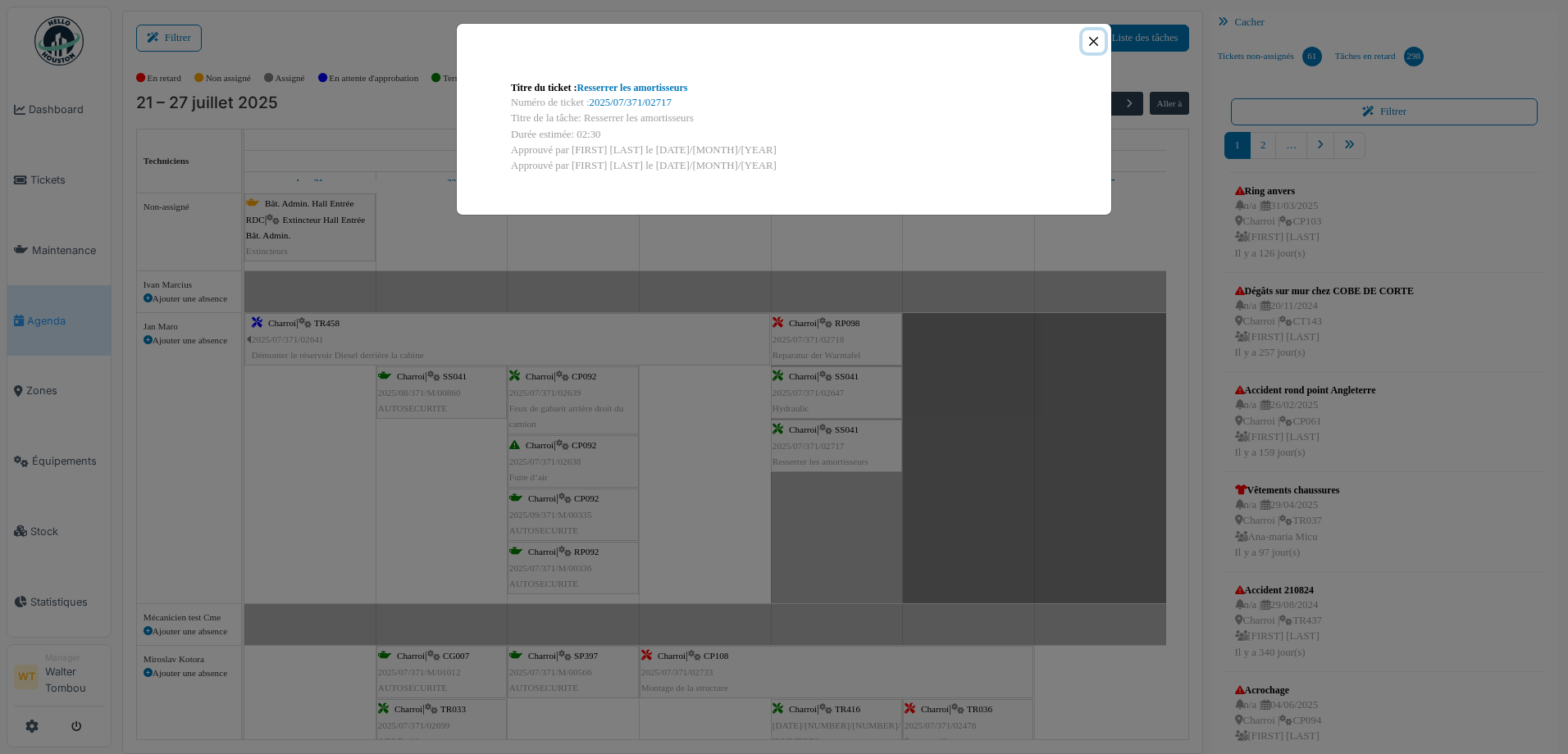 click at bounding box center (1093, 41) 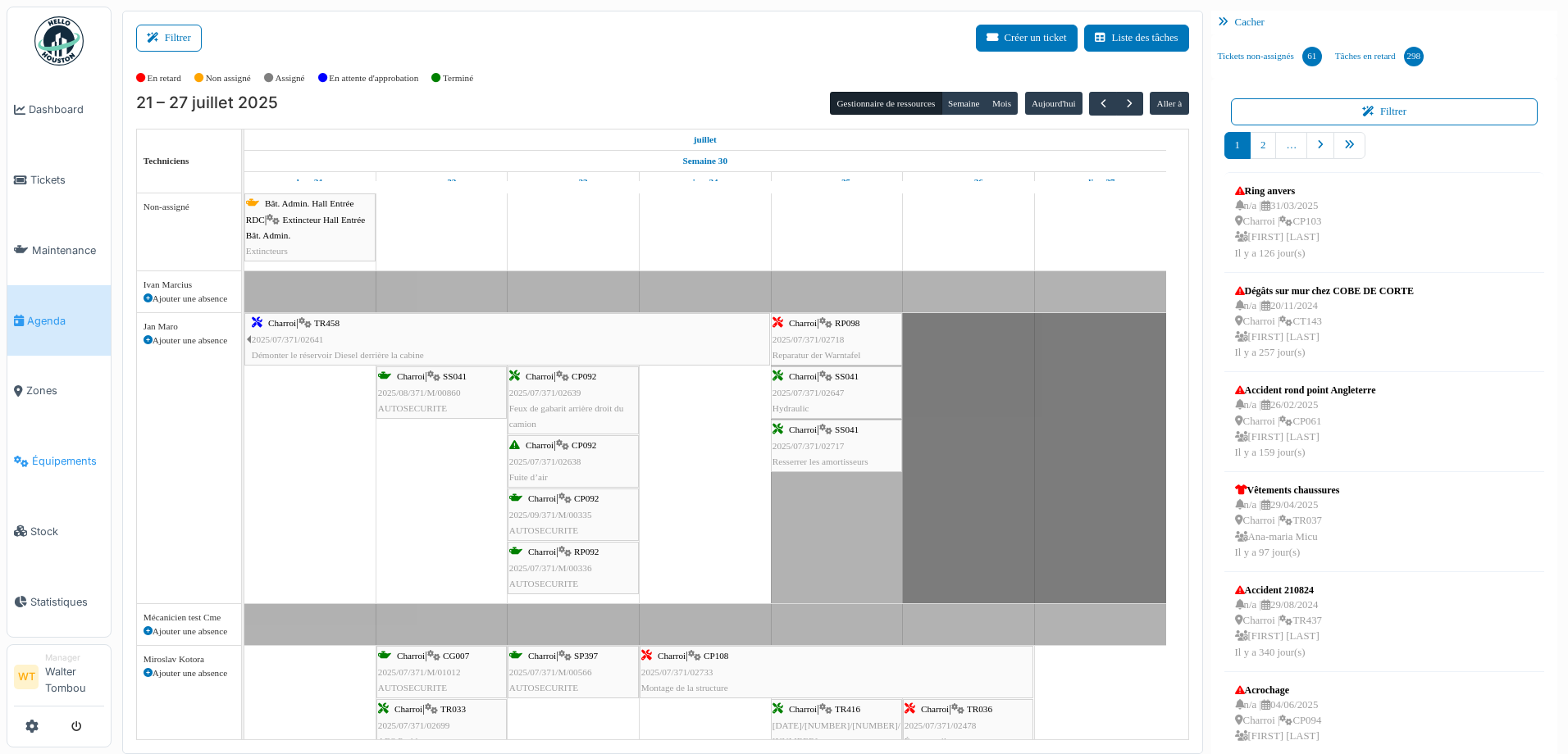 click on "Équipements" at bounding box center [59, 461] 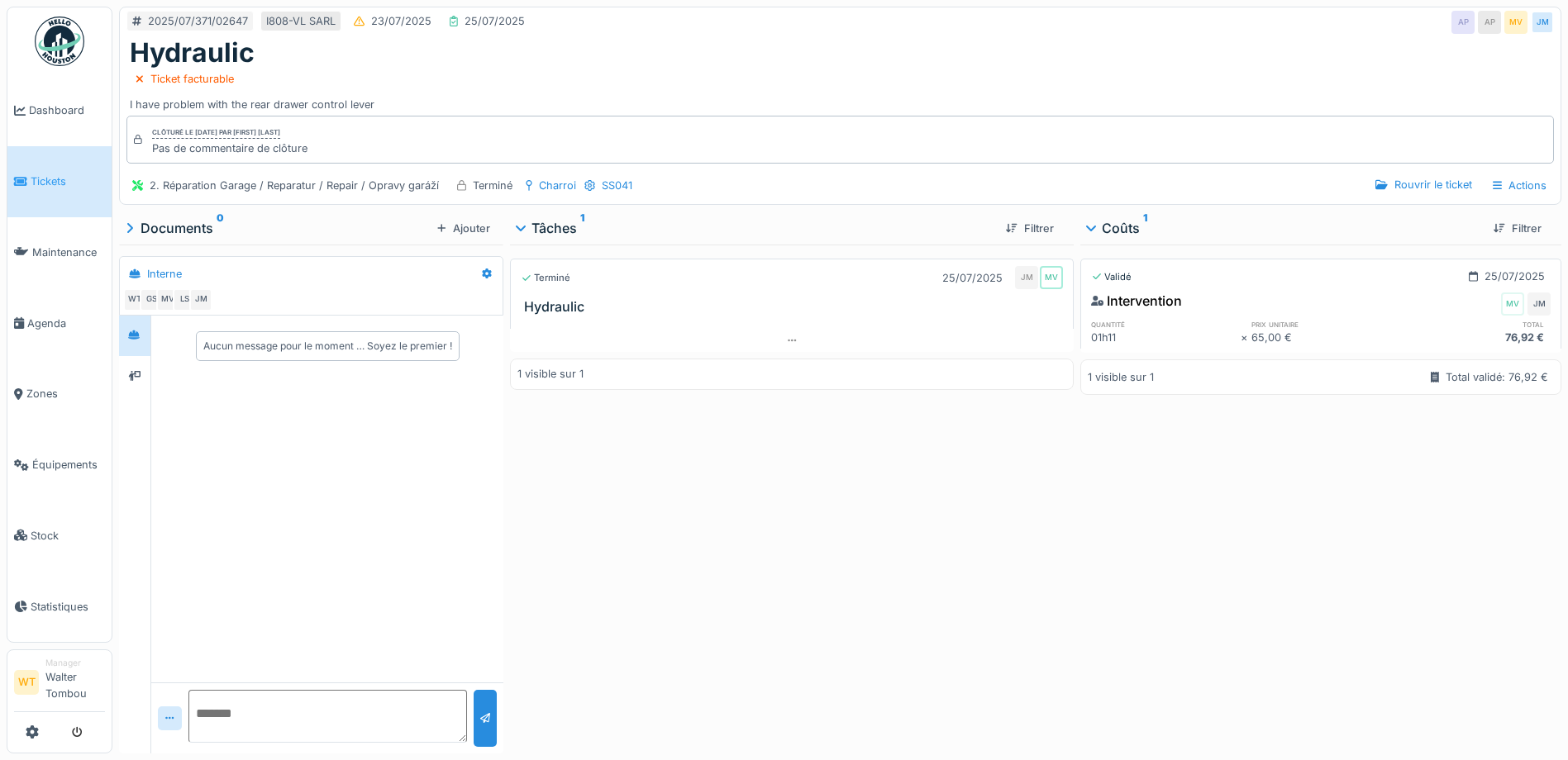 scroll, scrollTop: 0, scrollLeft: 0, axis: both 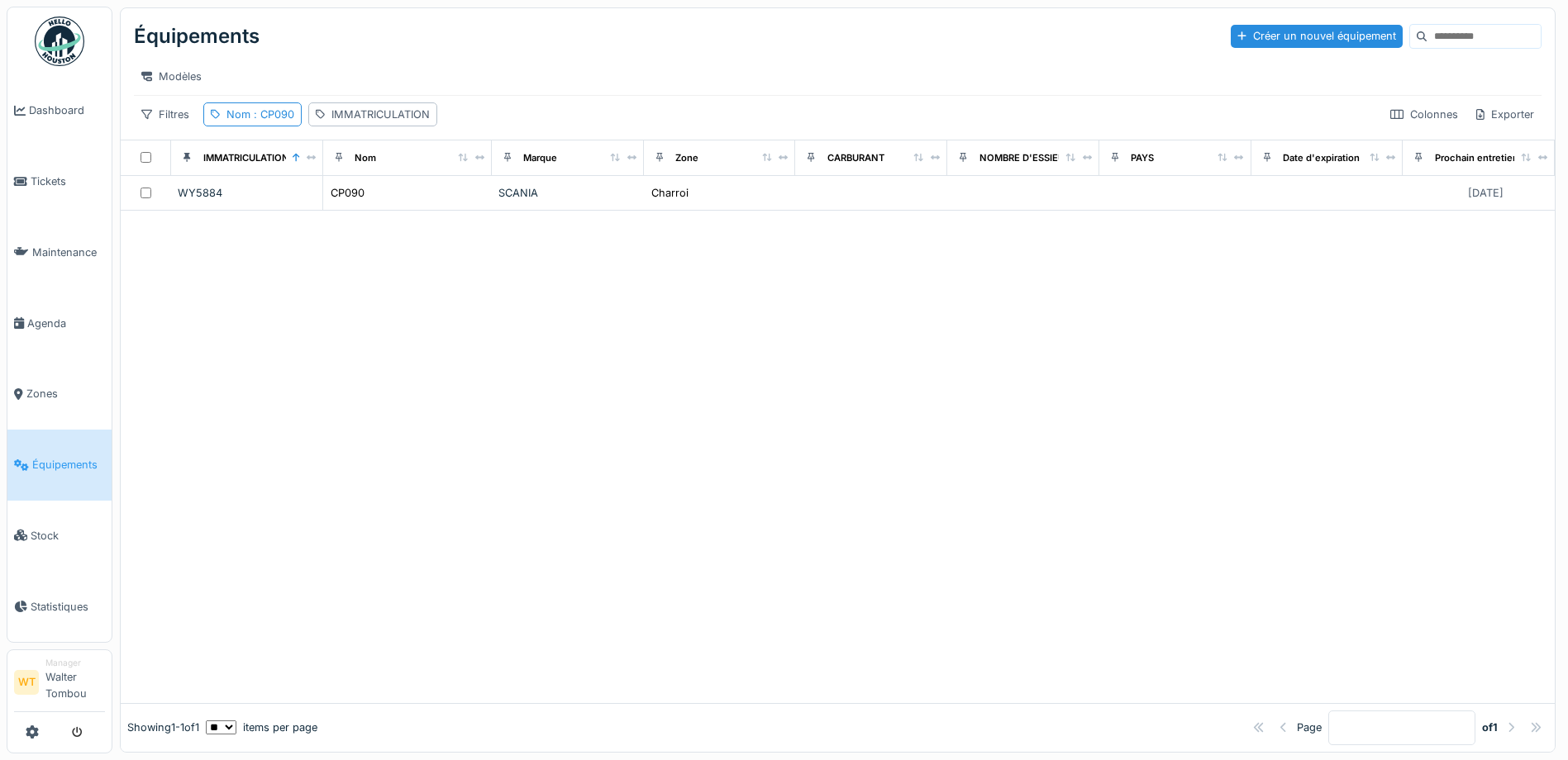 click on "Équipements Créer un nouvel équipement Modèles Filtres Nom   :   CP090 IMMATRICULATION Colonnes Exporter" at bounding box center (837, 74) 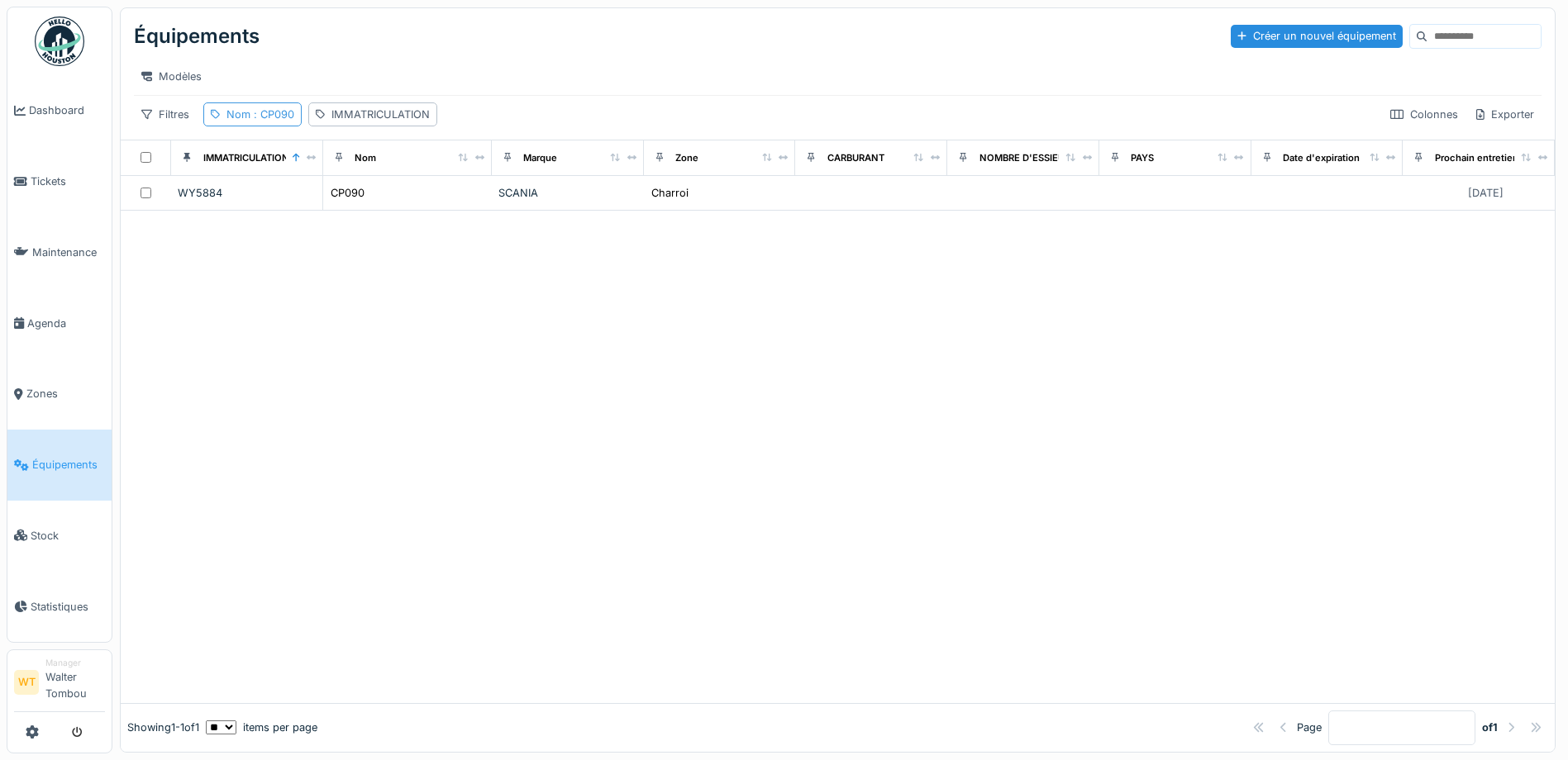 click on ":   CP090" at bounding box center [272, 114] 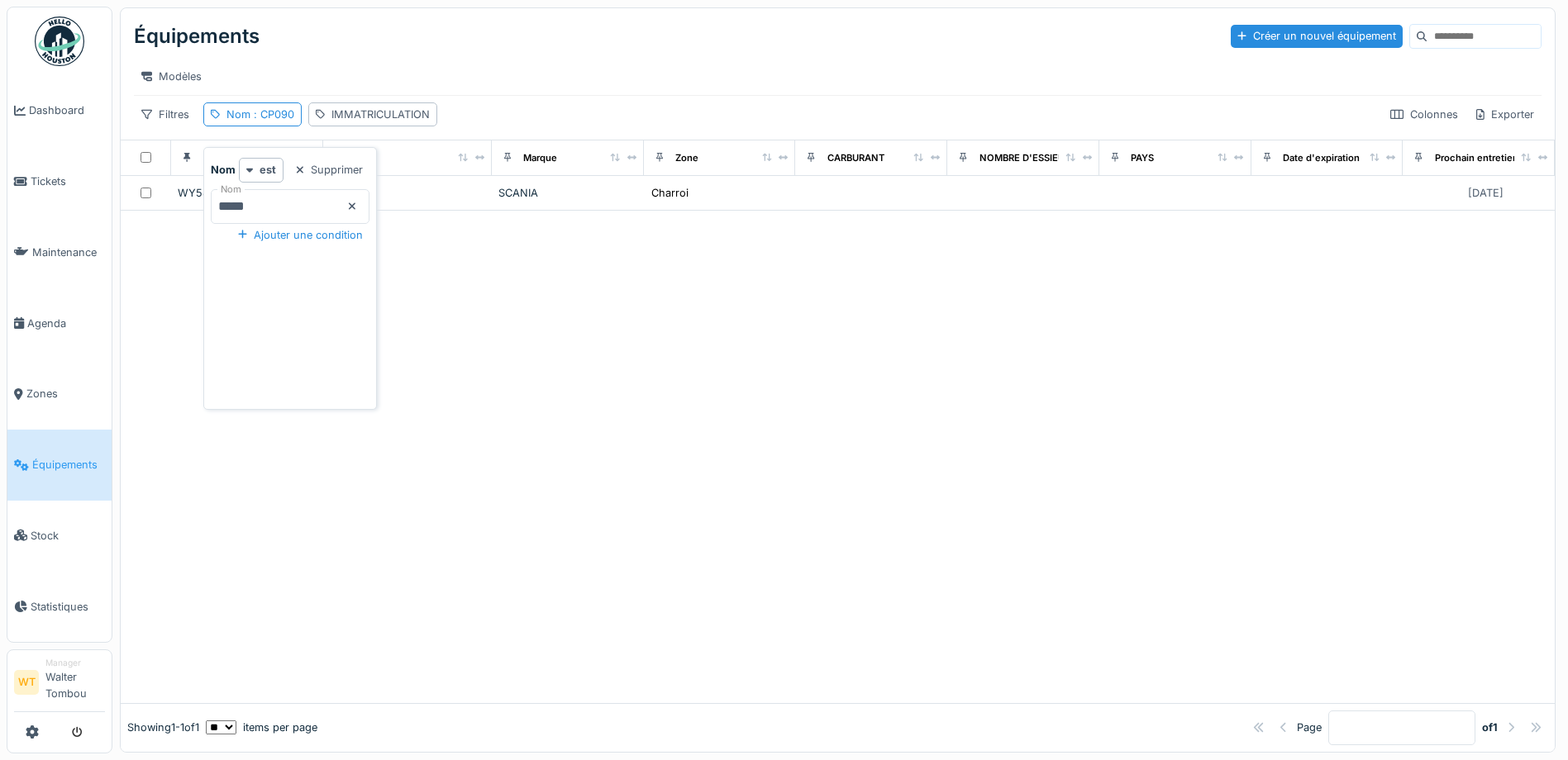 click 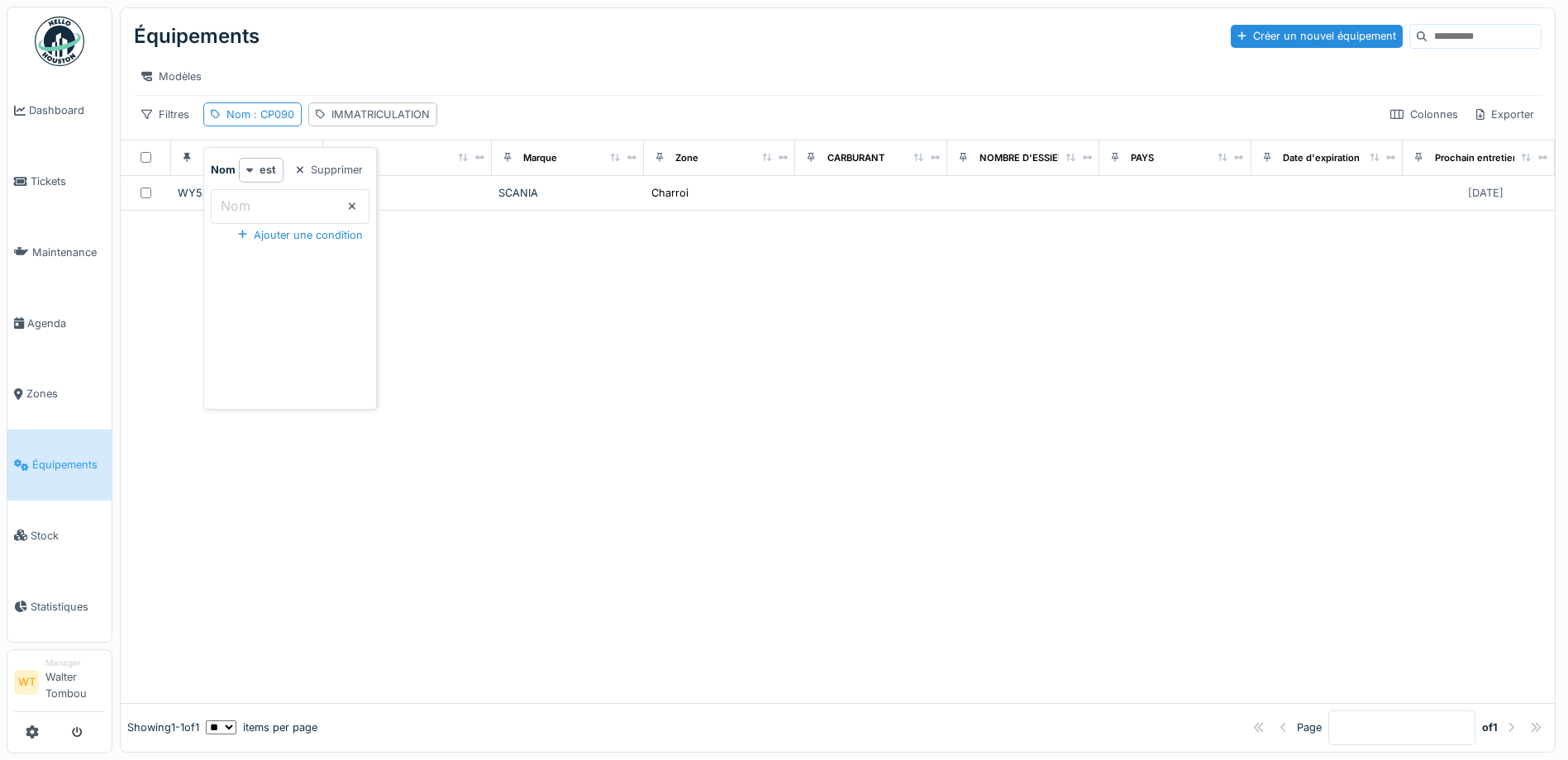 click on "Nom" at bounding box center (290, 207) 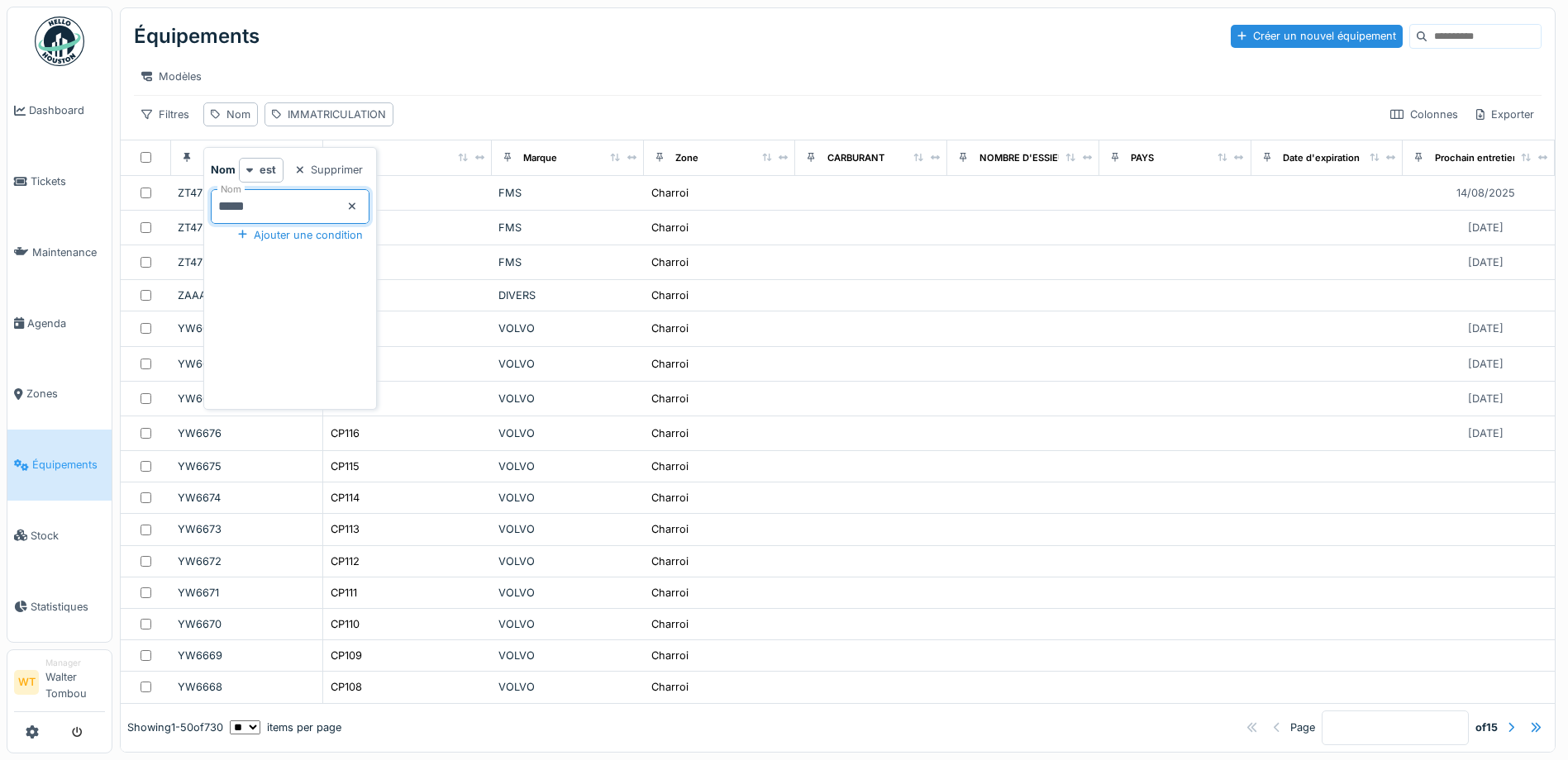 type on "*****" 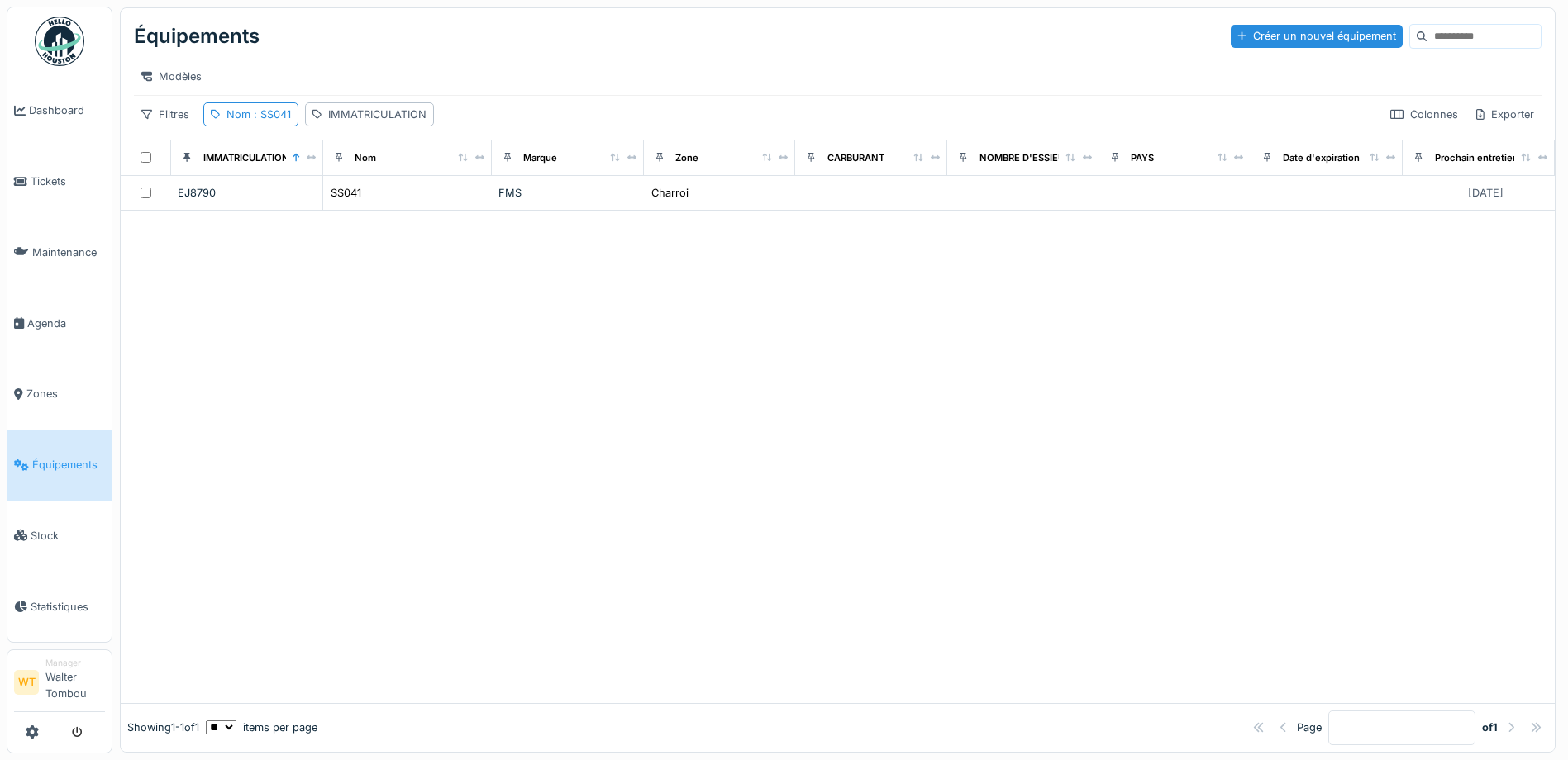click at bounding box center [837, 457] 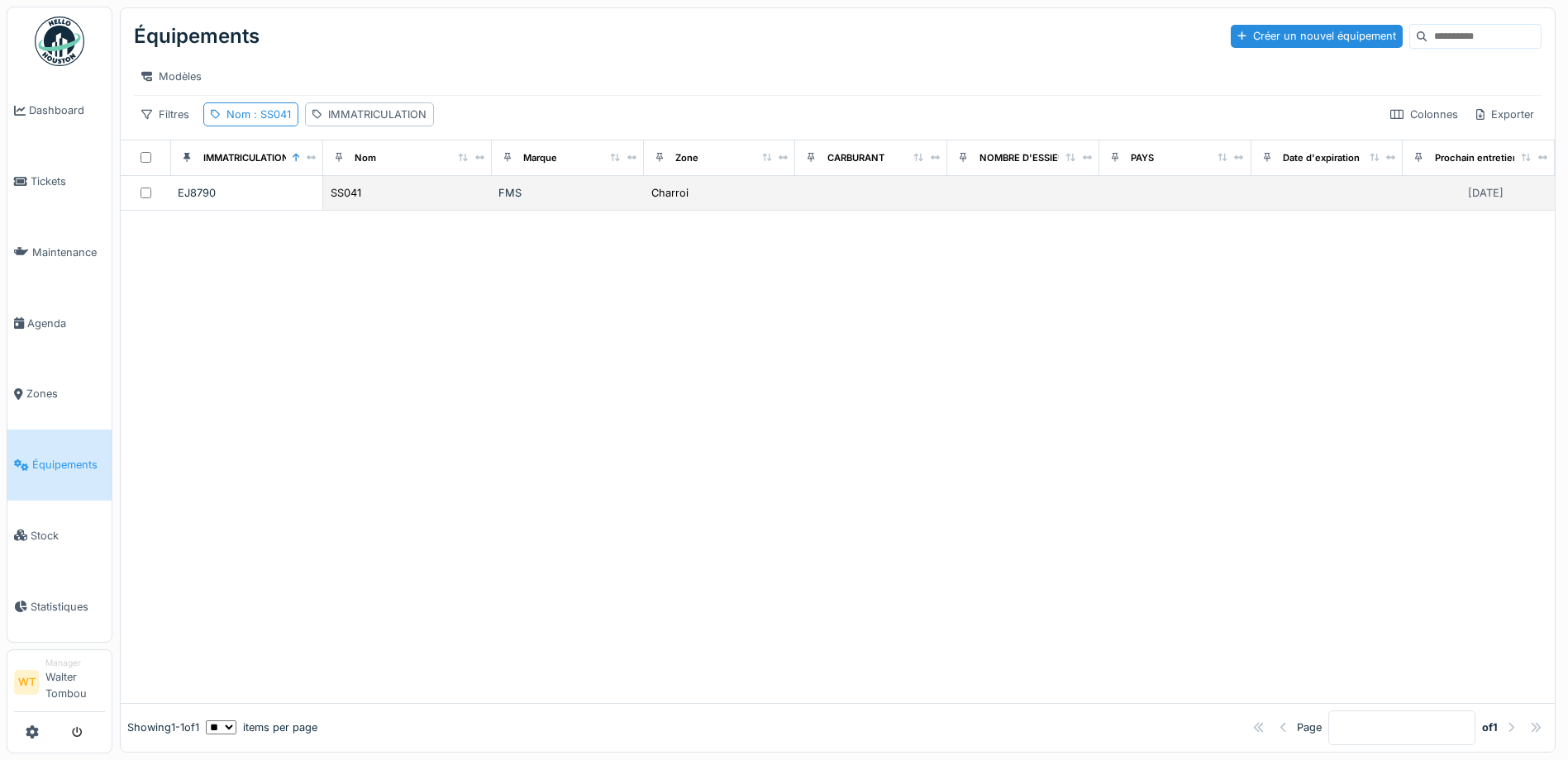 click on "FMS" at bounding box center [568, 193] 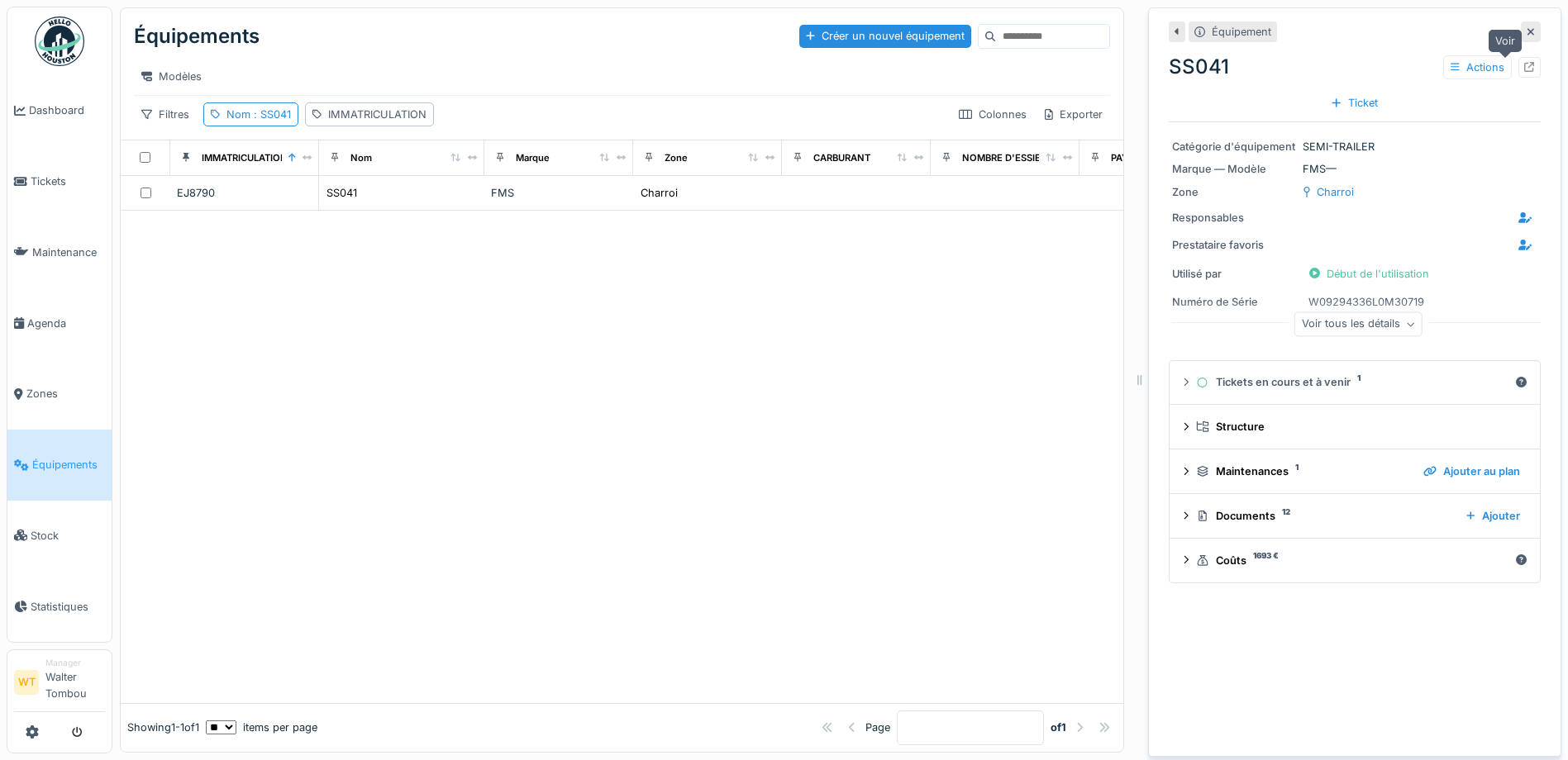 click at bounding box center [1529, 67] 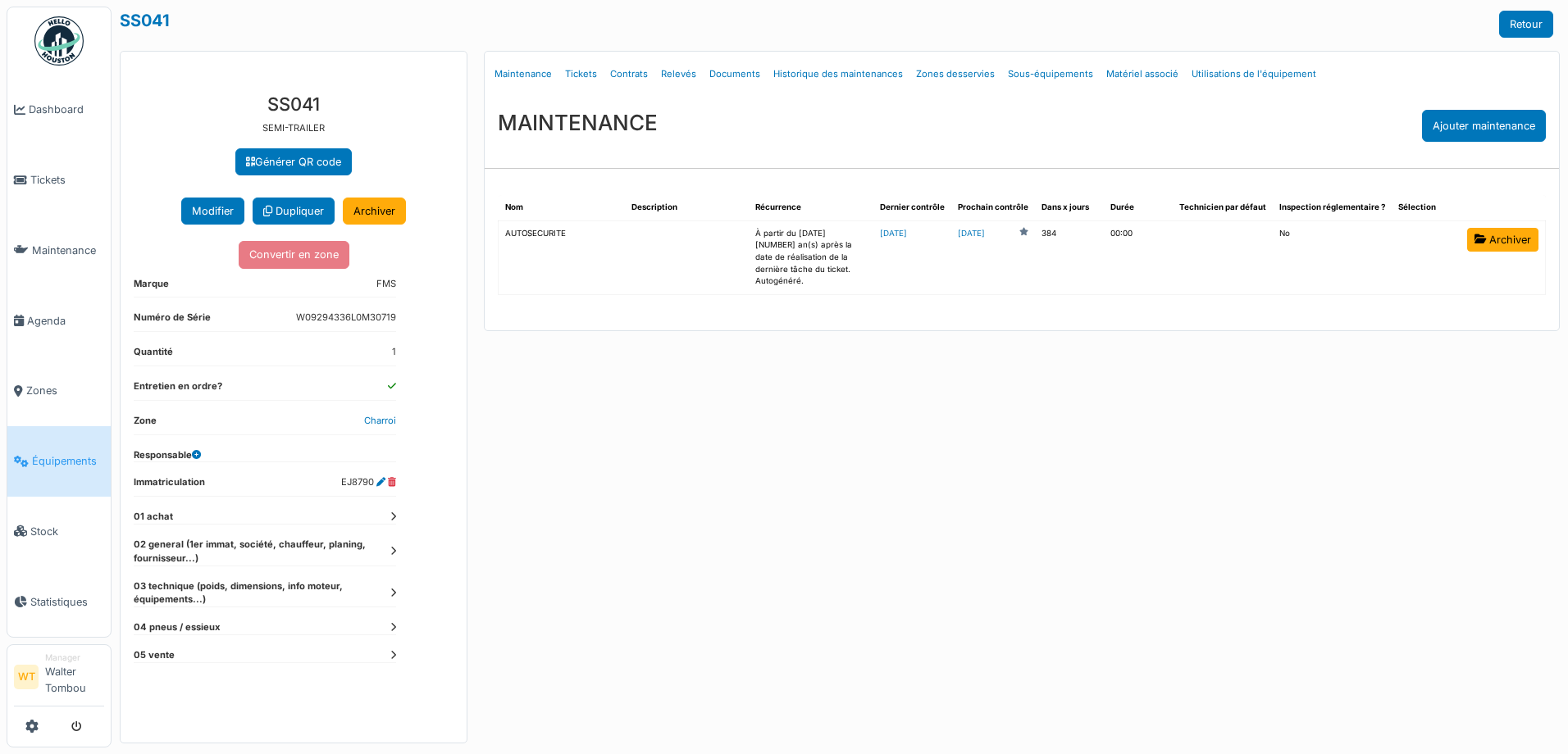 scroll, scrollTop: 0, scrollLeft: 0, axis: both 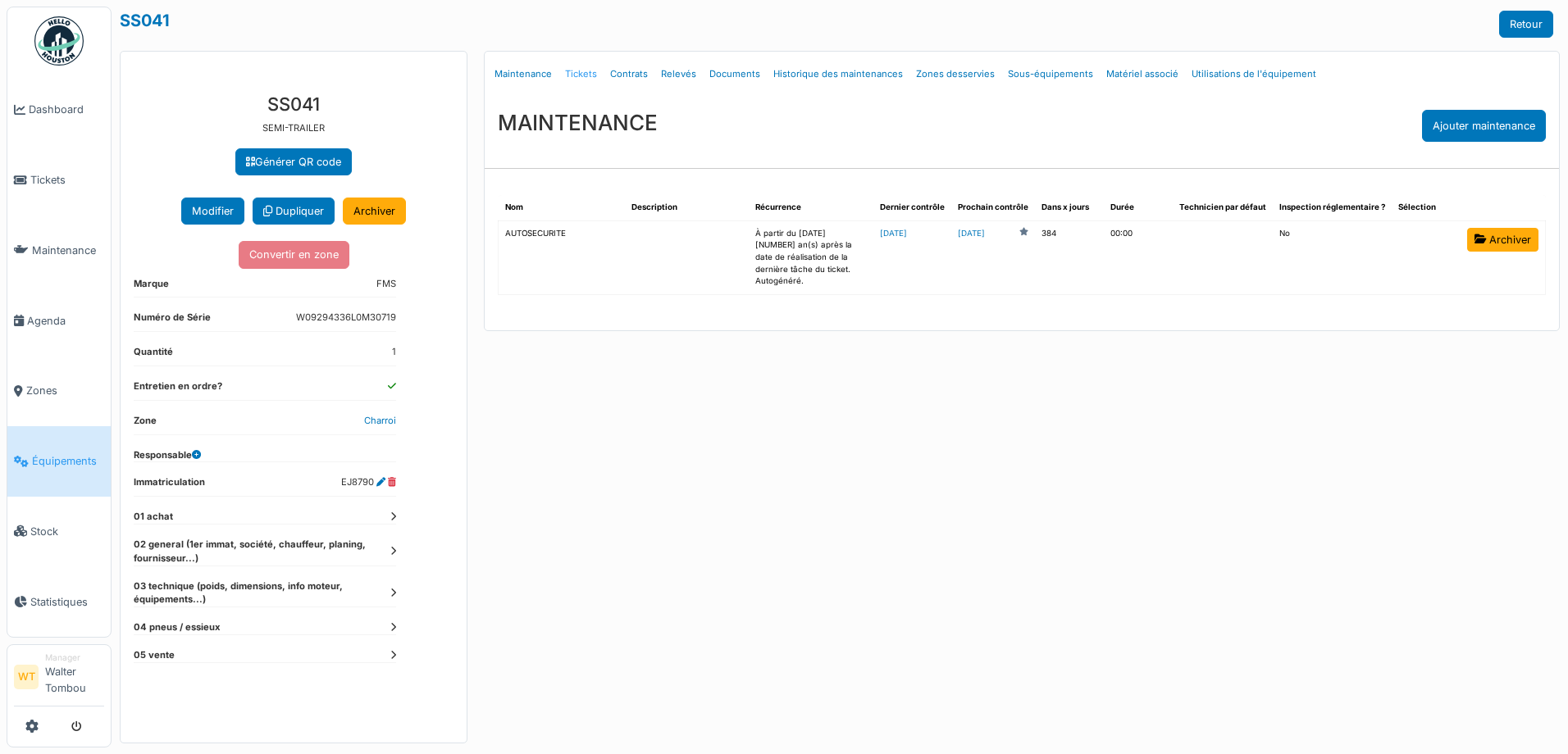 click on "Tickets" at bounding box center (581, 74) 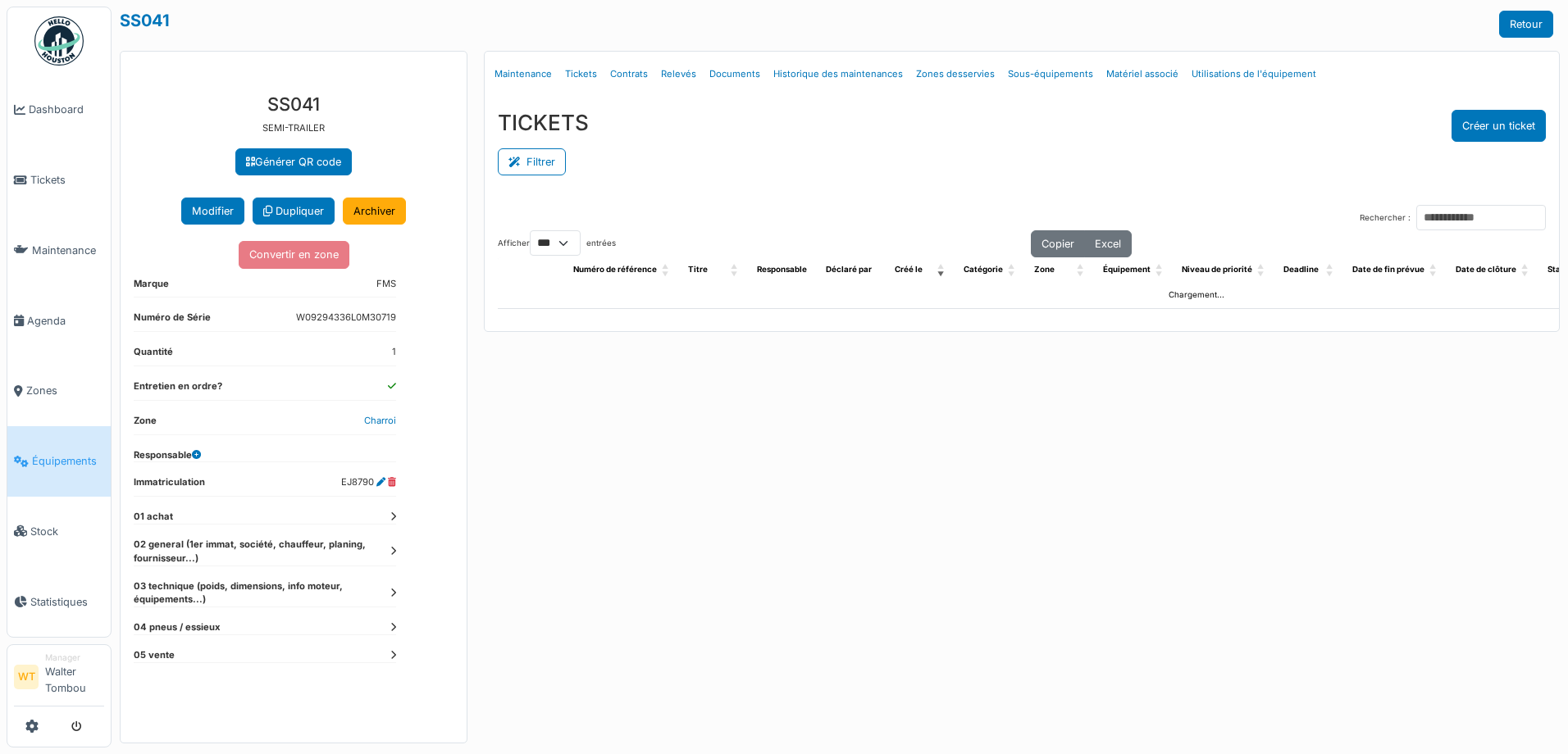 select on "***" 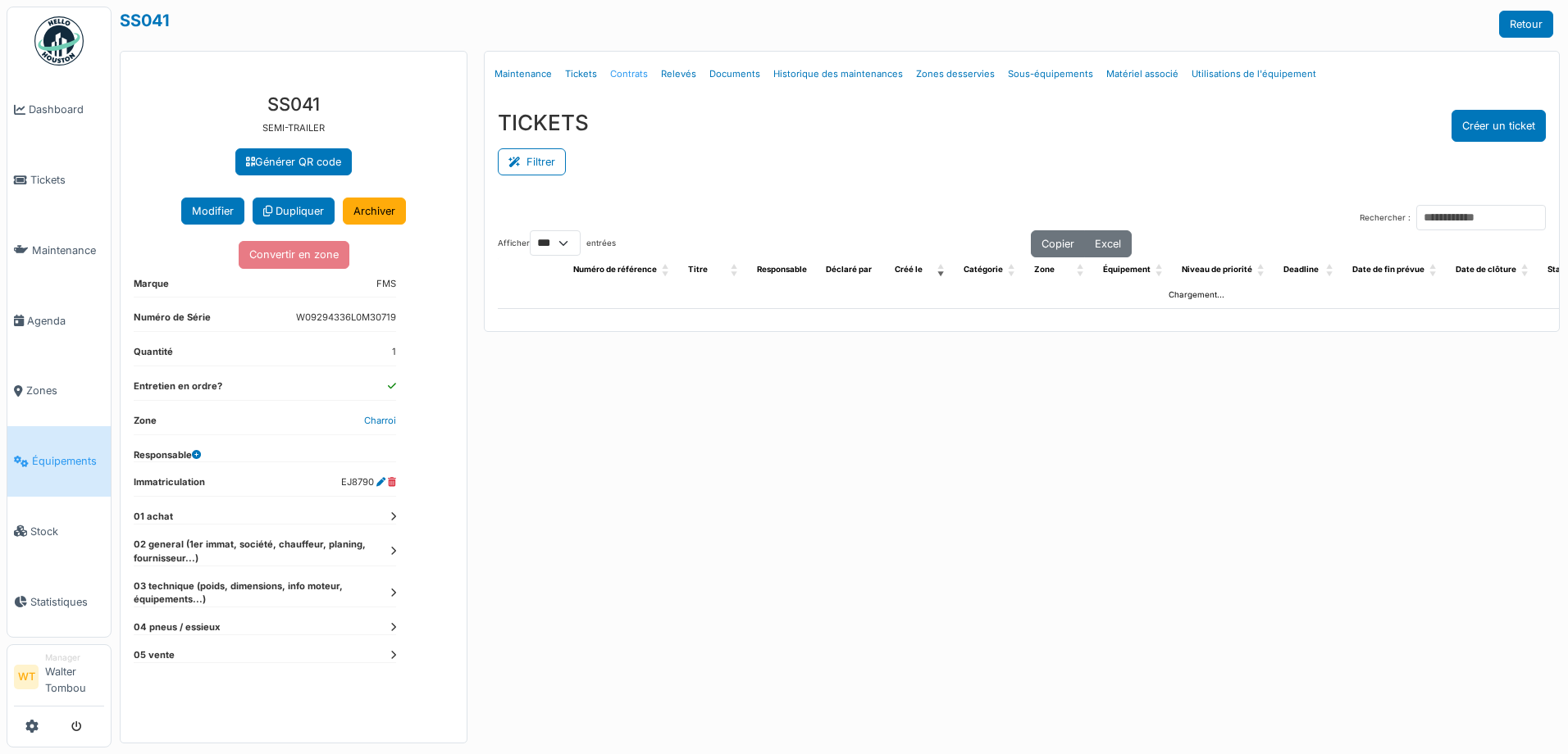 scroll, scrollTop: 0, scrollLeft: 0, axis: both 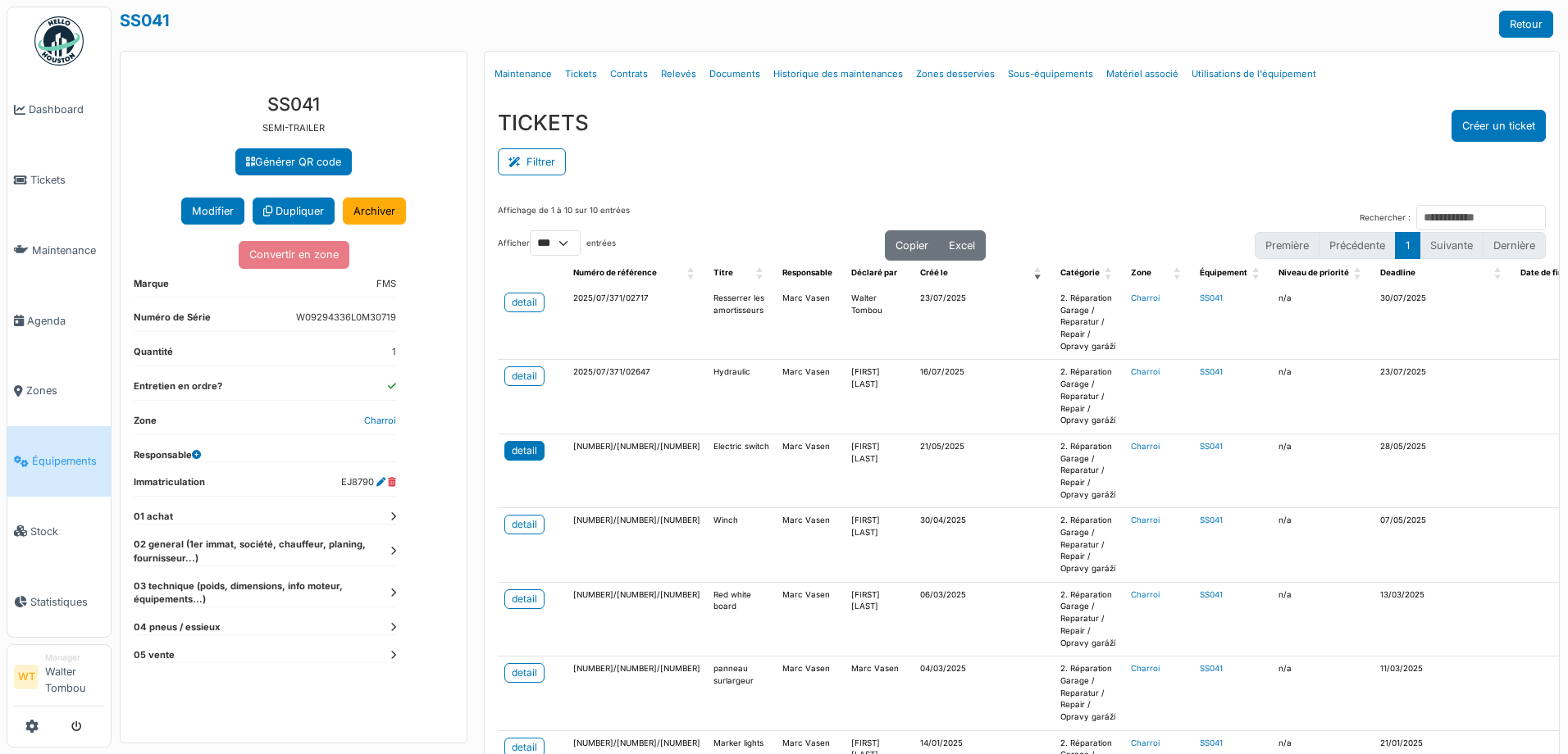 click on "detail" at bounding box center [524, 451] 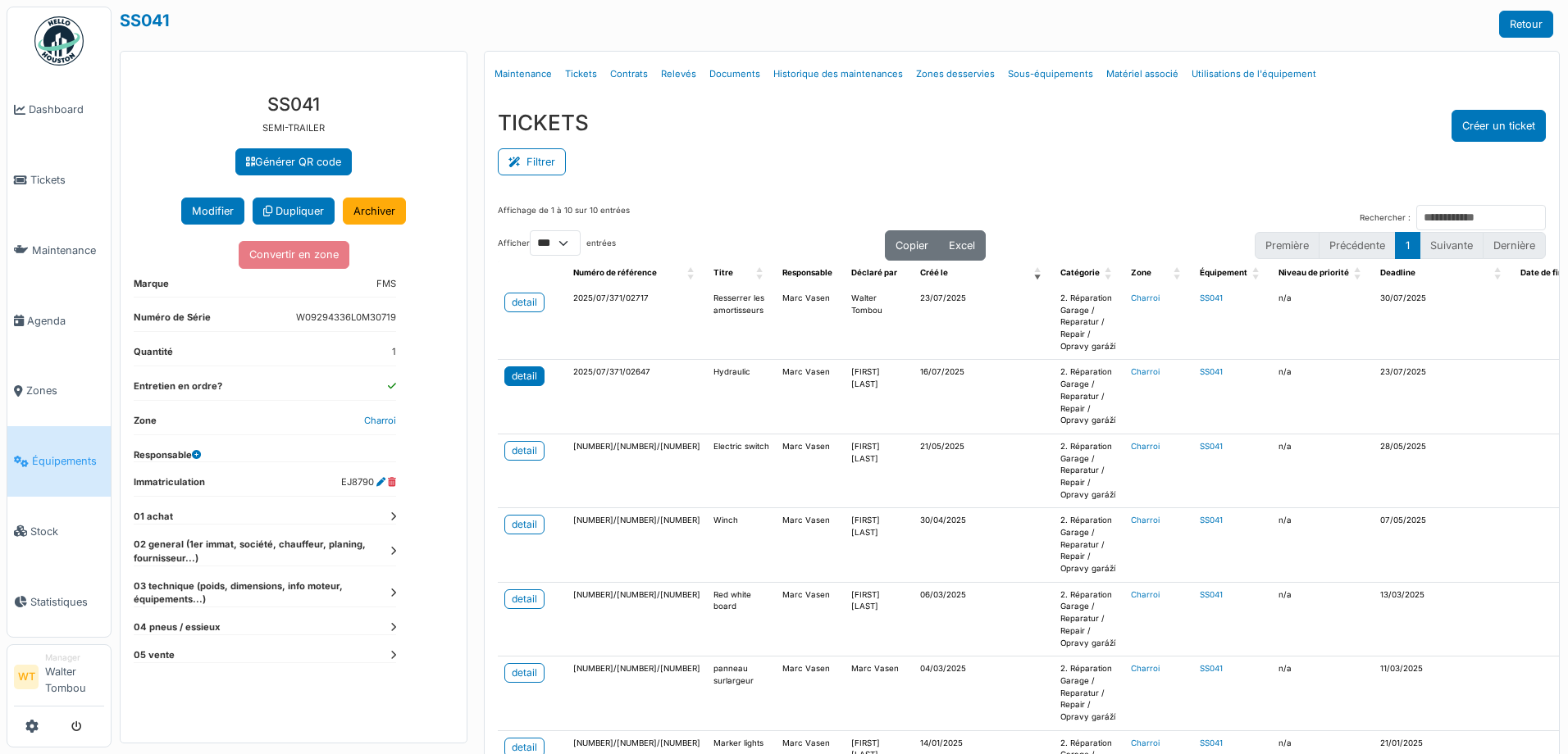 click on "detail" at bounding box center [524, 376] 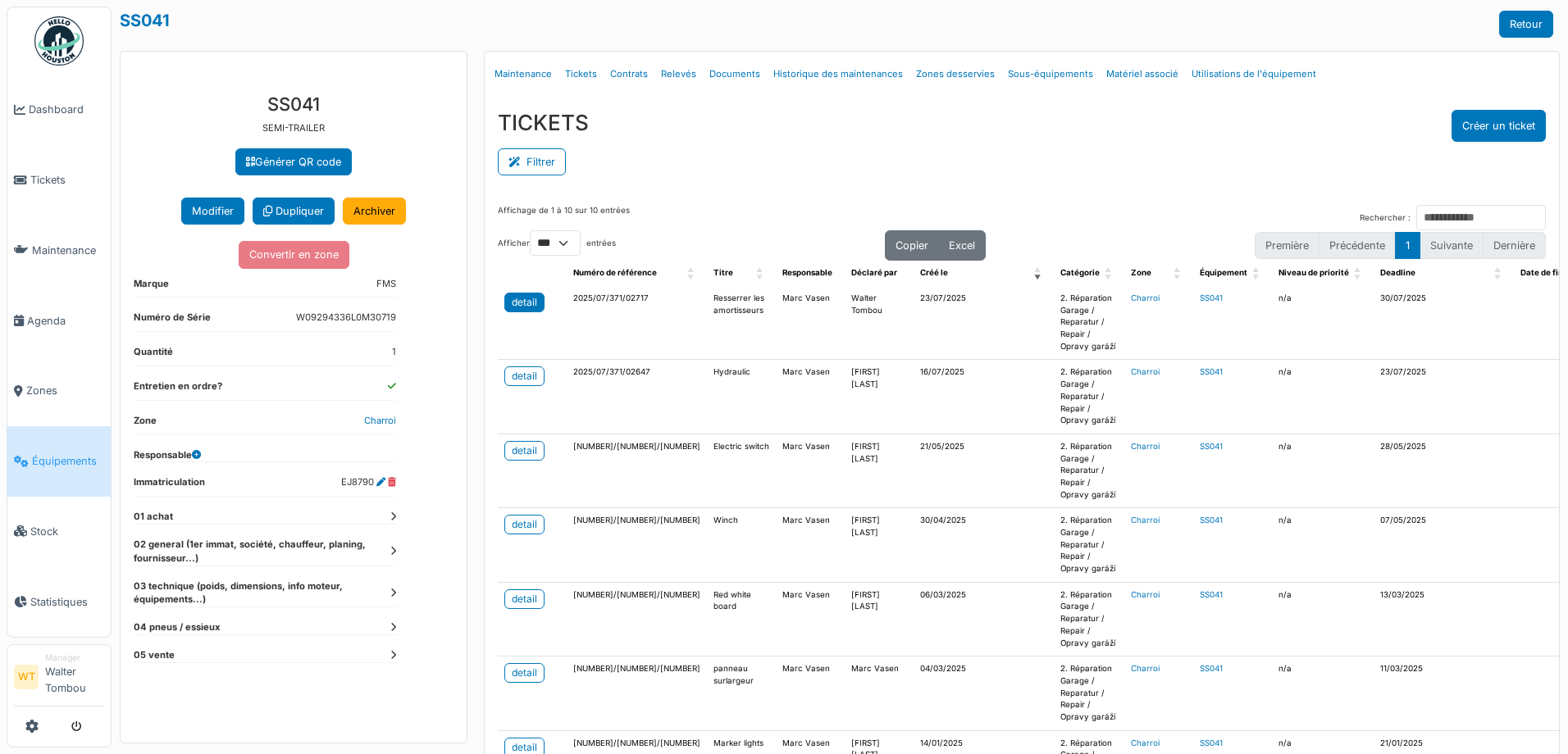 click on "detail" at bounding box center (524, 302) 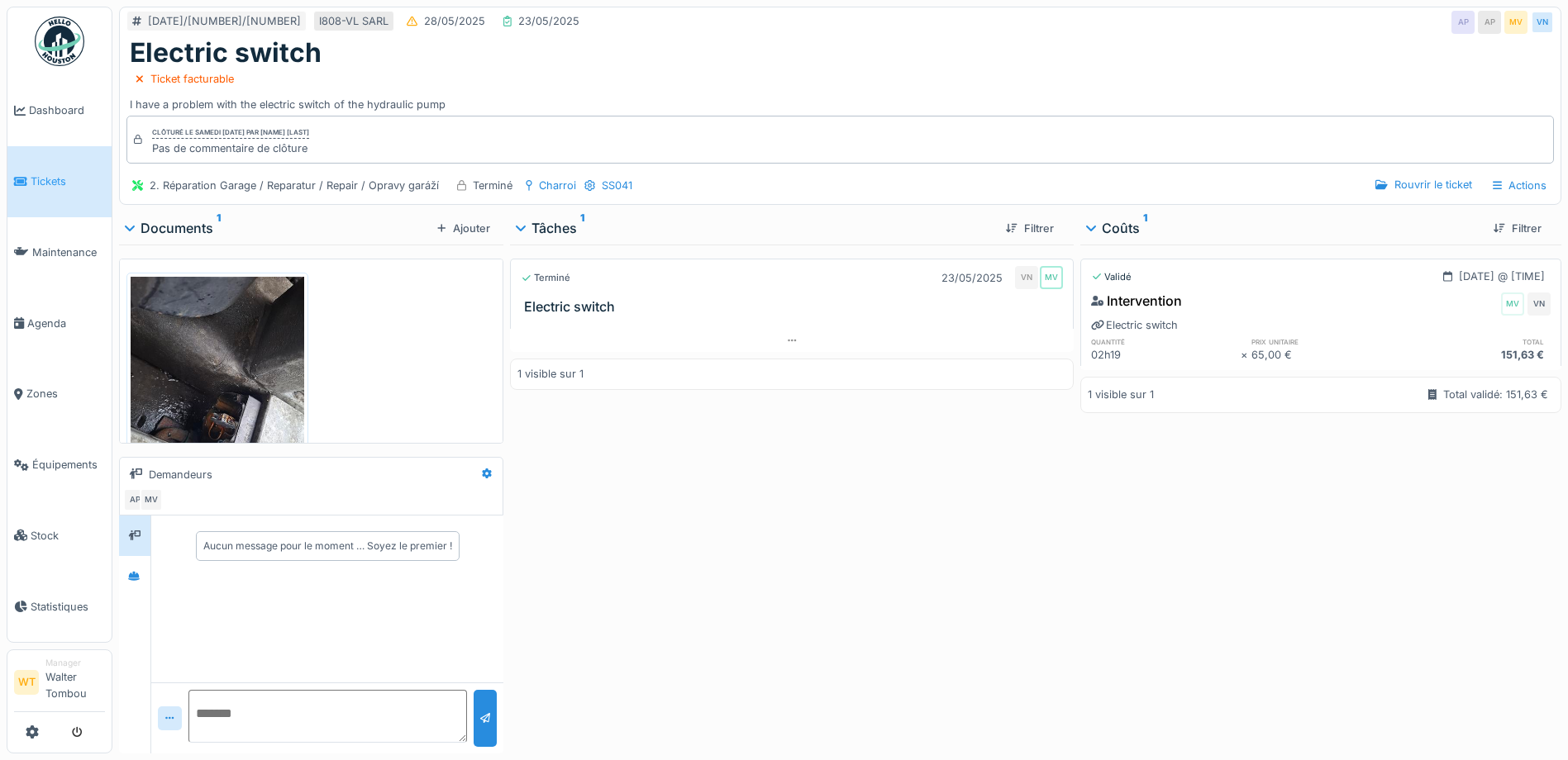 scroll, scrollTop: 0, scrollLeft: 0, axis: both 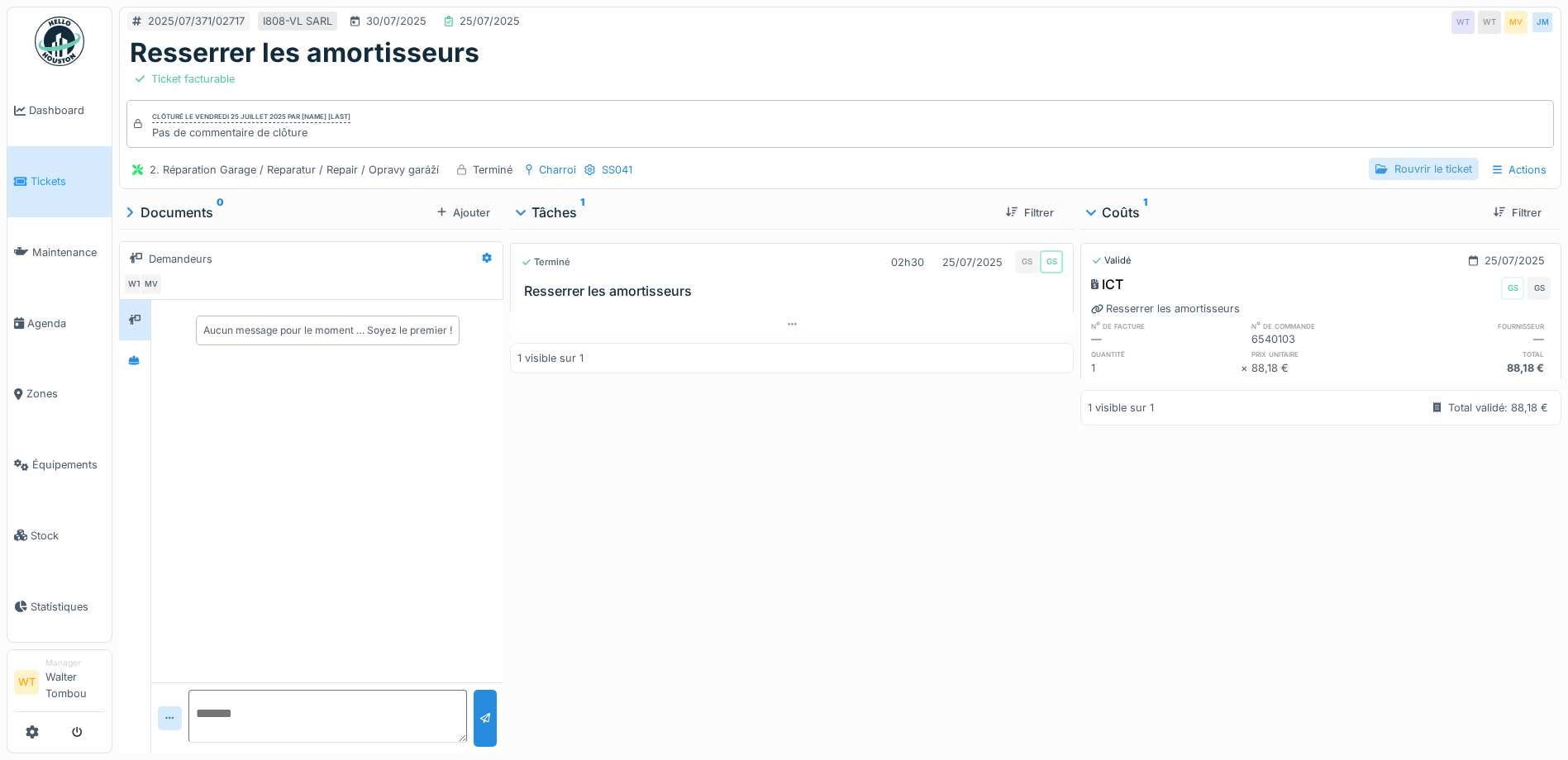 click on "Rouvrir le ticket" at bounding box center [1423, 169] 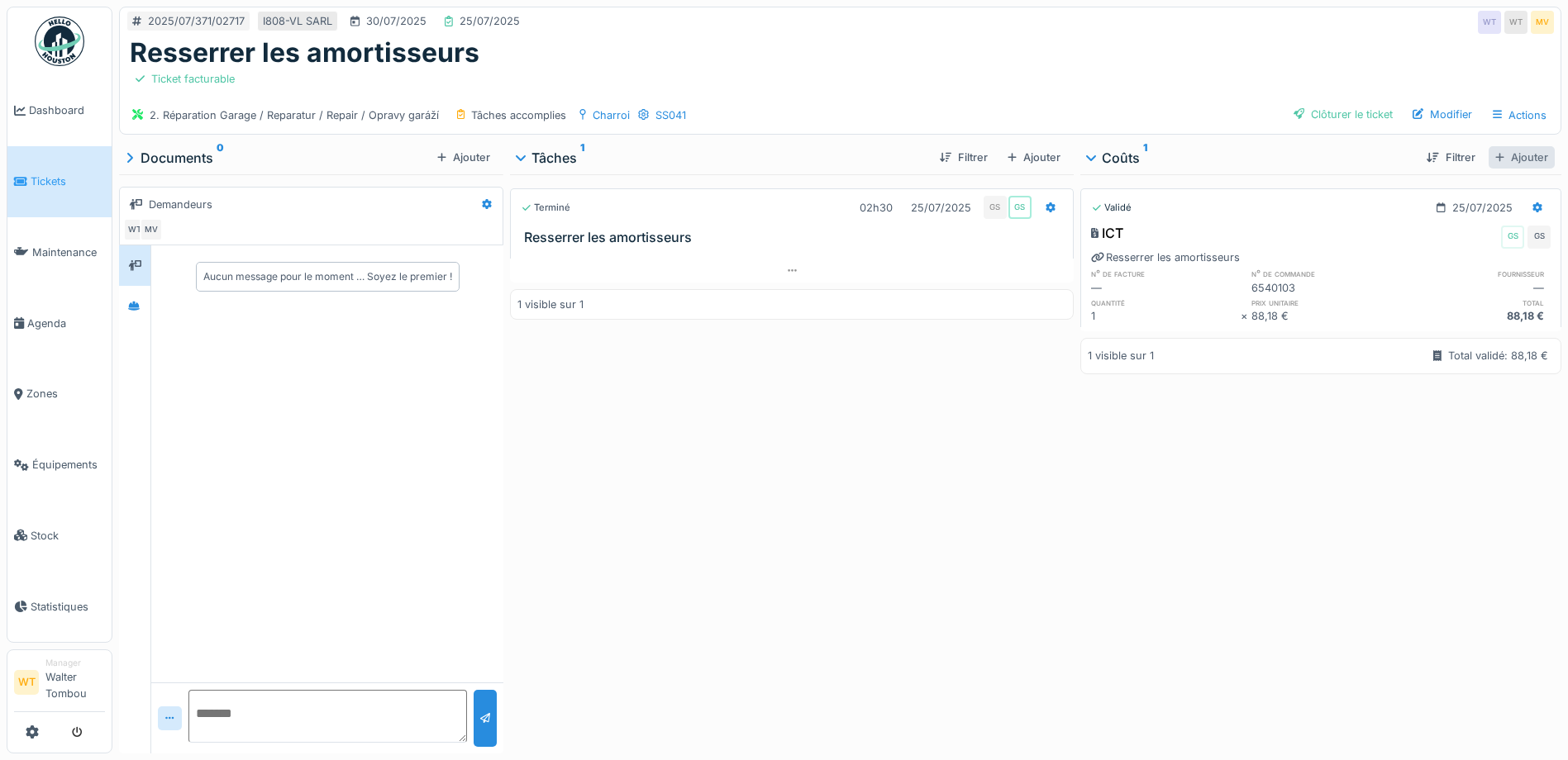 click on "Ajouter" at bounding box center (1522, 157) 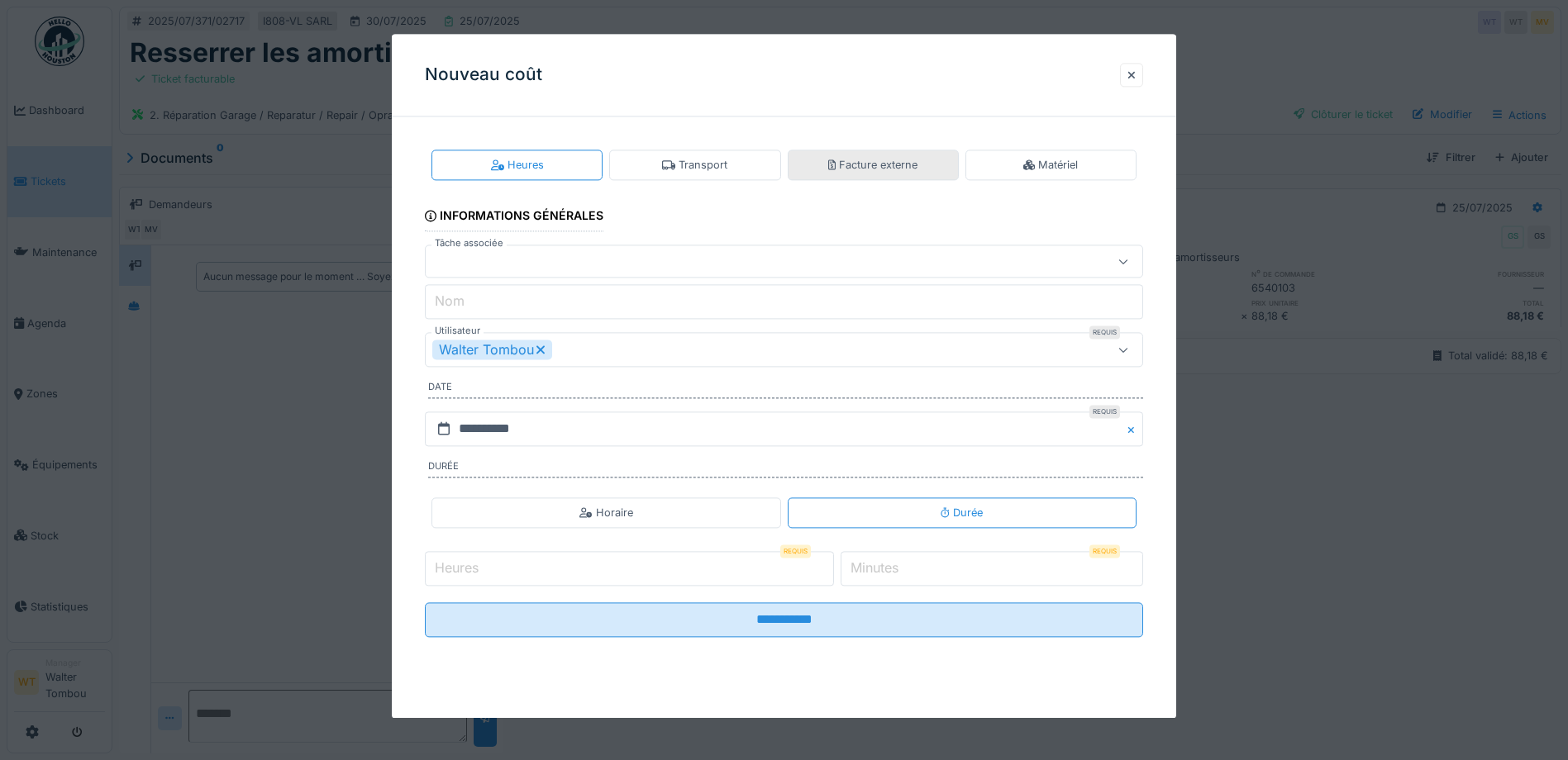 click on "Facture externe" at bounding box center [873, 164] 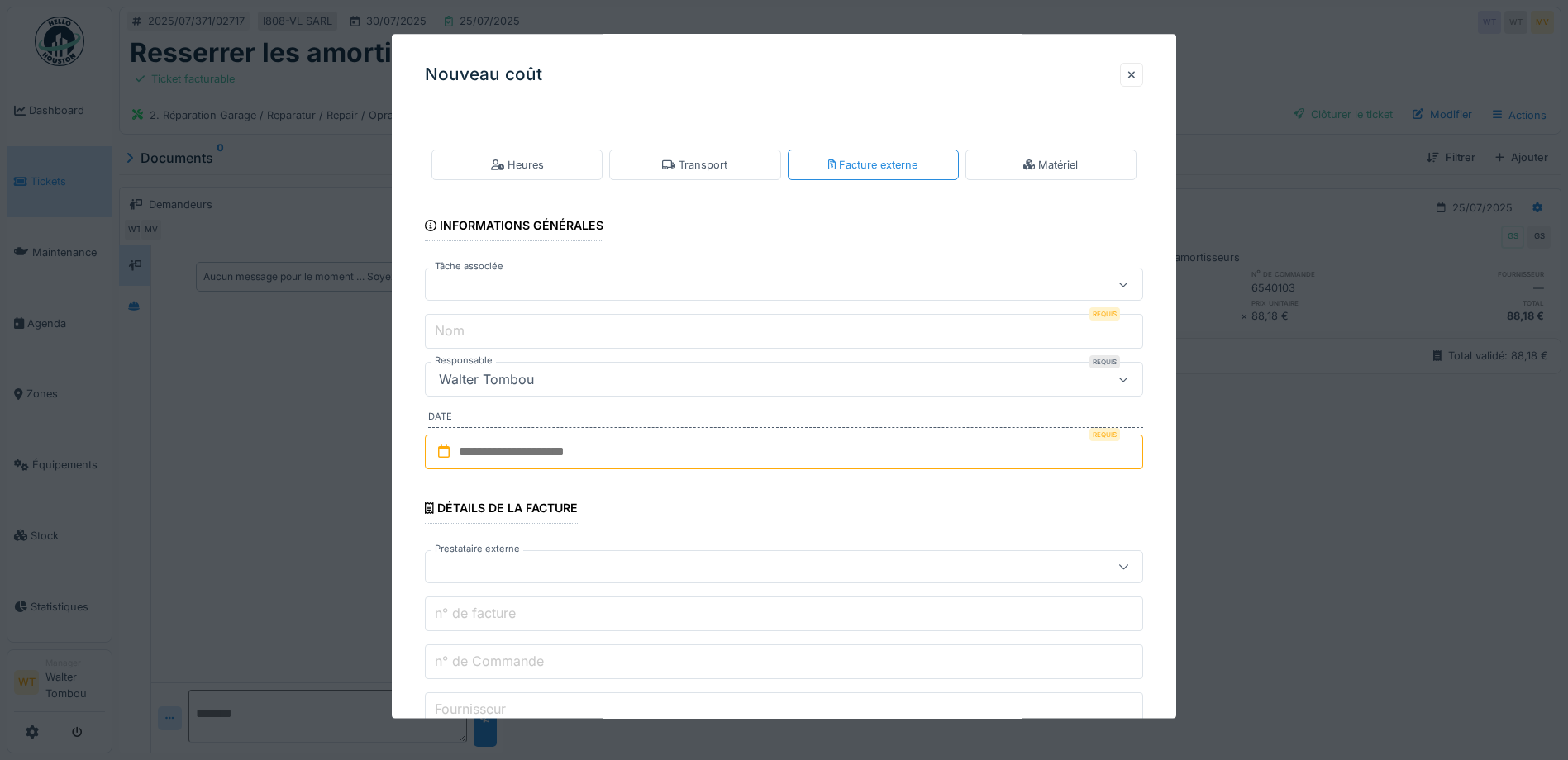 click at bounding box center [748, 285] 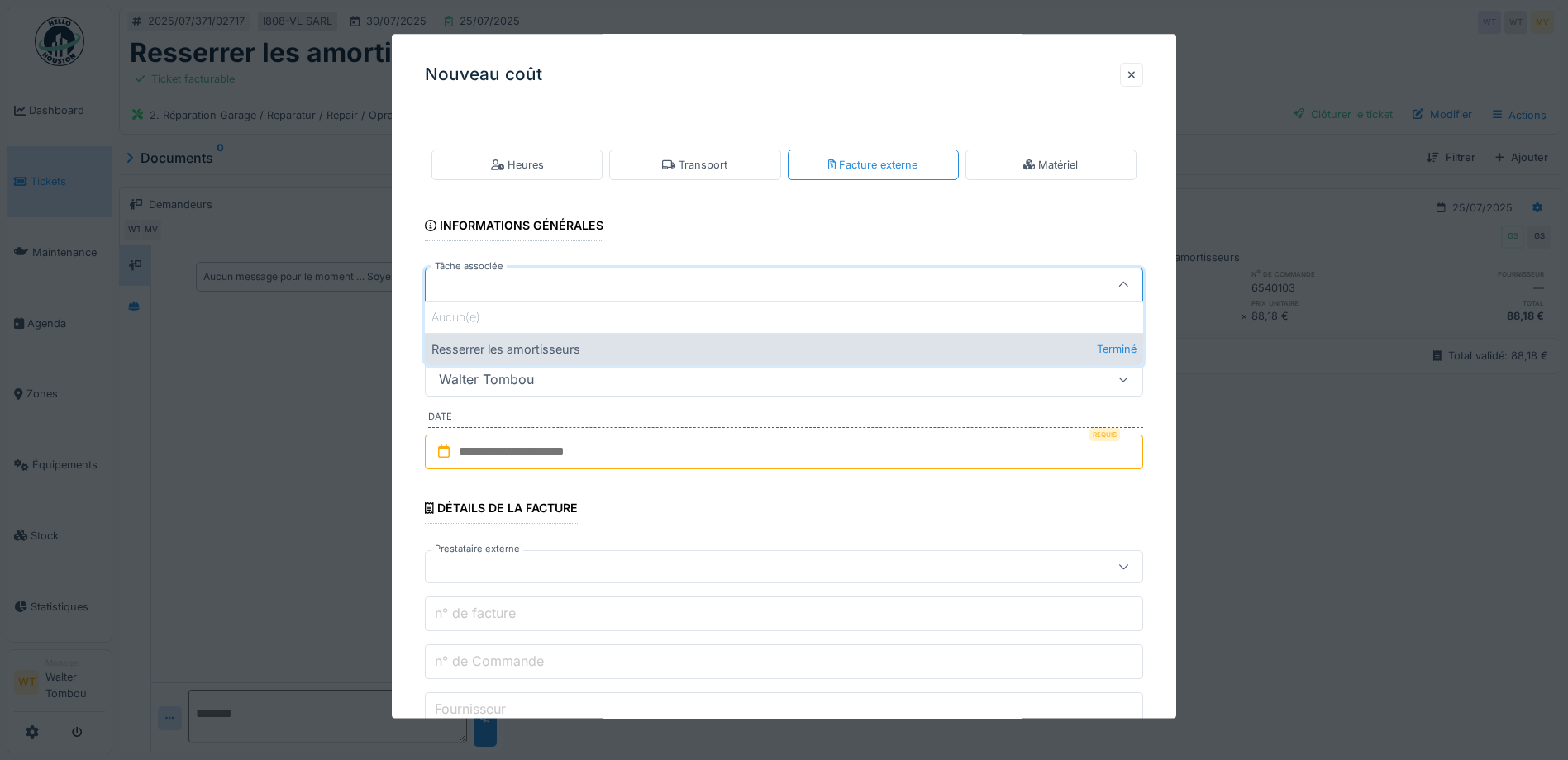 click on "Resserrer les amortisseurs   Terminé" at bounding box center (784, 349) 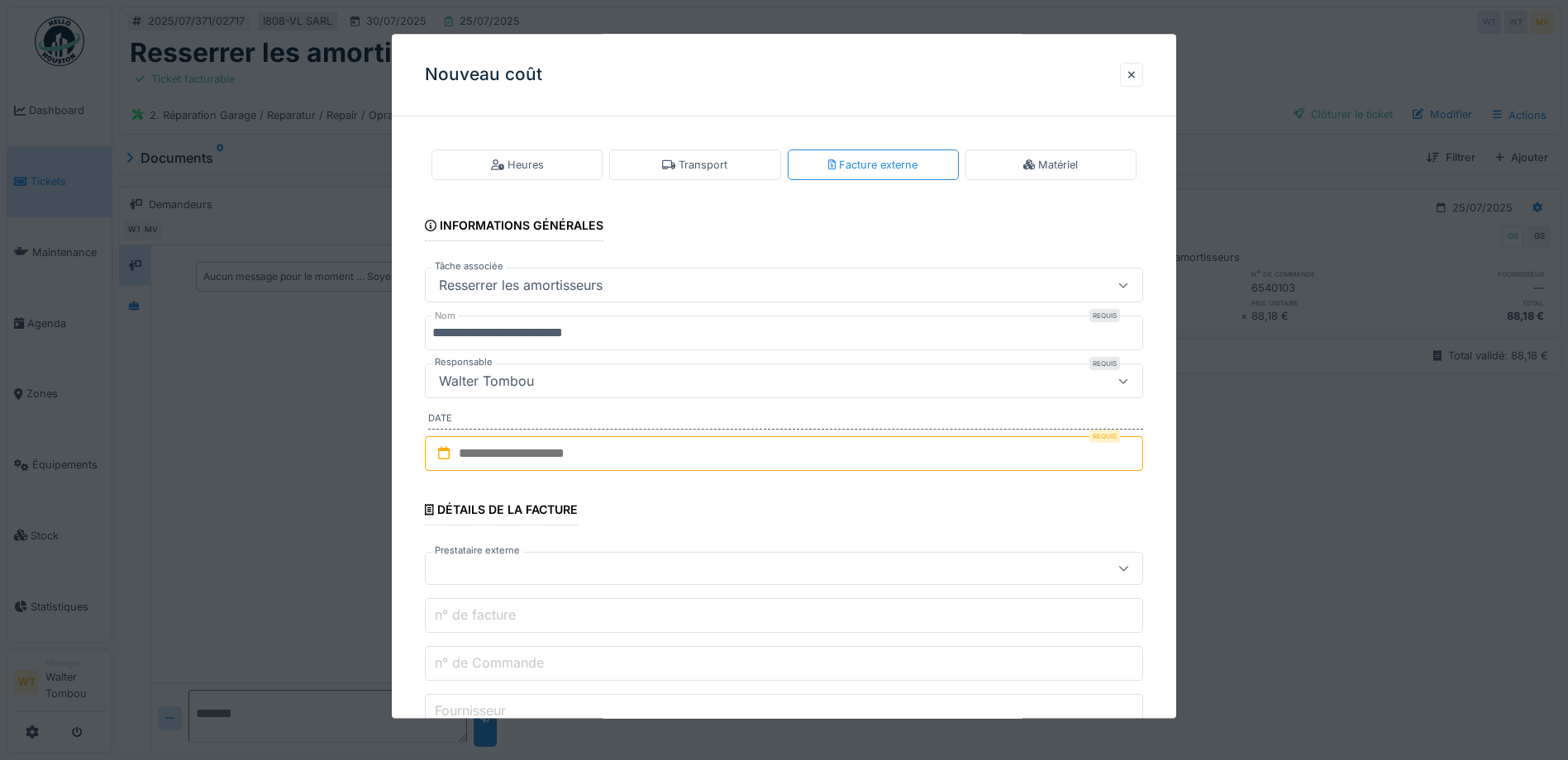 click on "**********" at bounding box center [784, 334] 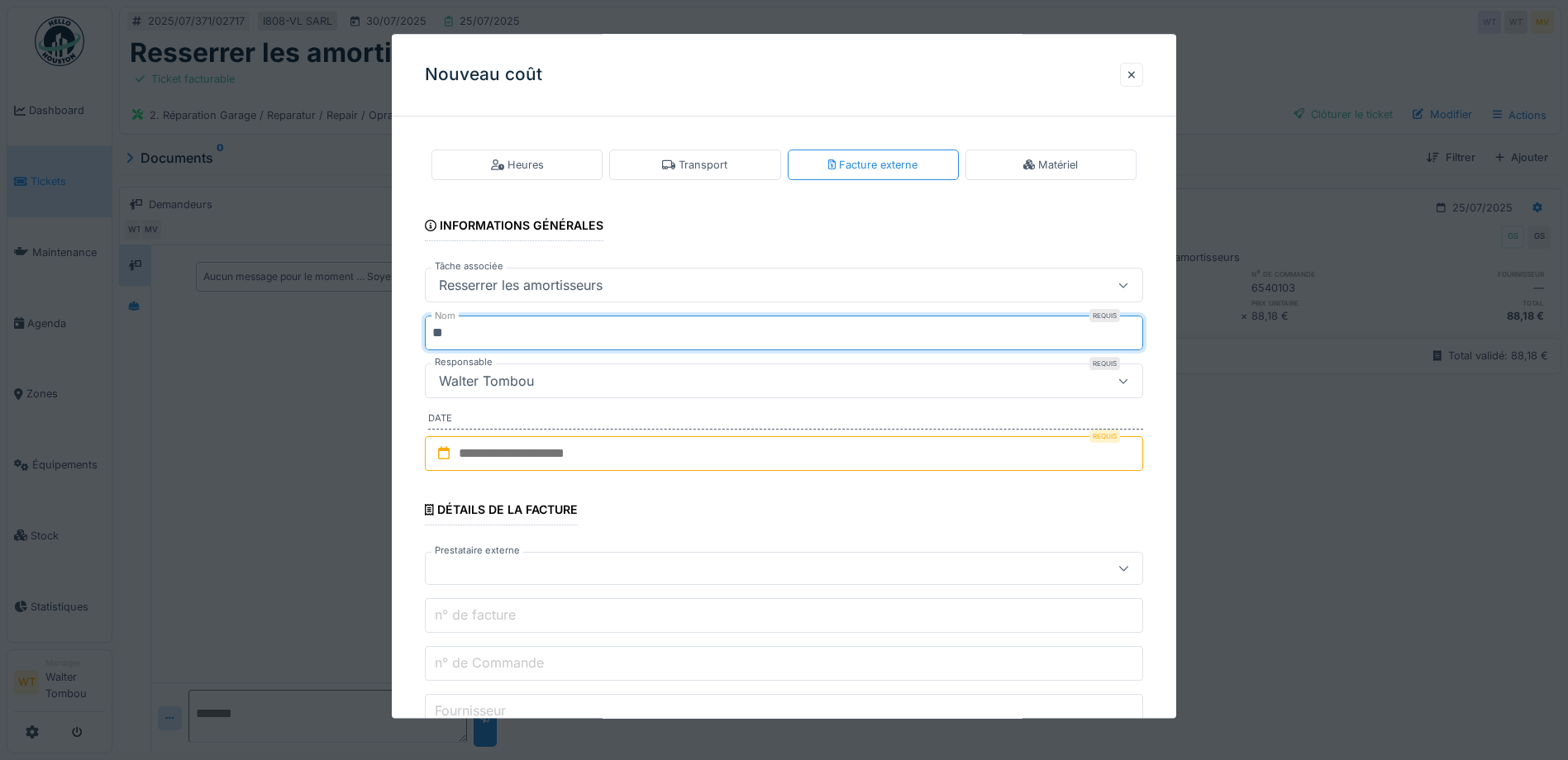 type on "*" 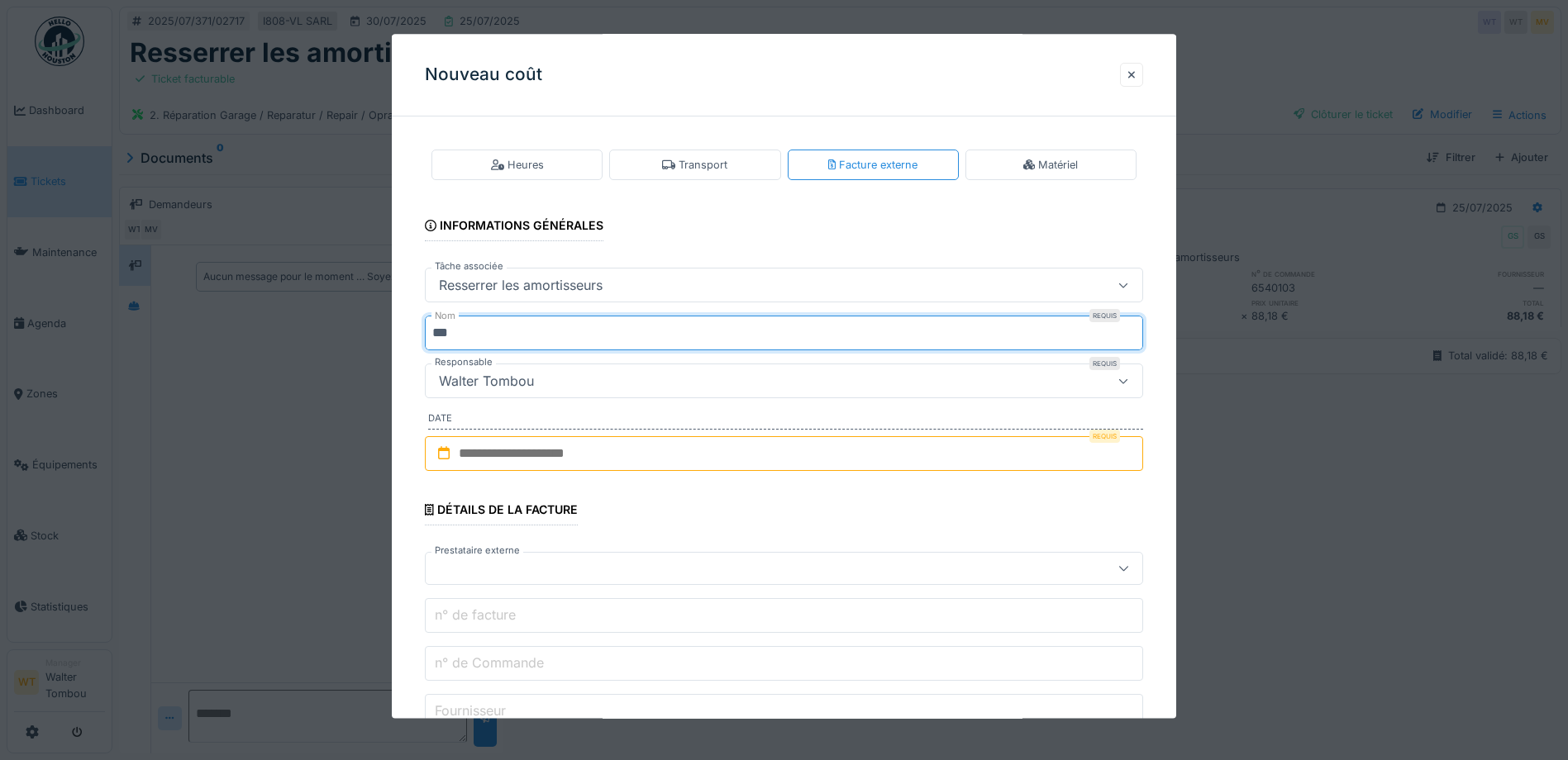 type on "***" 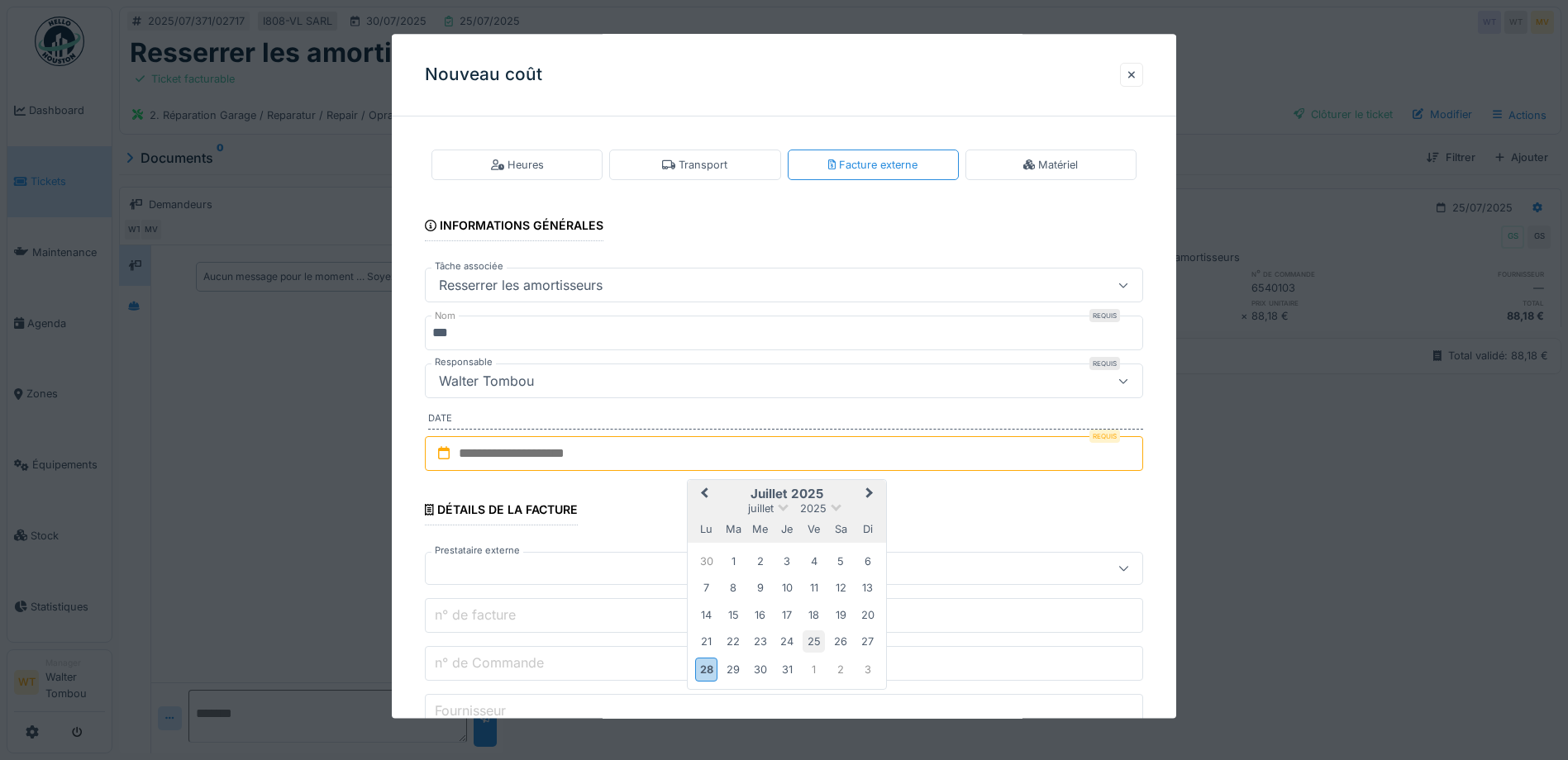 click on "25" at bounding box center (813, 642) 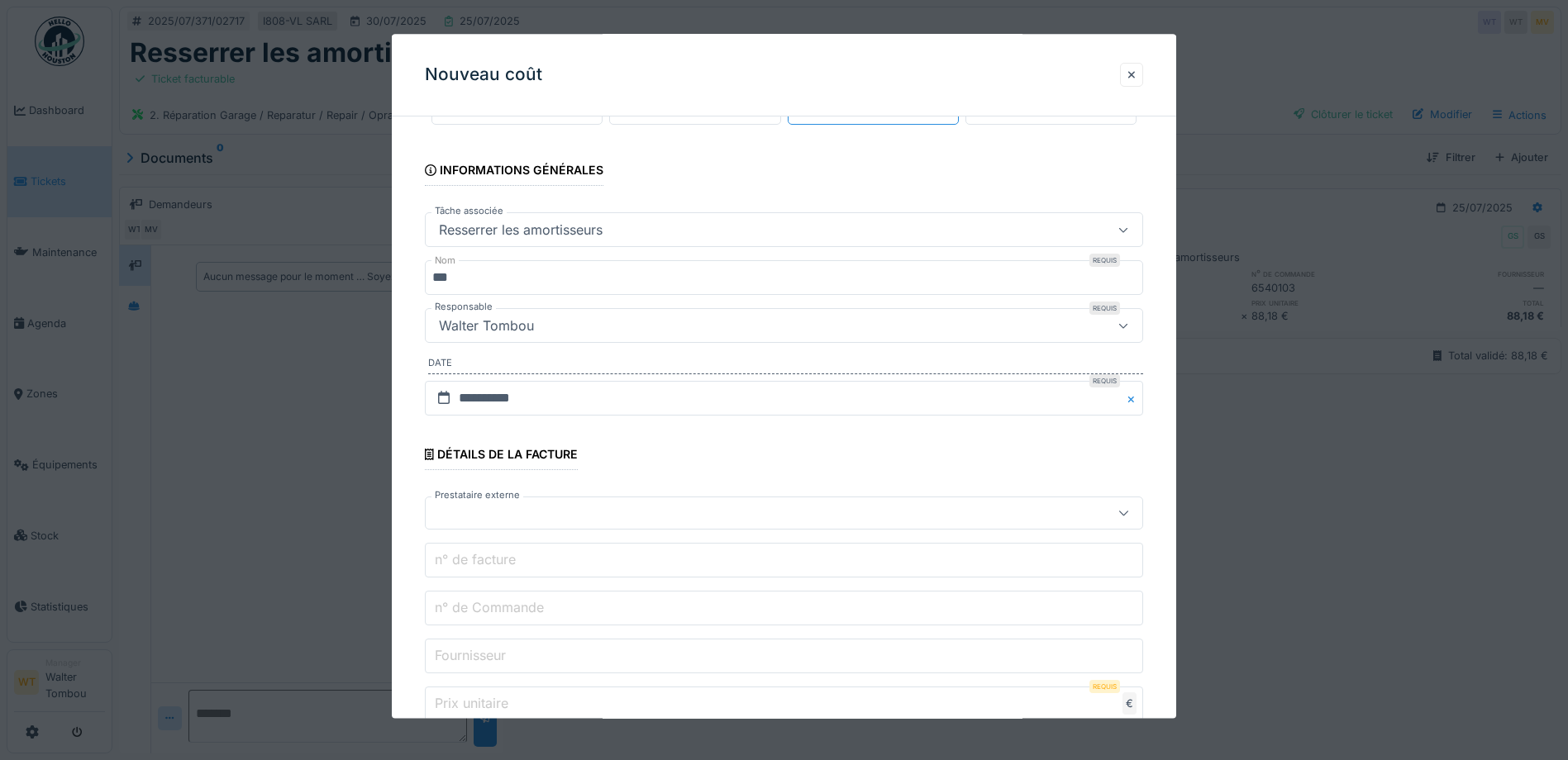 scroll, scrollTop: 83, scrollLeft: 0, axis: vertical 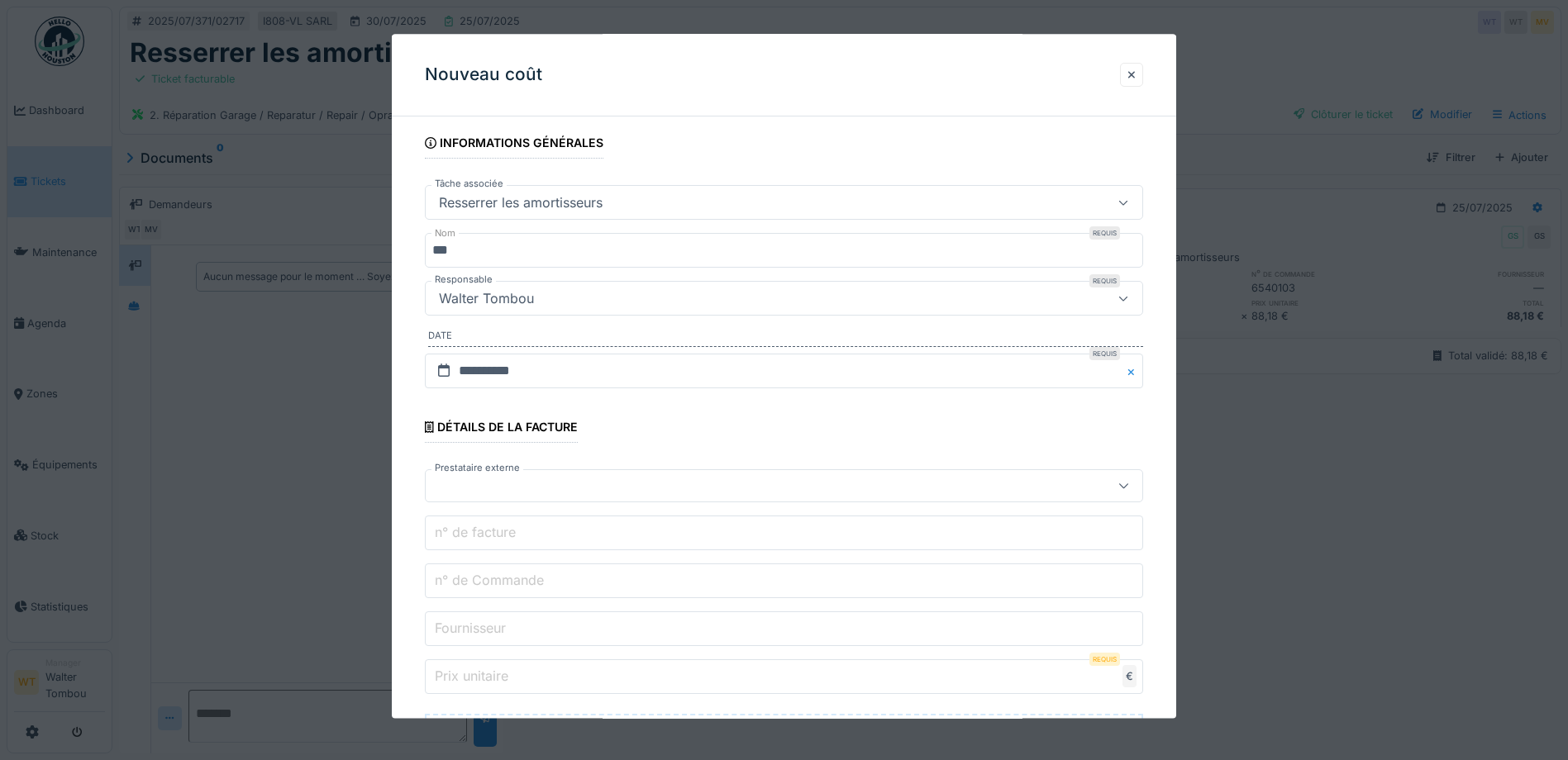 click at bounding box center (748, 487) 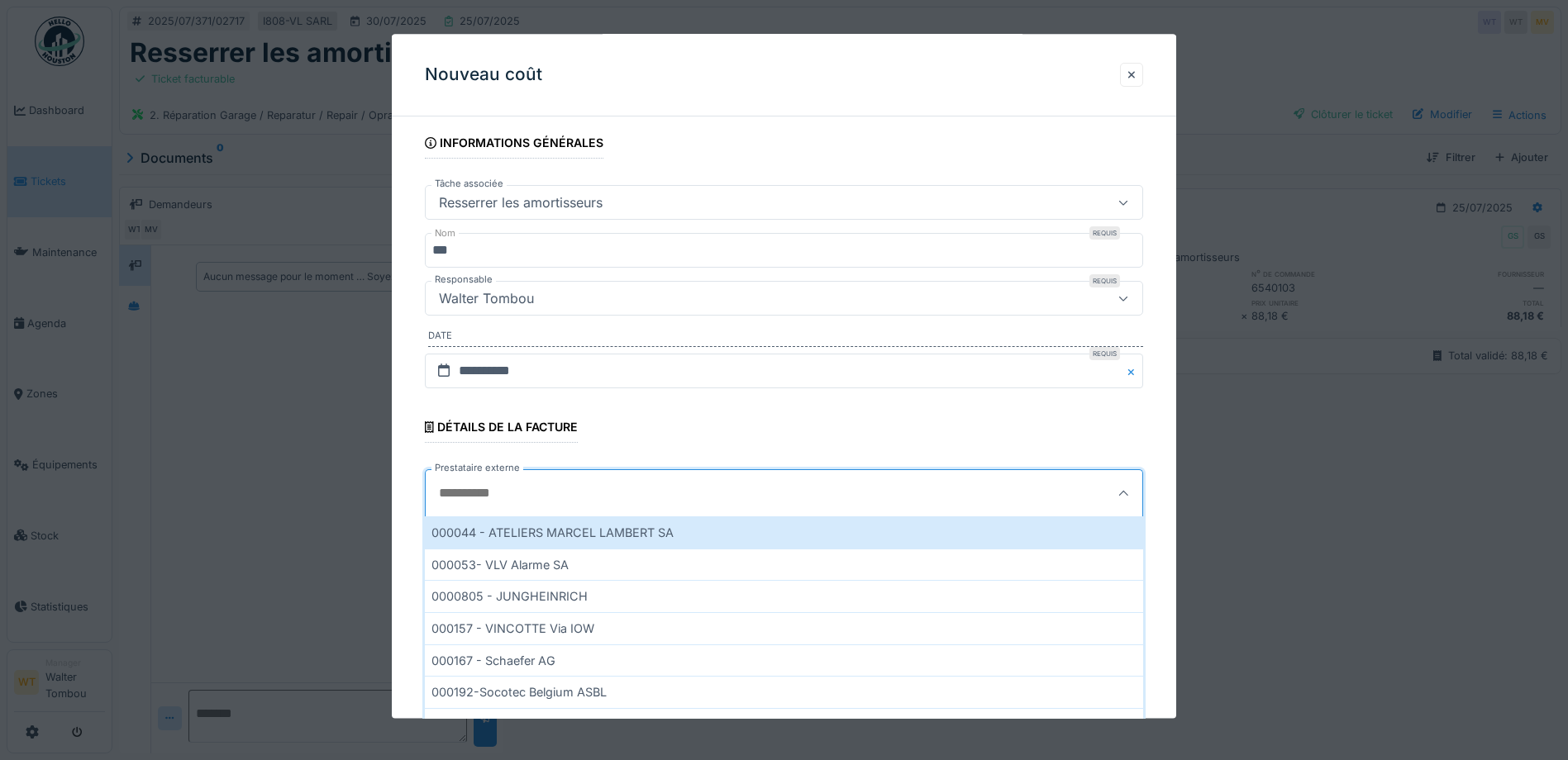 click on "Prestataire externe" at bounding box center (738, 494) 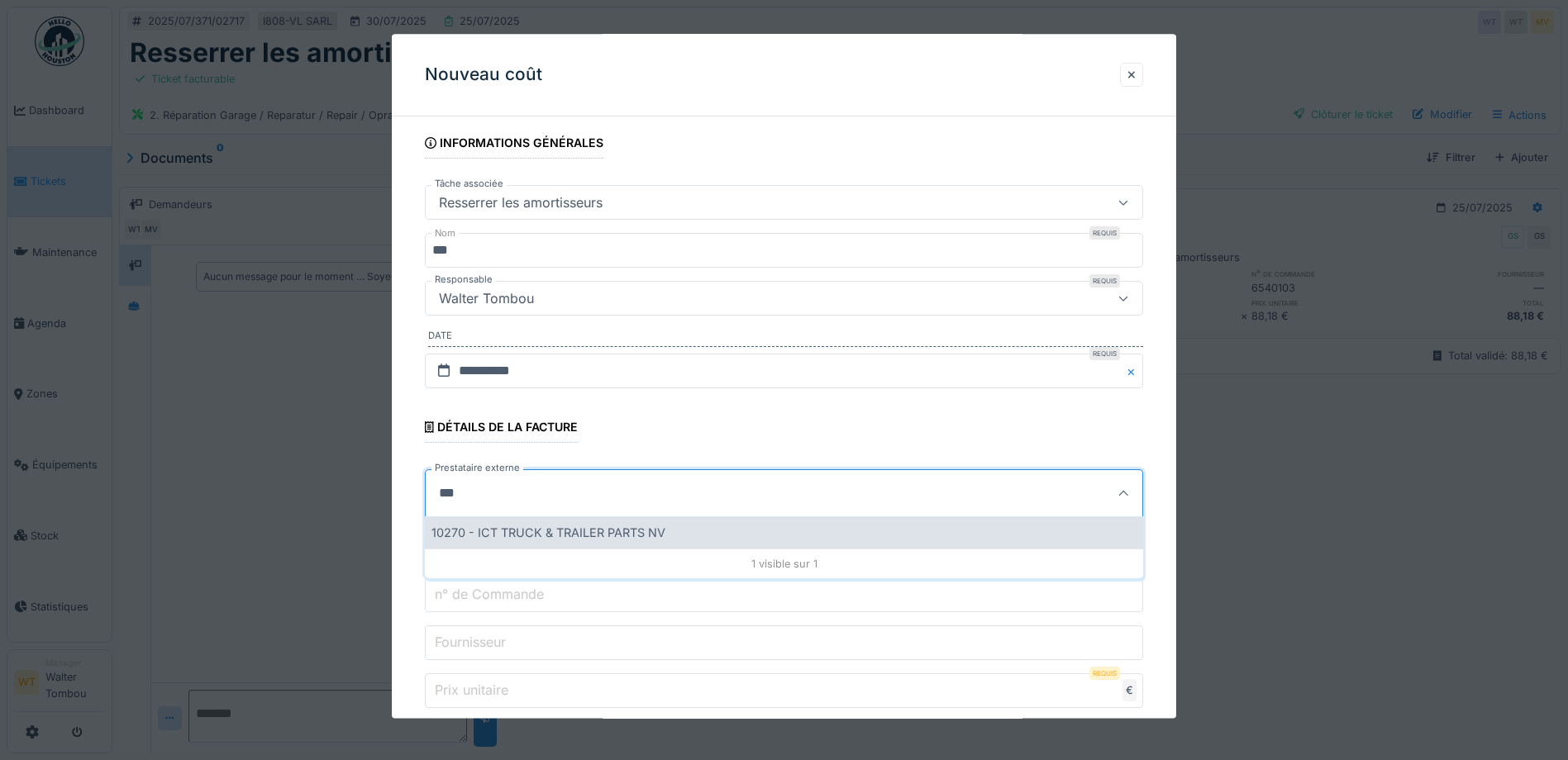 type on "***" 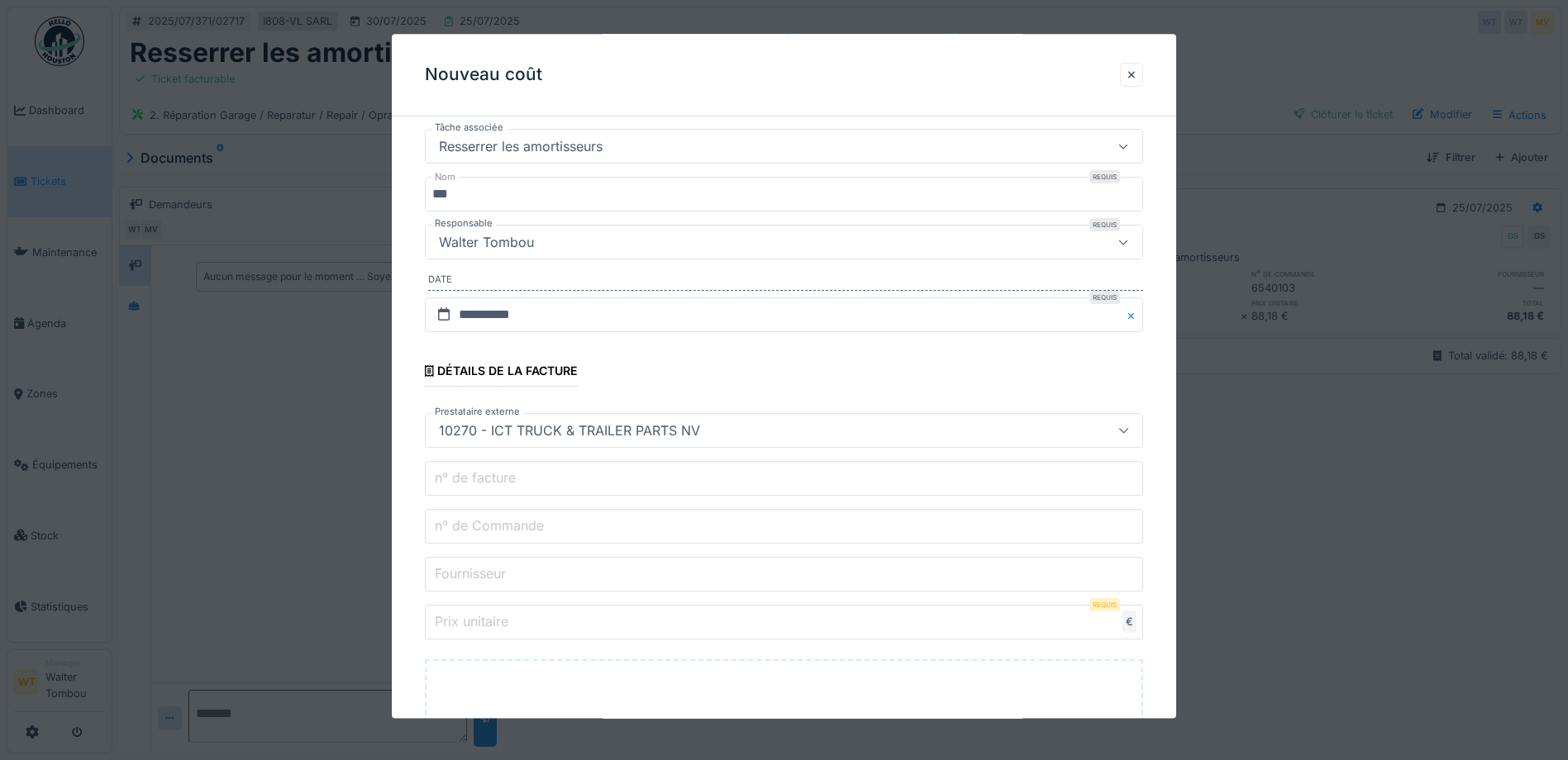 scroll, scrollTop: 165, scrollLeft: 0, axis: vertical 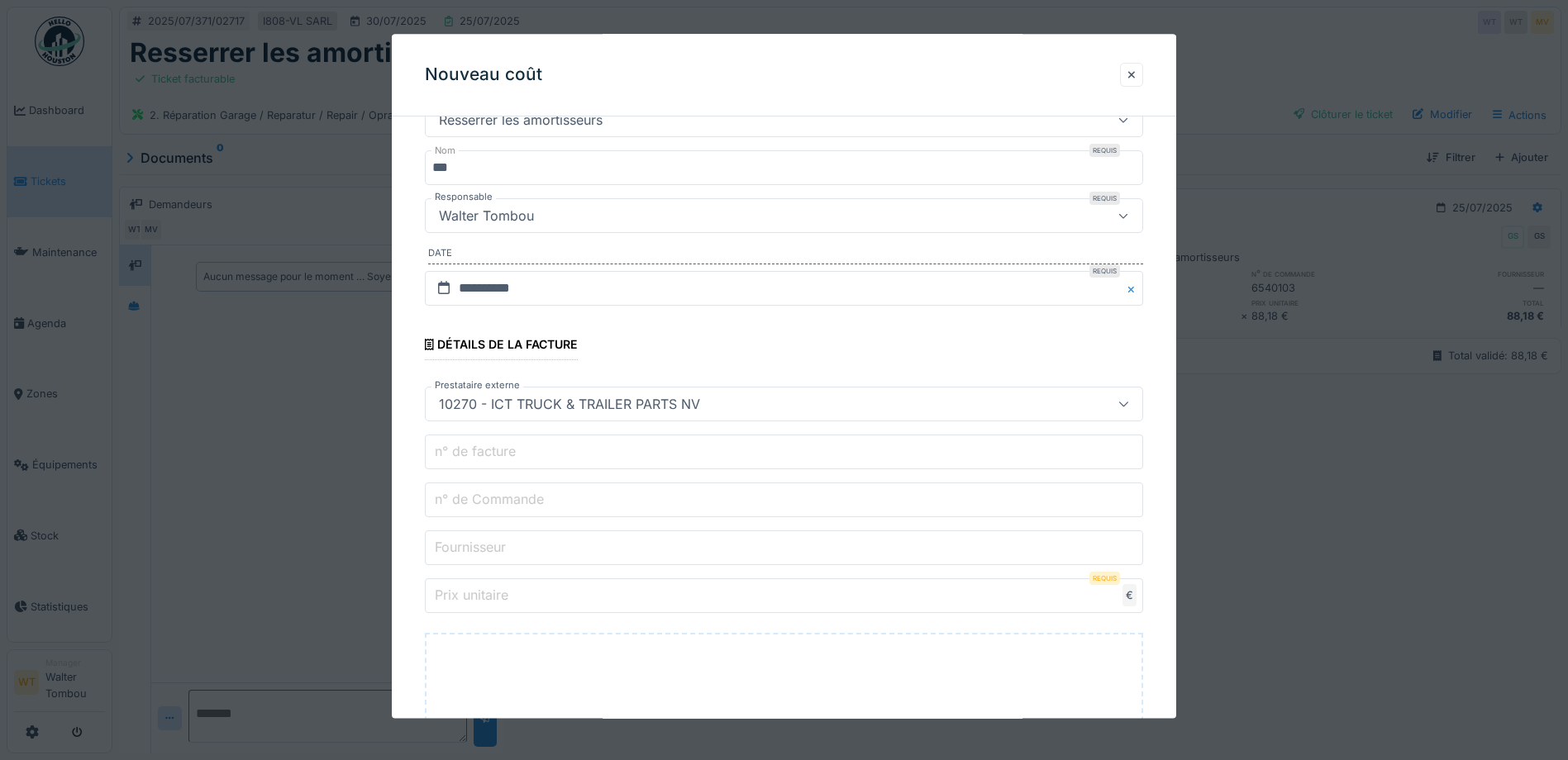click on "n° de Commande" at bounding box center [784, 501] 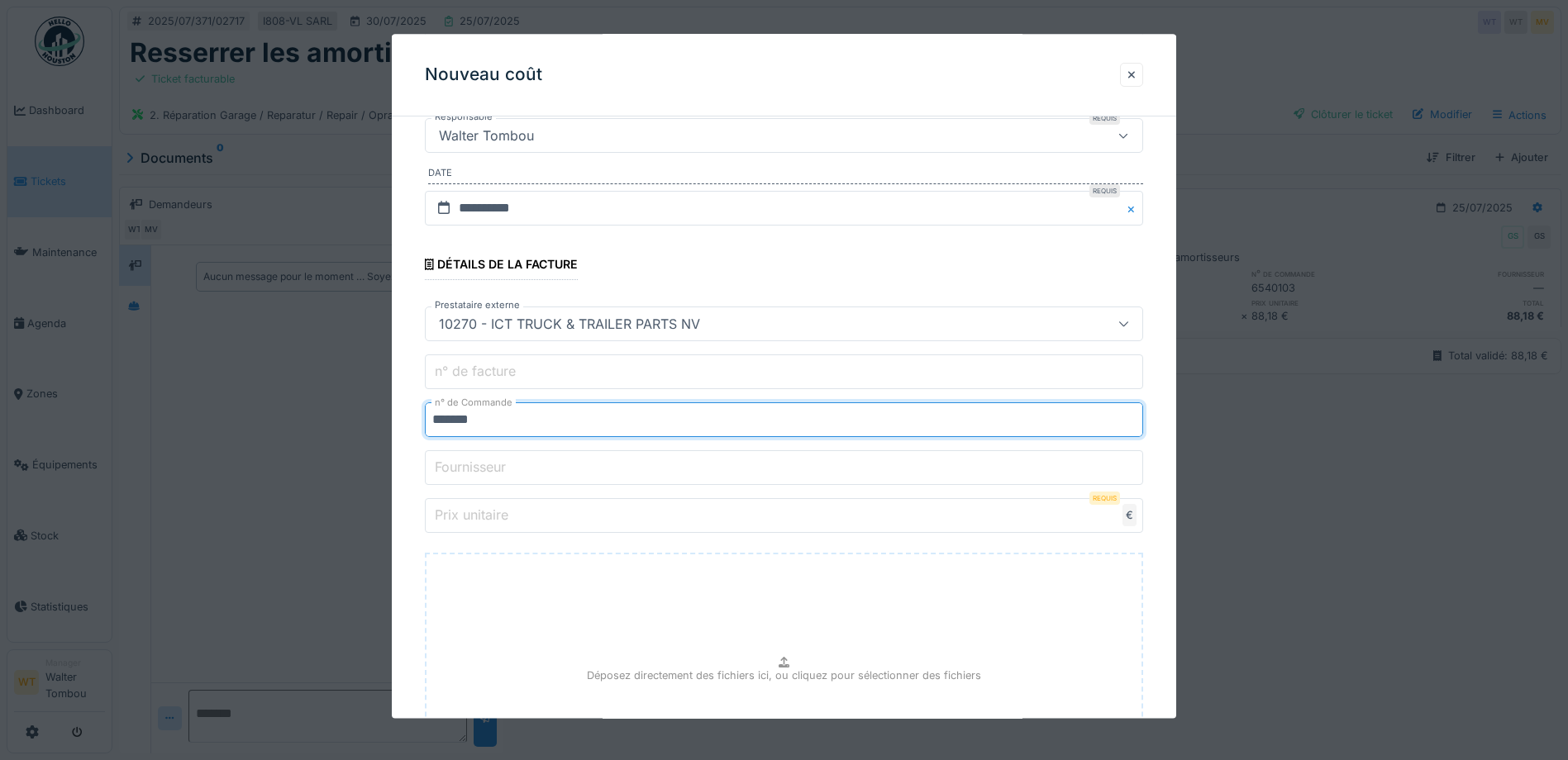 scroll, scrollTop: 248, scrollLeft: 0, axis: vertical 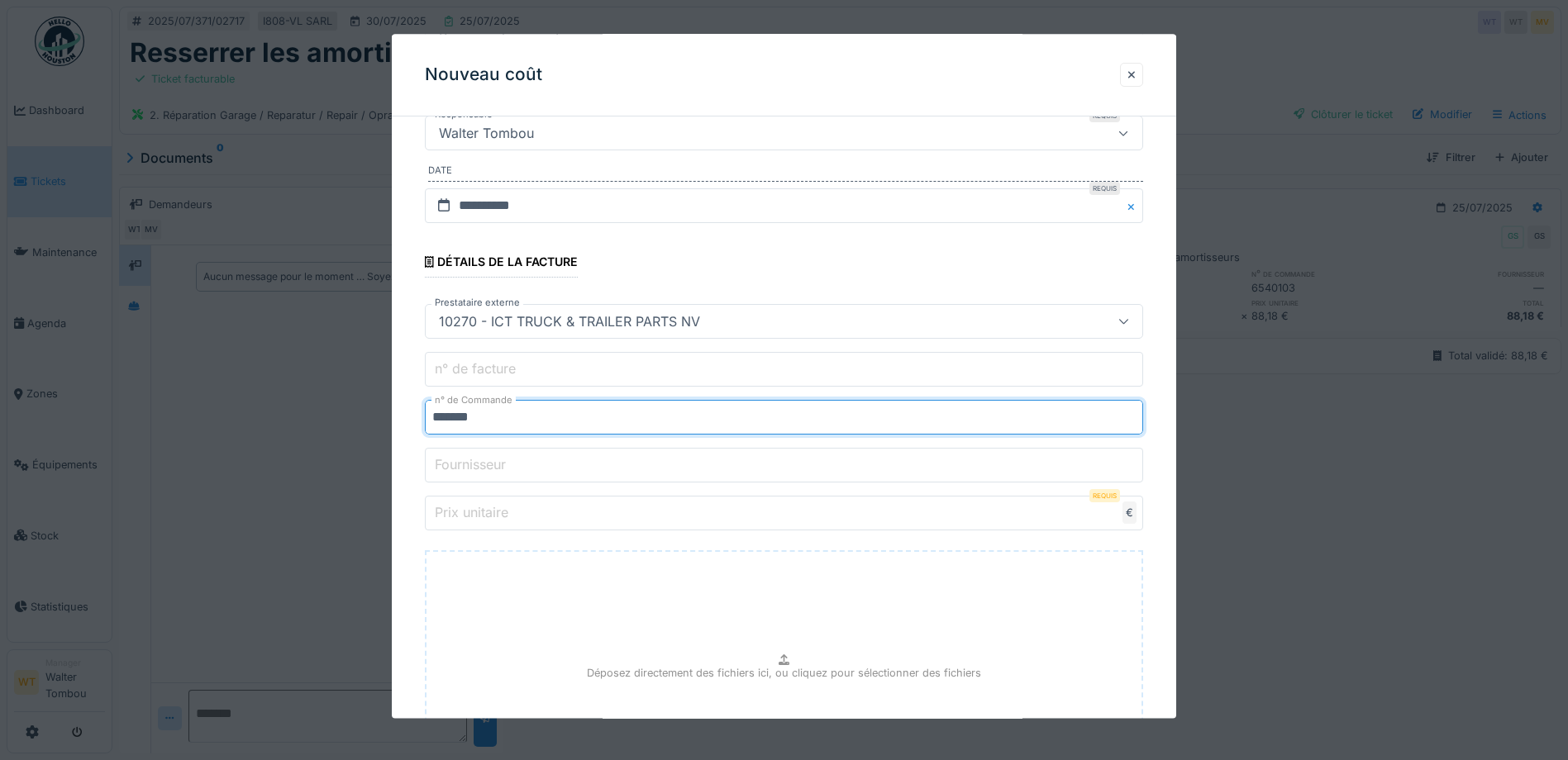 type on "*******" 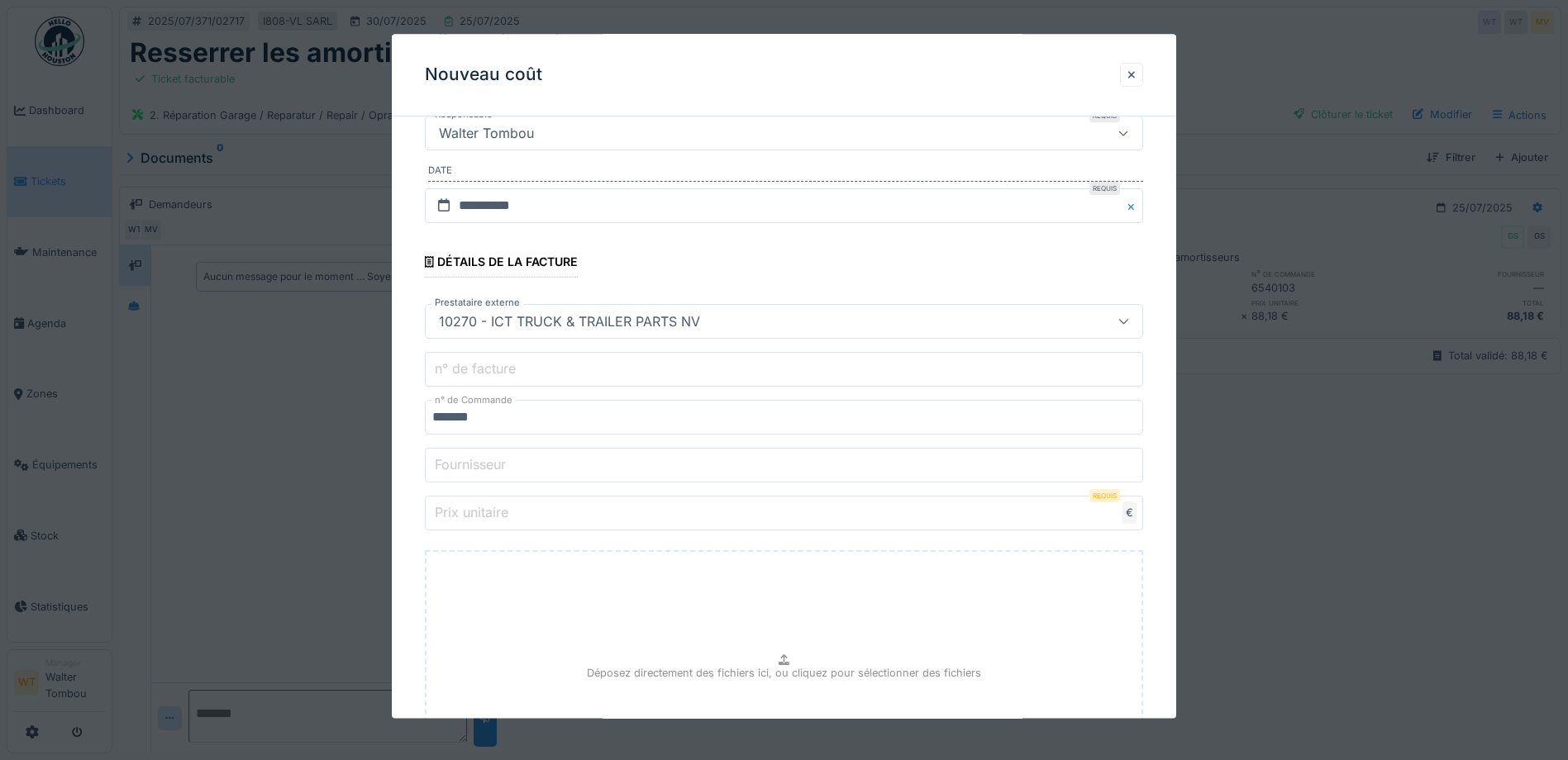 click on "*******" at bounding box center [784, 418] 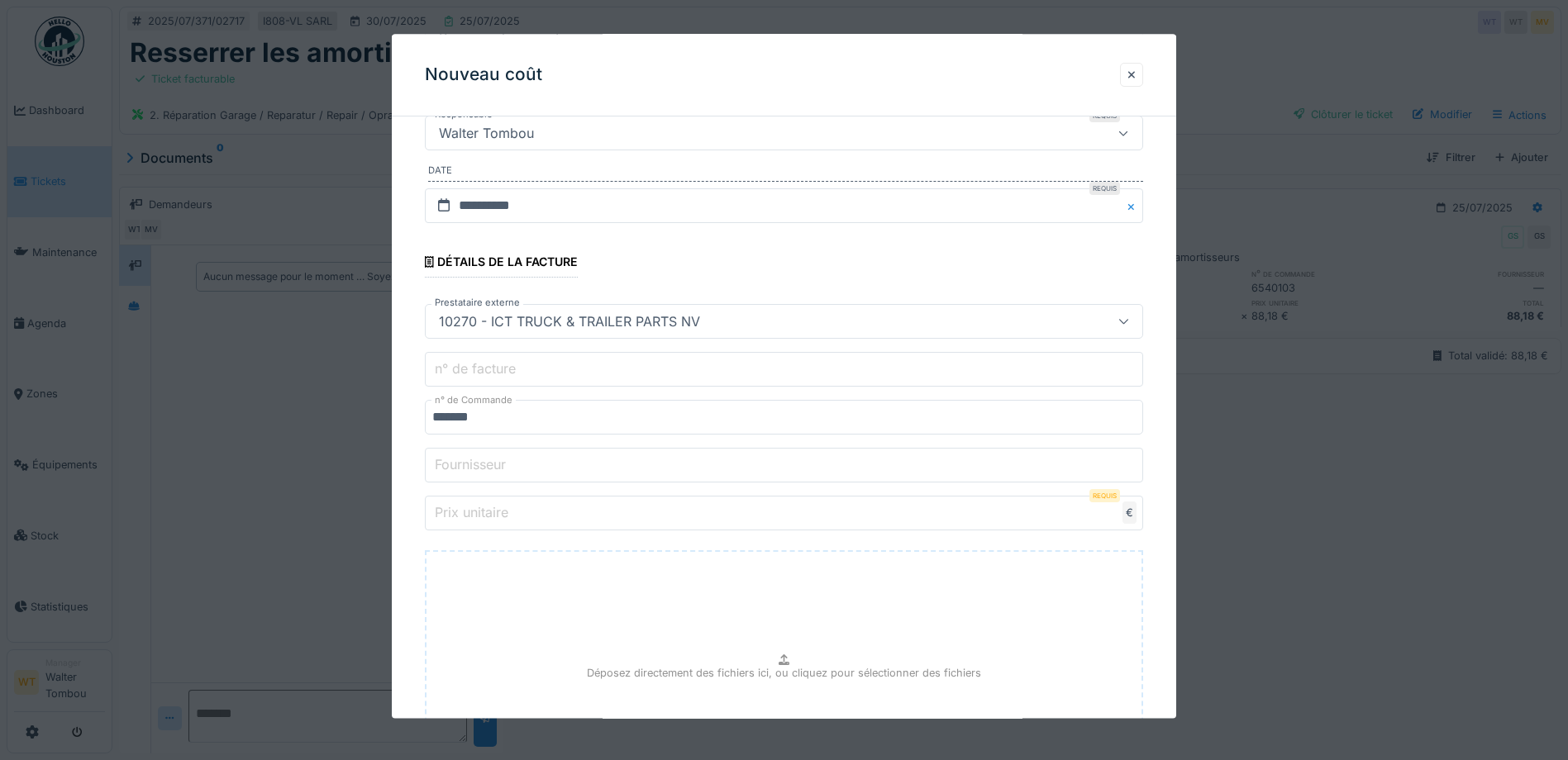 click on "Prix unitaire" at bounding box center [784, 514] 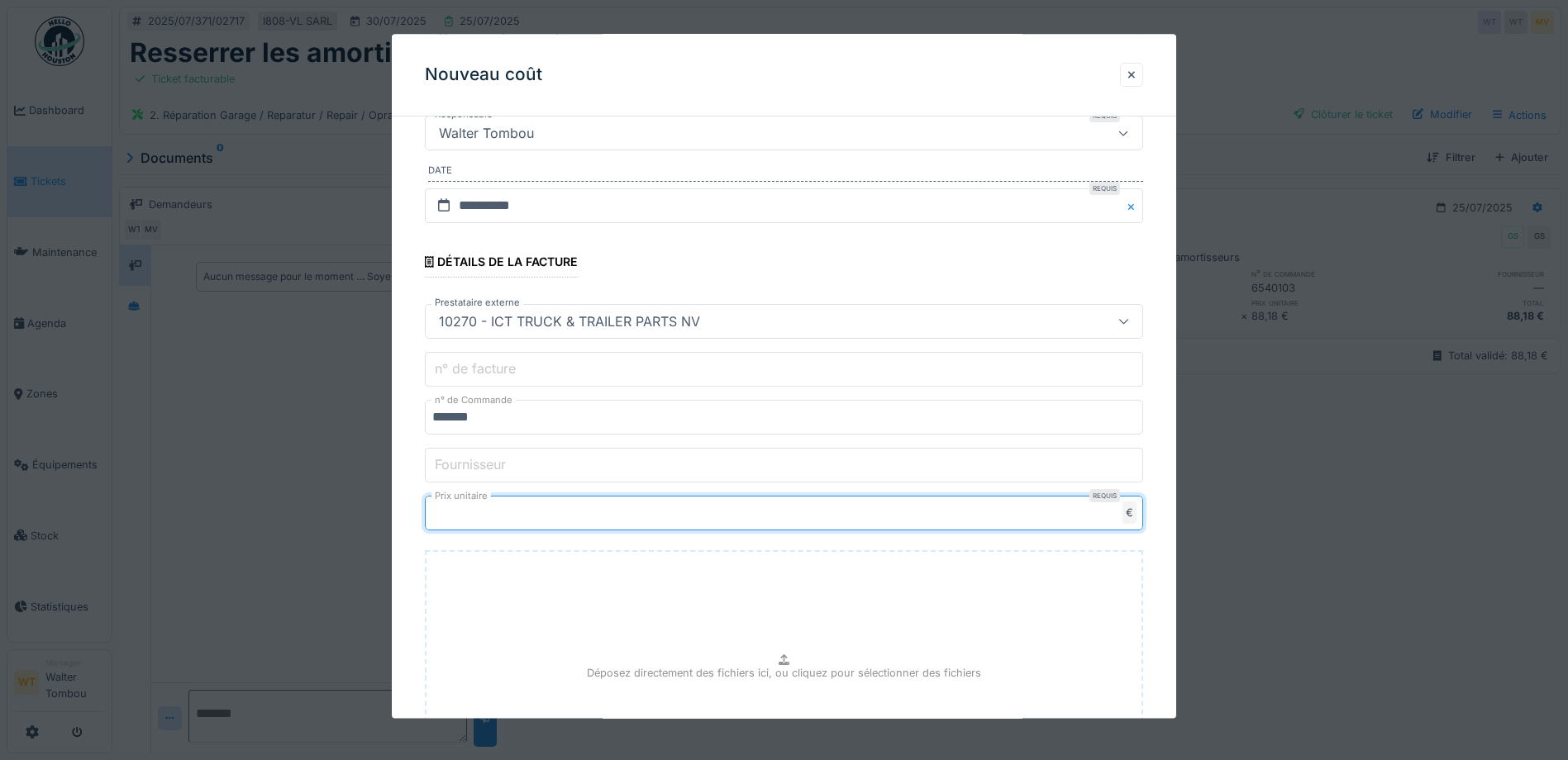 type on "**" 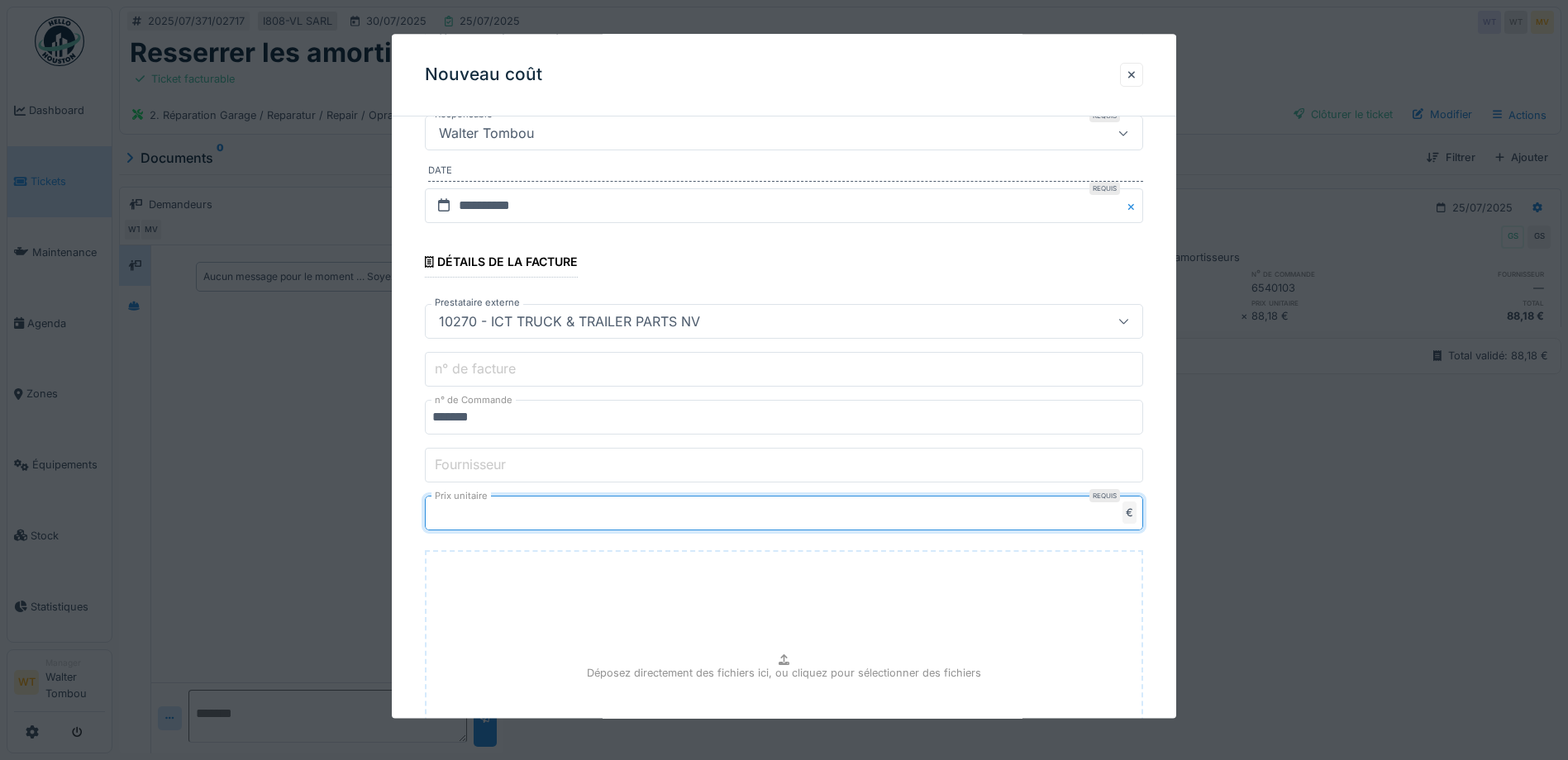 type on "*****" 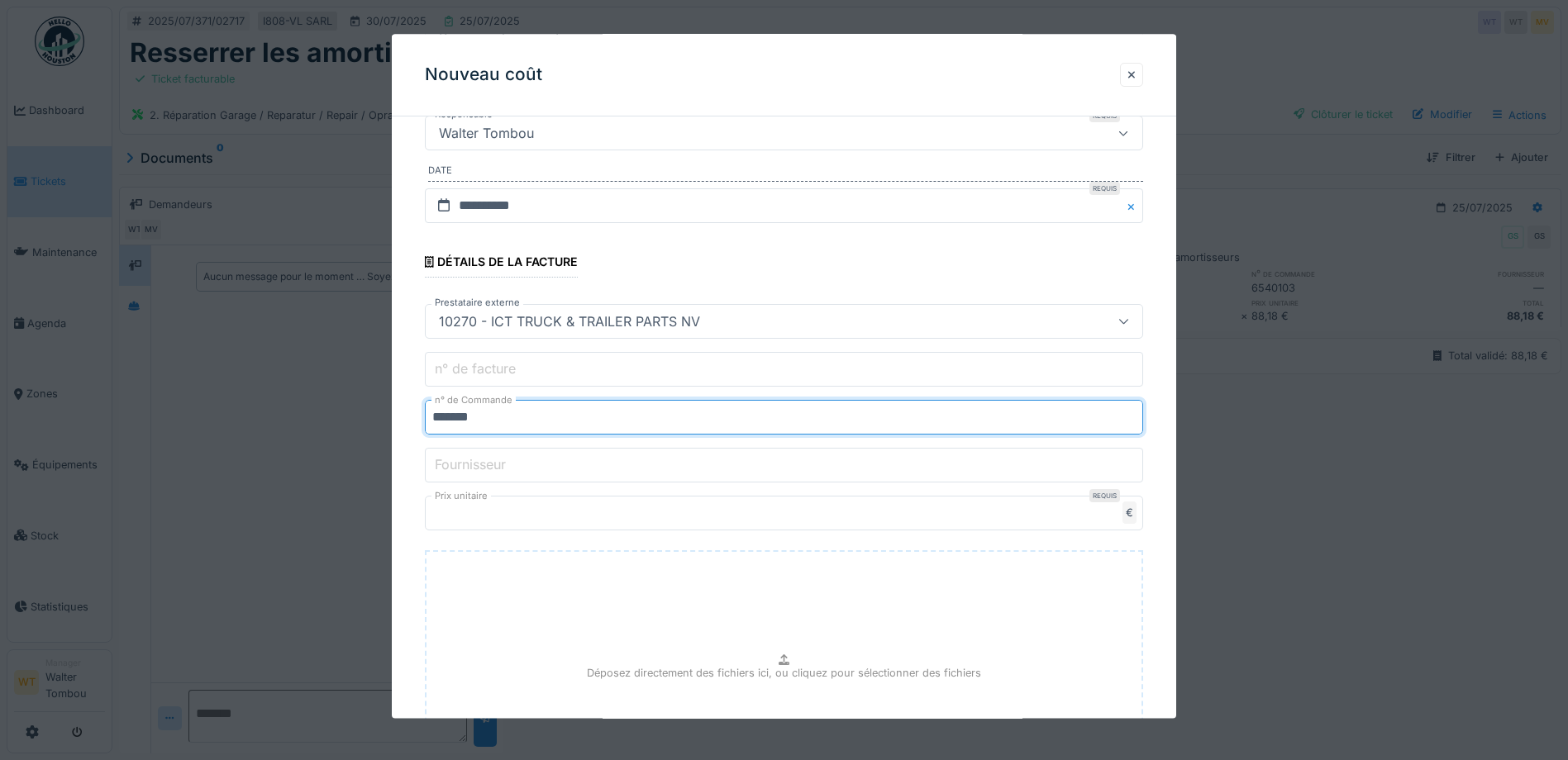 click on "*******" at bounding box center [784, 418] 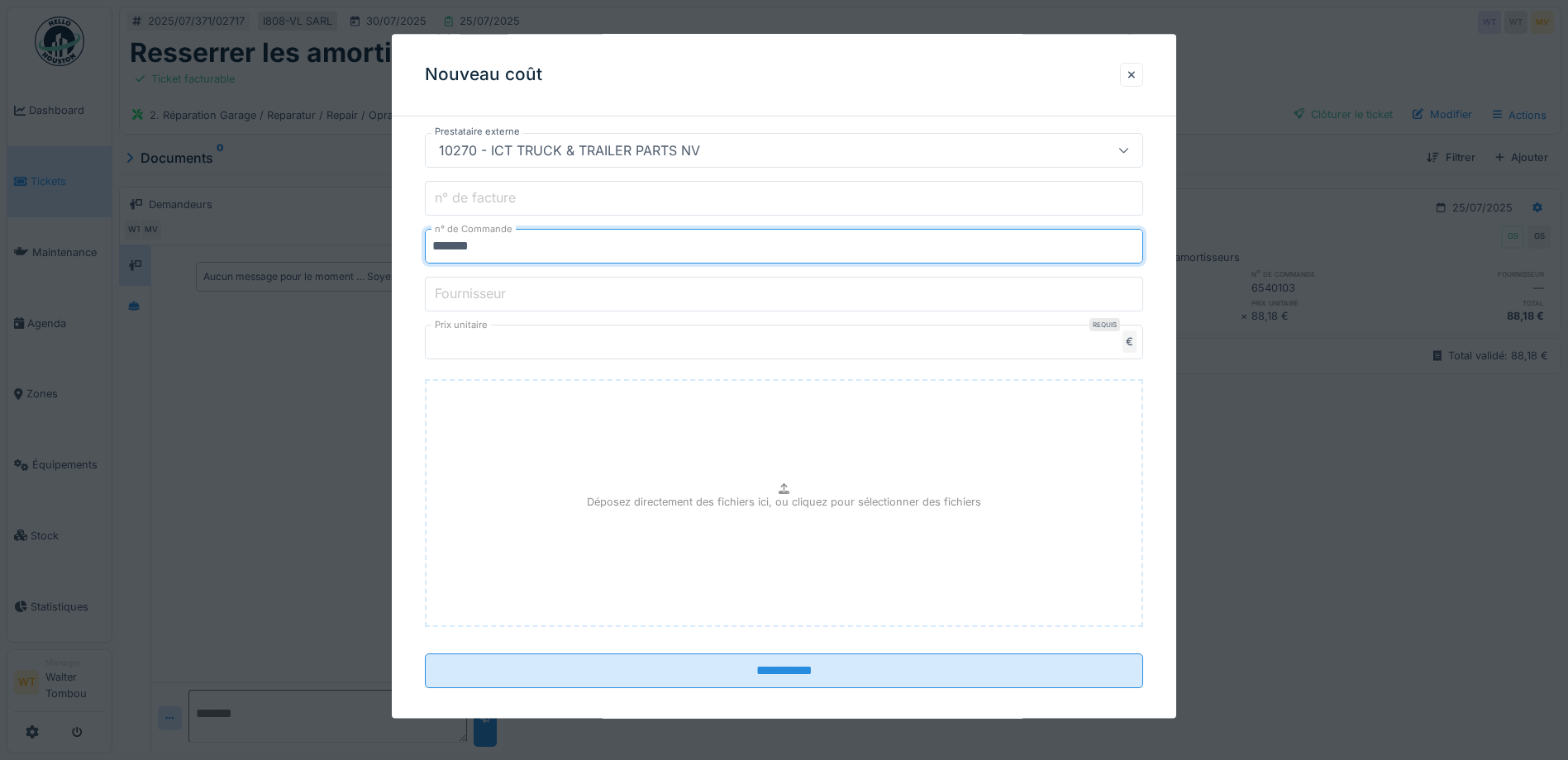 scroll, scrollTop: 435, scrollLeft: 0, axis: vertical 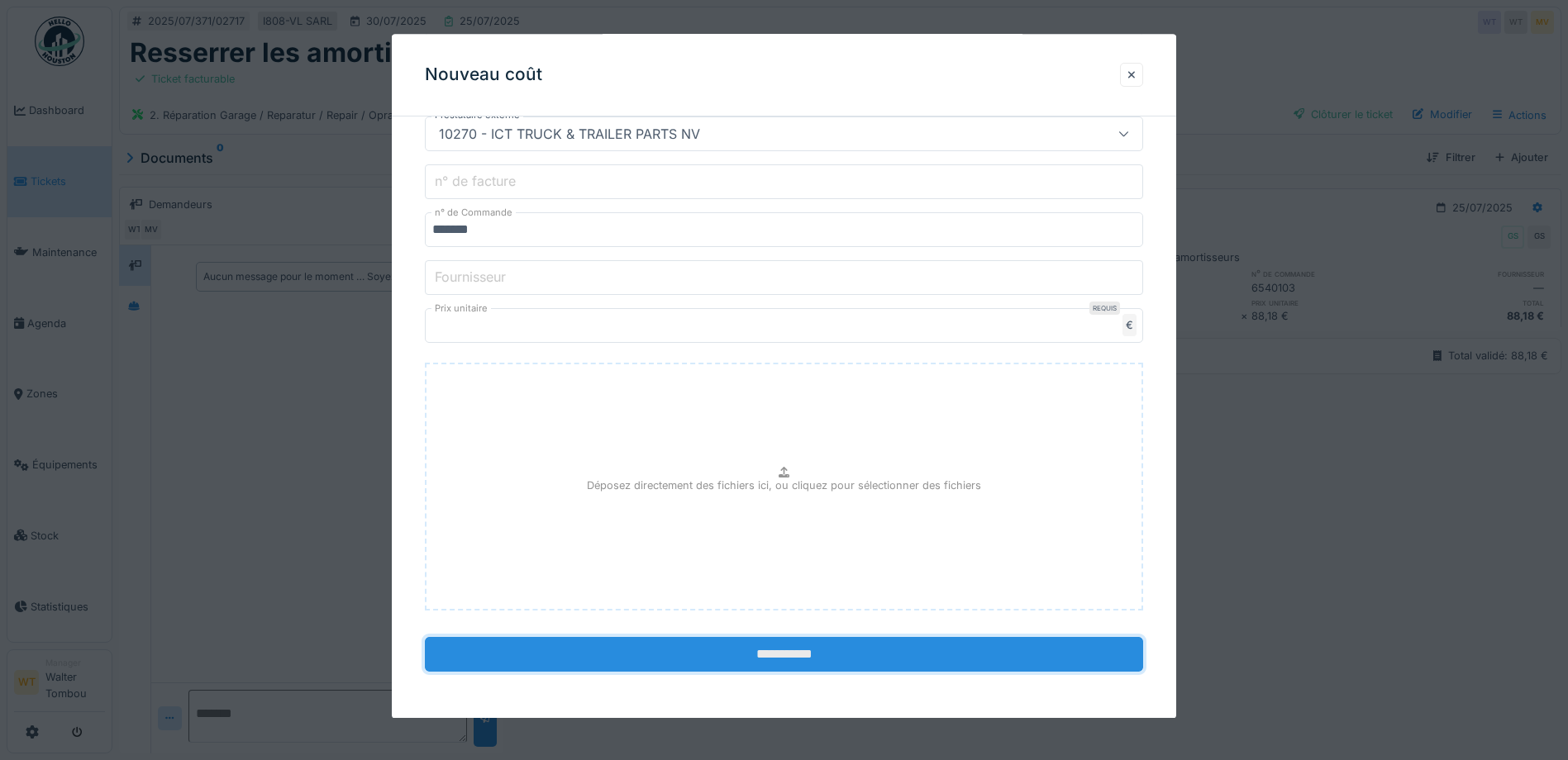 click on "**********" at bounding box center (784, 655) 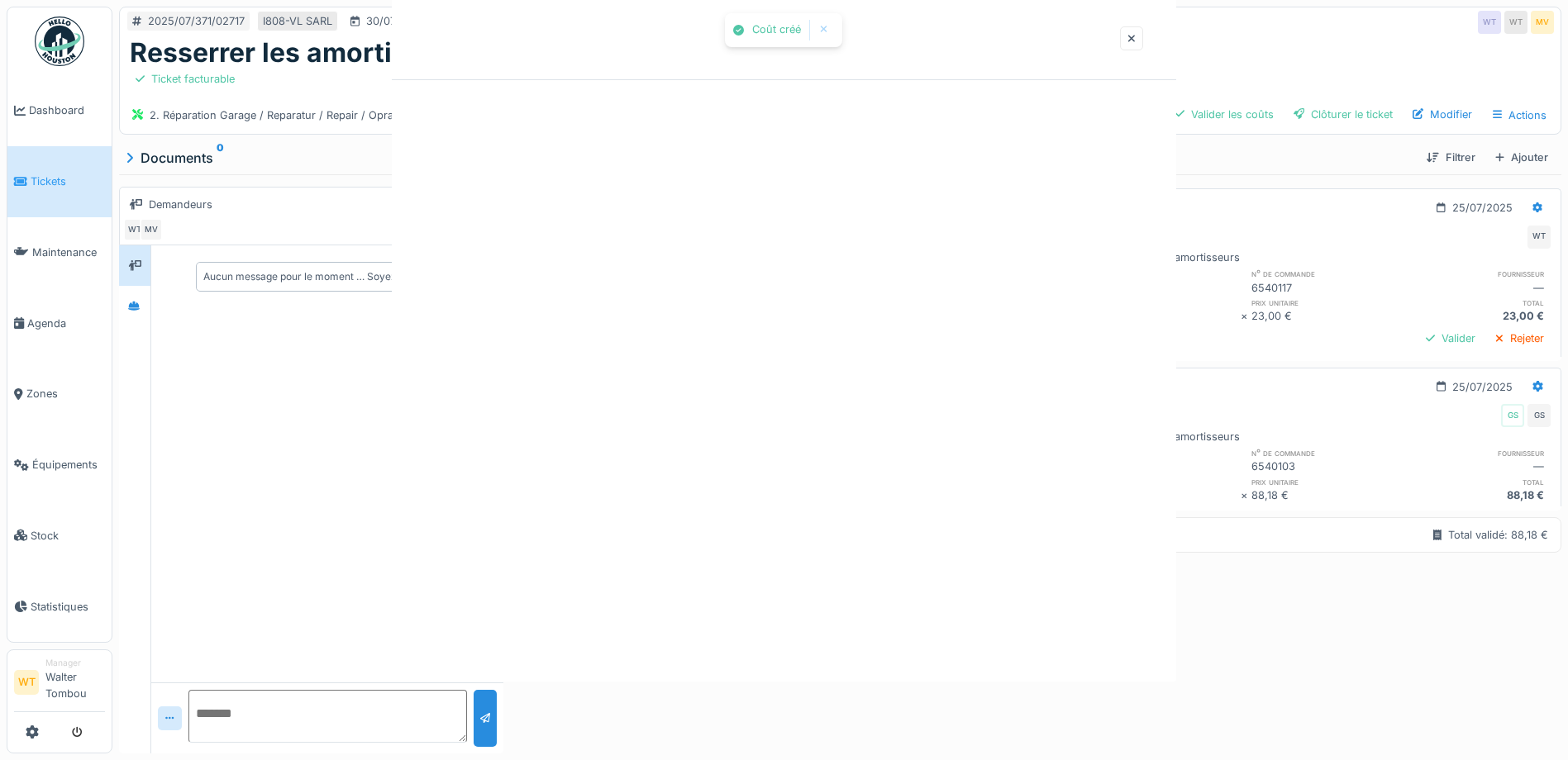 scroll, scrollTop: 0, scrollLeft: 0, axis: both 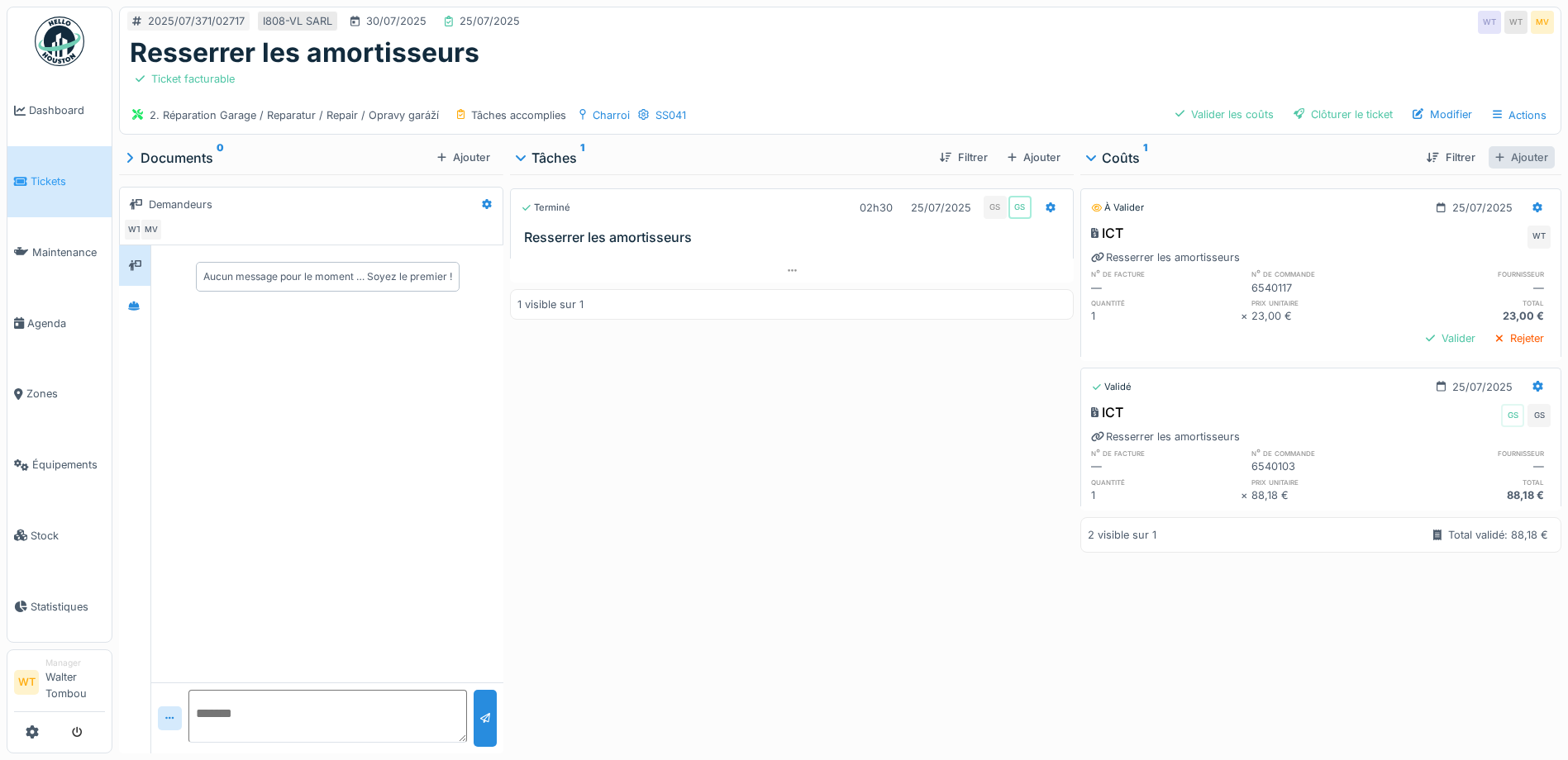 click on "Ajouter" at bounding box center (1522, 157) 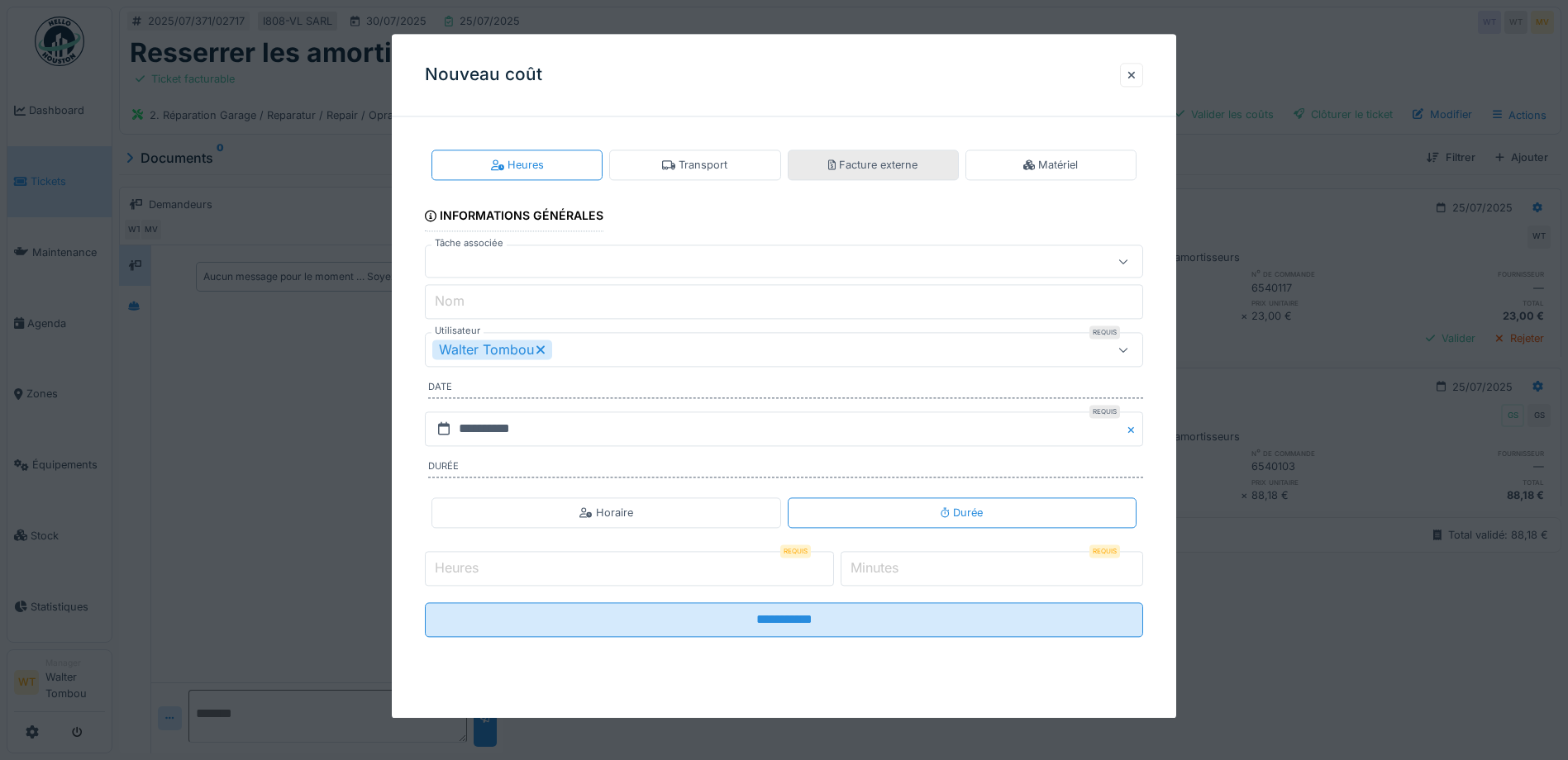 click on "Facture externe" at bounding box center [873, 164] 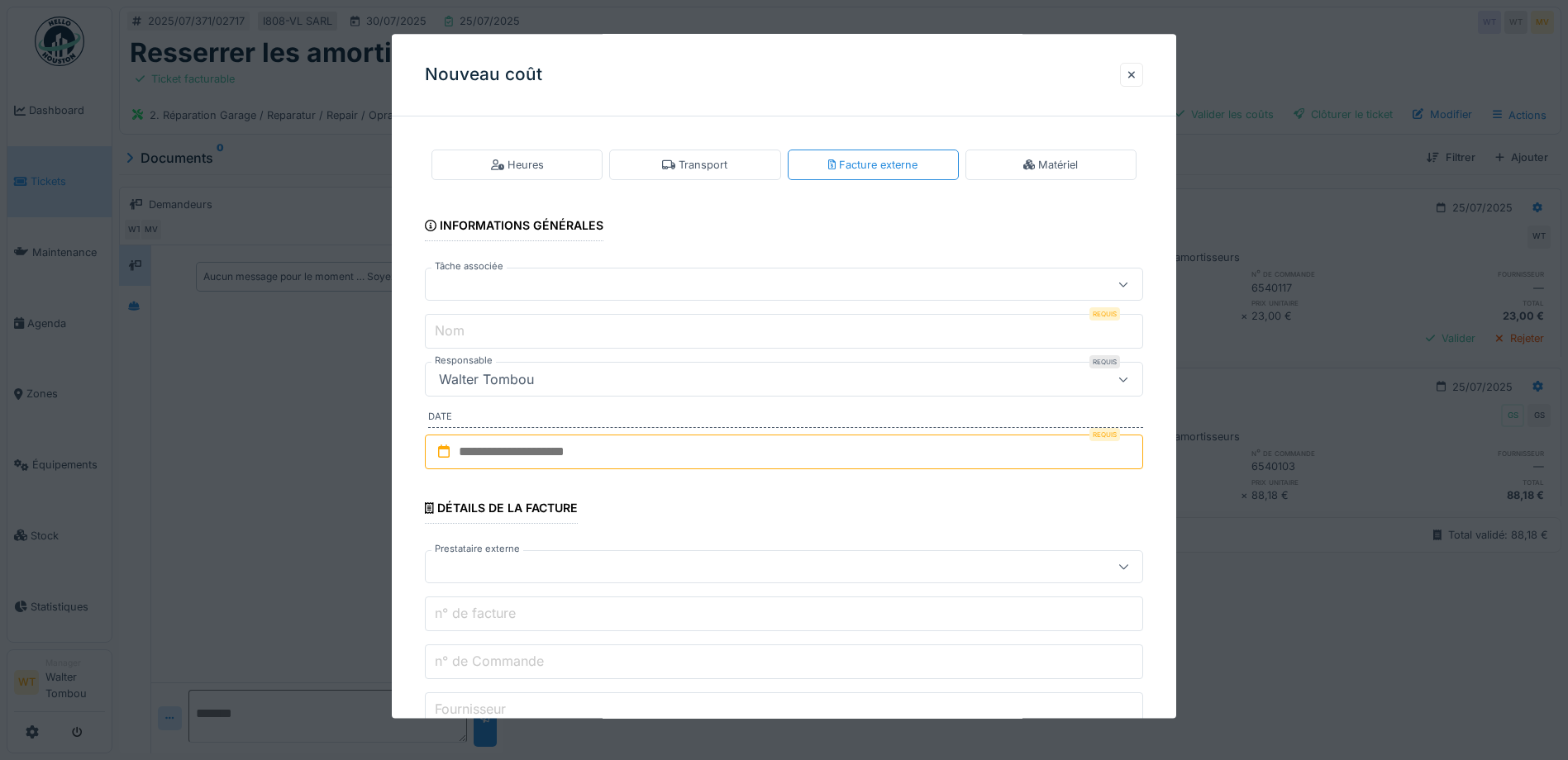 click at bounding box center [784, 285] 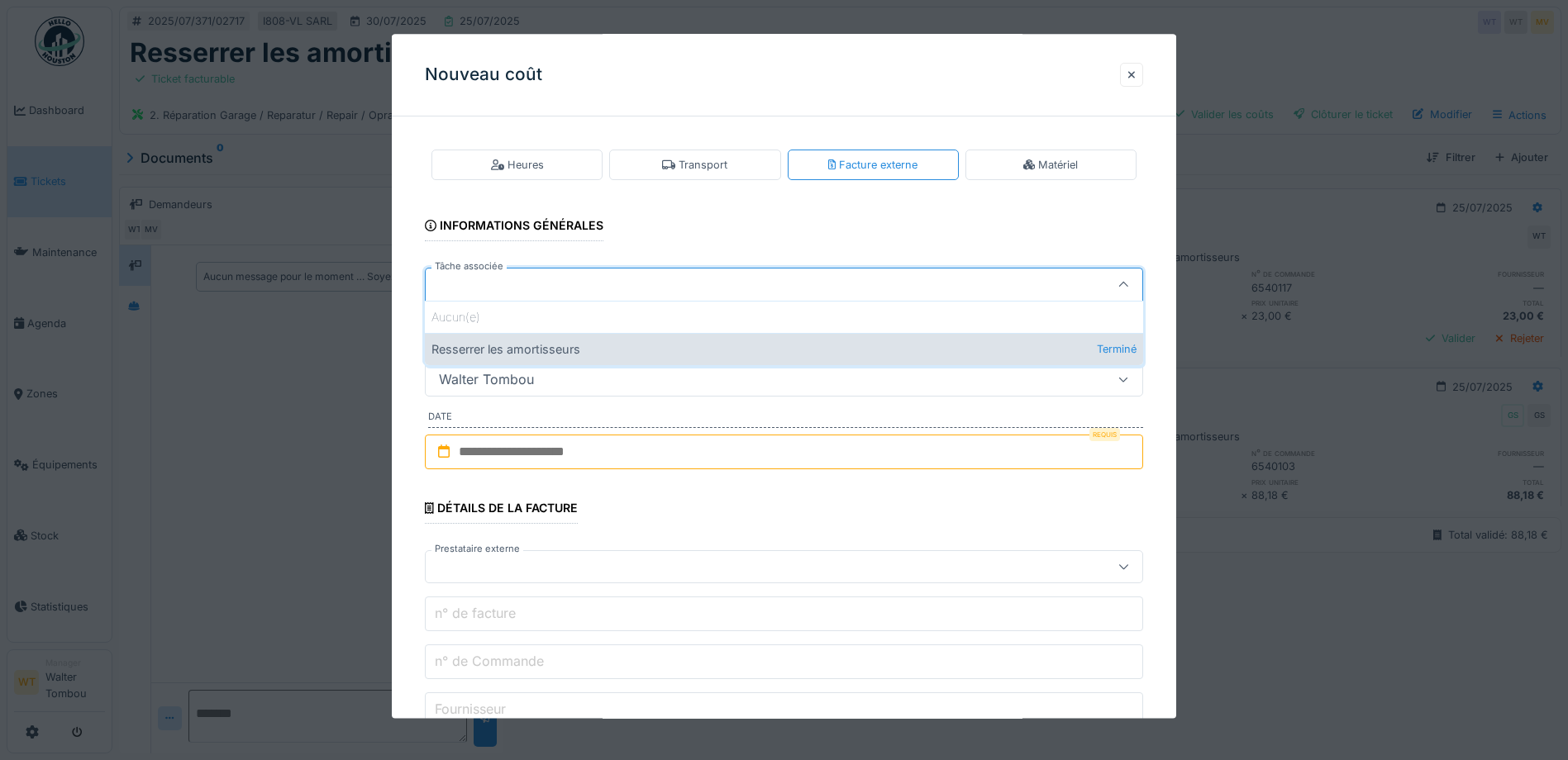 click on "Resserrer les amortisseurs   Terminé" at bounding box center (784, 349) 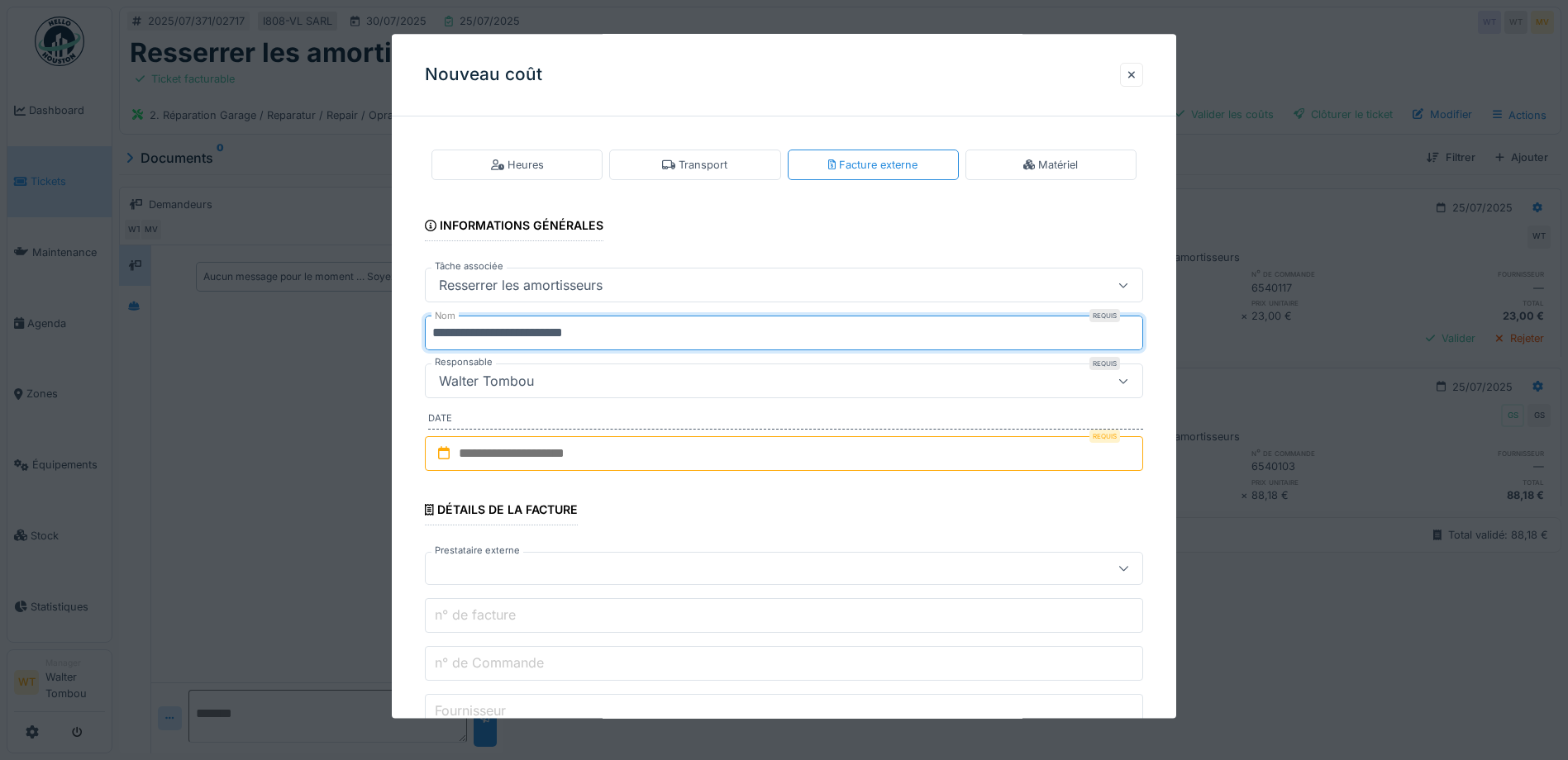 click on "**********" at bounding box center [784, 334] 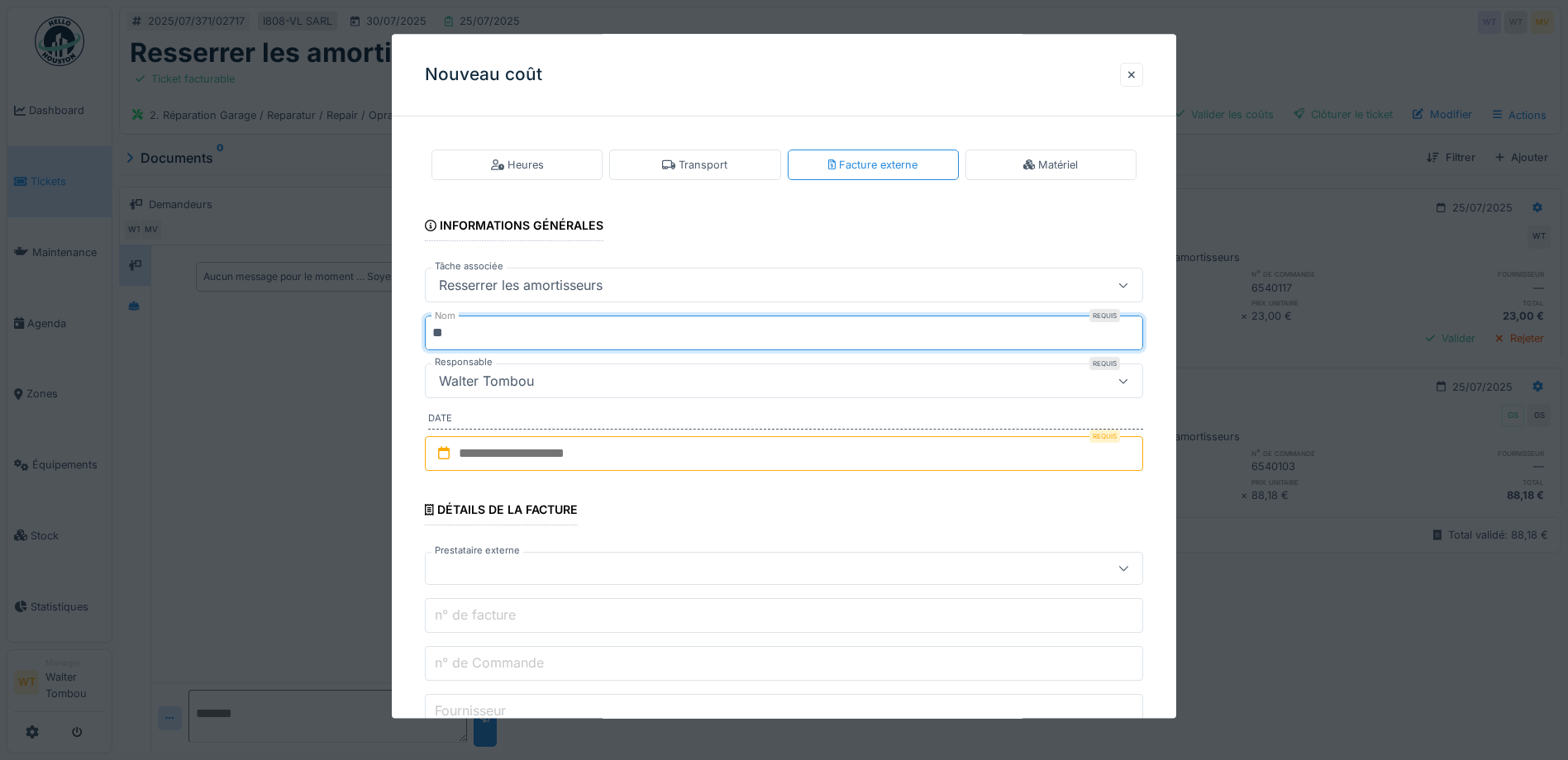 type on "*" 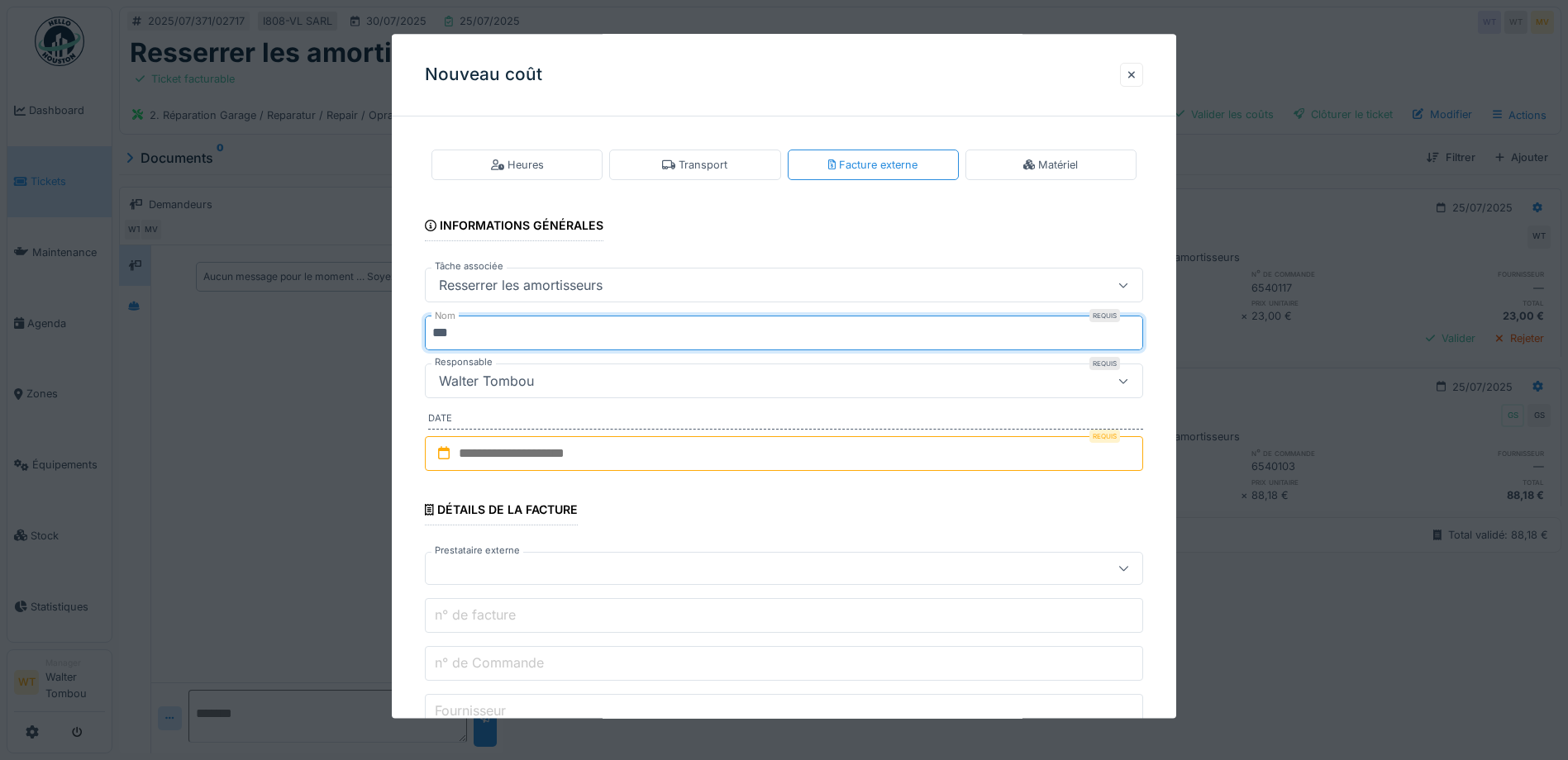 type on "***" 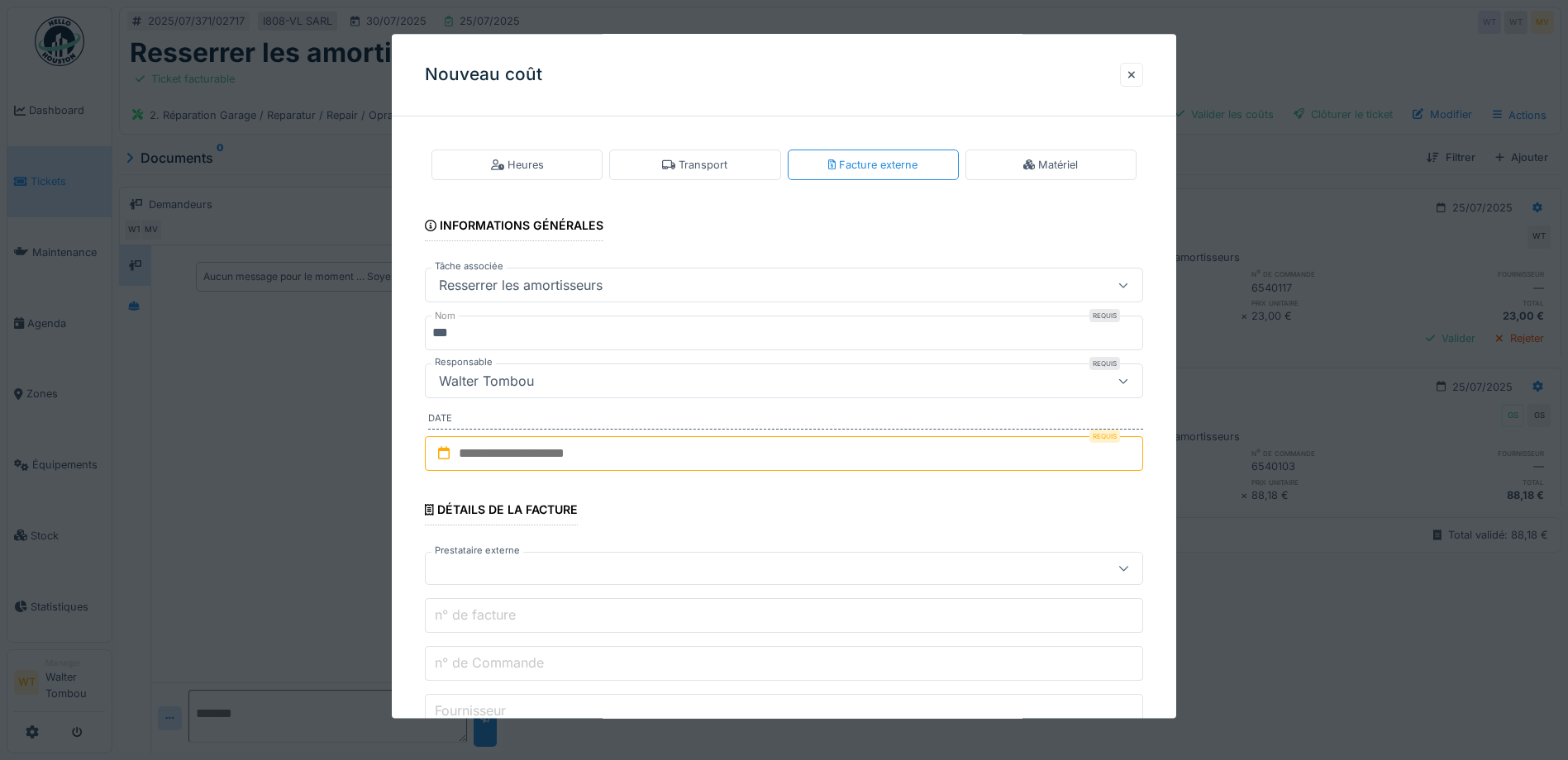 click at bounding box center (784, 454) 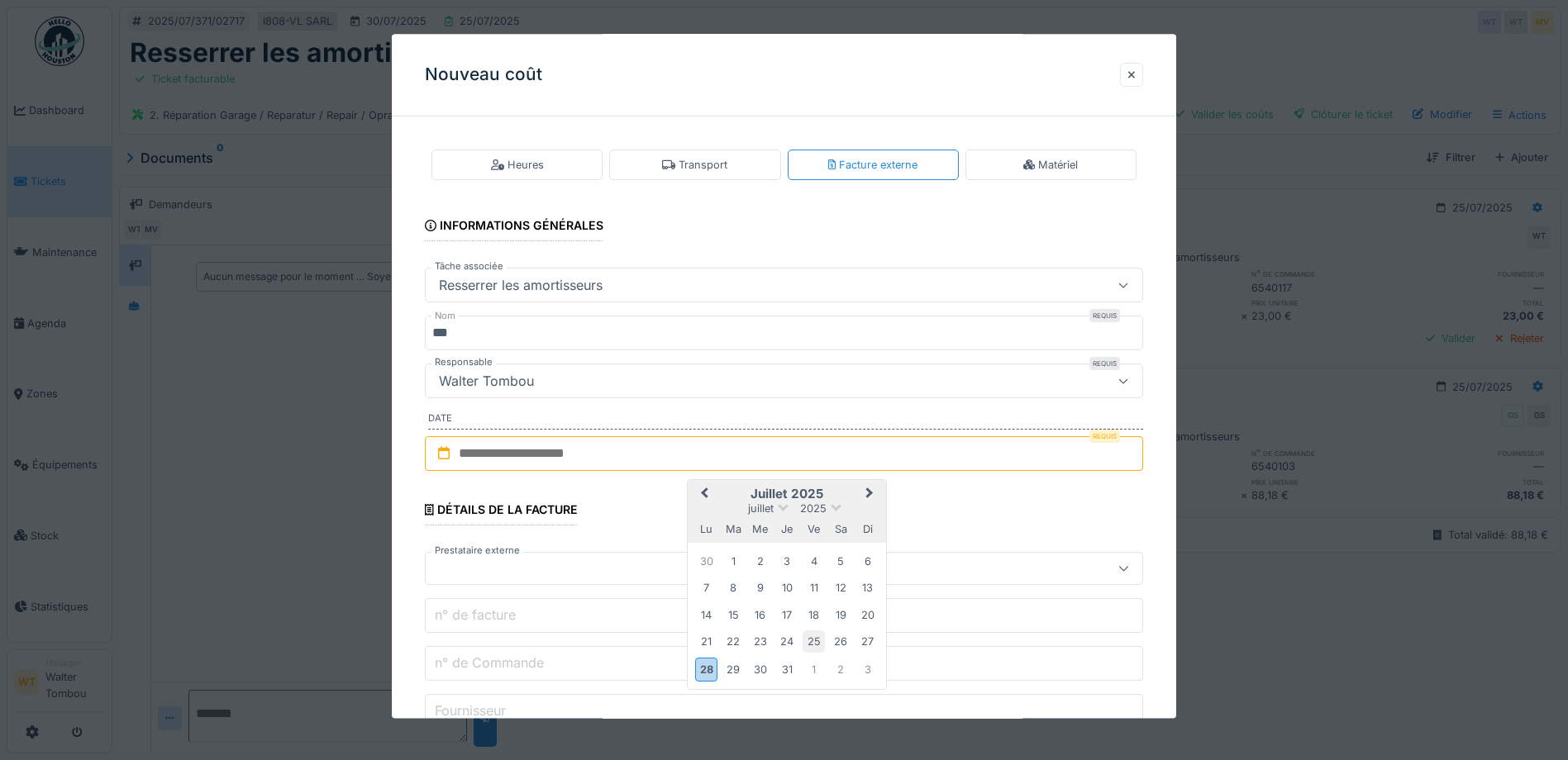click on "25" at bounding box center [813, 642] 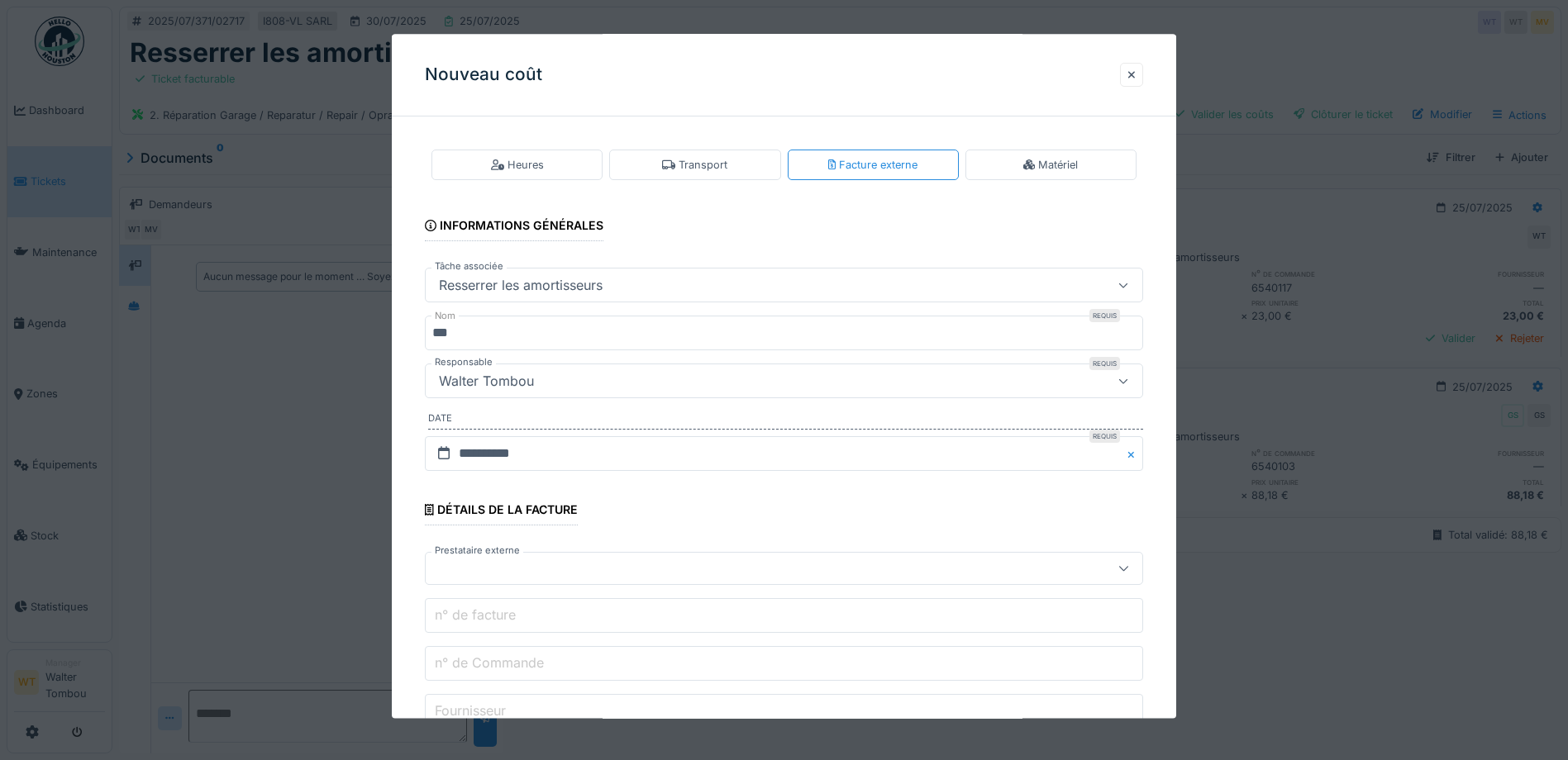 click at bounding box center (748, 569) 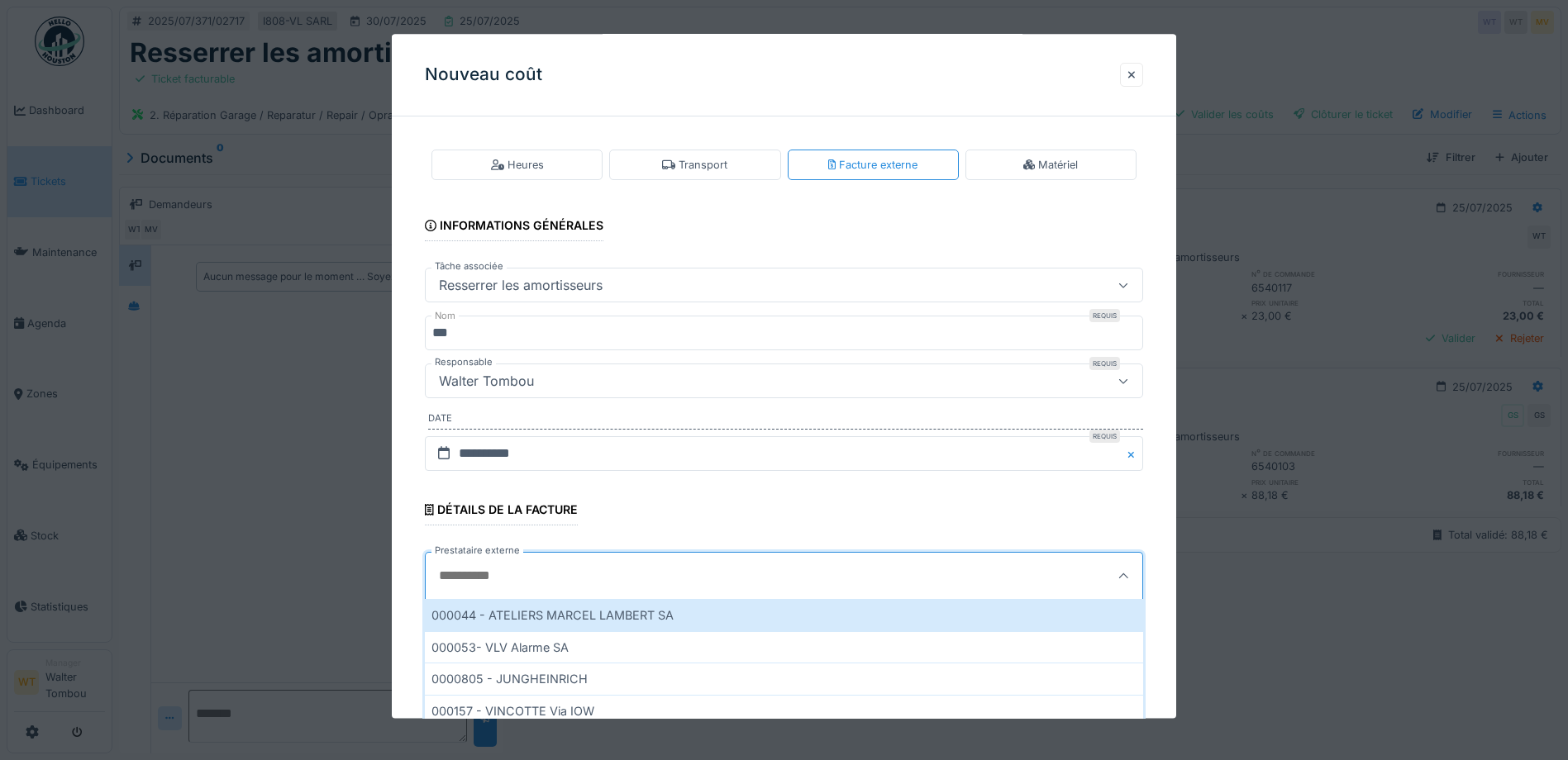 click on "Prestataire externe" at bounding box center (738, 577) 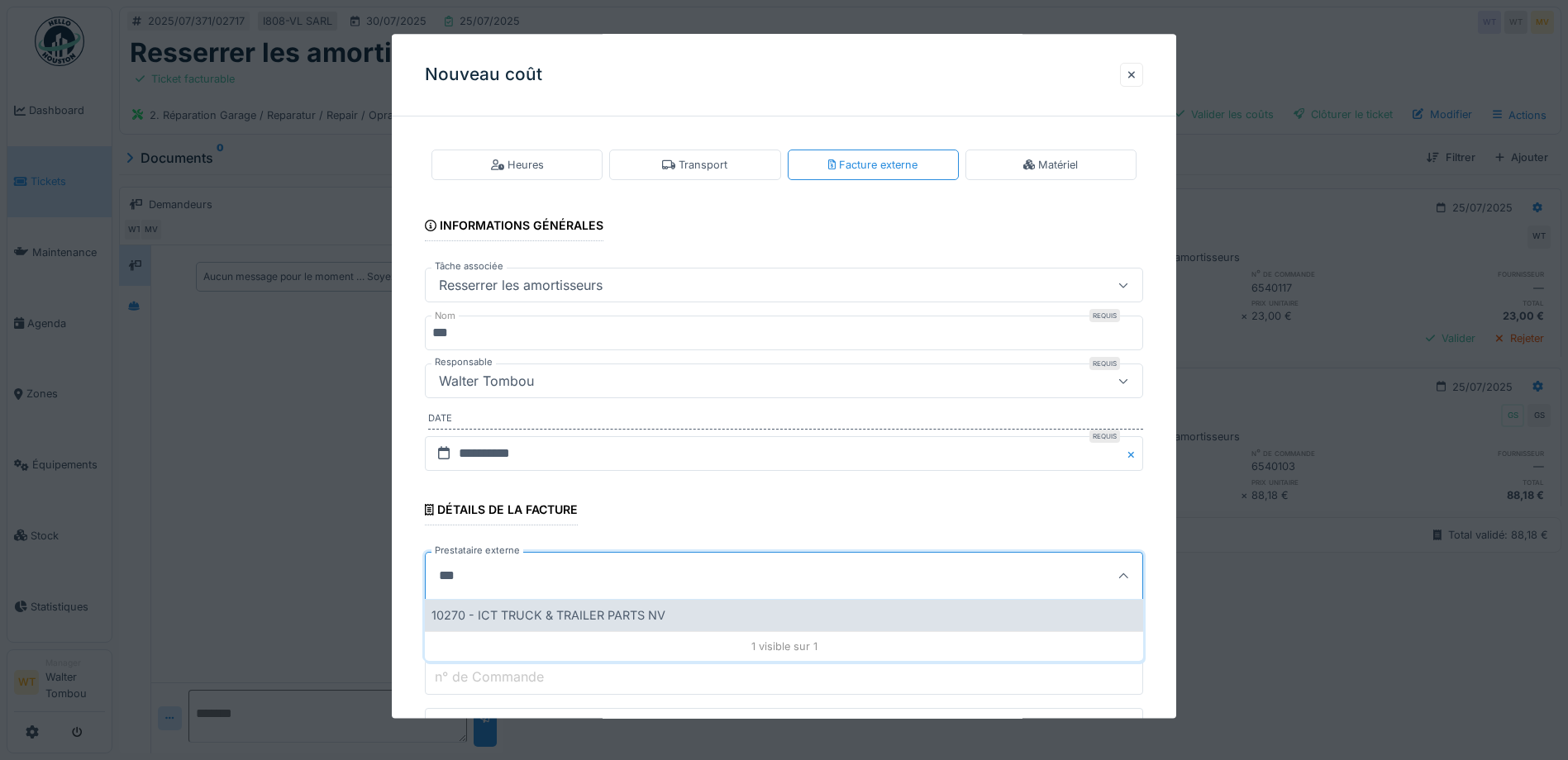 type on "***" 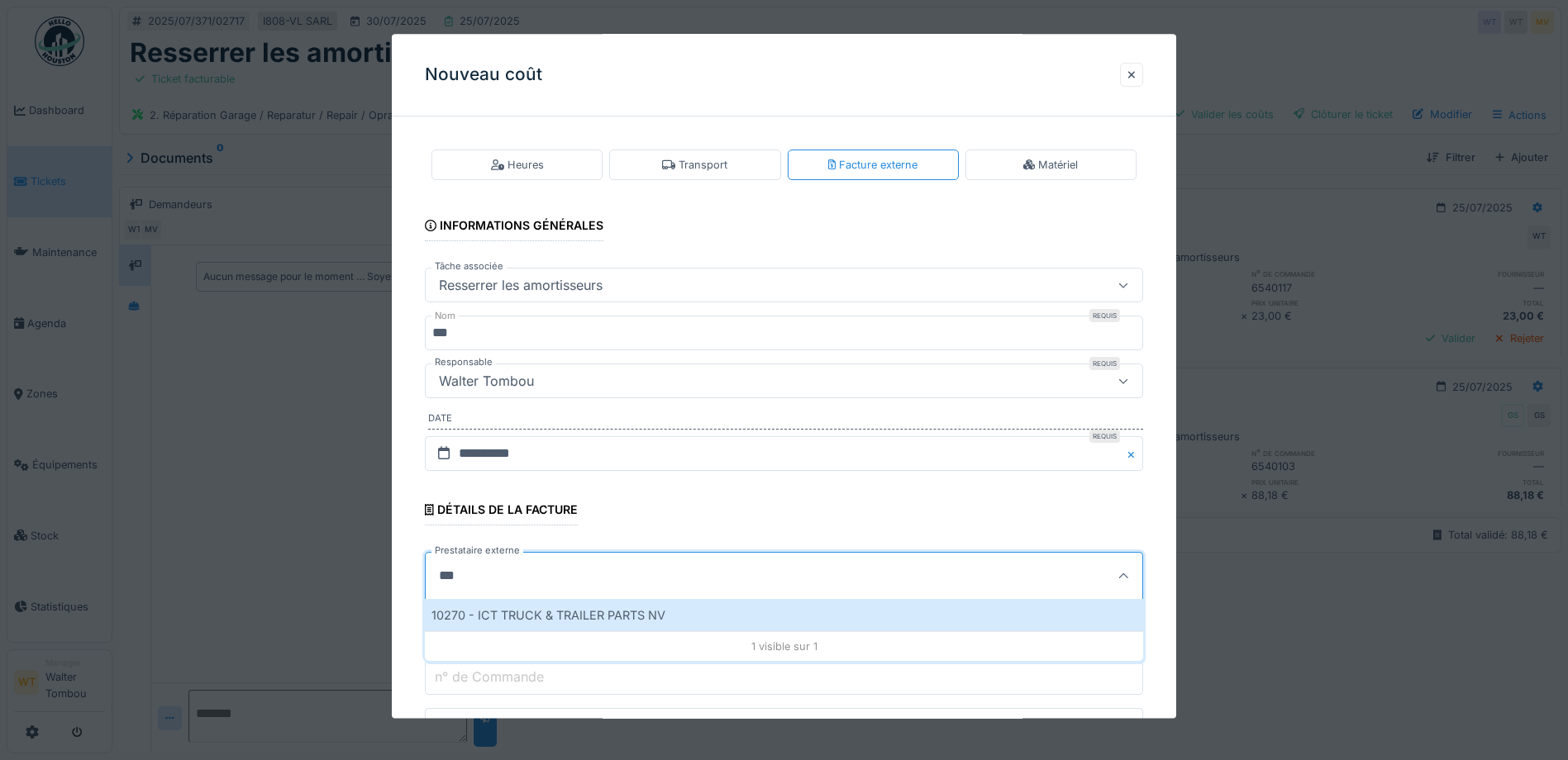 click on "10270 - ICT TRUCK & TRAILER PARTS NV" at bounding box center [784, 615] 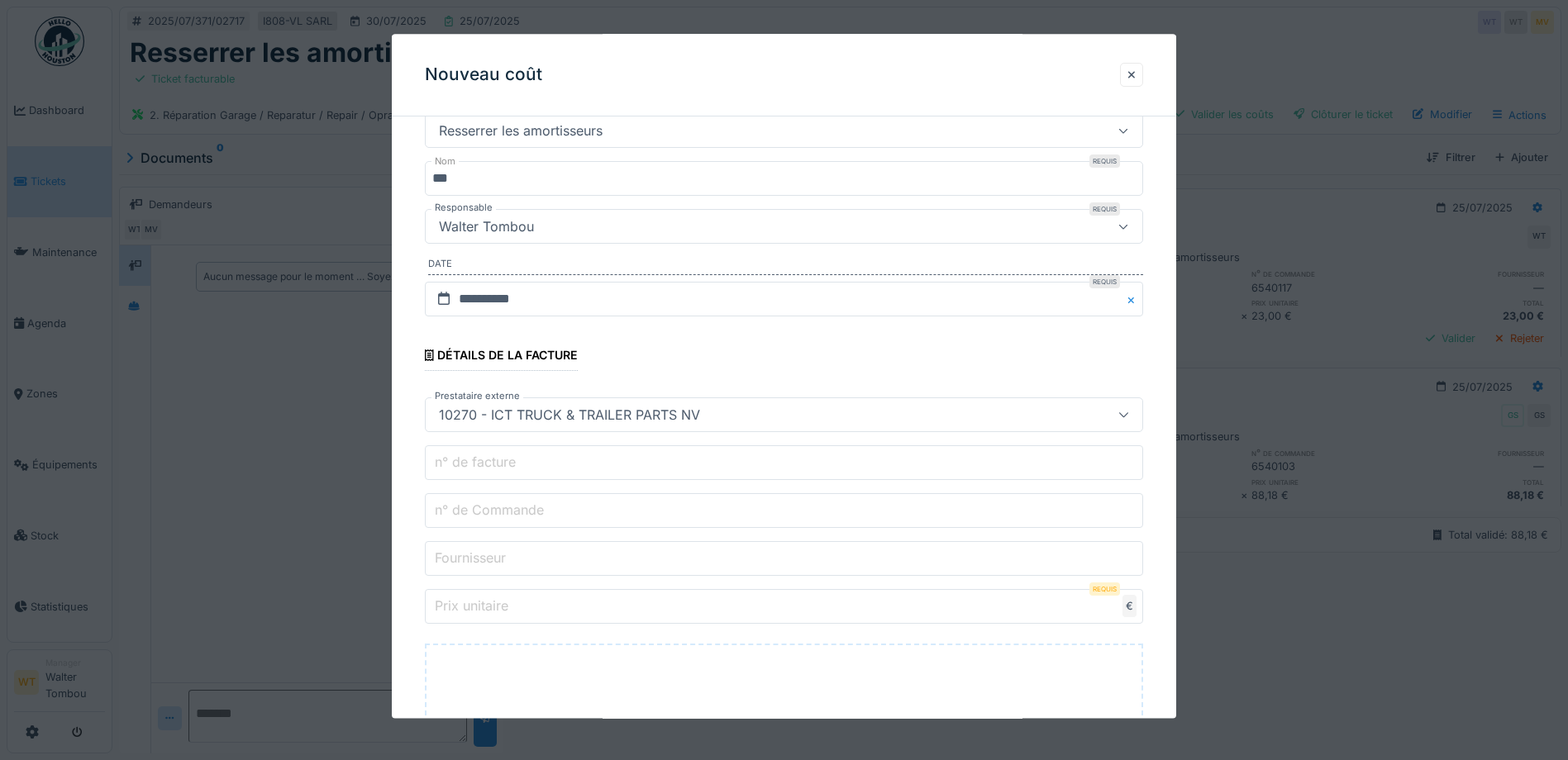 scroll, scrollTop: 165, scrollLeft: 0, axis: vertical 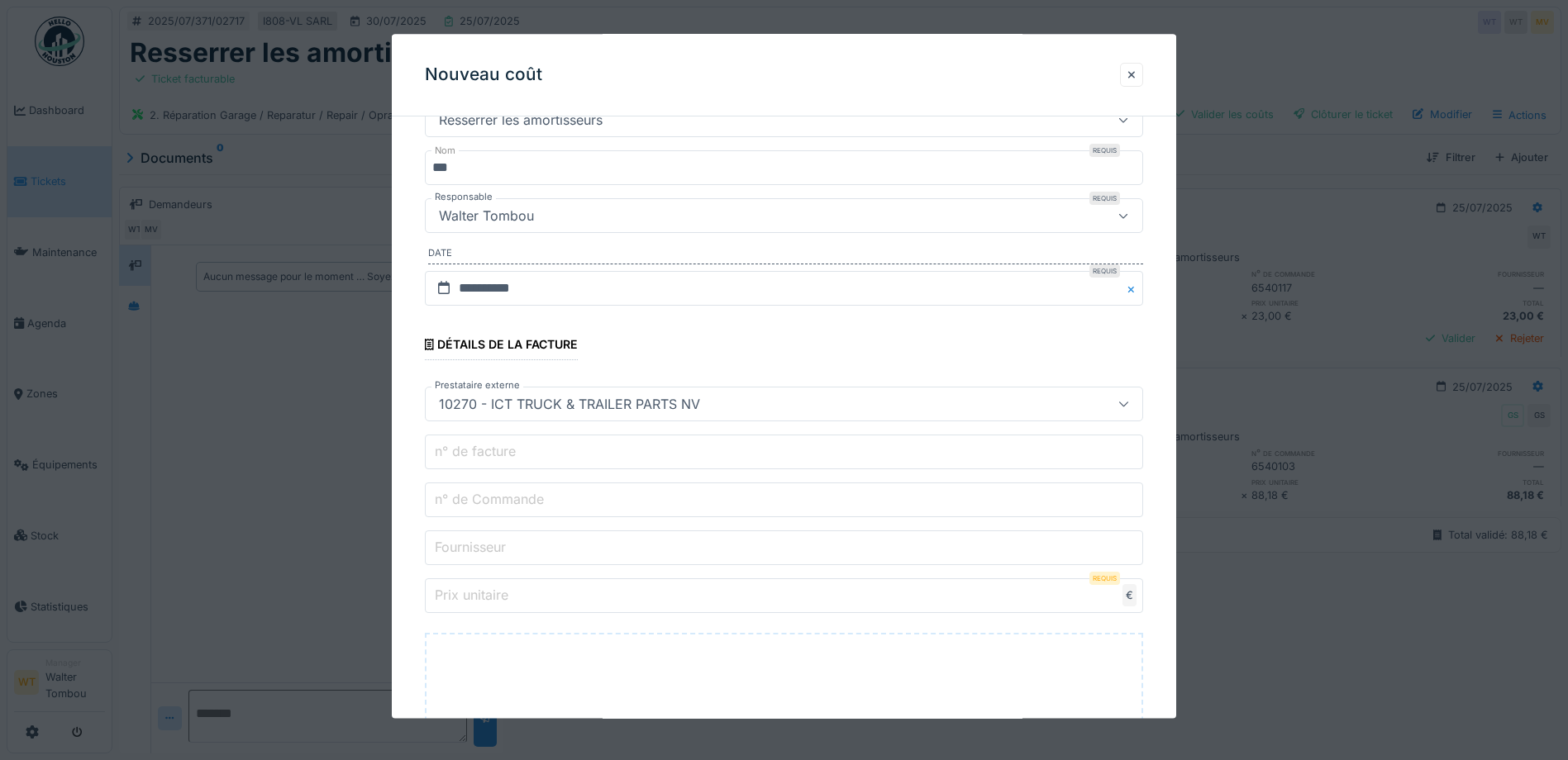 click on "n° de Commande" at bounding box center [784, 501] 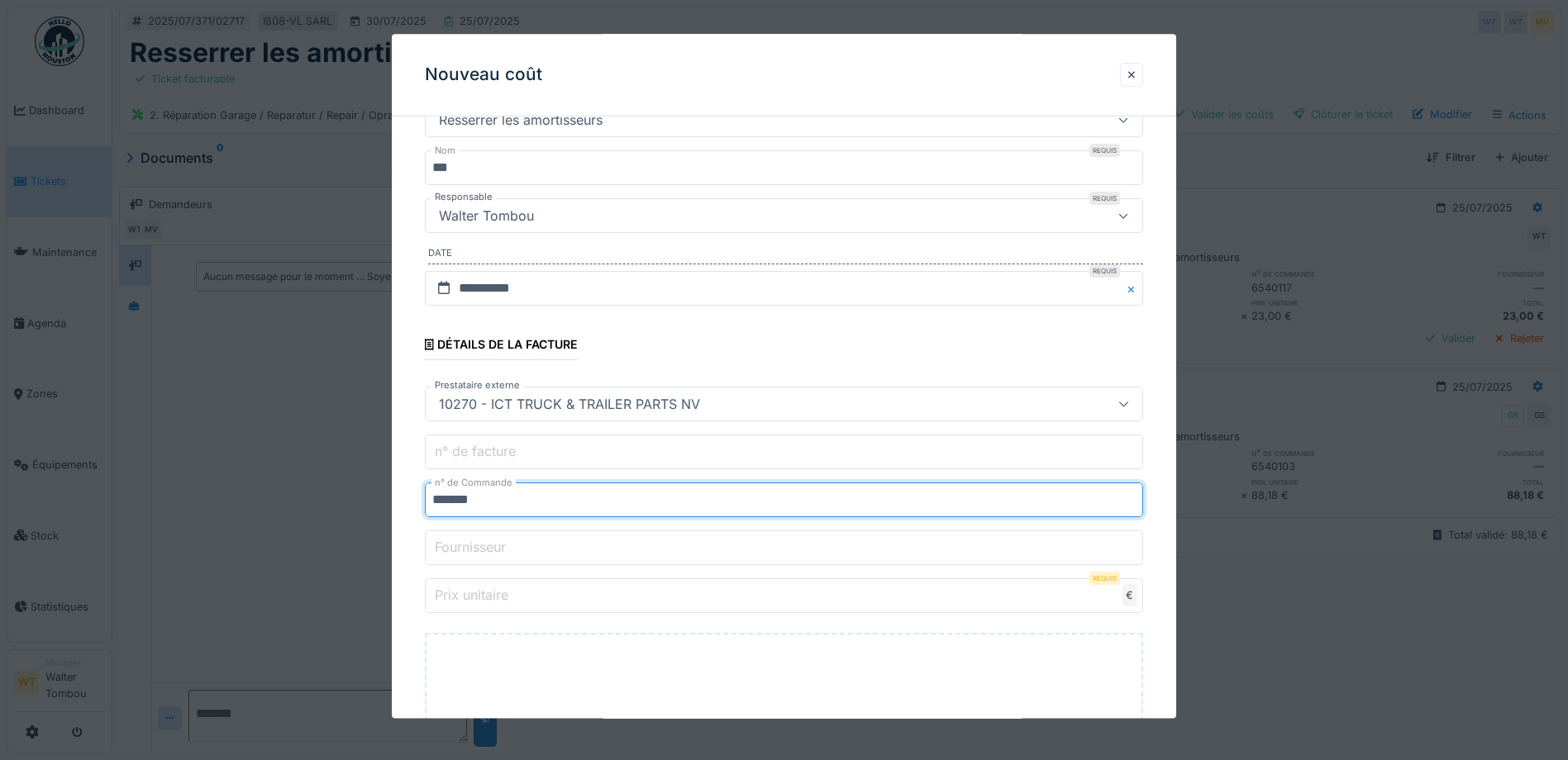 type on "*******" 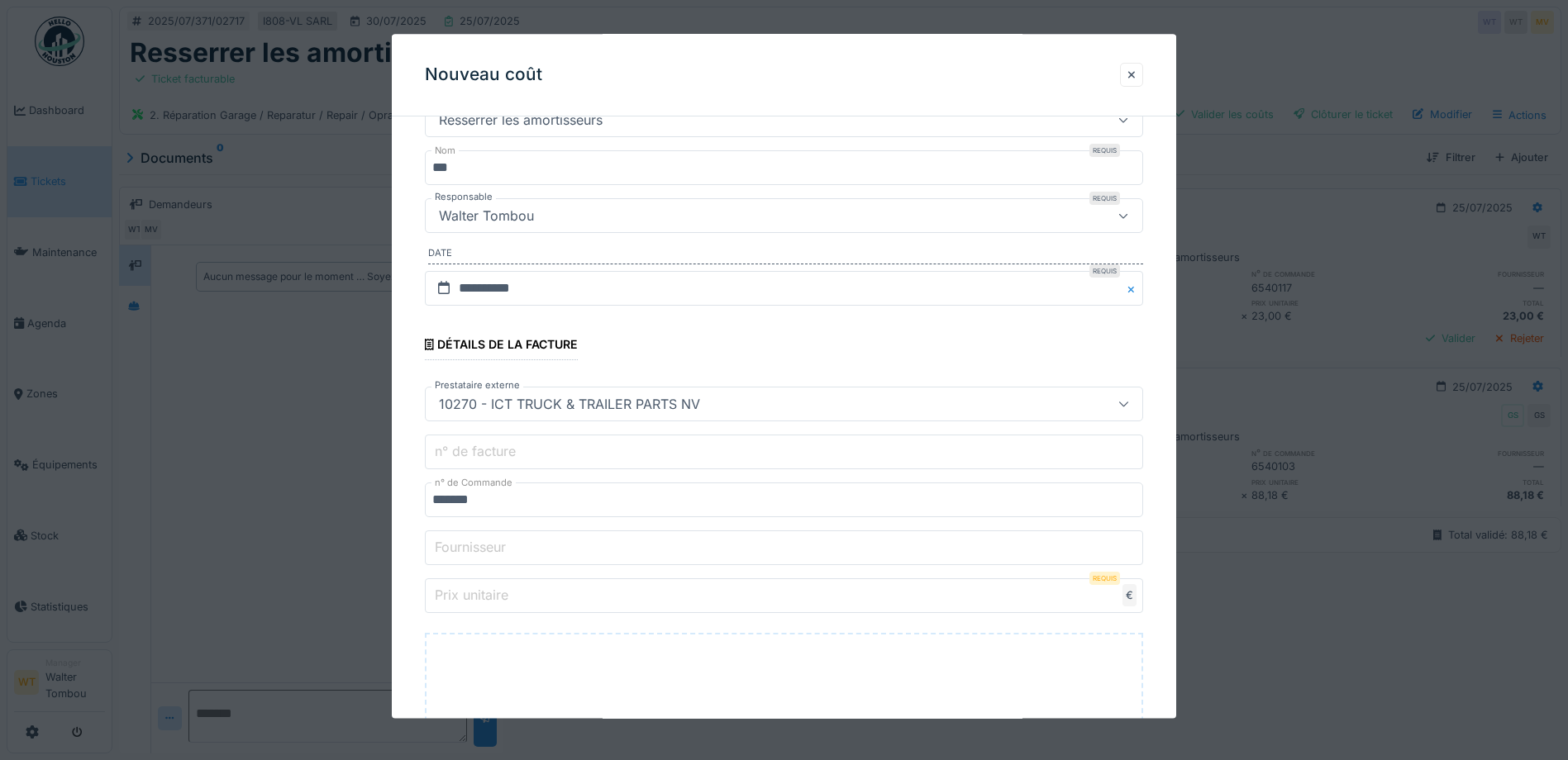 click on "Prix unitaire" at bounding box center [784, 596] 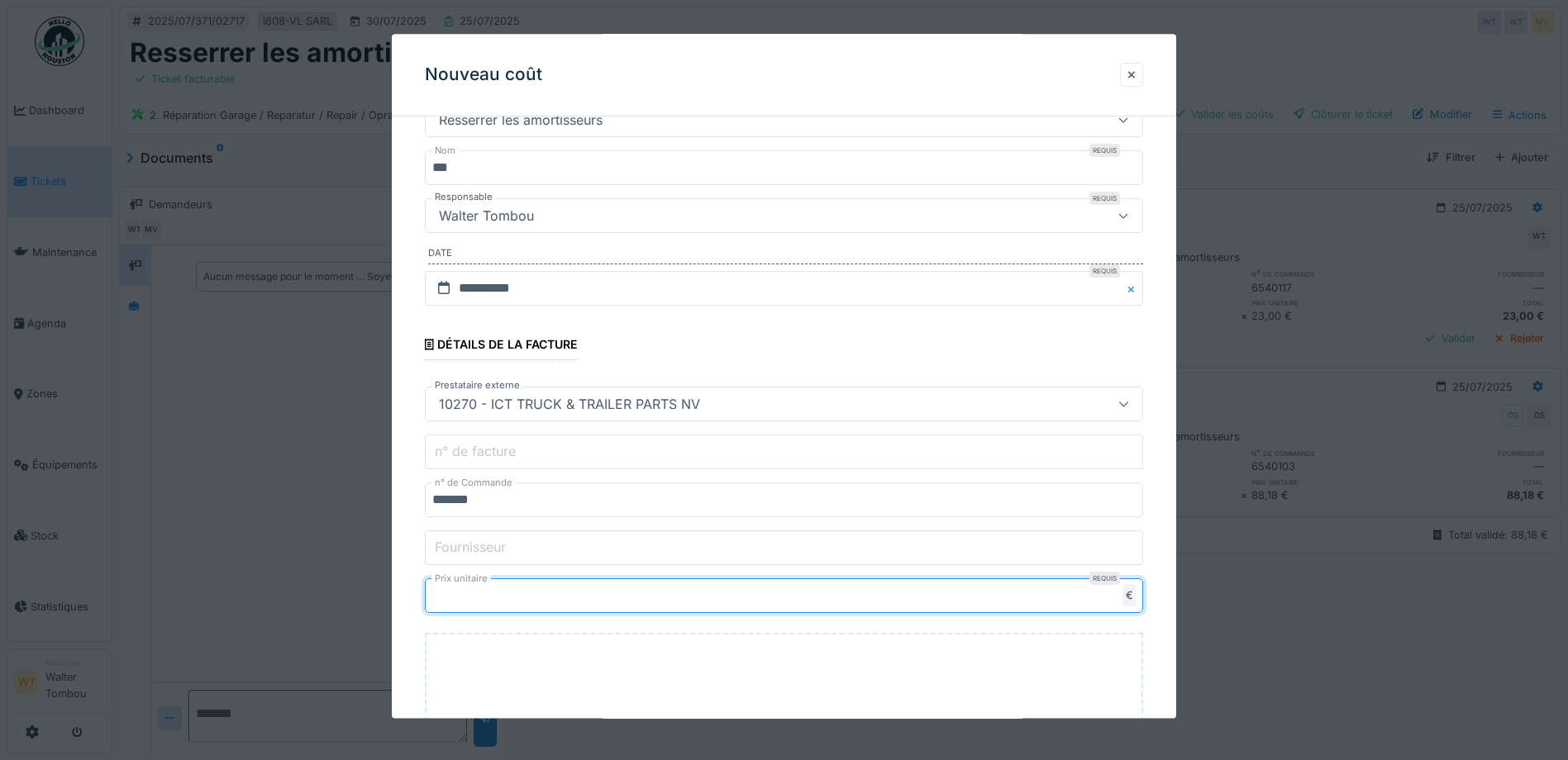 type on "**" 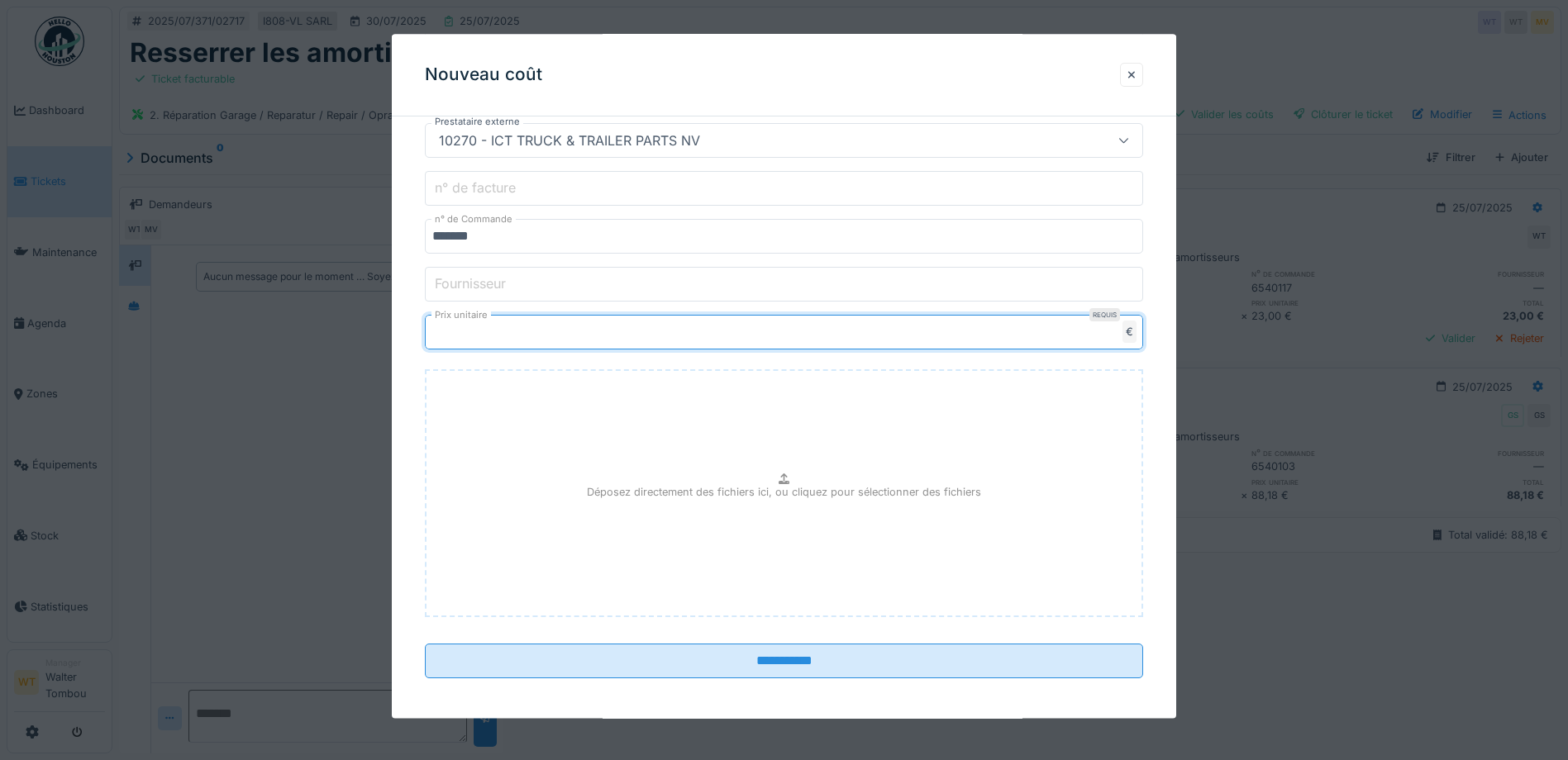 scroll, scrollTop: 435, scrollLeft: 0, axis: vertical 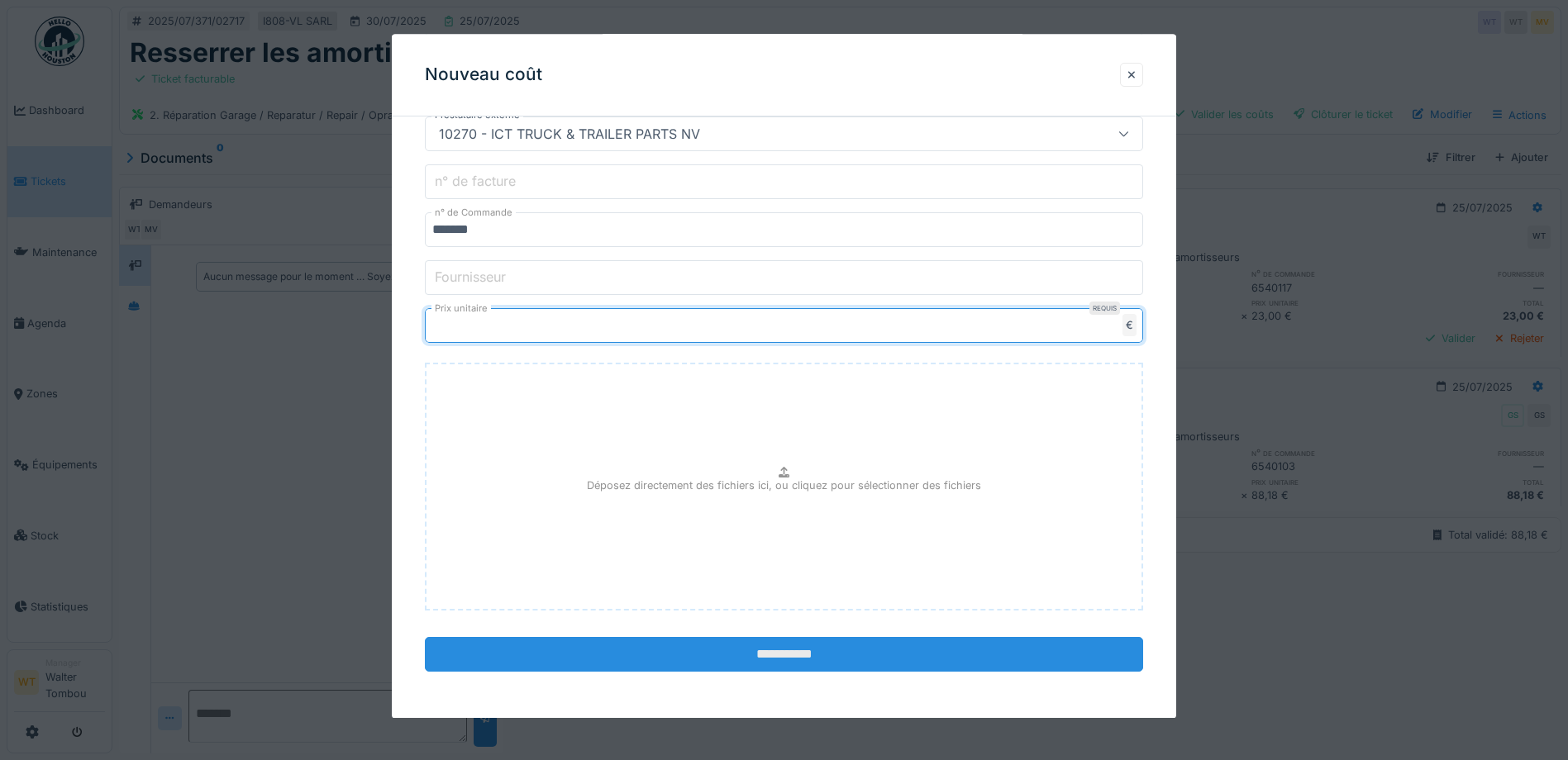 type on "*****" 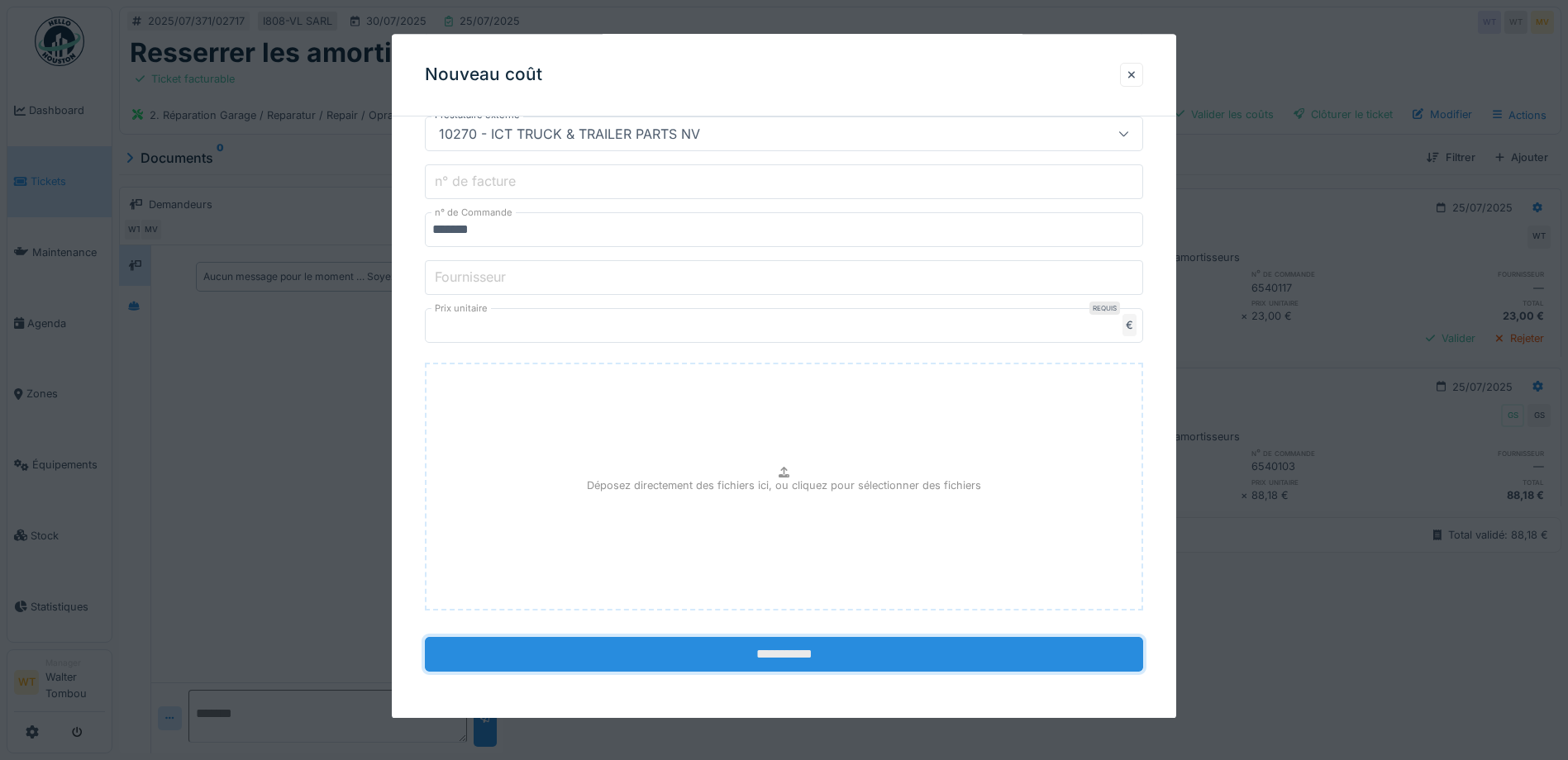 click on "**********" at bounding box center [784, 655] 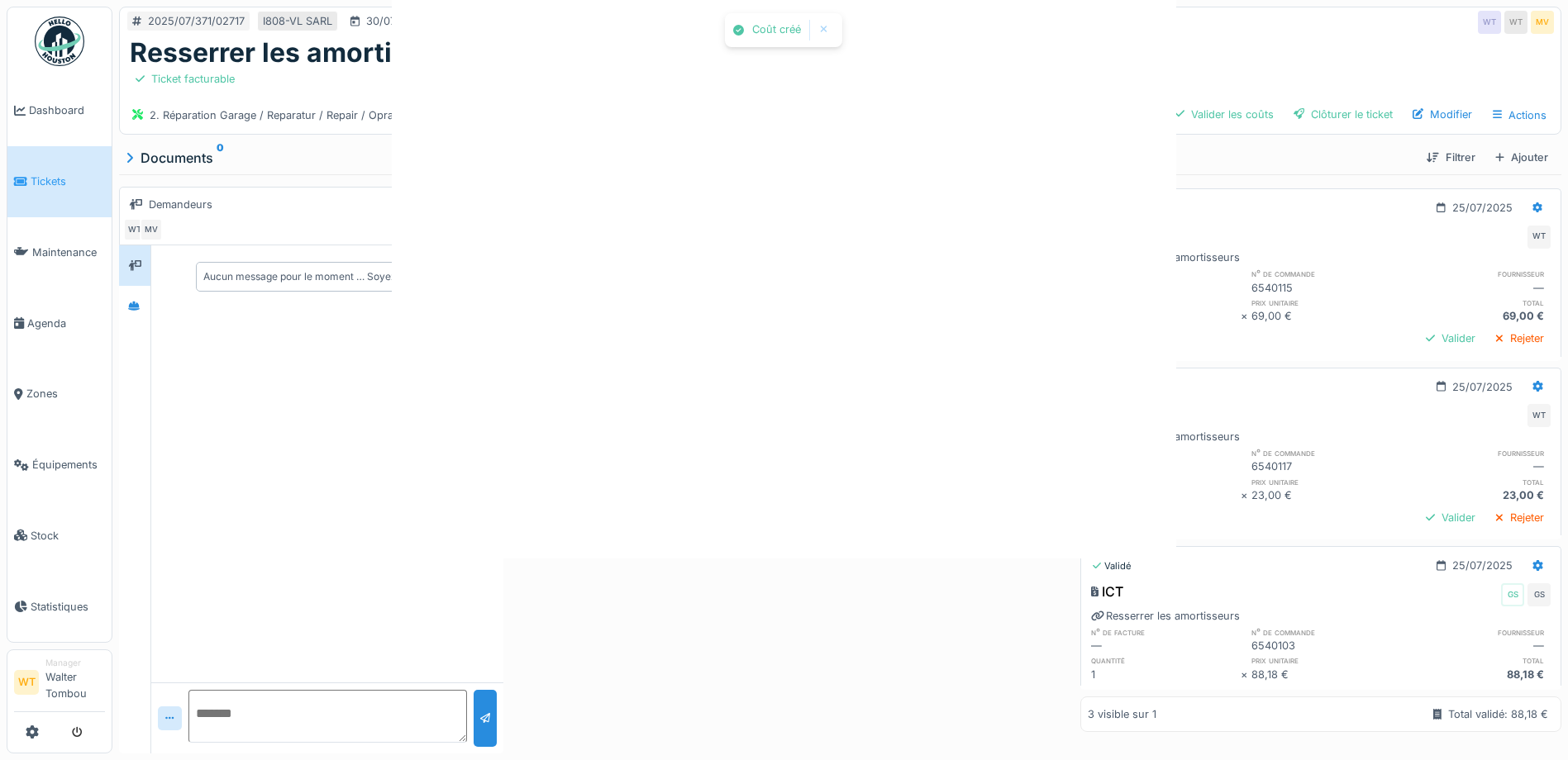 scroll, scrollTop: 0, scrollLeft: 0, axis: both 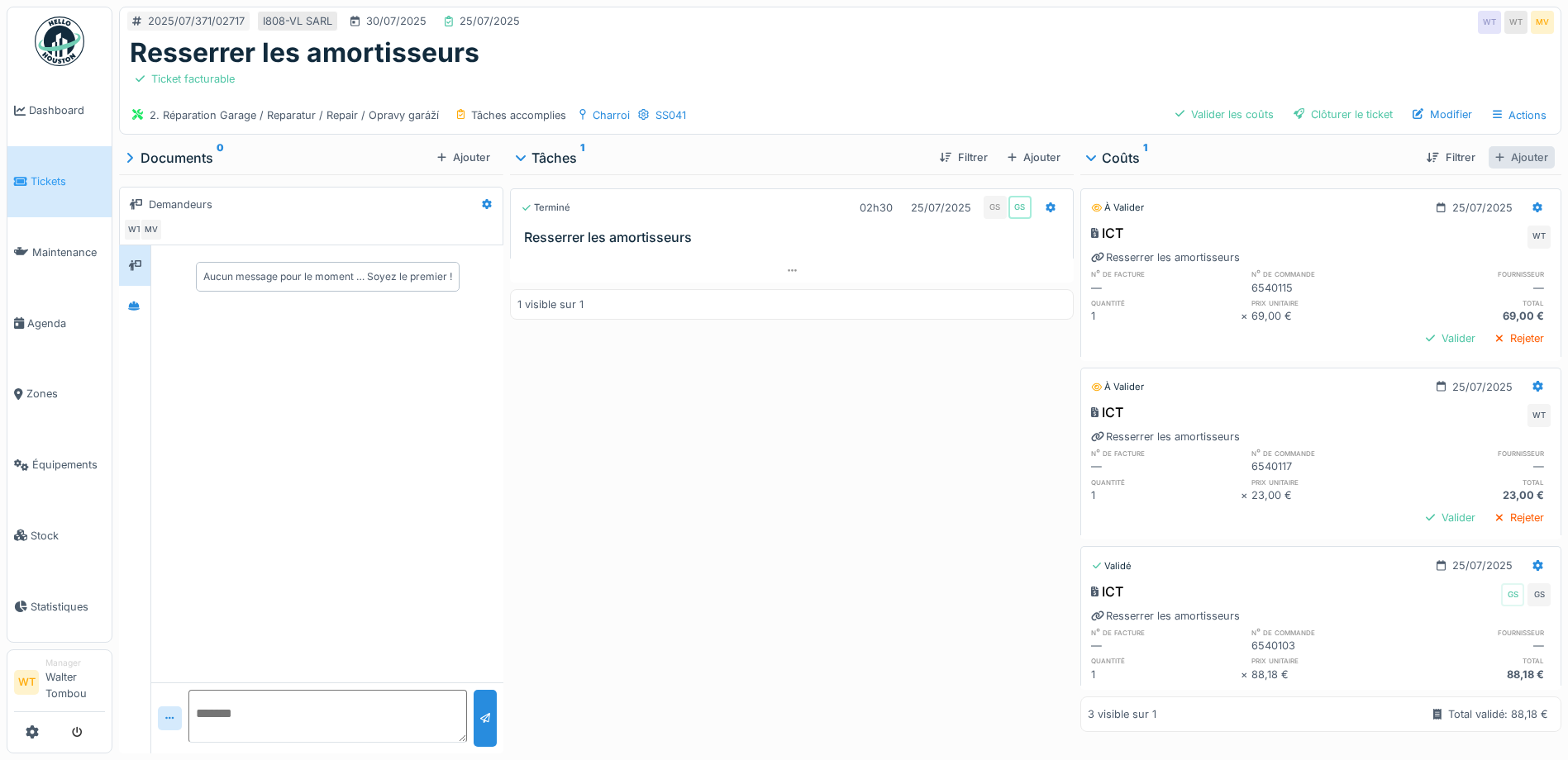 click on "Ajouter" at bounding box center (1522, 157) 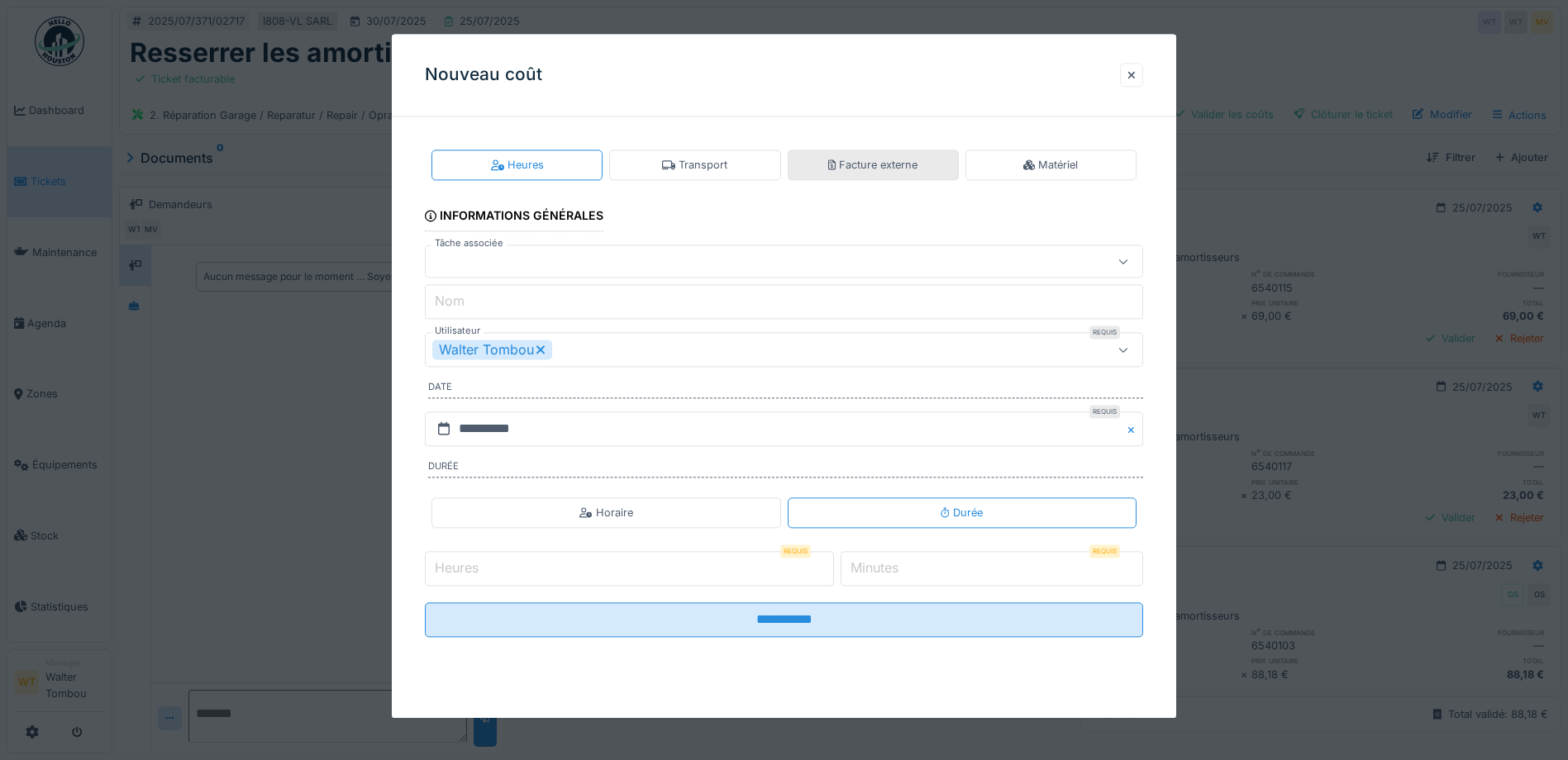 drag, startPoint x: 872, startPoint y: 165, endPoint x: 825, endPoint y: 177, distance: 48.507731 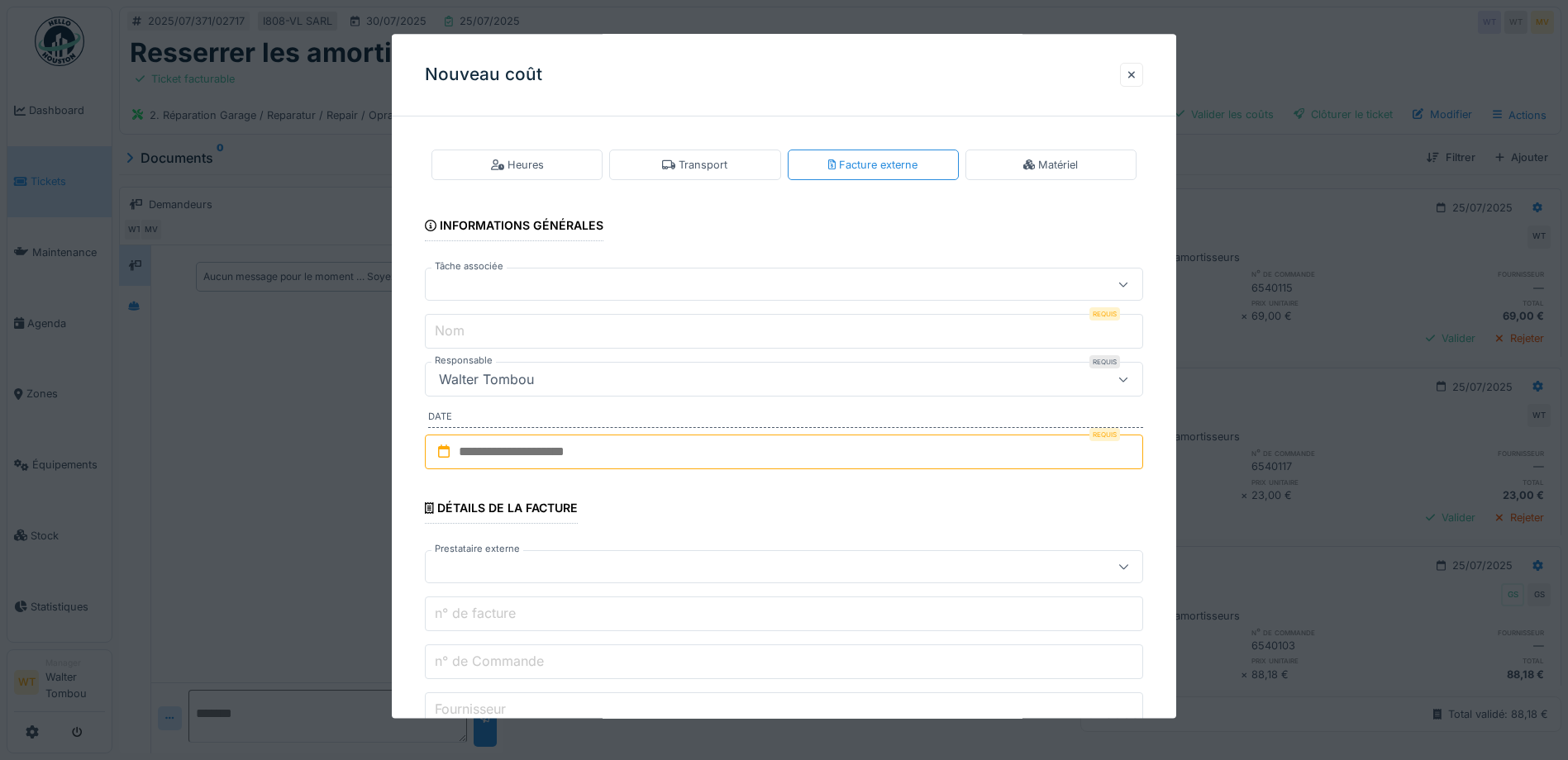 click at bounding box center (748, 285) 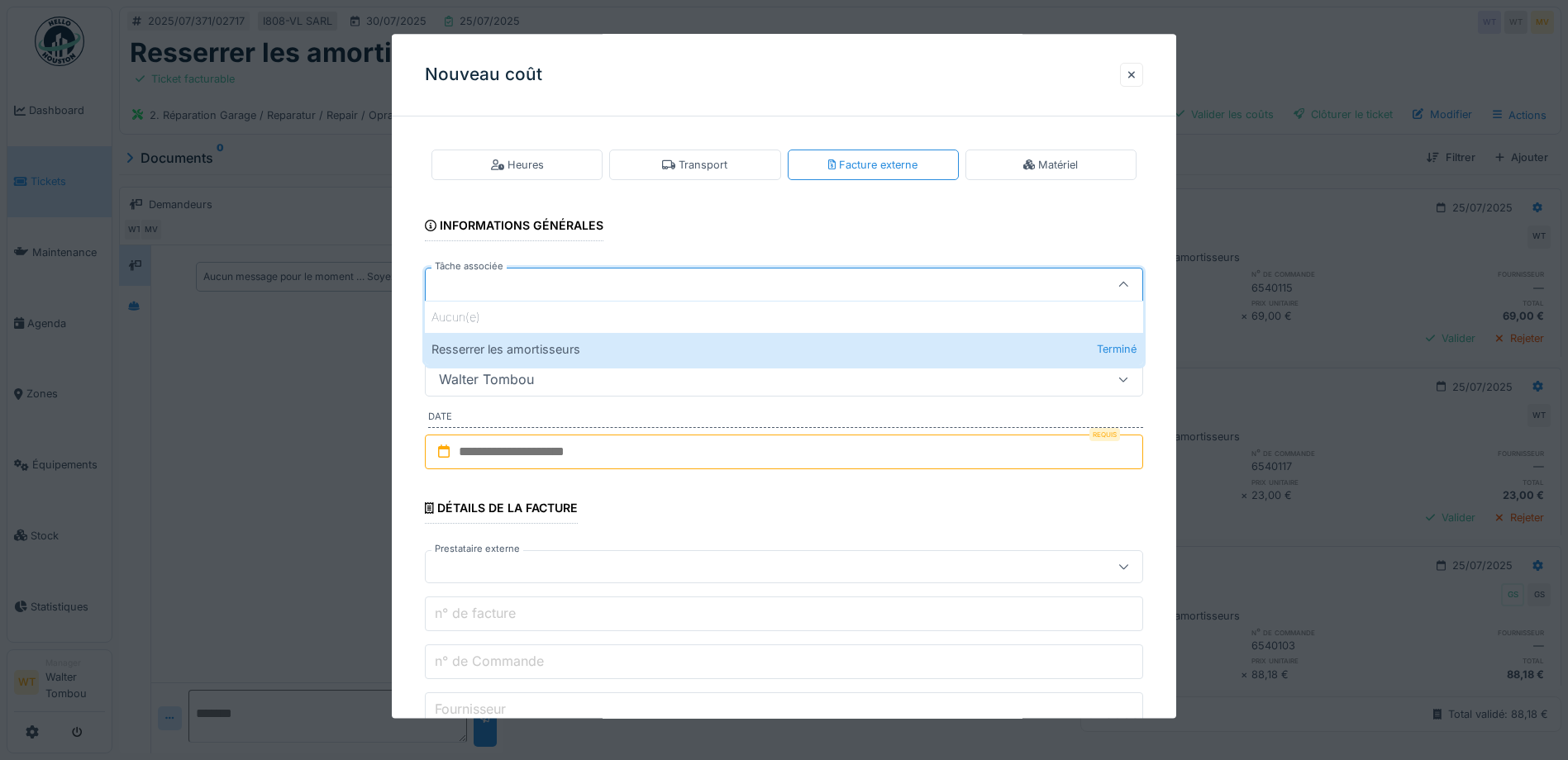 click on "Resserrer les amortisseurs   Terminé" at bounding box center [784, 349] 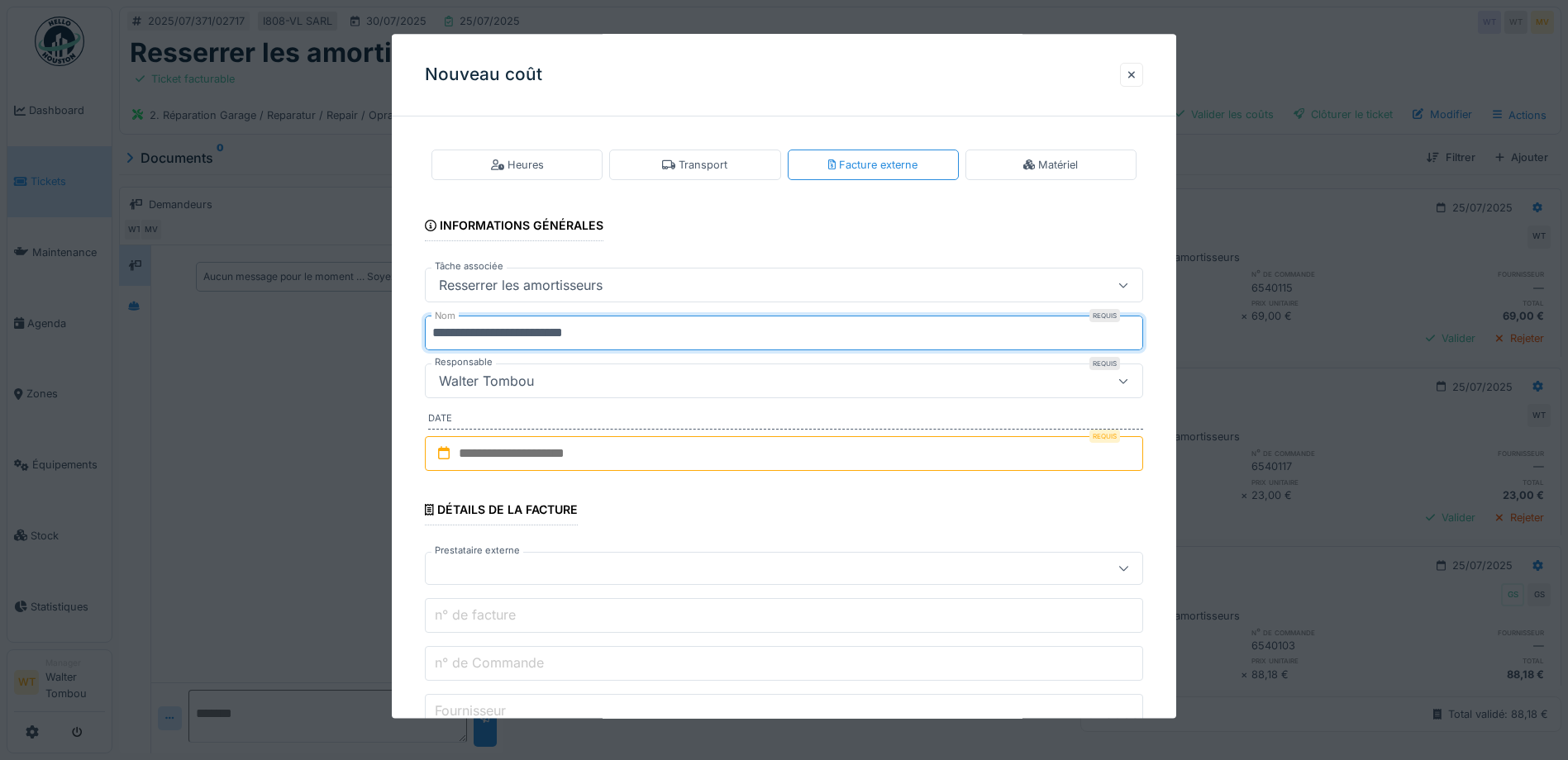 click on "**********" at bounding box center [784, 334] 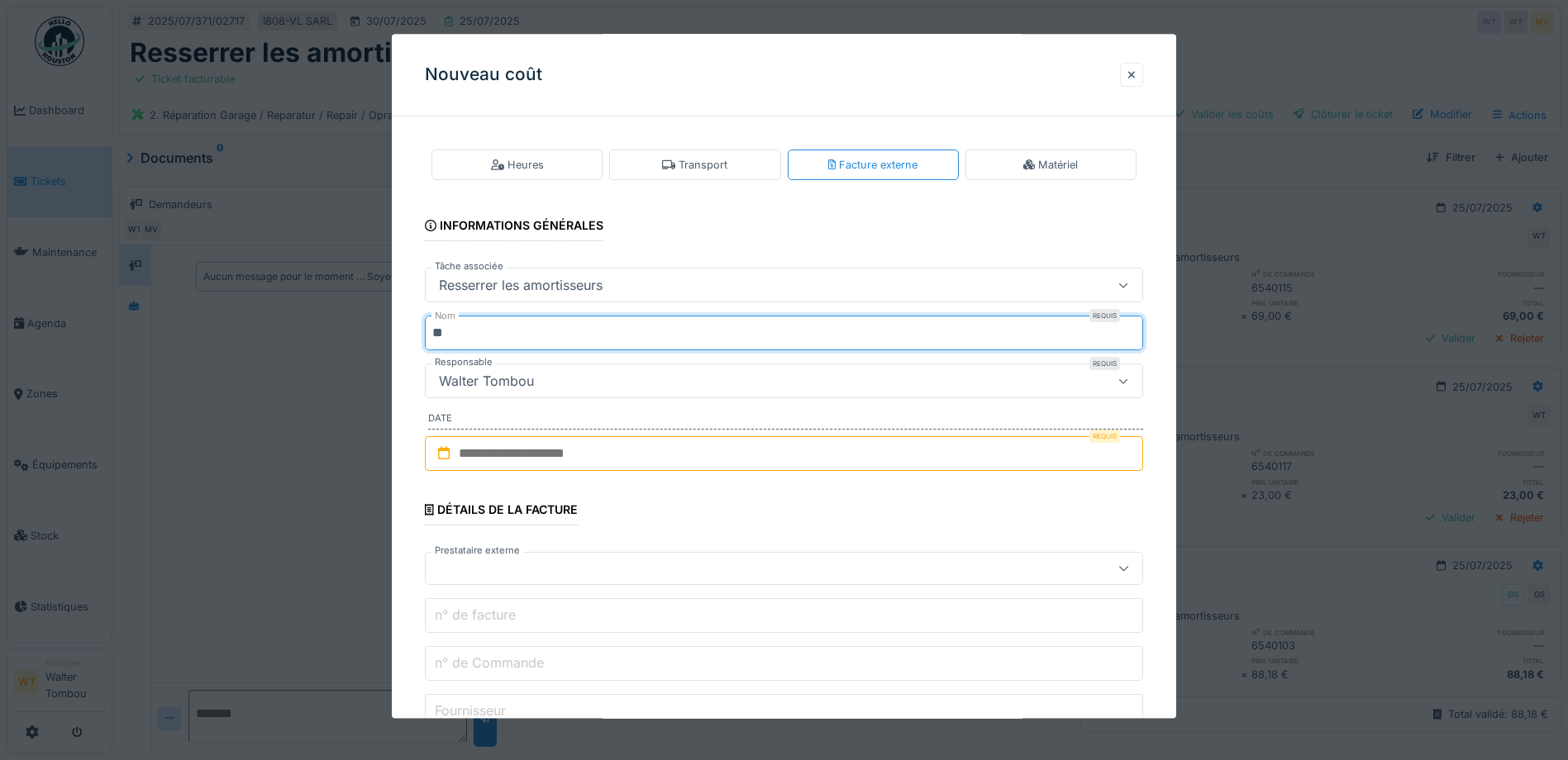 type on "*" 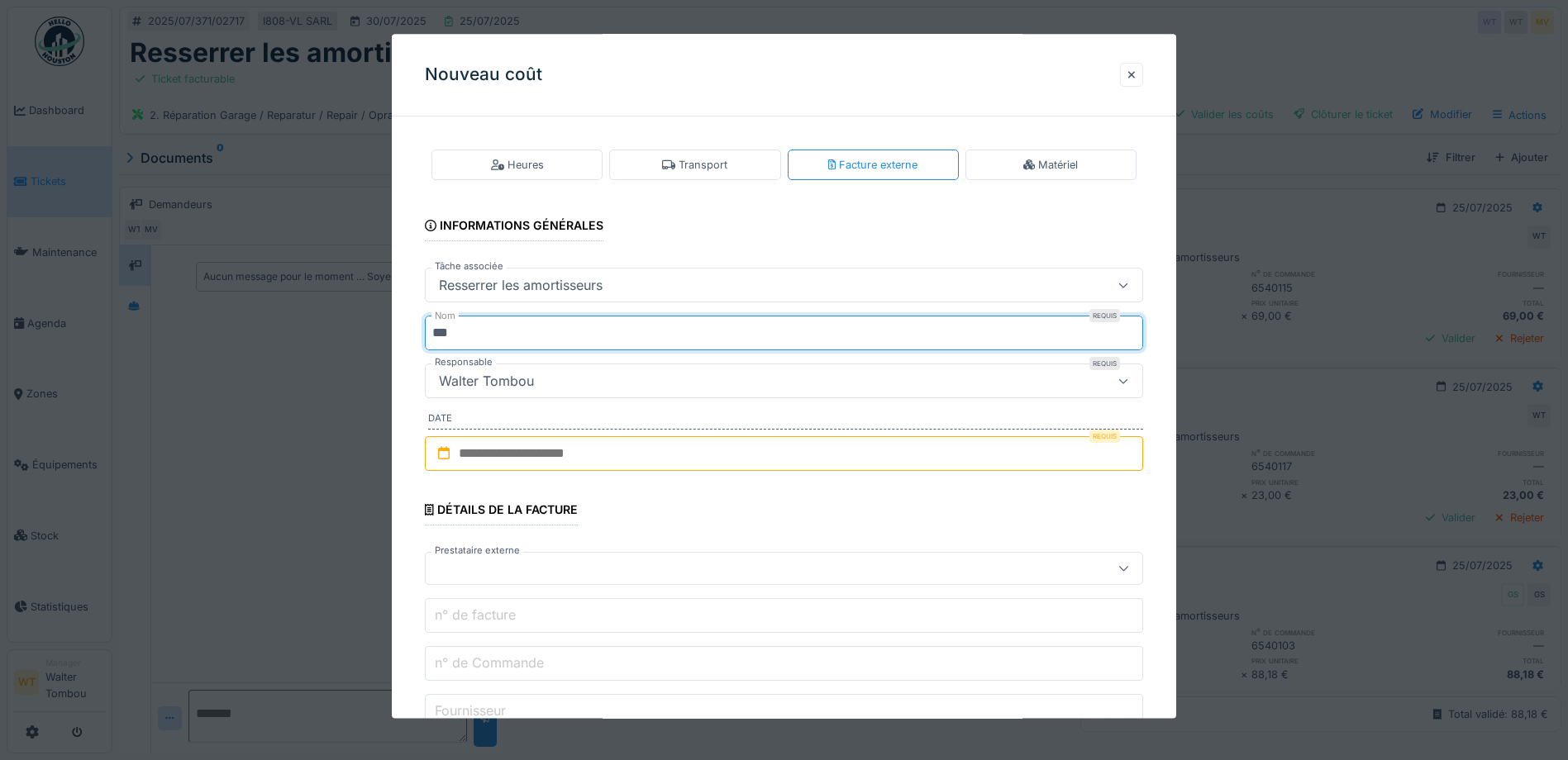 type on "***" 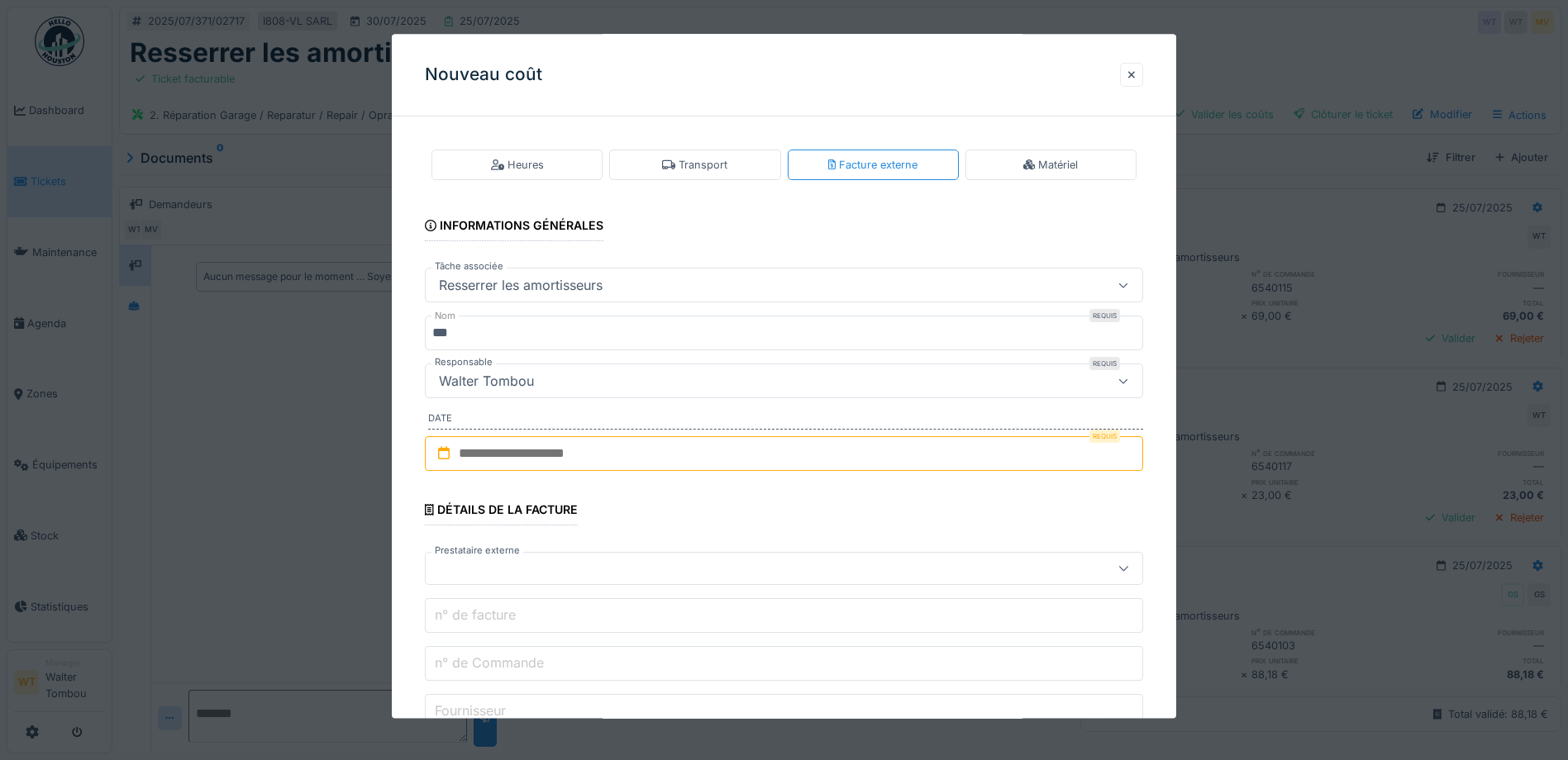 click at bounding box center [784, 454] 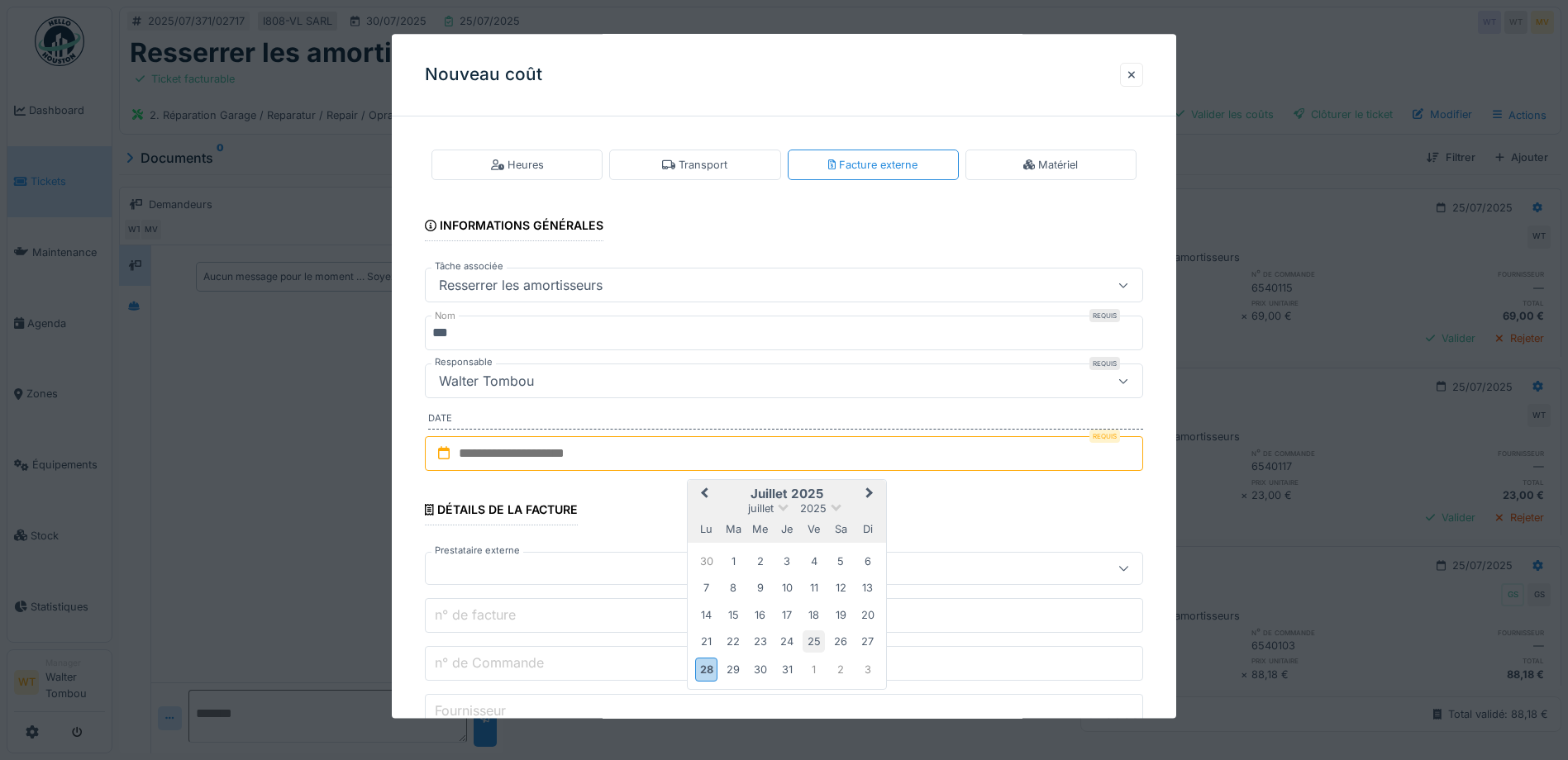 click on "25" at bounding box center [813, 642] 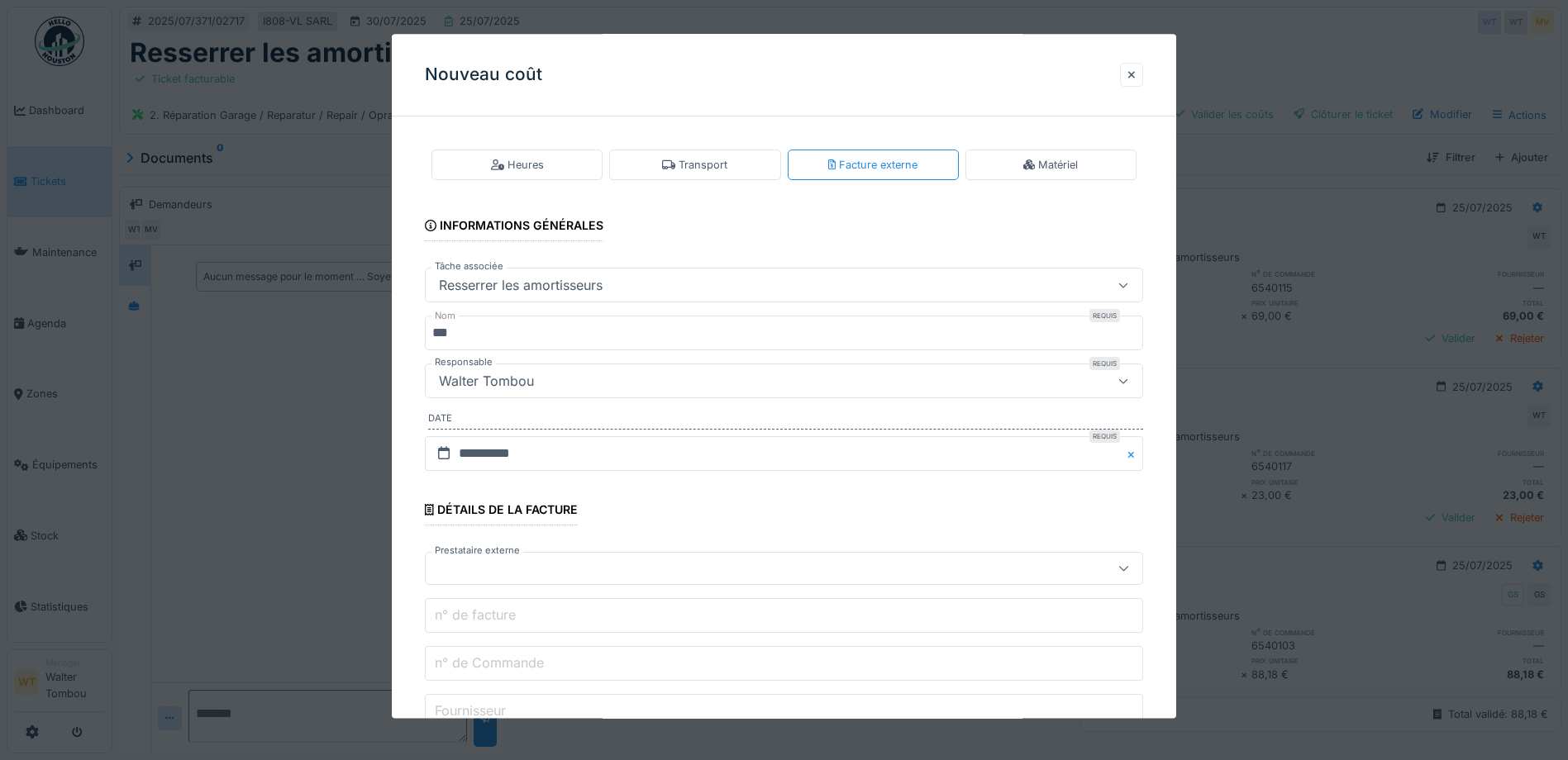 click at bounding box center [748, 569] 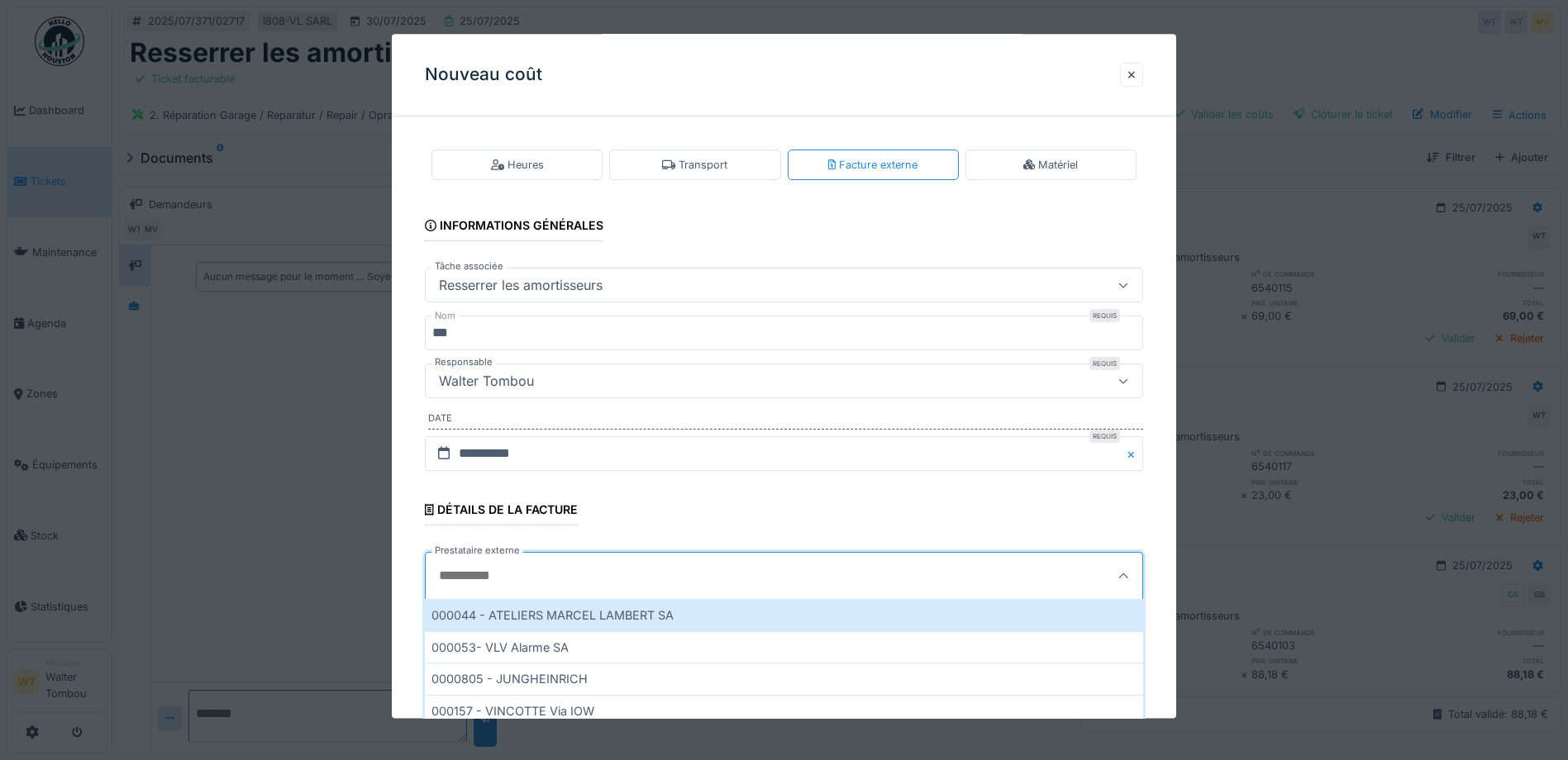 click on "Prestataire externe" at bounding box center [738, 577] 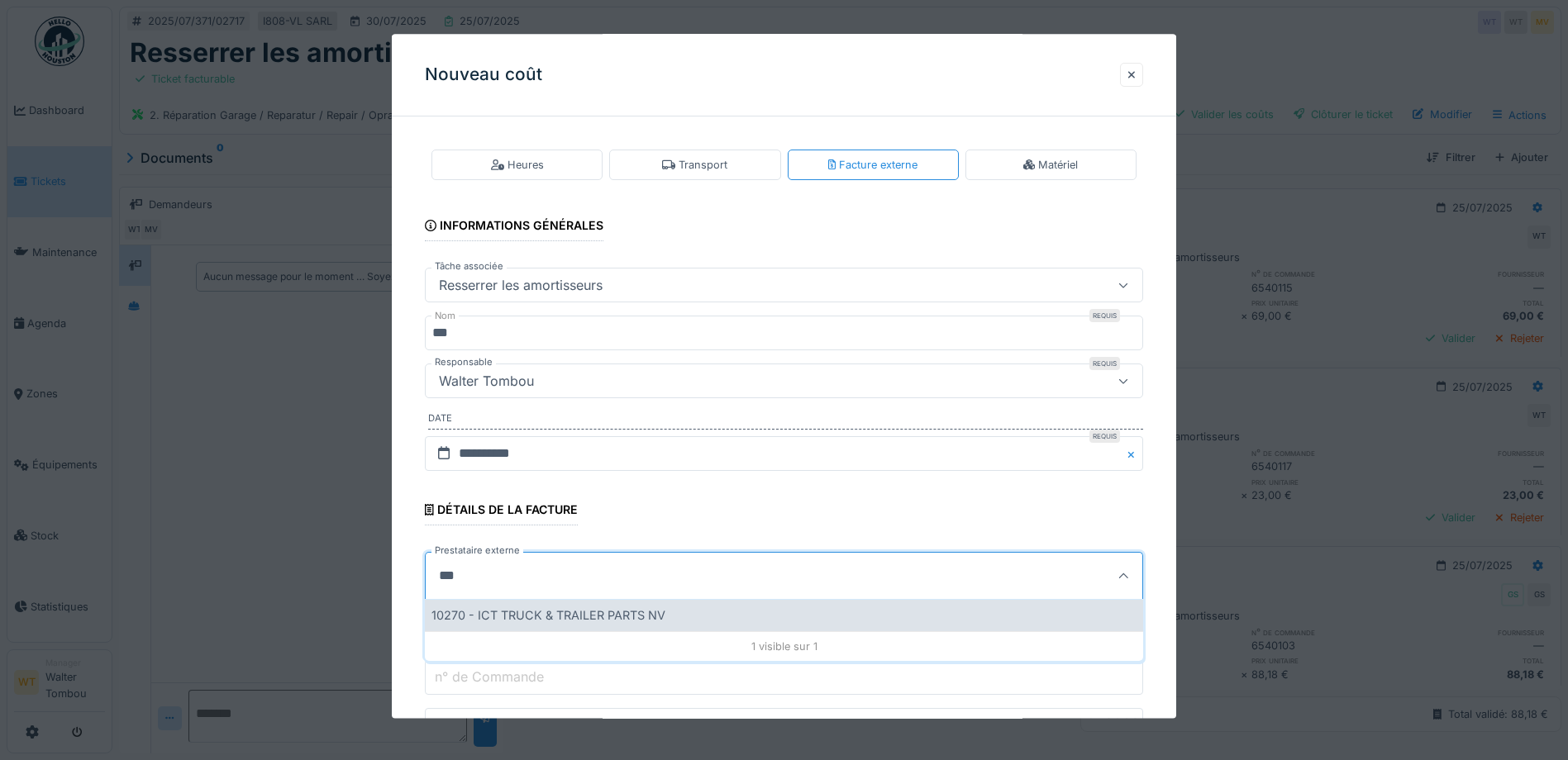 type on "***" 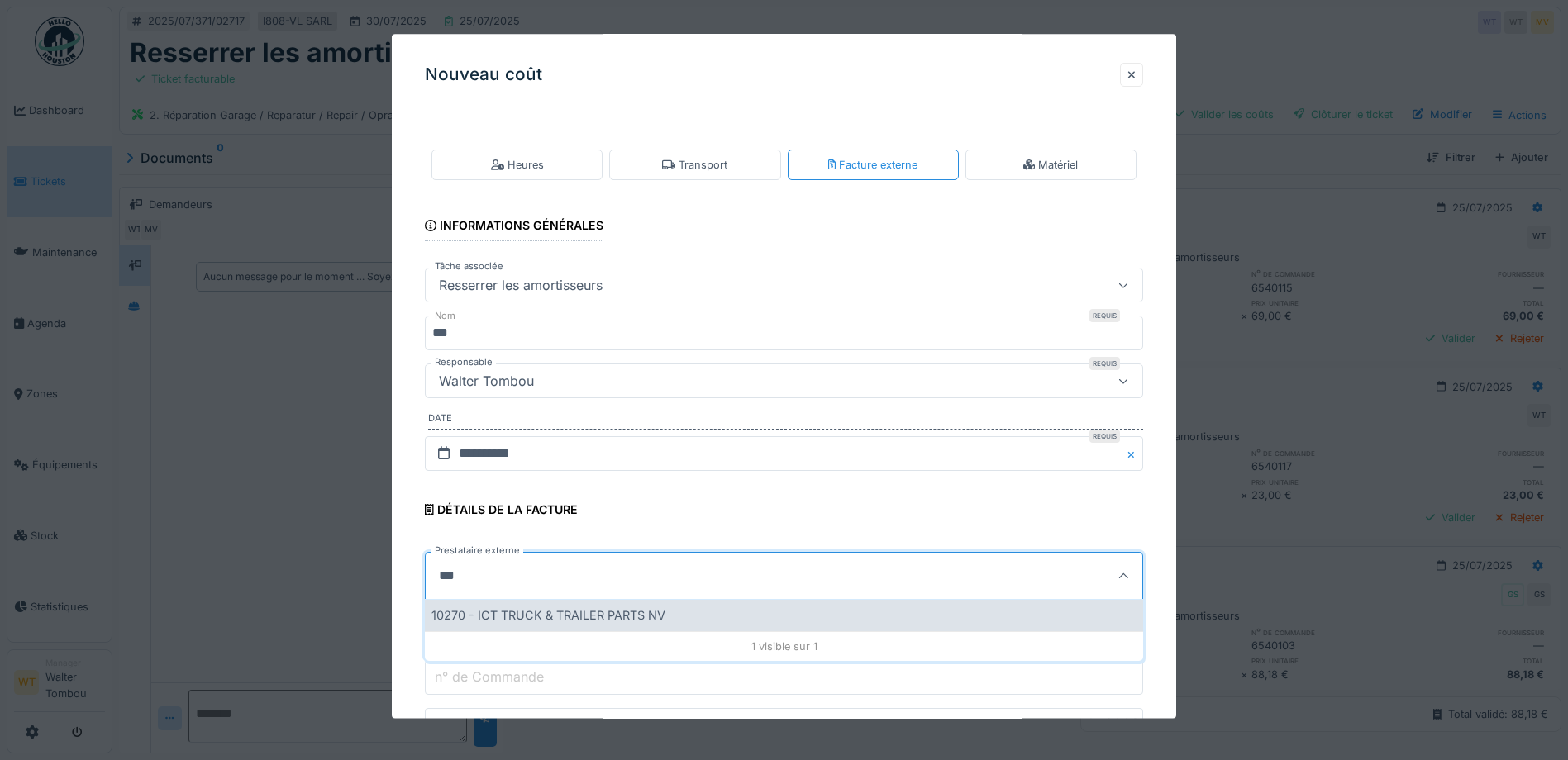 click on "10270 - ICT TRUCK & TRAILER PARTS NV" at bounding box center (784, 615) 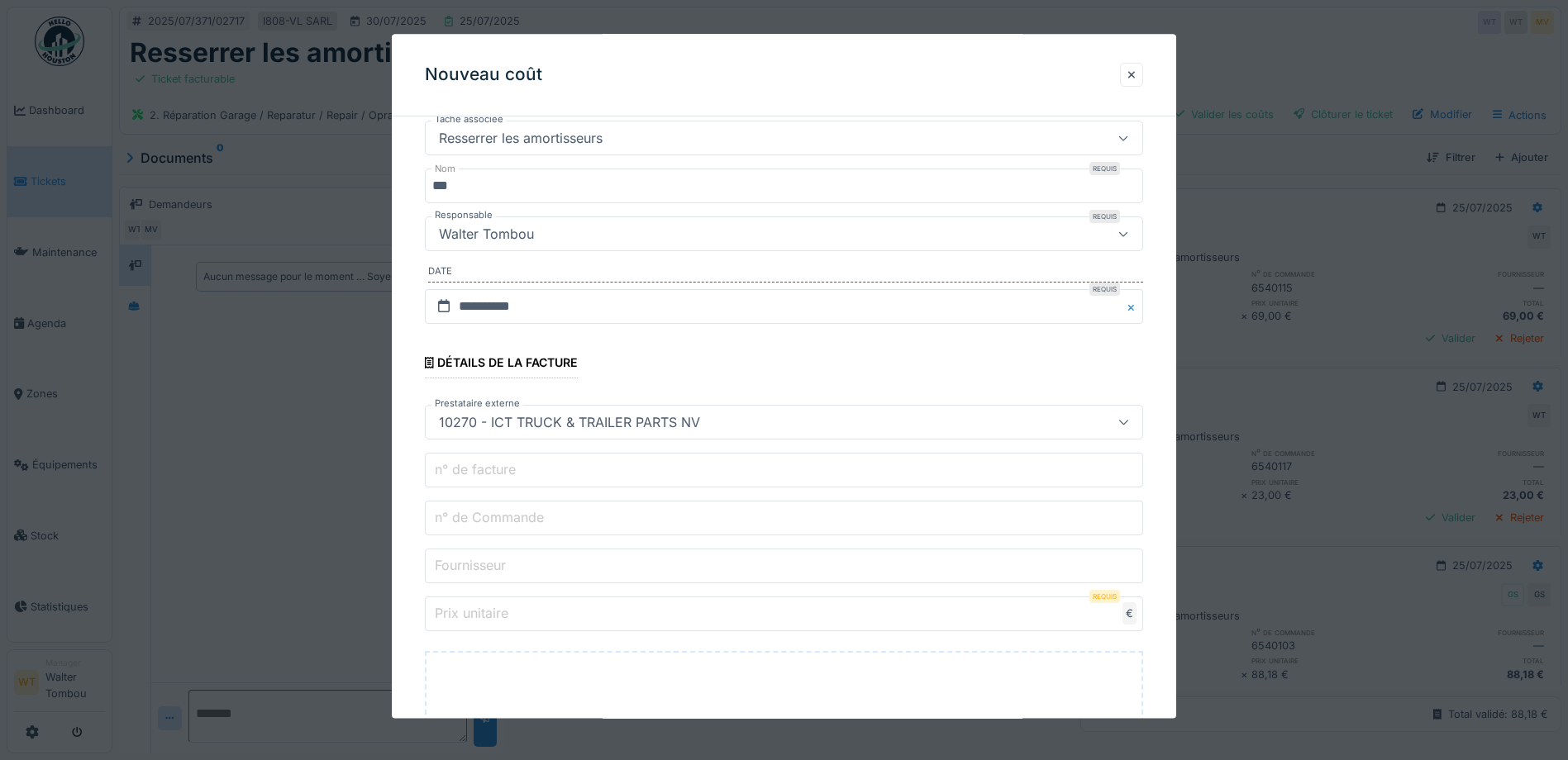 scroll, scrollTop: 165, scrollLeft: 0, axis: vertical 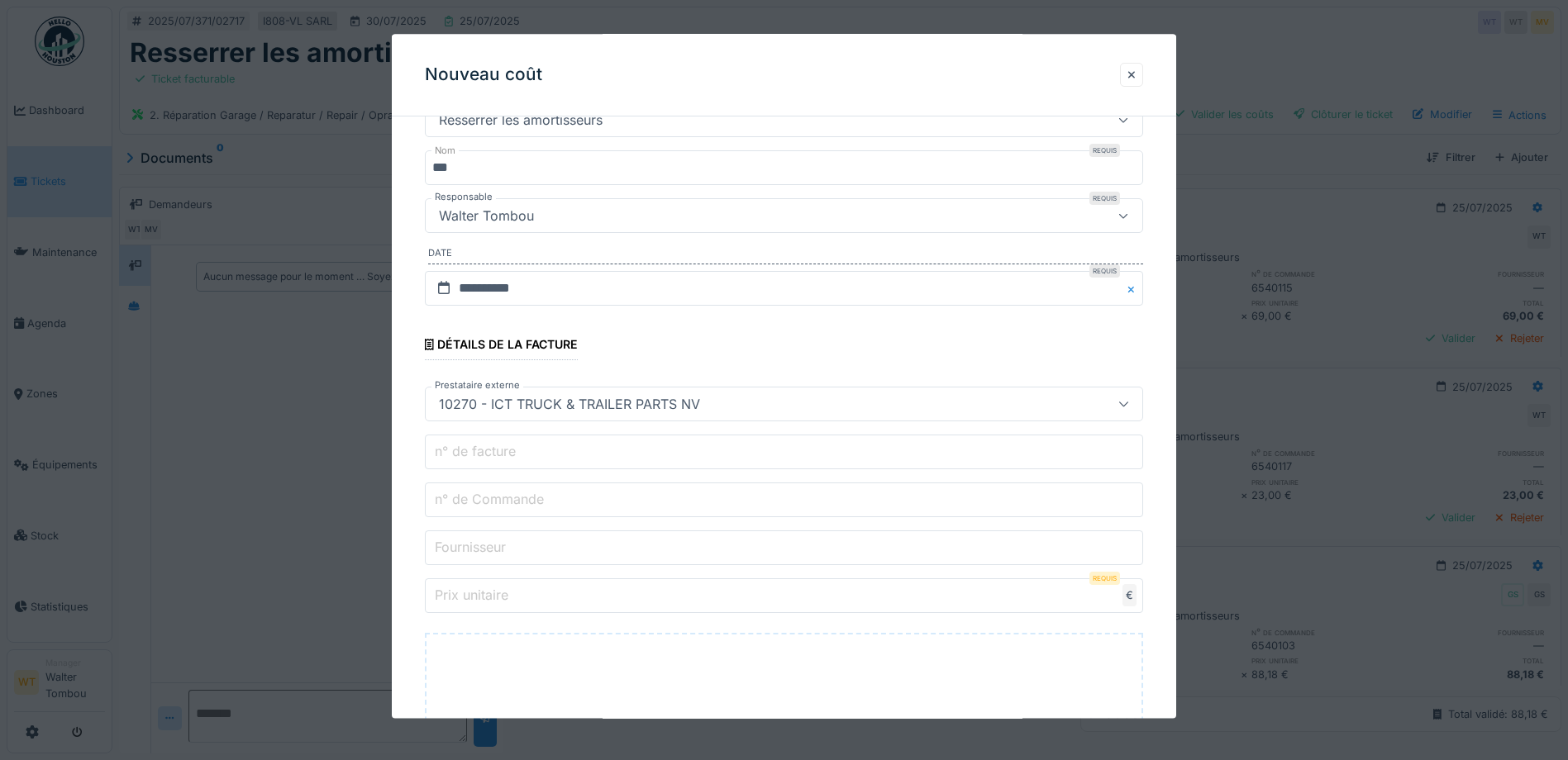 click on "n° de Commande" at bounding box center [784, 501] 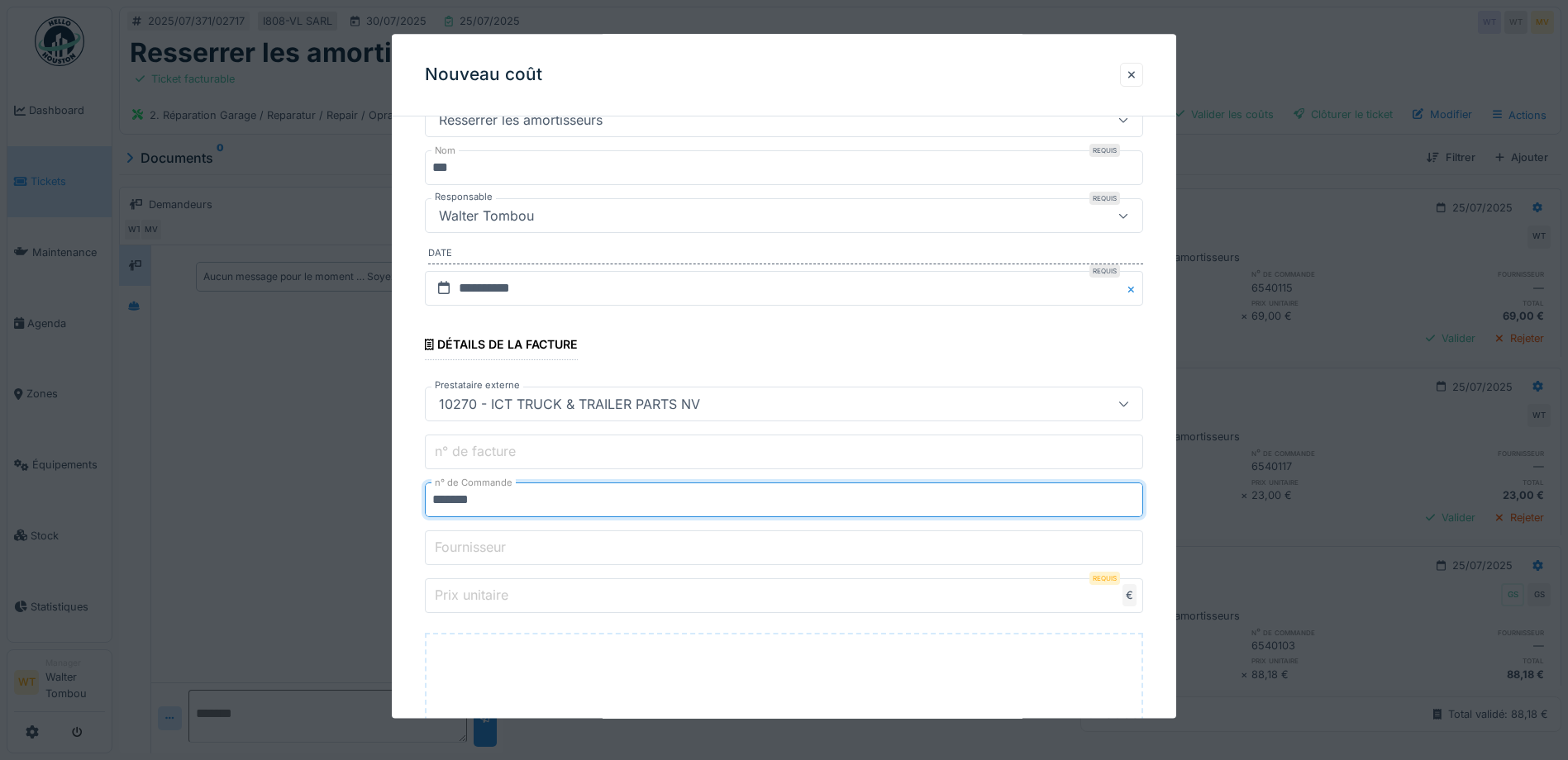 type on "*******" 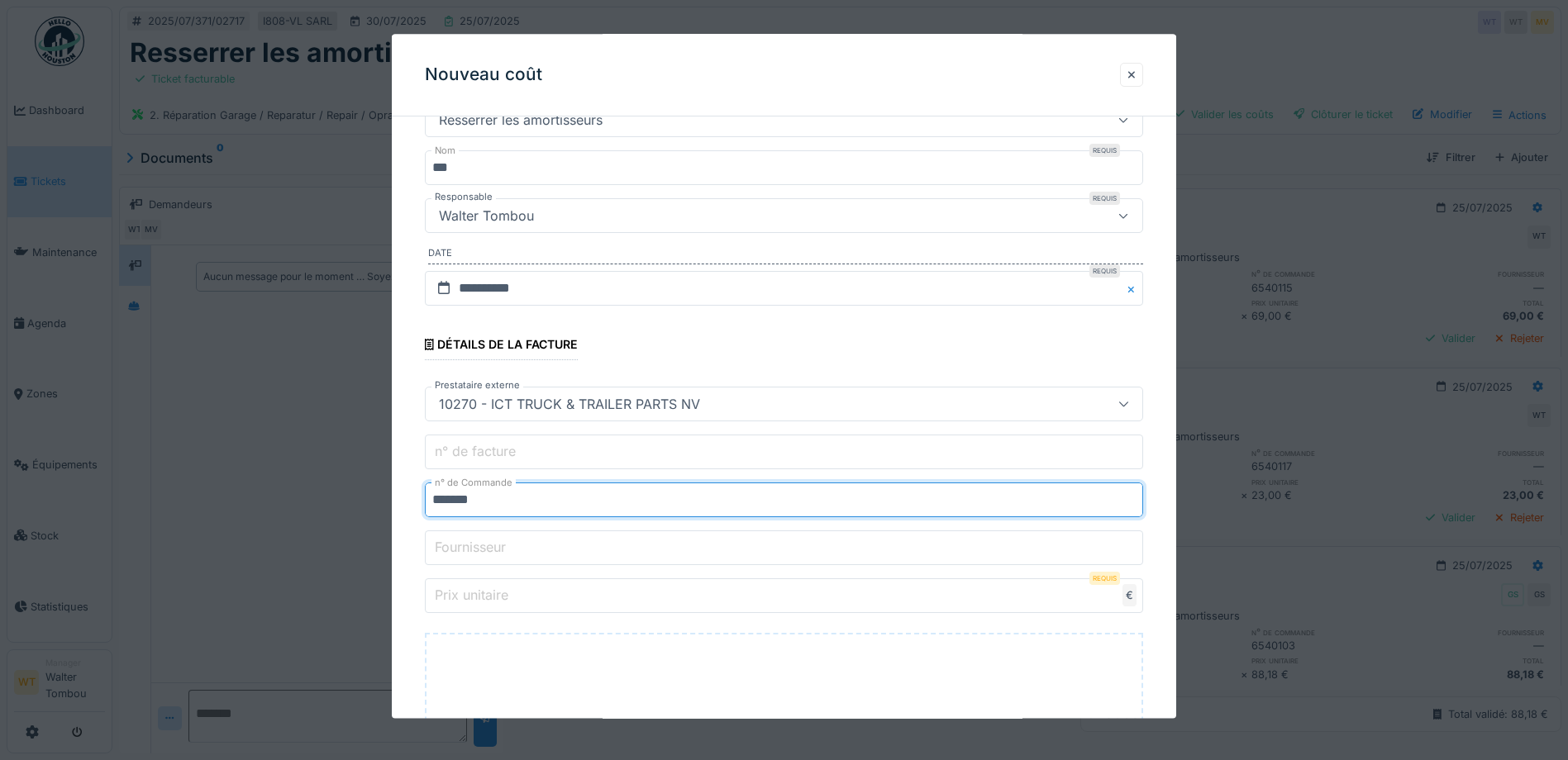 click on "Prix unitaire" at bounding box center (784, 596) 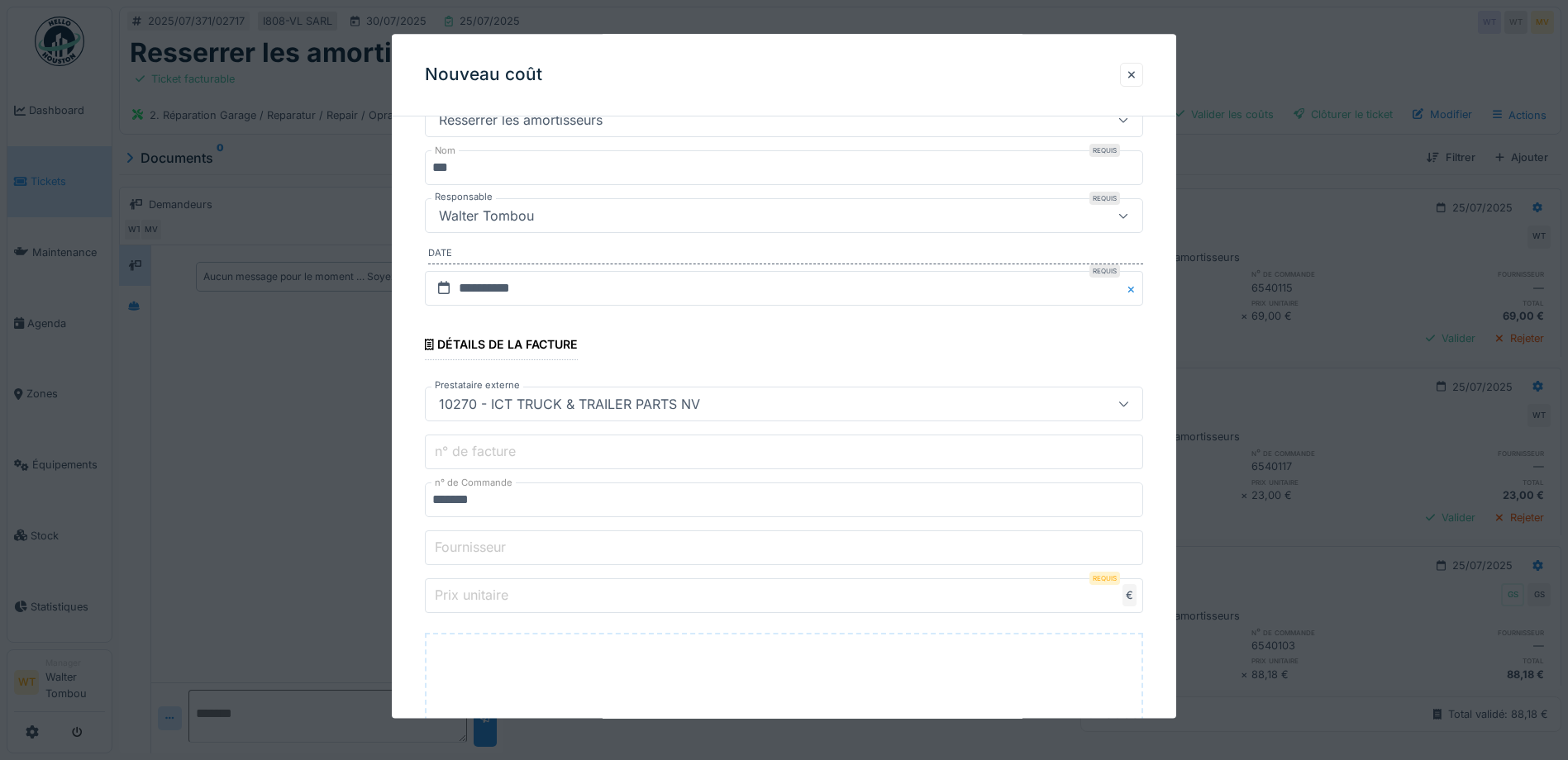 type on "*" 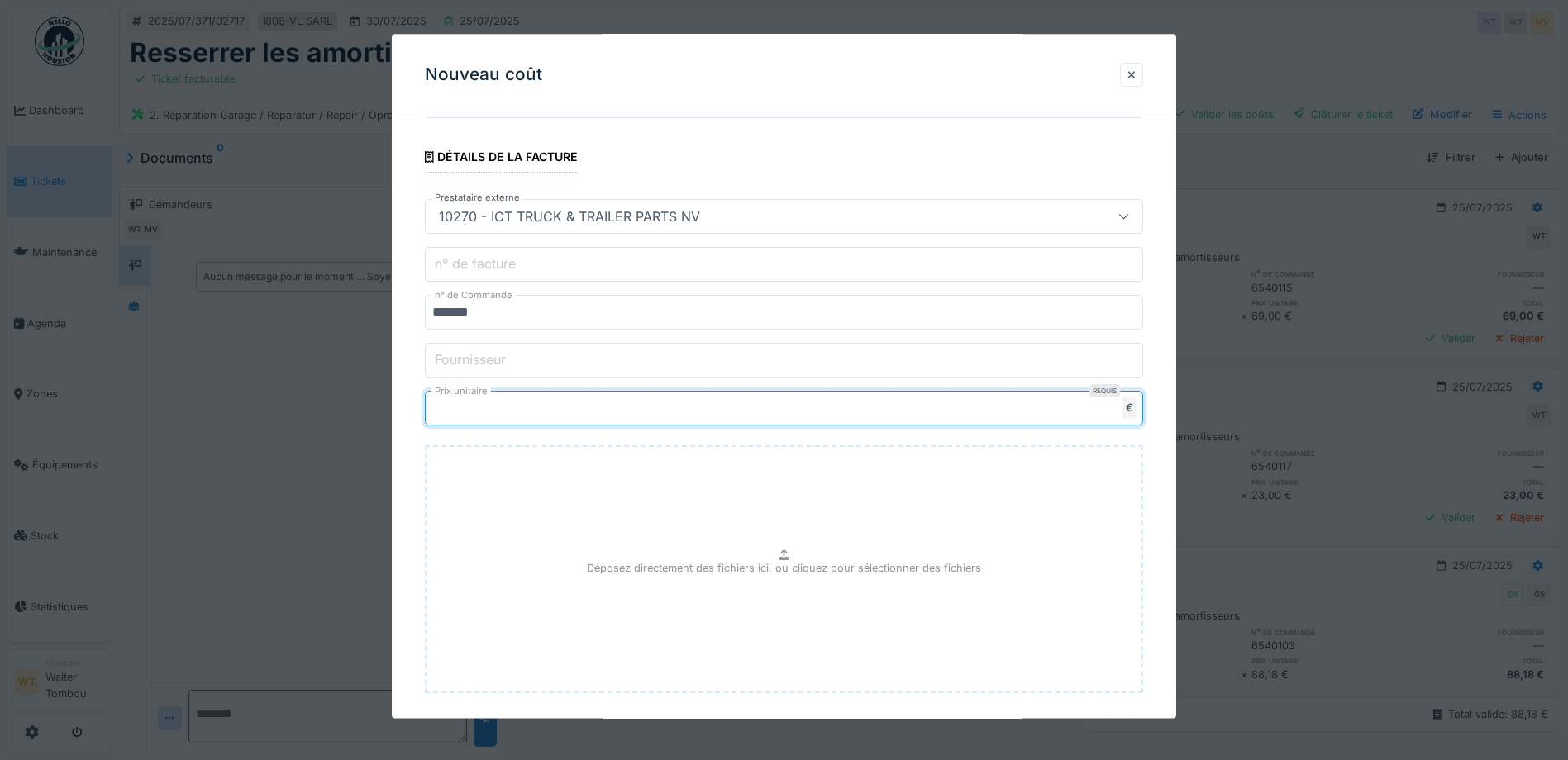 scroll, scrollTop: 435, scrollLeft: 0, axis: vertical 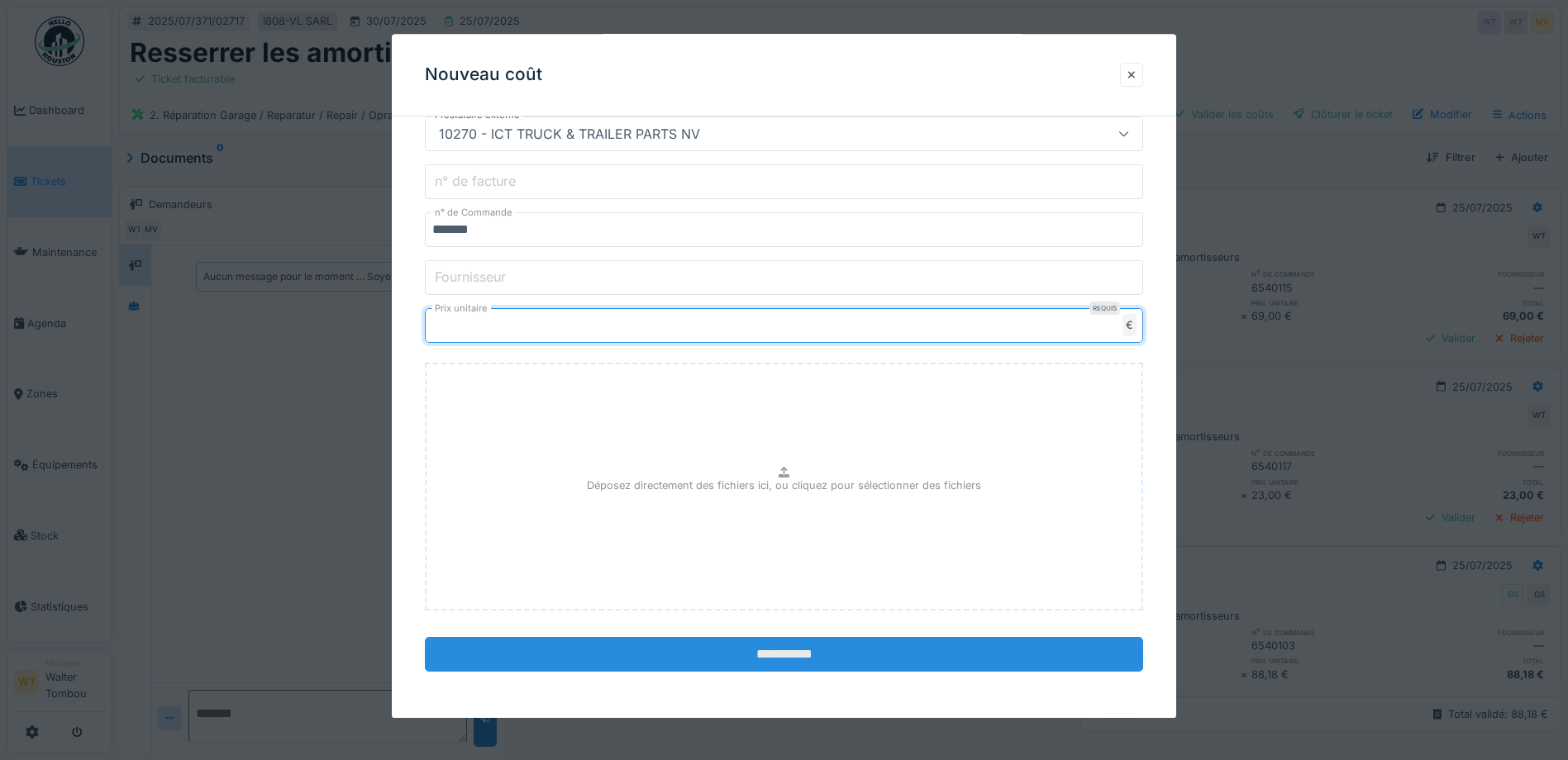 type on "****" 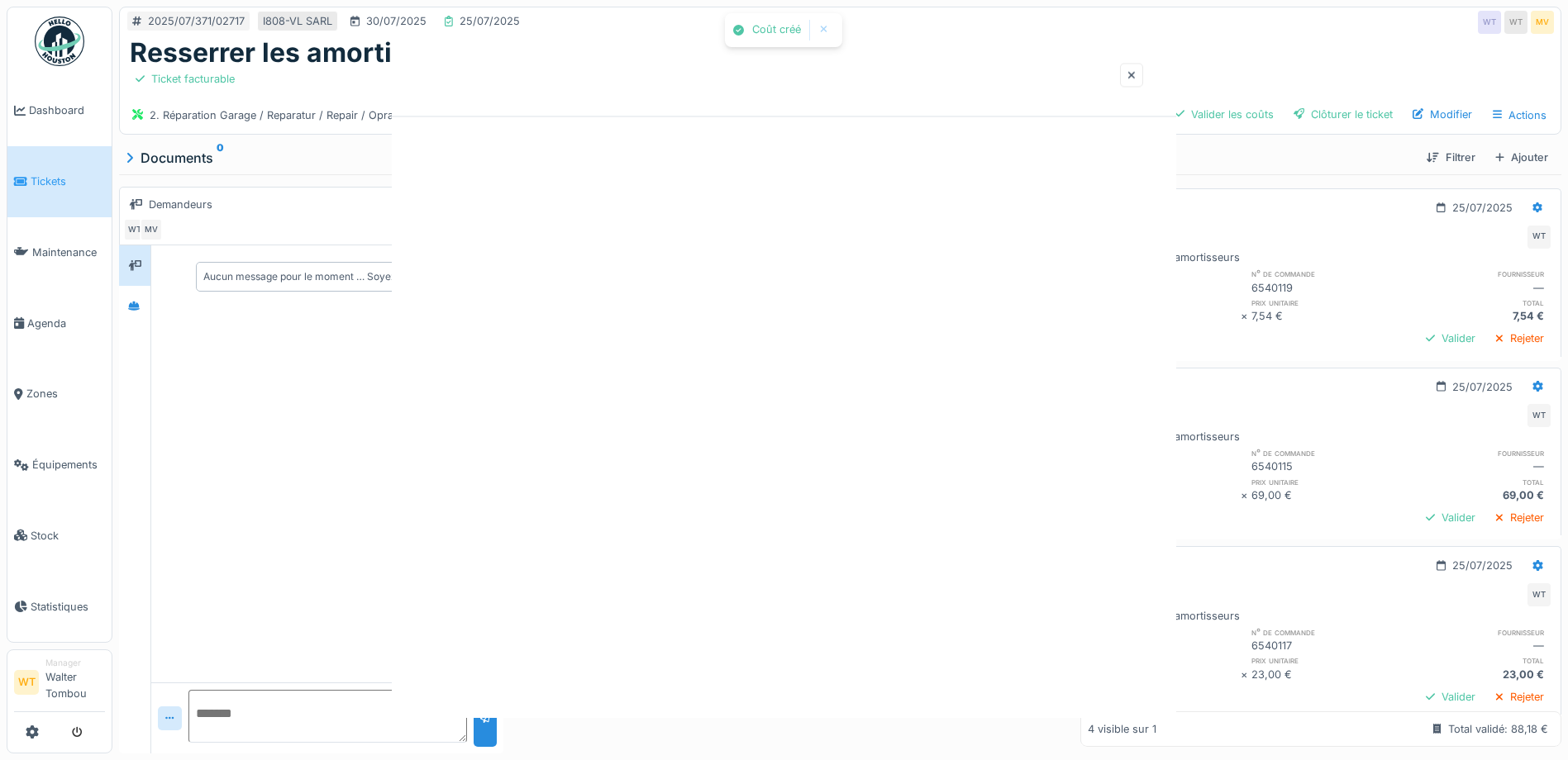 scroll, scrollTop: 0, scrollLeft: 0, axis: both 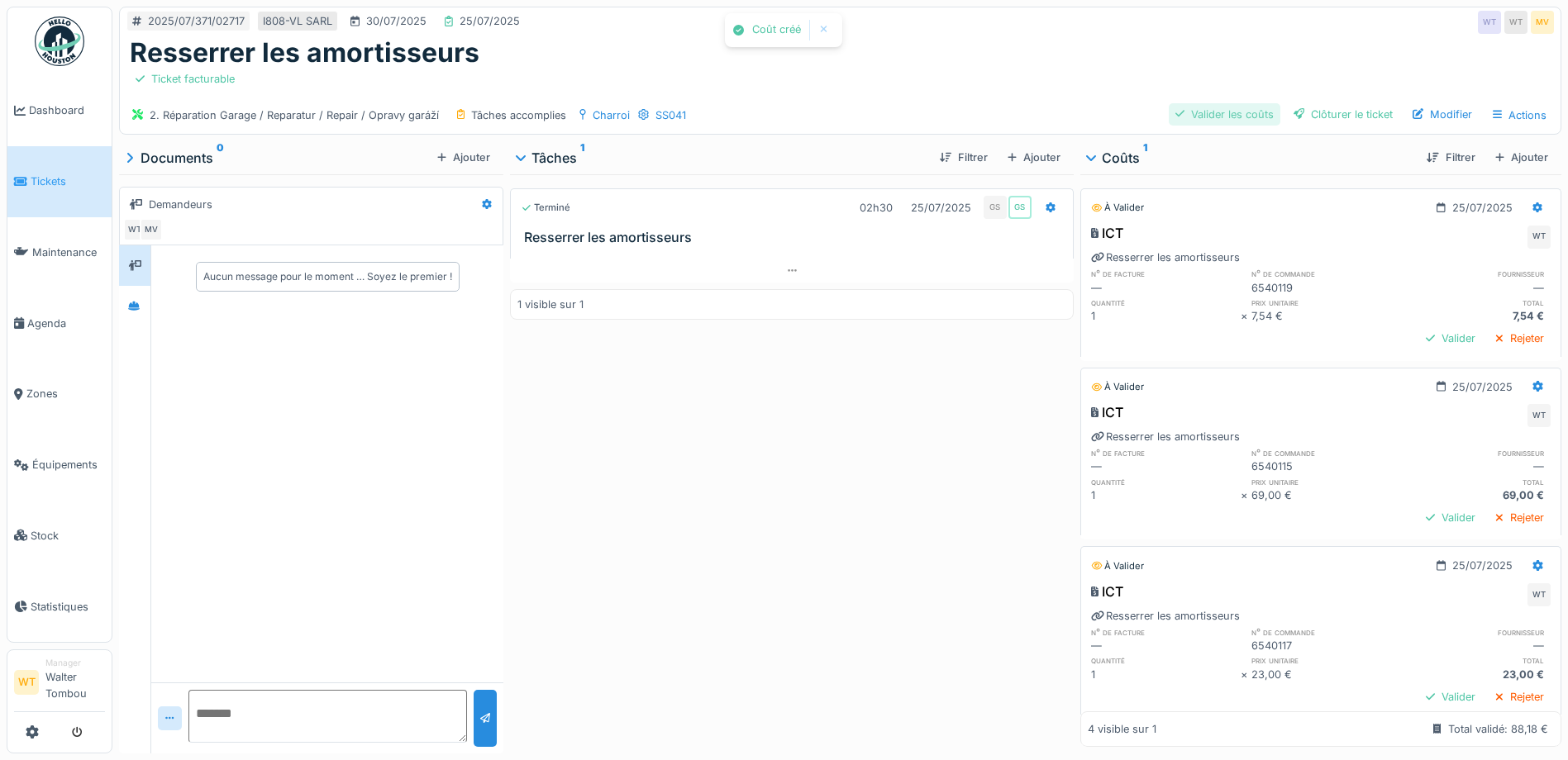 click on "Valider les coûts" at bounding box center (1224, 114) 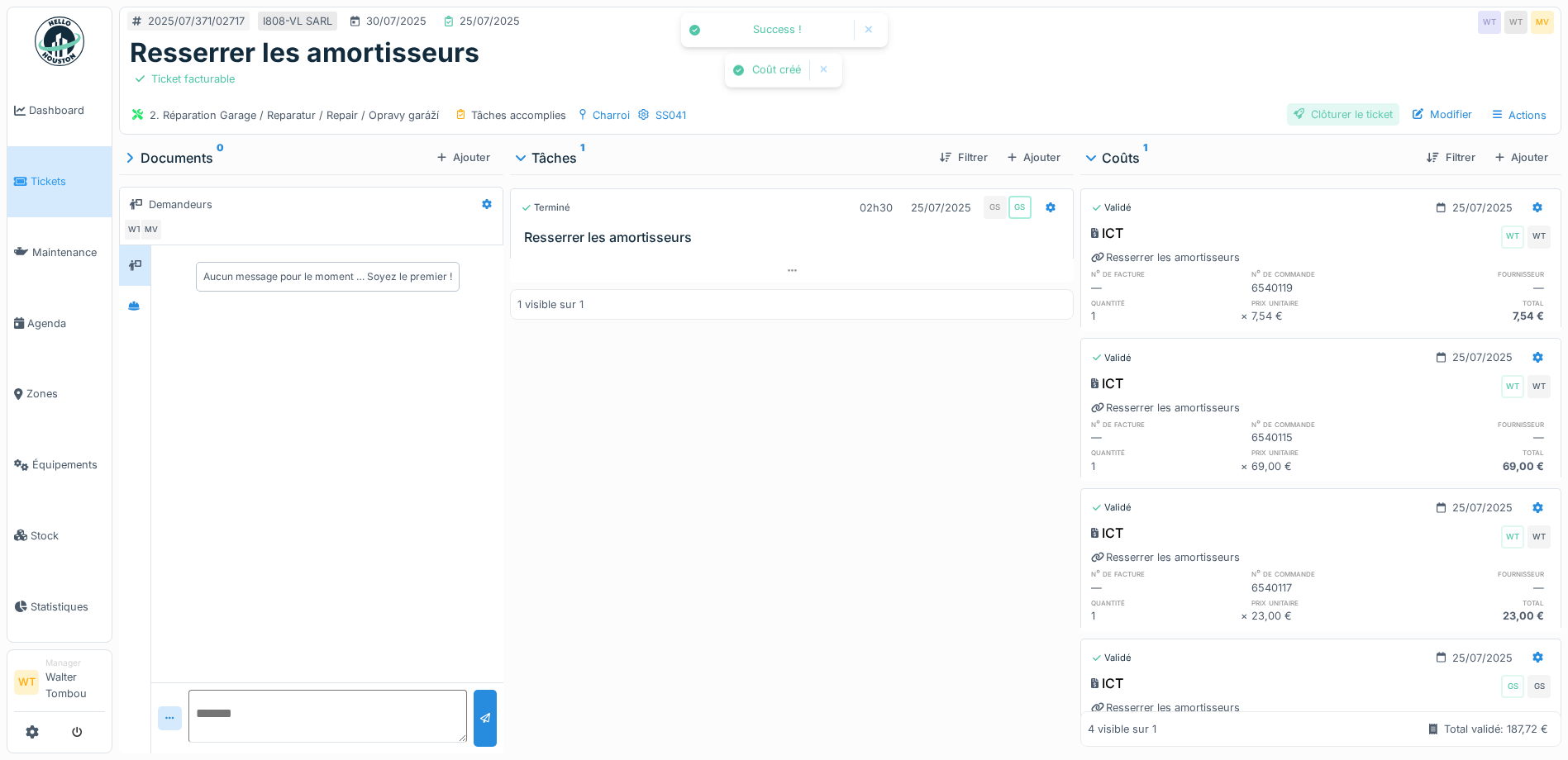 click on "Clôturer le ticket" at bounding box center [1343, 114] 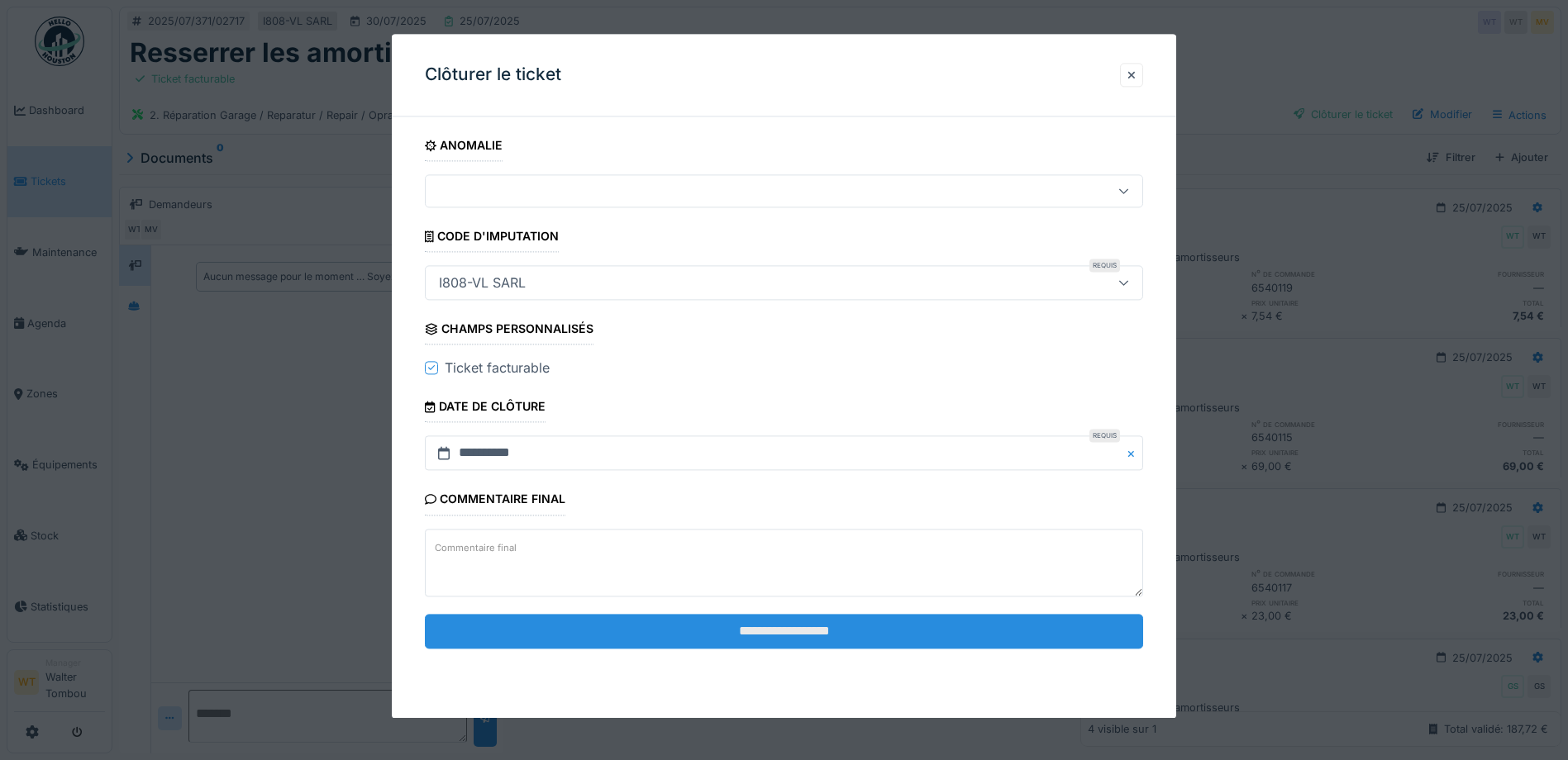click on "**********" at bounding box center (784, 631) 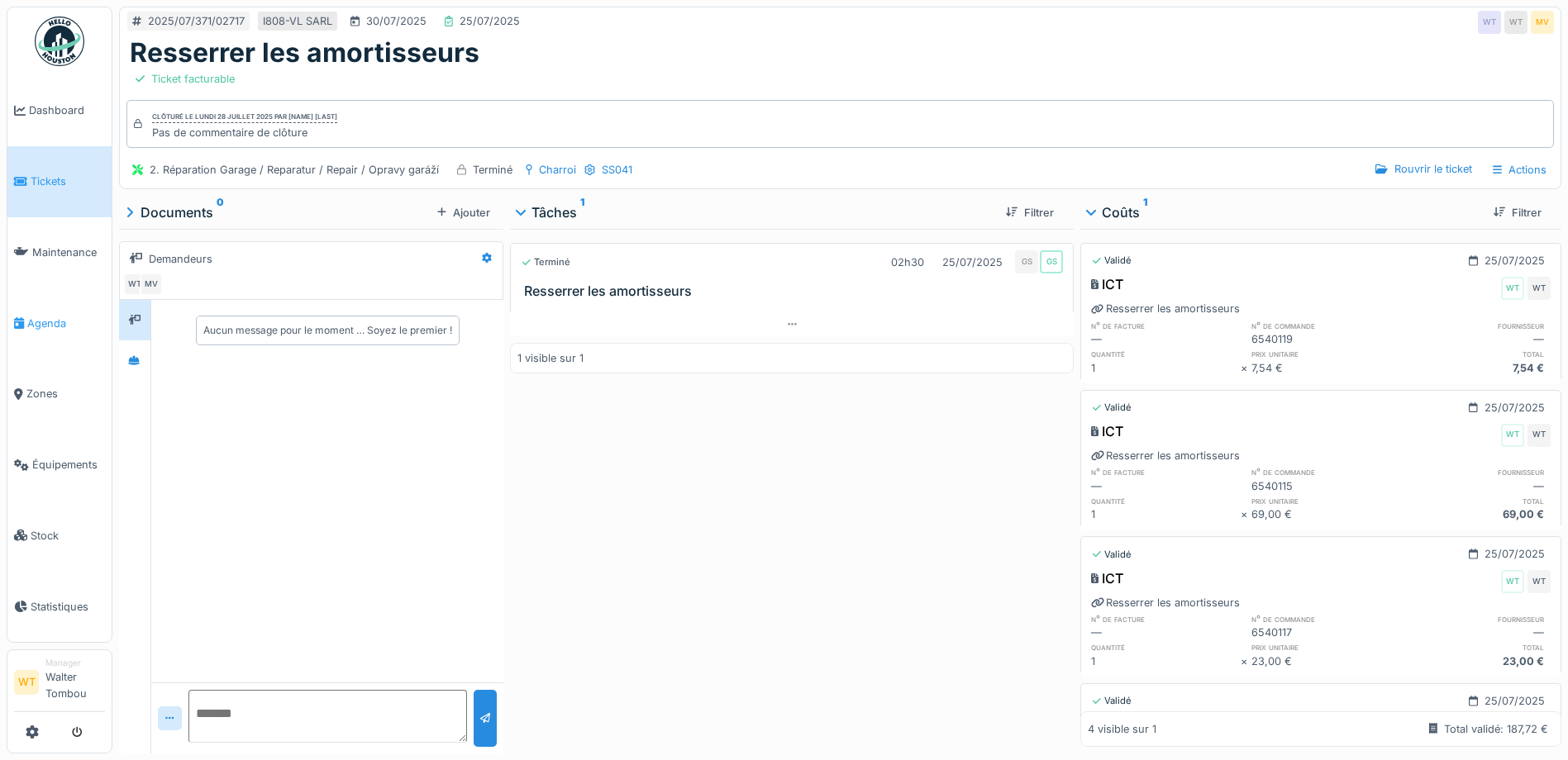 click on "Agenda" at bounding box center (66, 323) 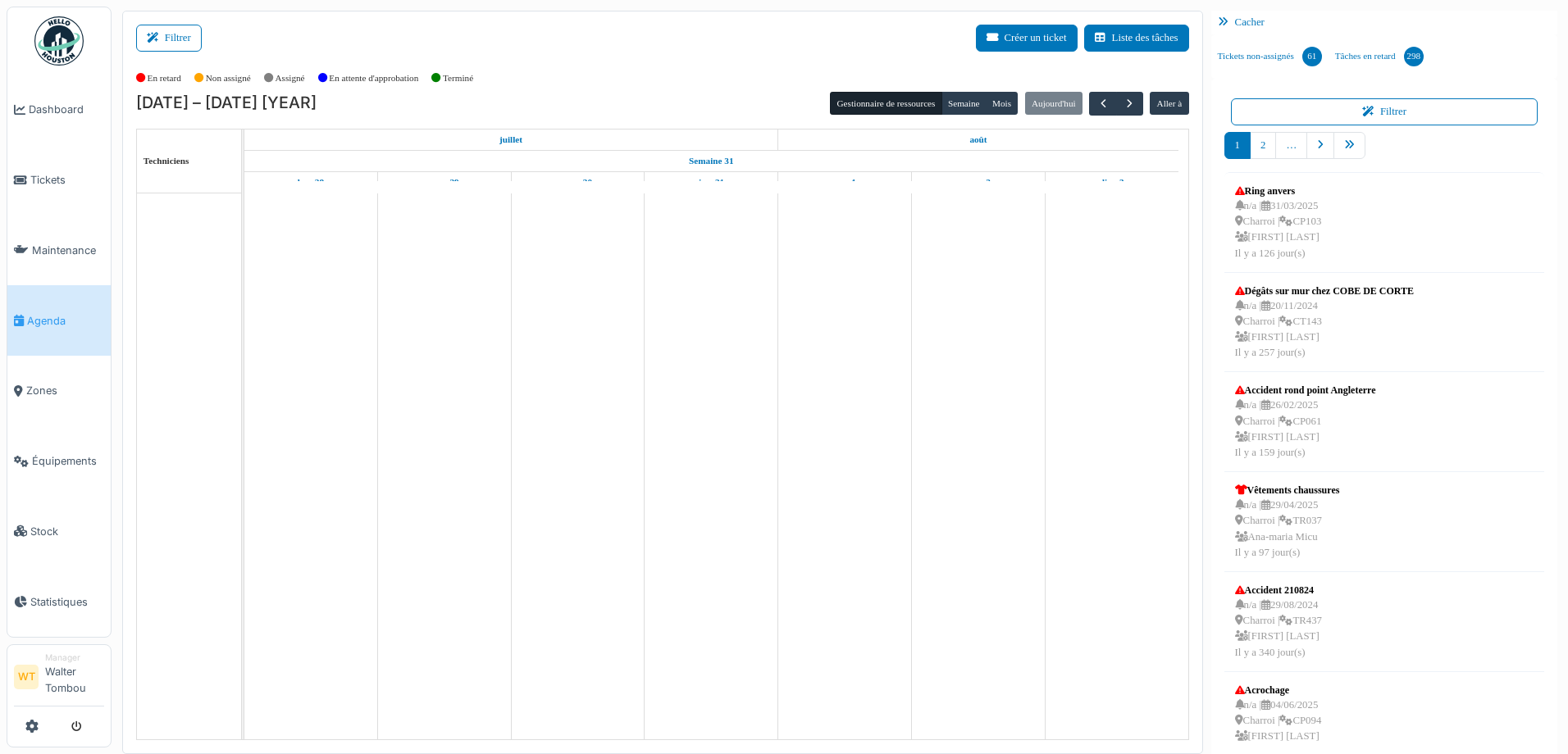 scroll, scrollTop: 0, scrollLeft: 0, axis: both 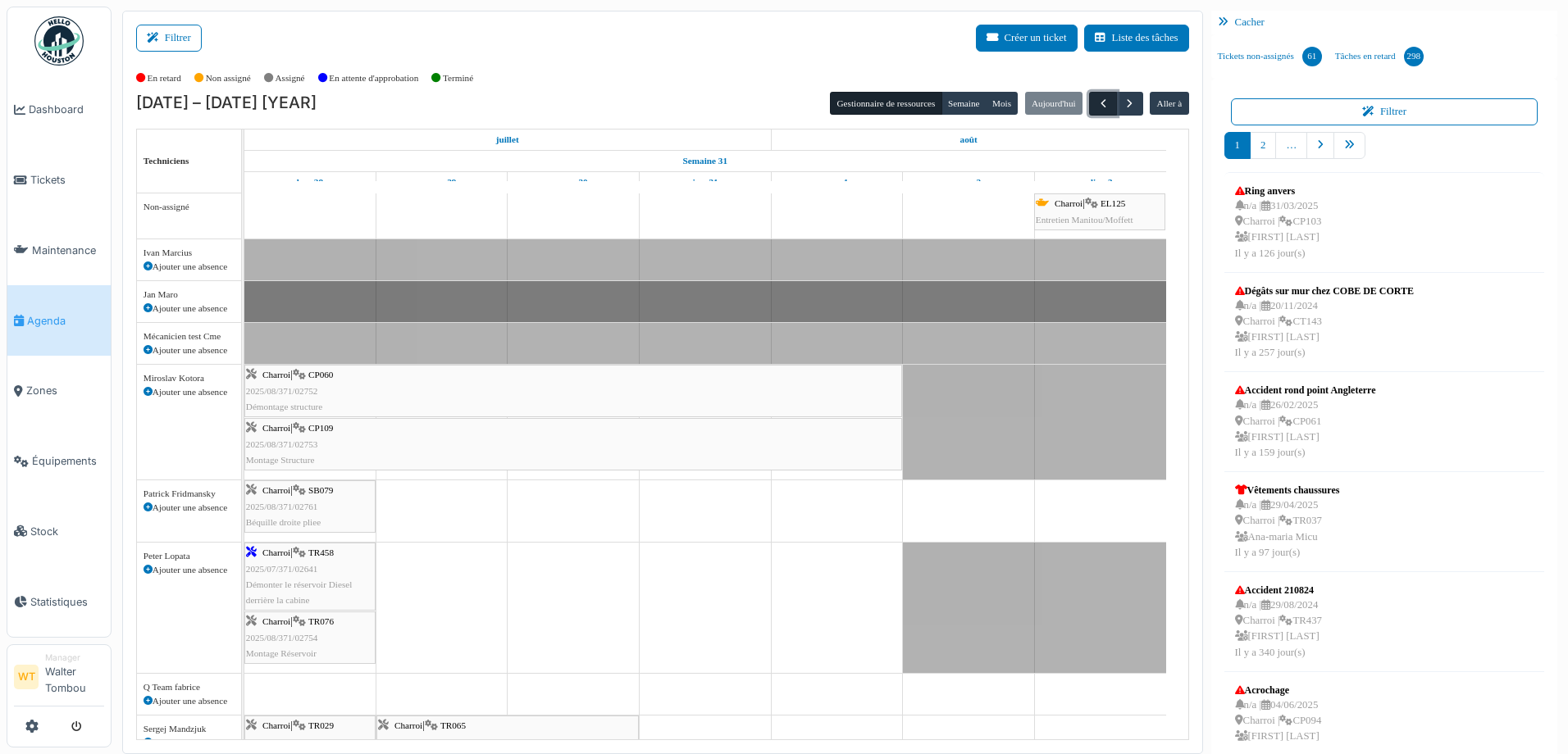 click at bounding box center [1103, 103] 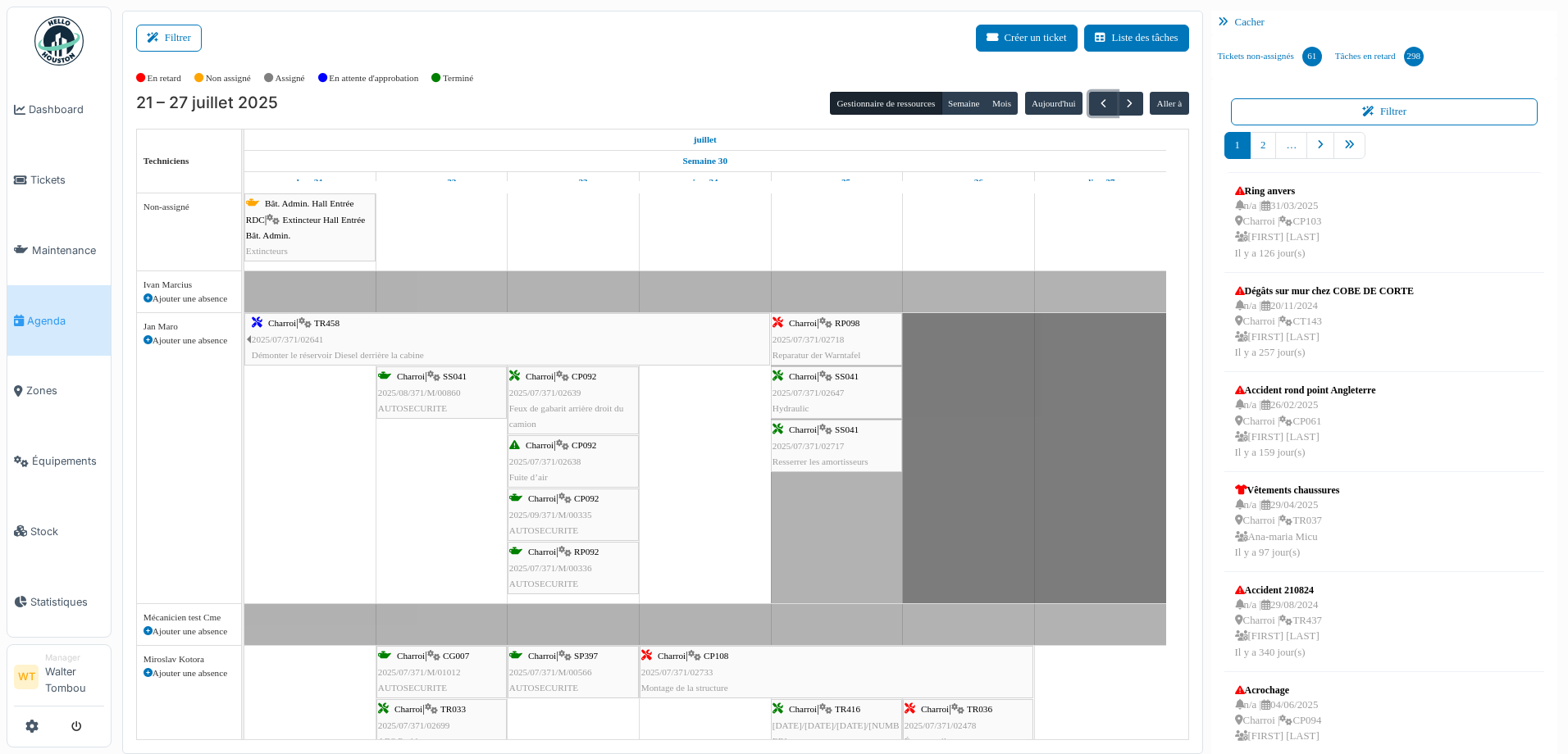 scroll, scrollTop: 85, scrollLeft: 0, axis: vertical 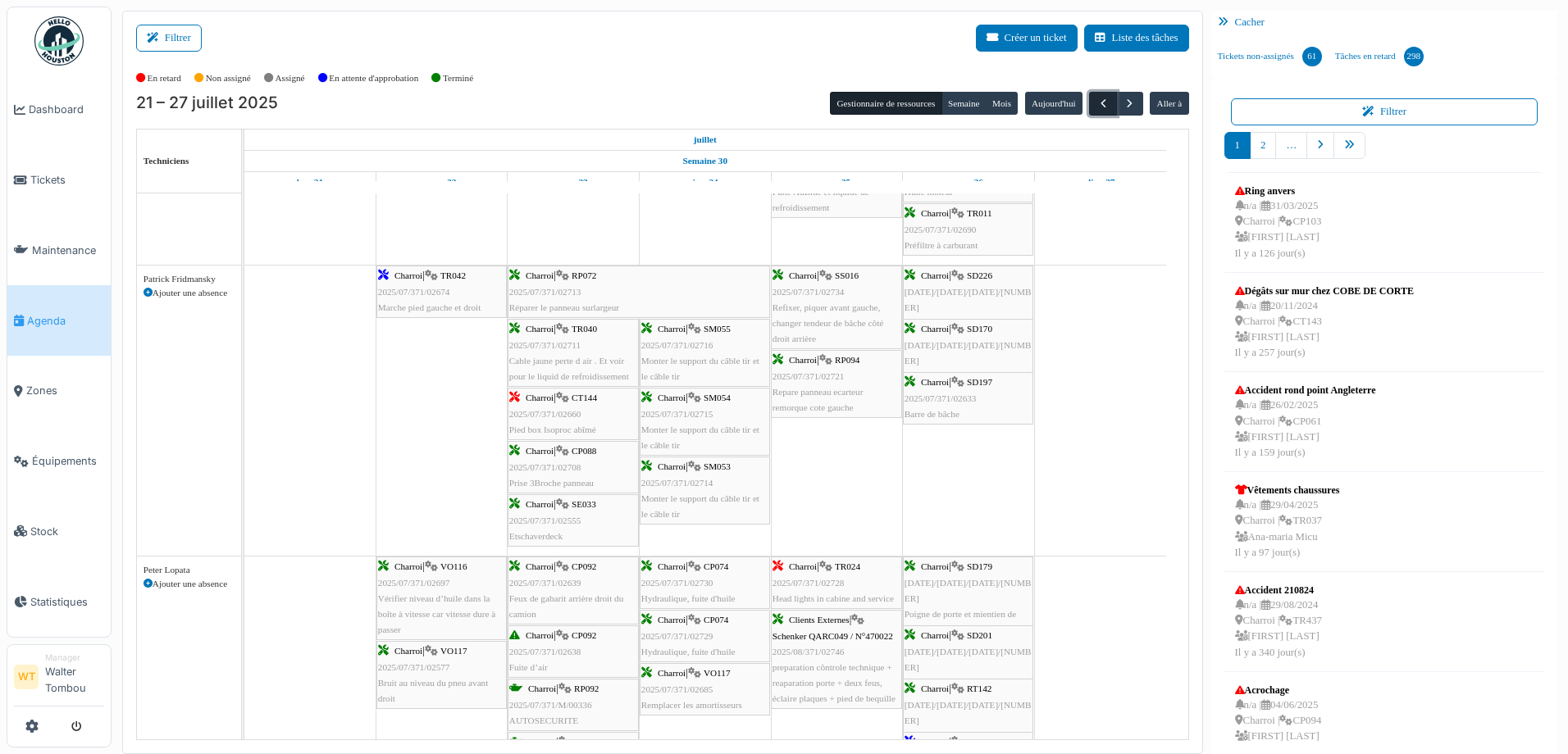 click at bounding box center [1102, 103] 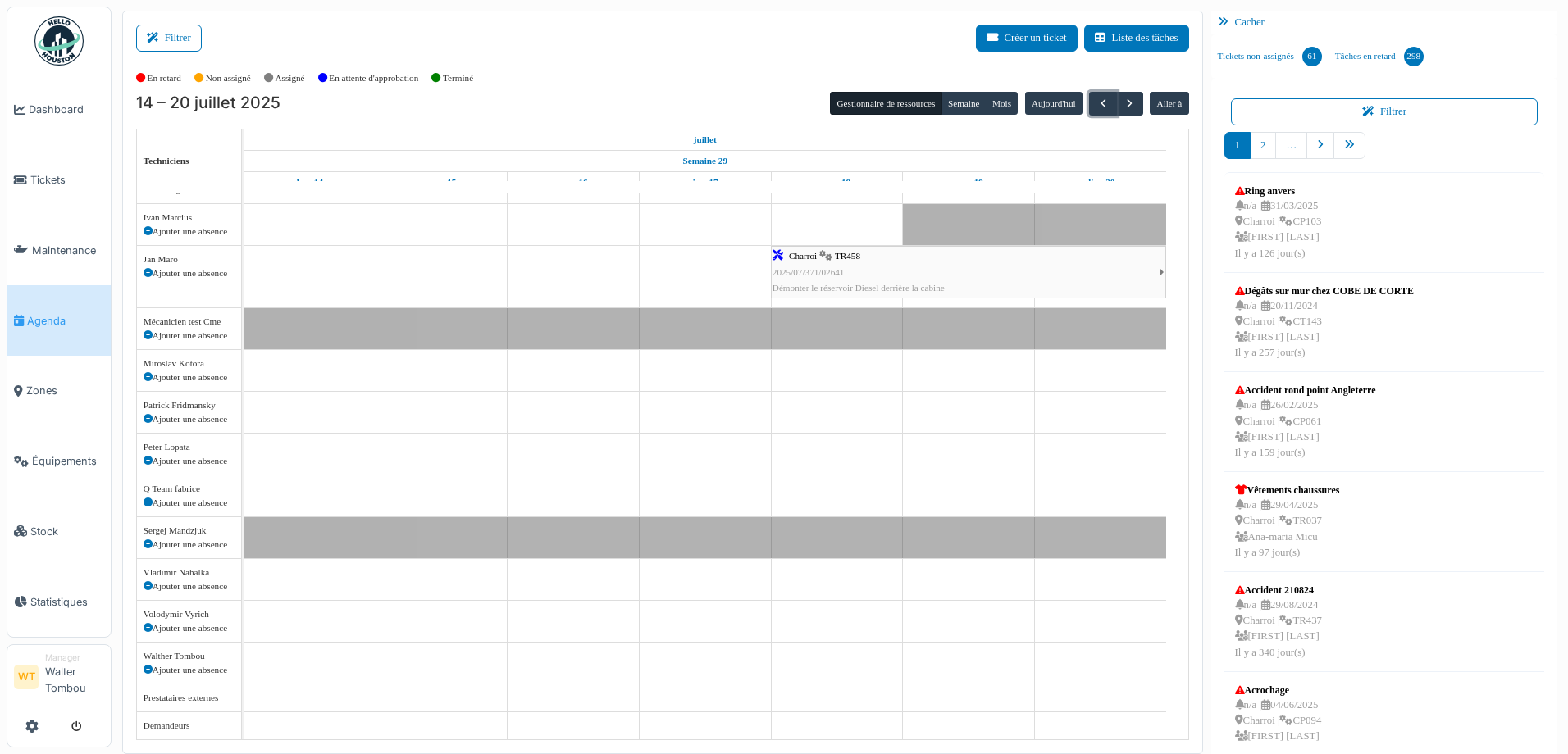 scroll, scrollTop: 17, scrollLeft: 0, axis: vertical 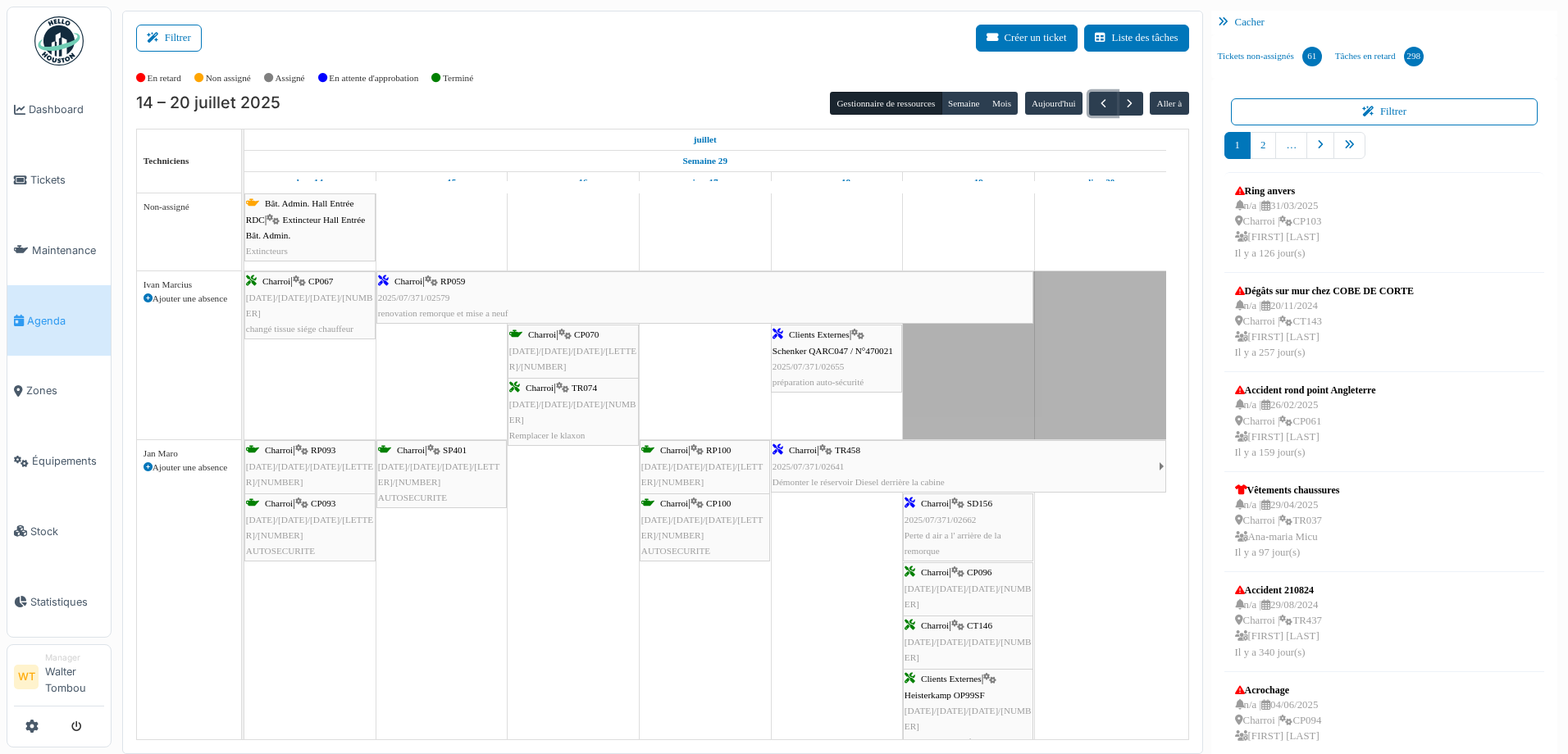 click on "Charroi
|     RP059
2025/07/371/02579
renovation remorque et mise a neuf" at bounding box center [704, 298] 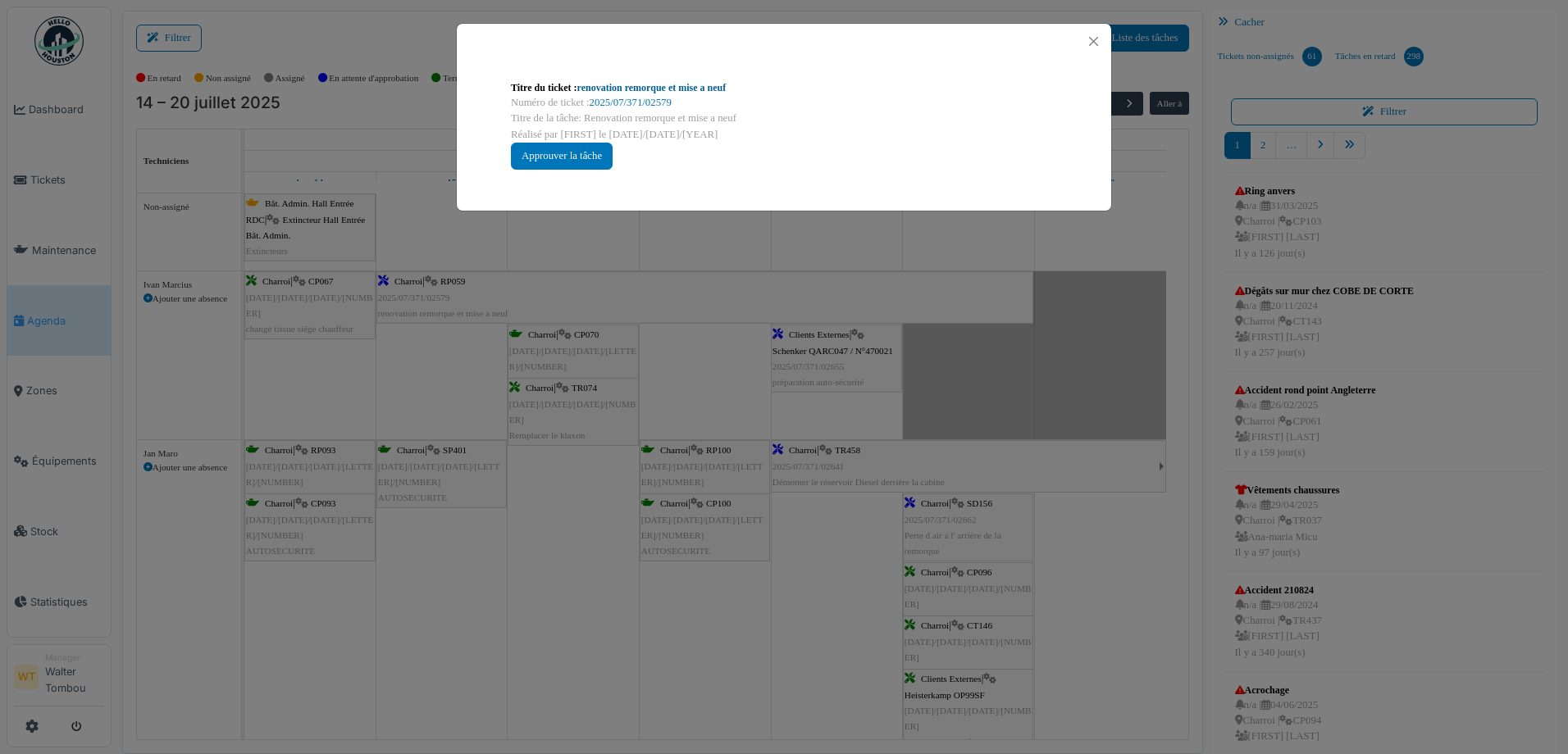 click on "renovation remorque et mise a neuf" at bounding box center (652, 88) 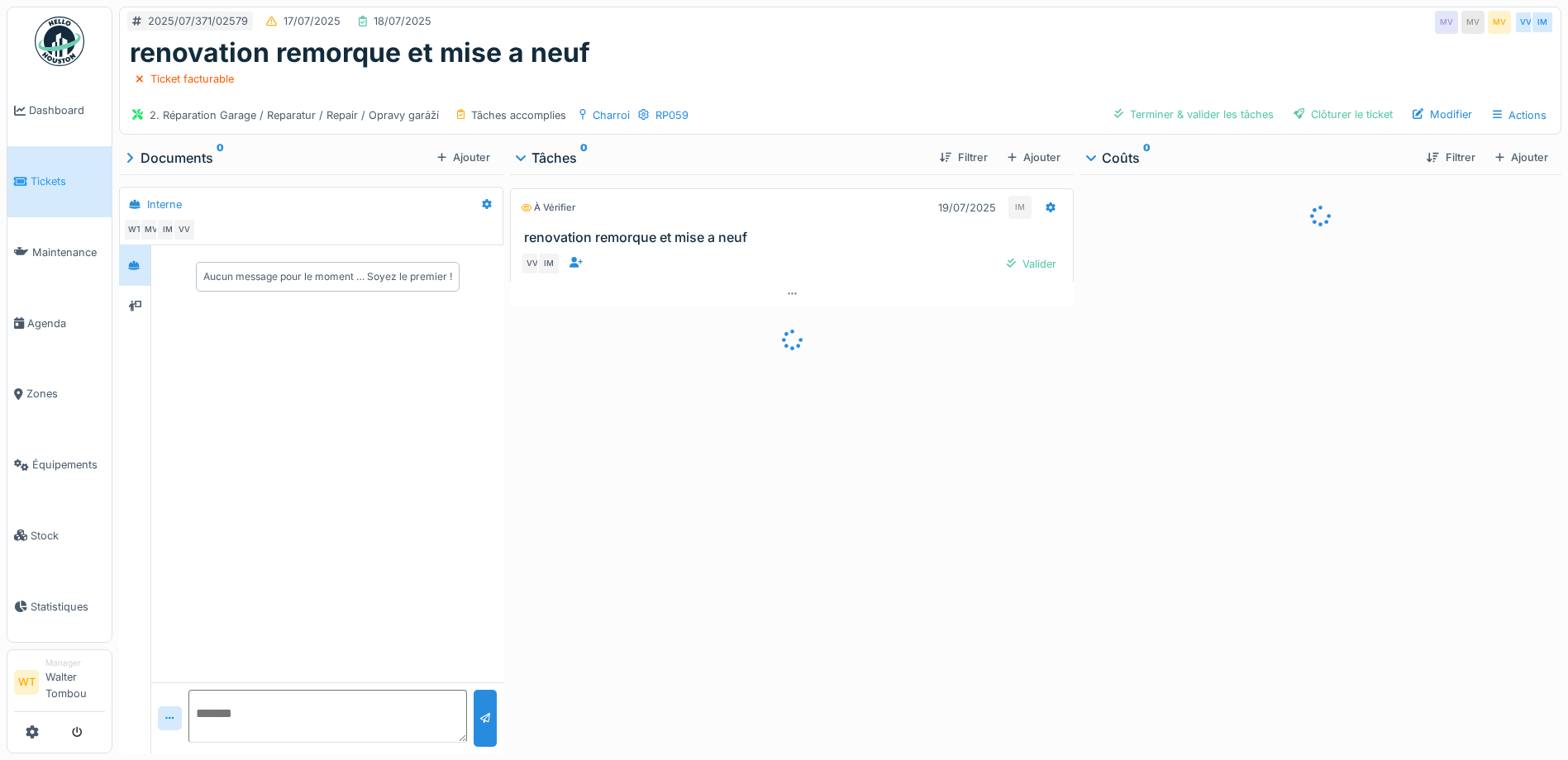 scroll, scrollTop: 0, scrollLeft: 0, axis: both 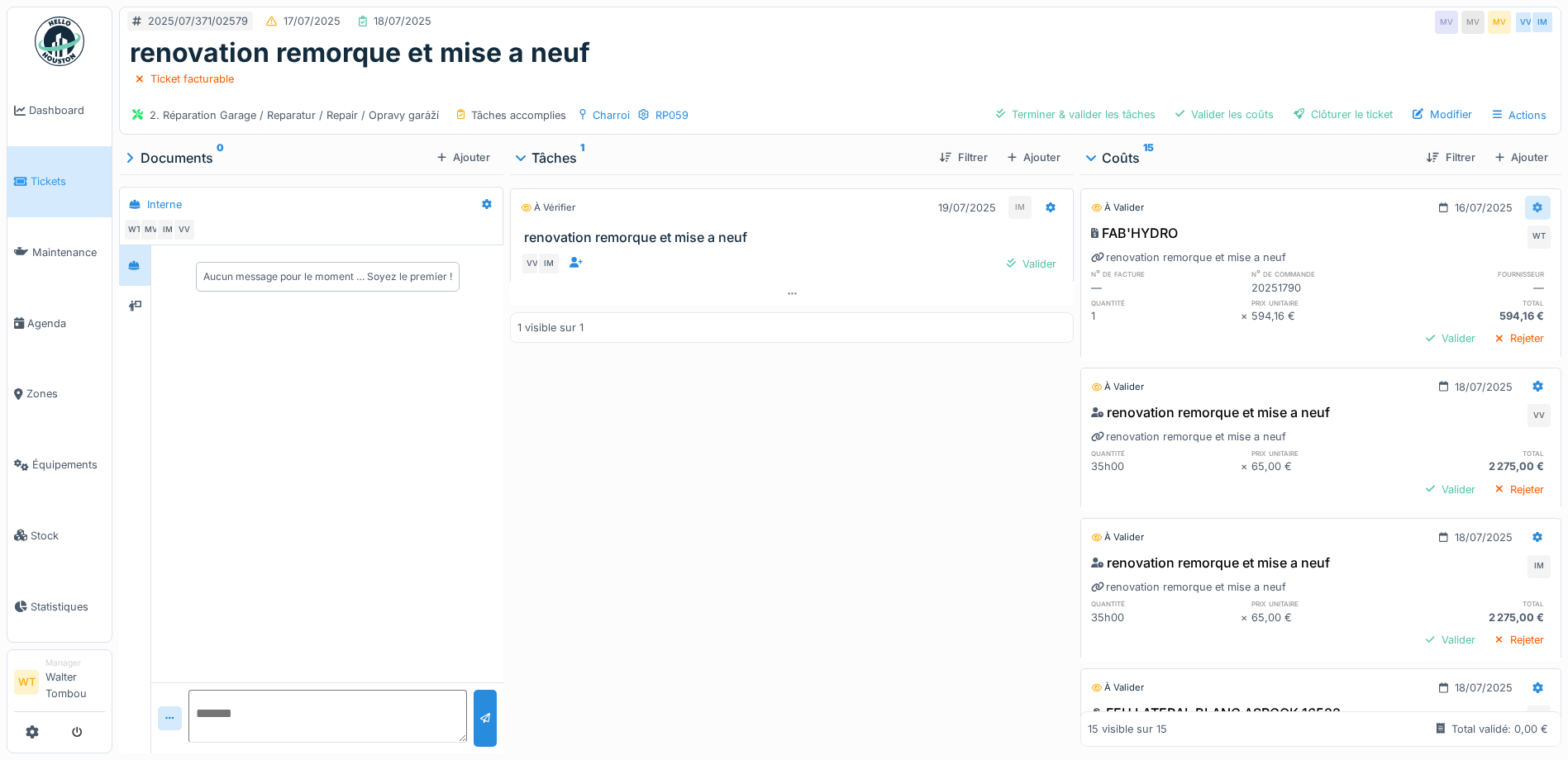 click 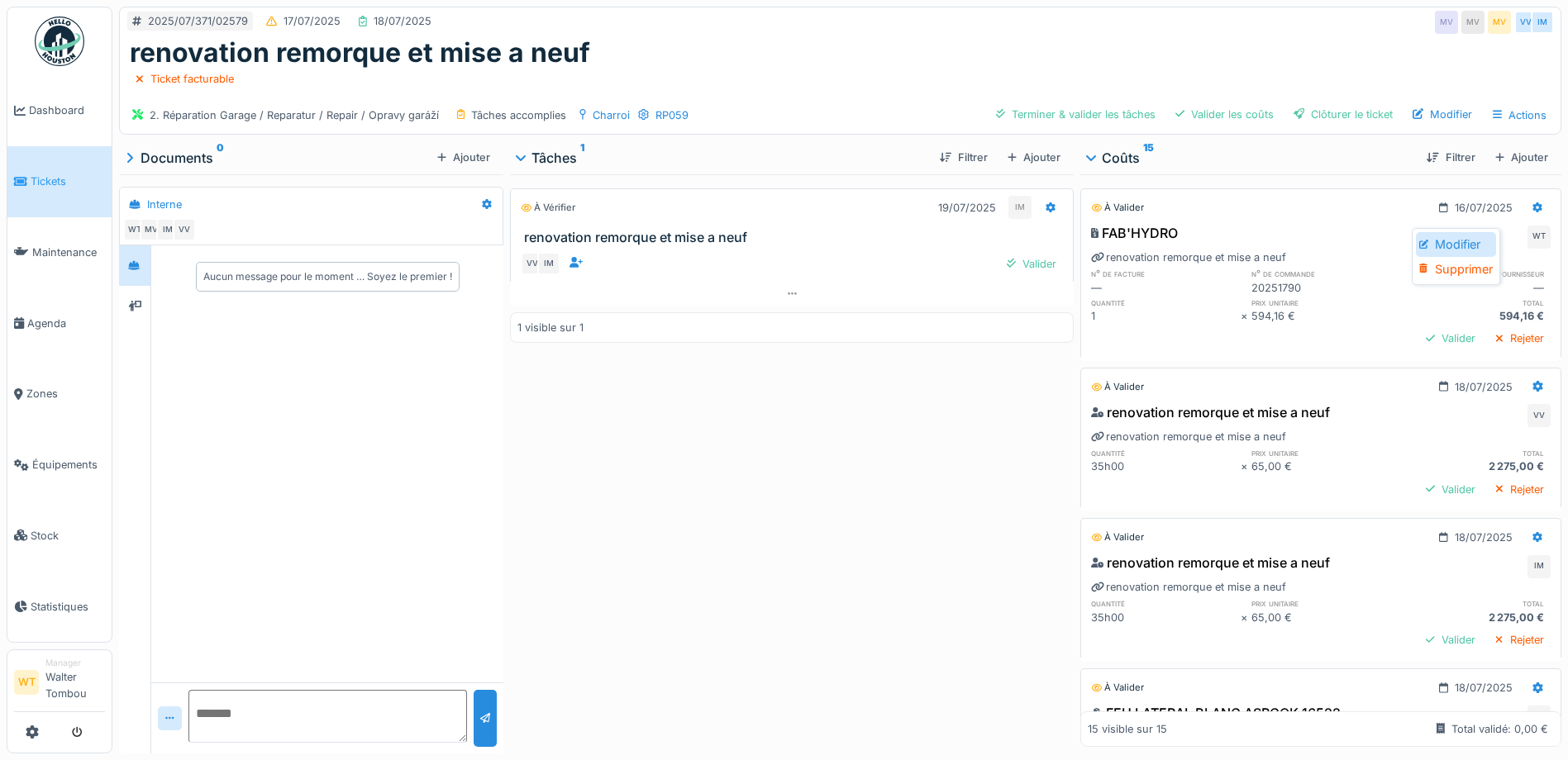 click on "Modifier" at bounding box center (1456, 245) 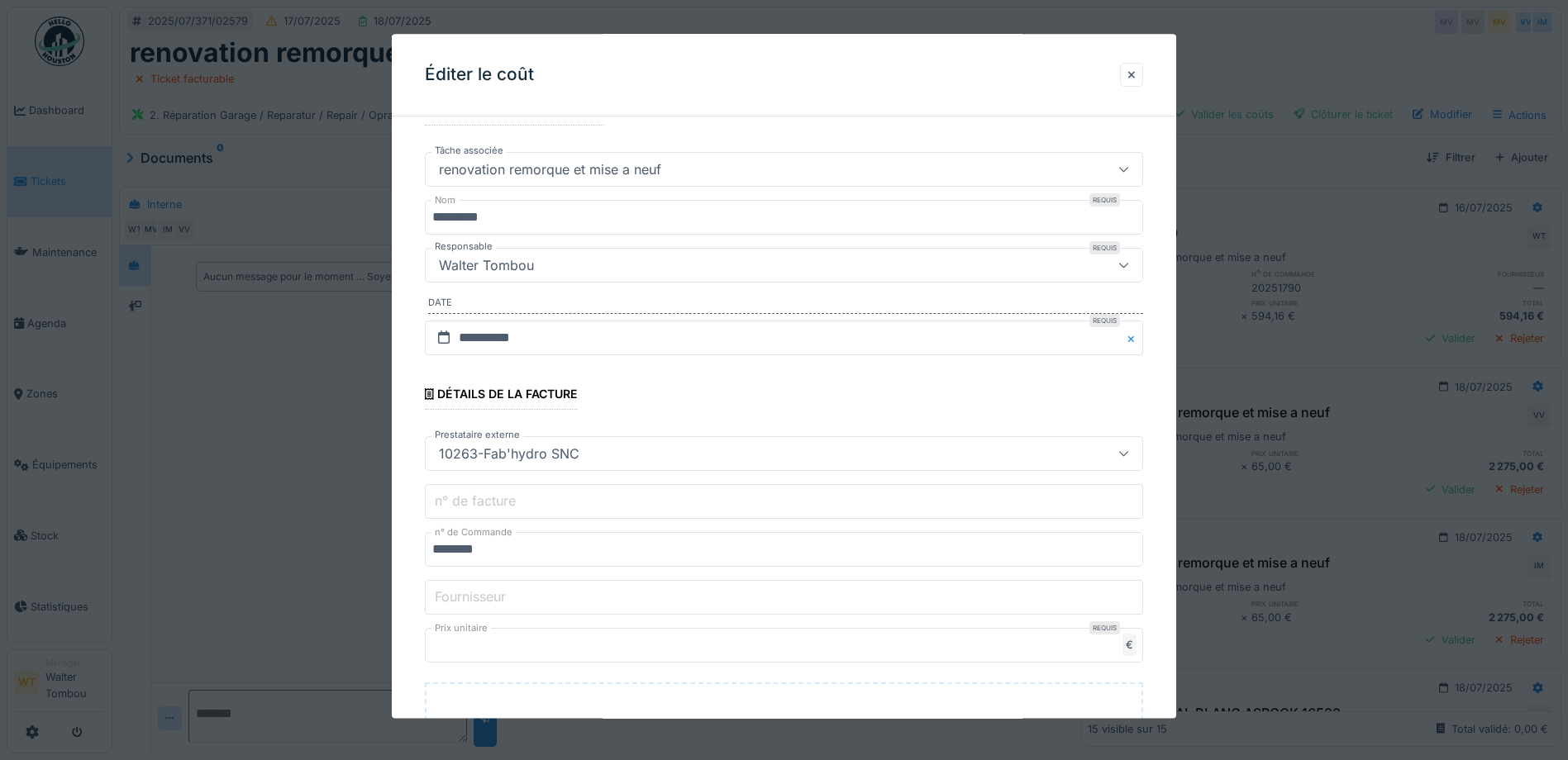 scroll, scrollTop: 83, scrollLeft: 0, axis: vertical 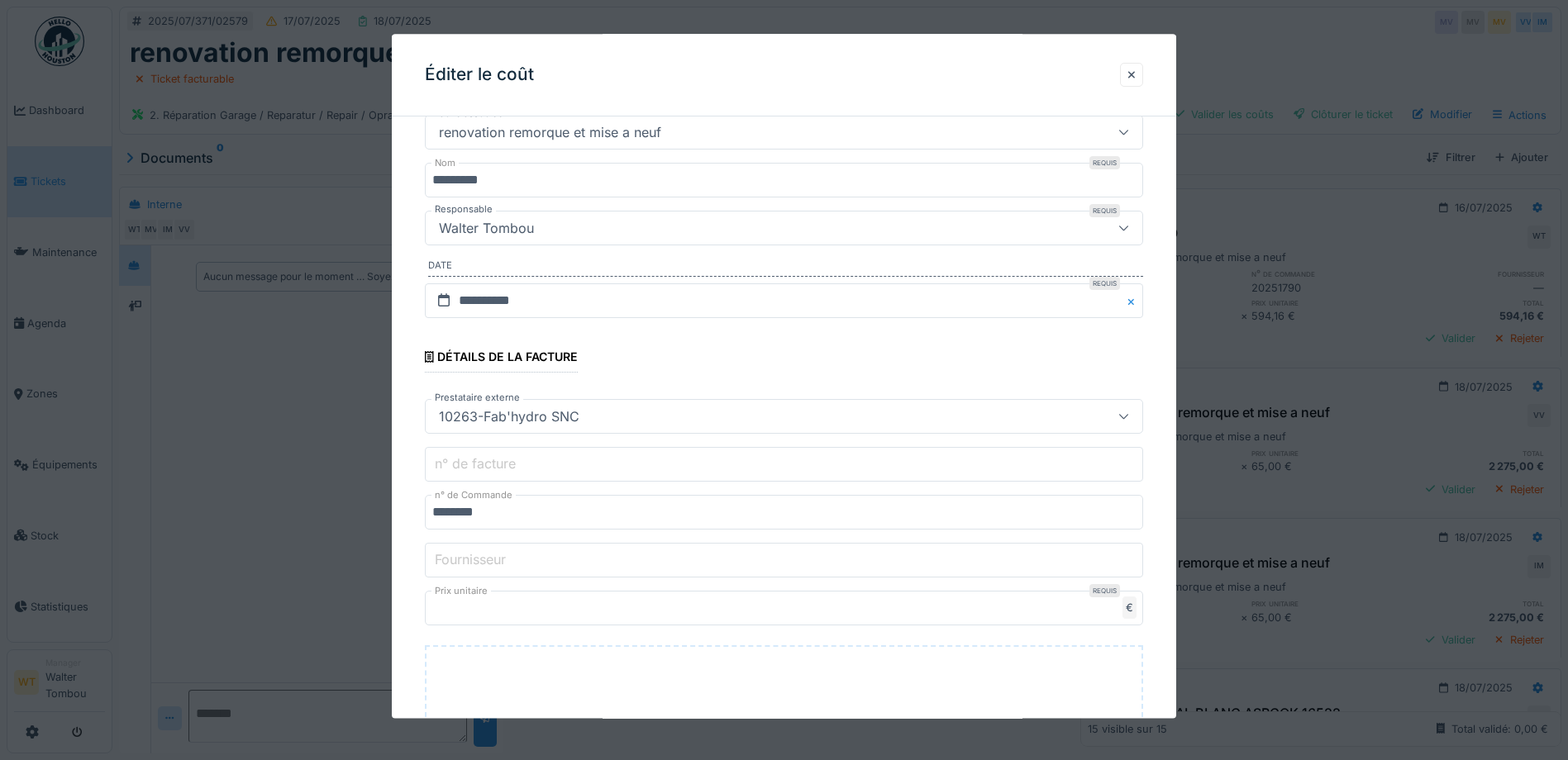 click on "********" at bounding box center [784, 512] 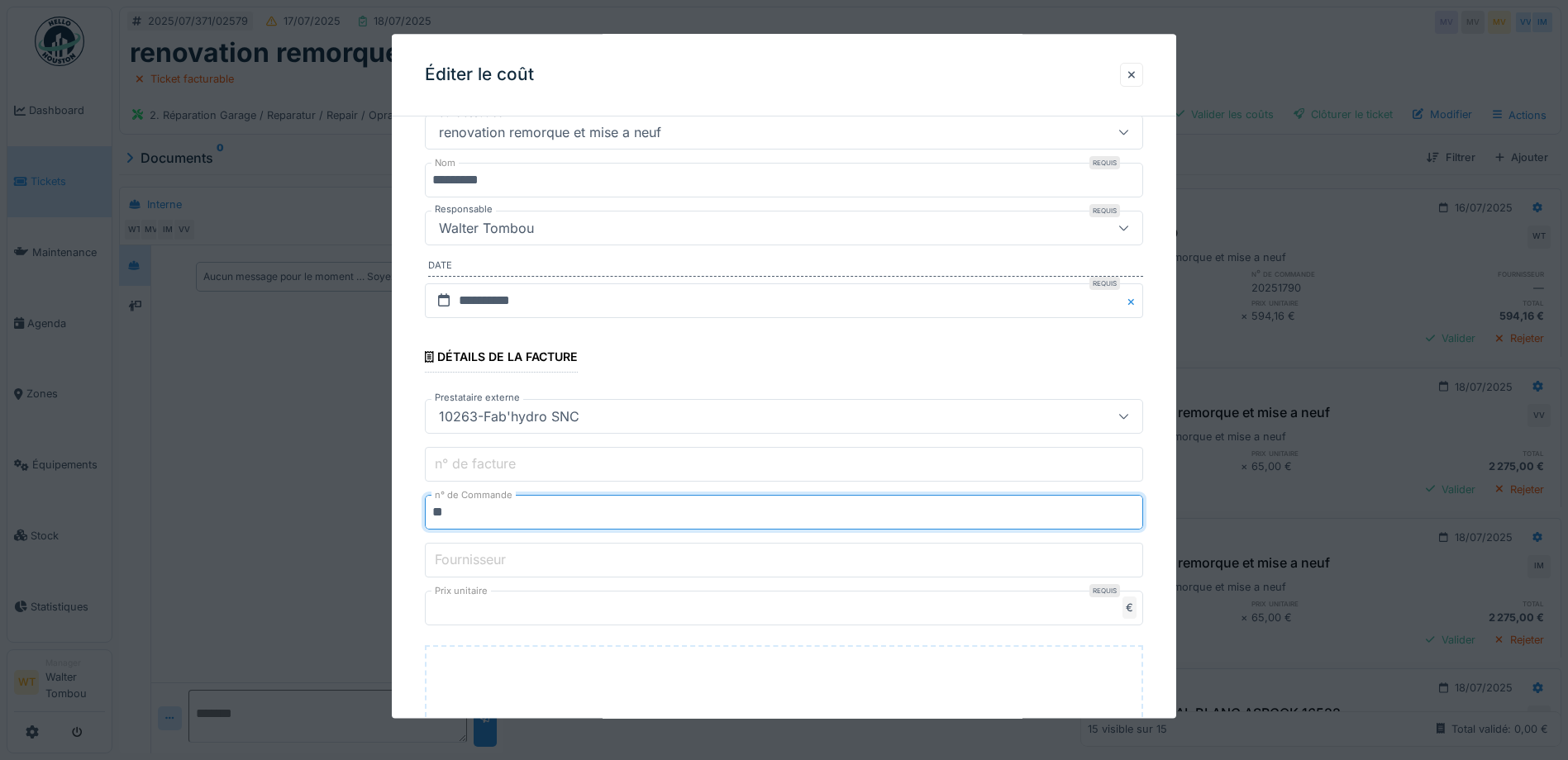 type on "*" 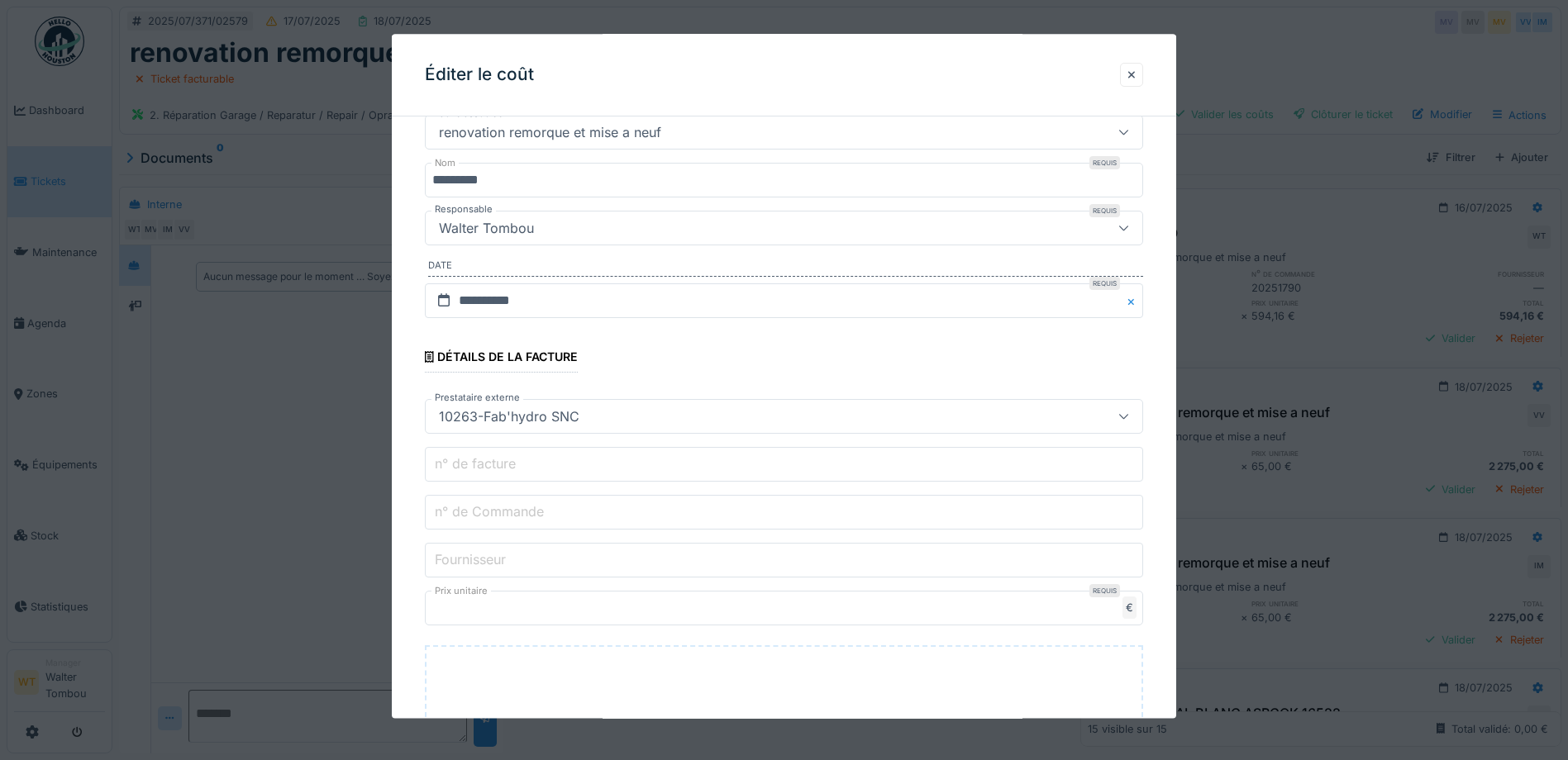 type 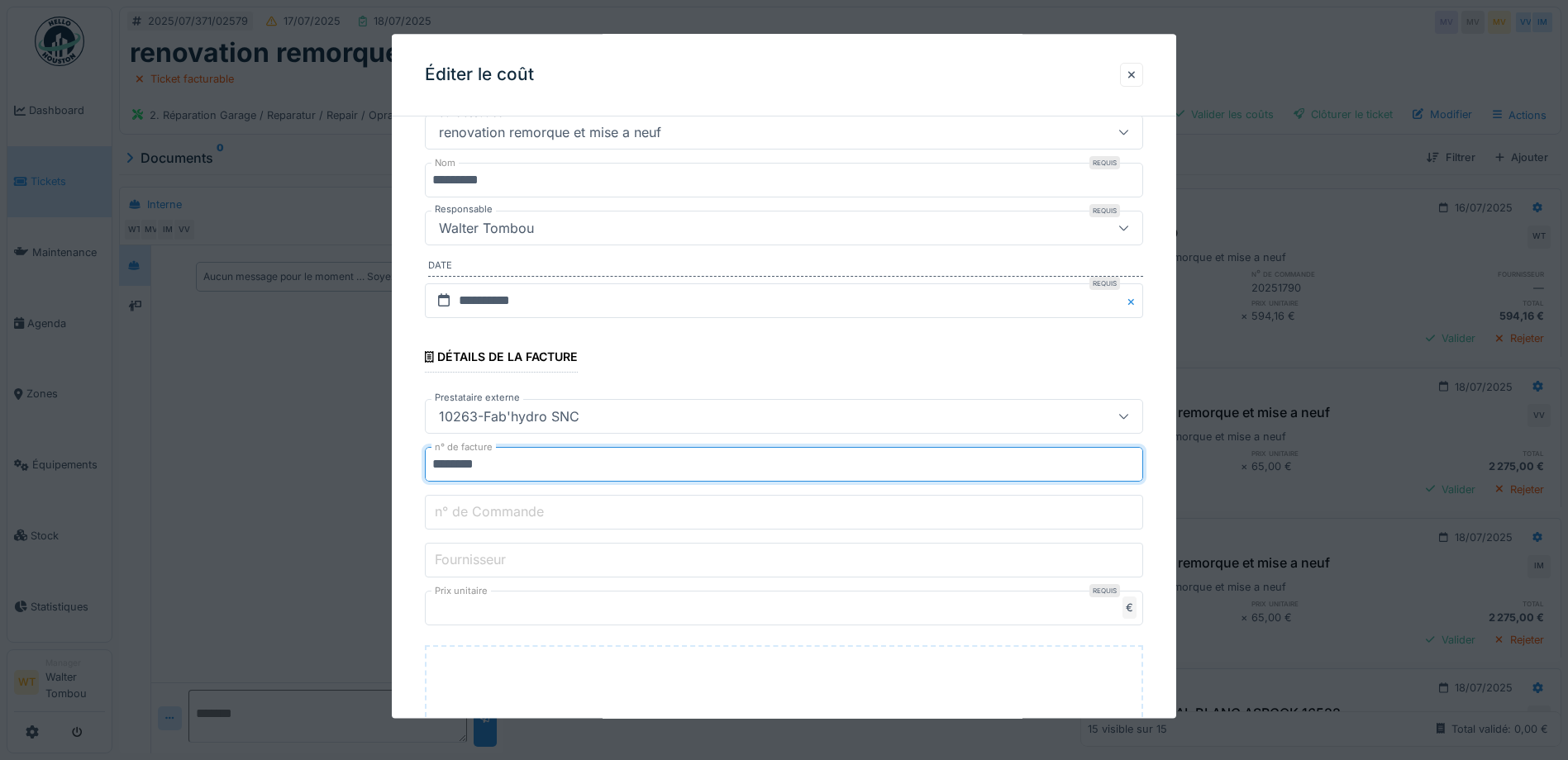 type on "********" 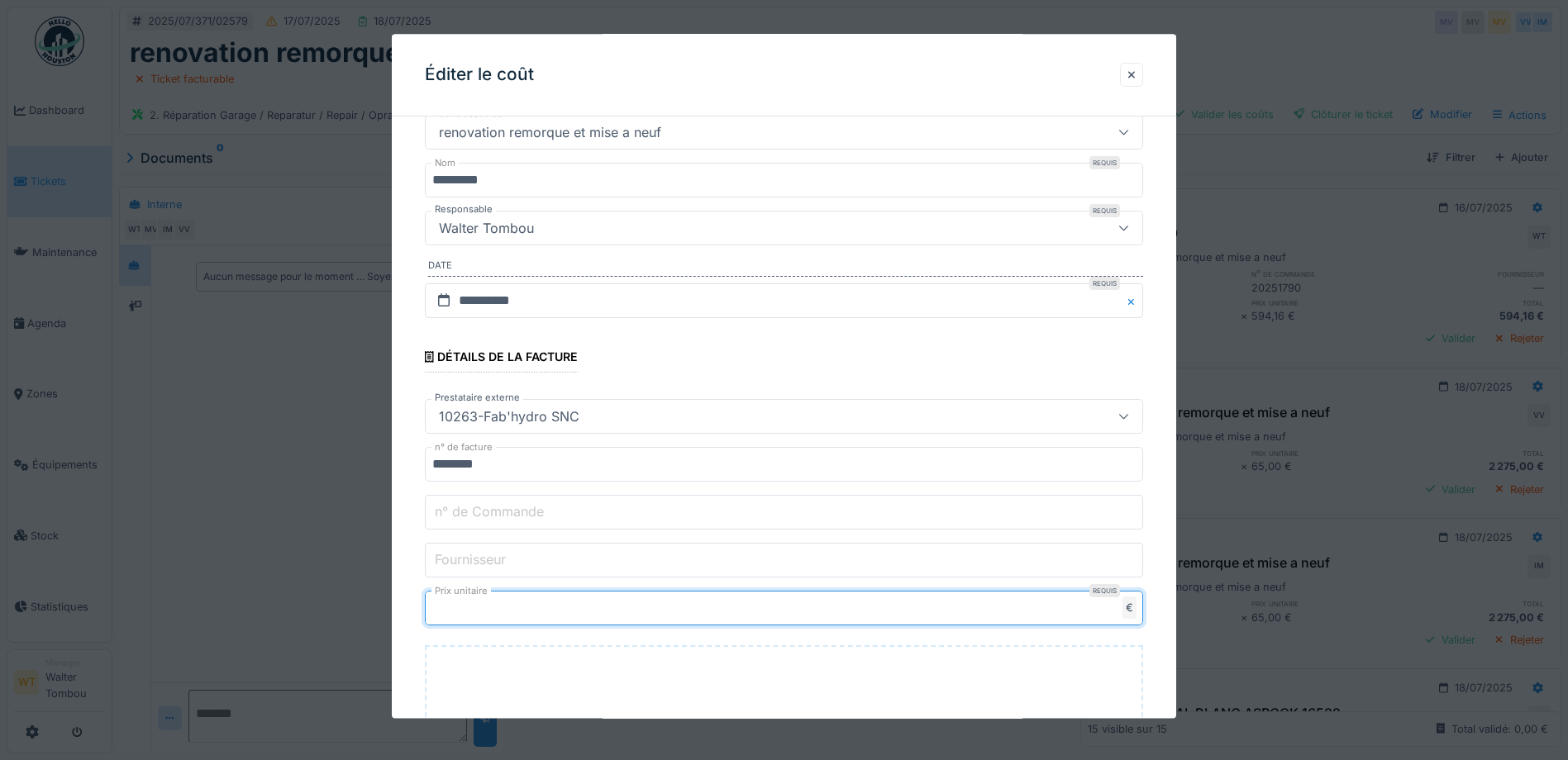 click on "******" at bounding box center (784, 608) 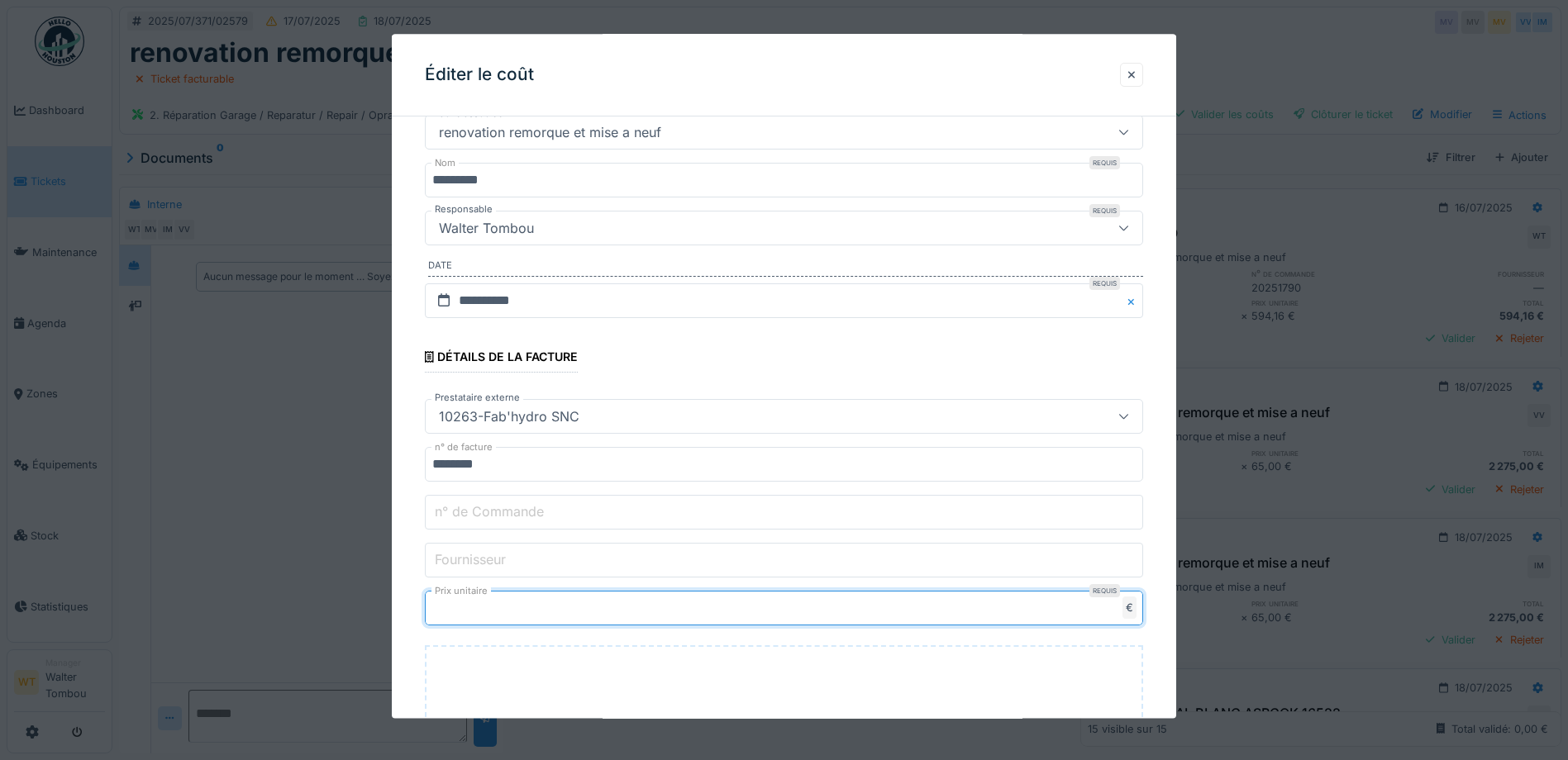 type on "***" 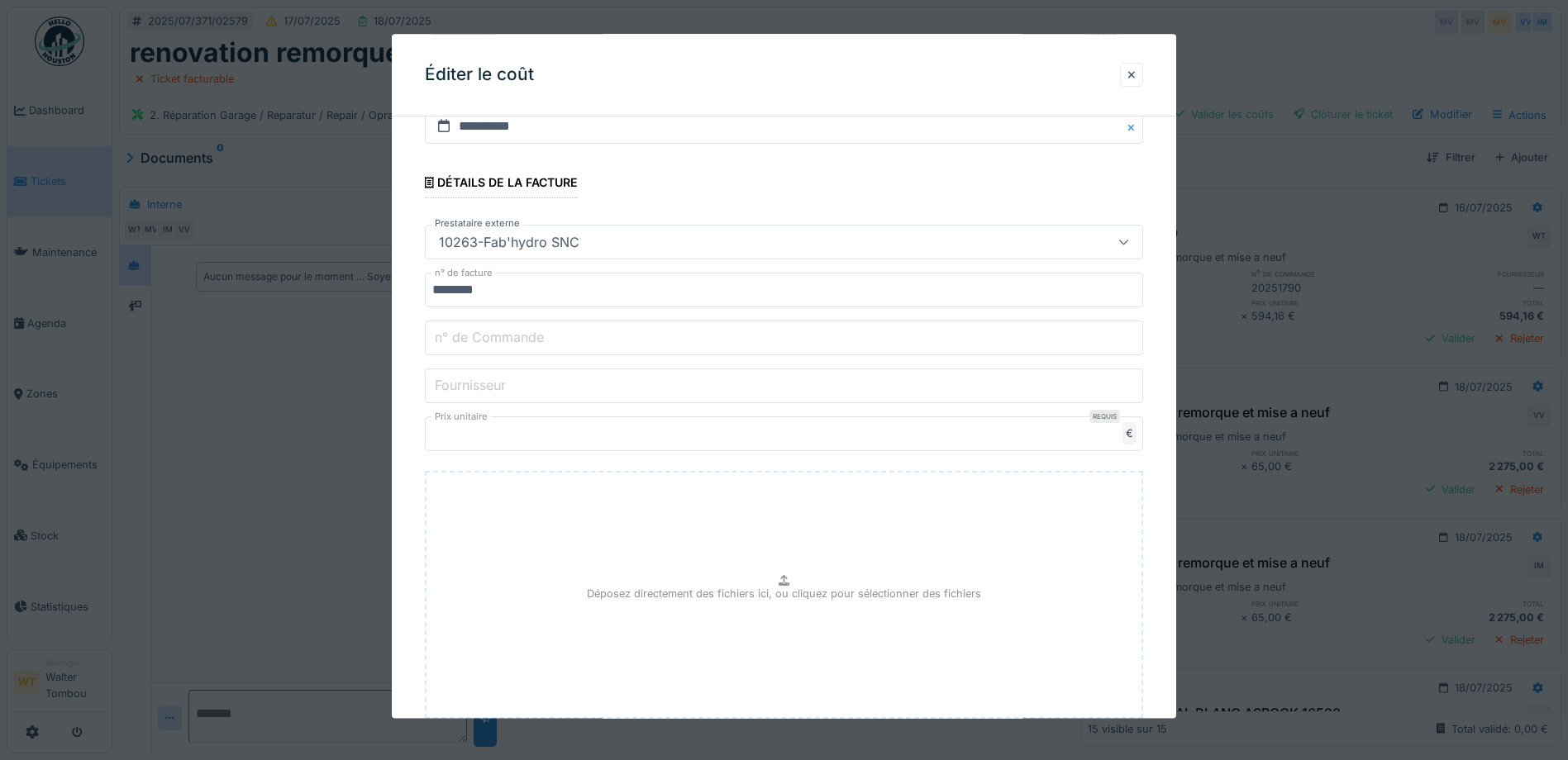 scroll, scrollTop: 330, scrollLeft: 0, axis: vertical 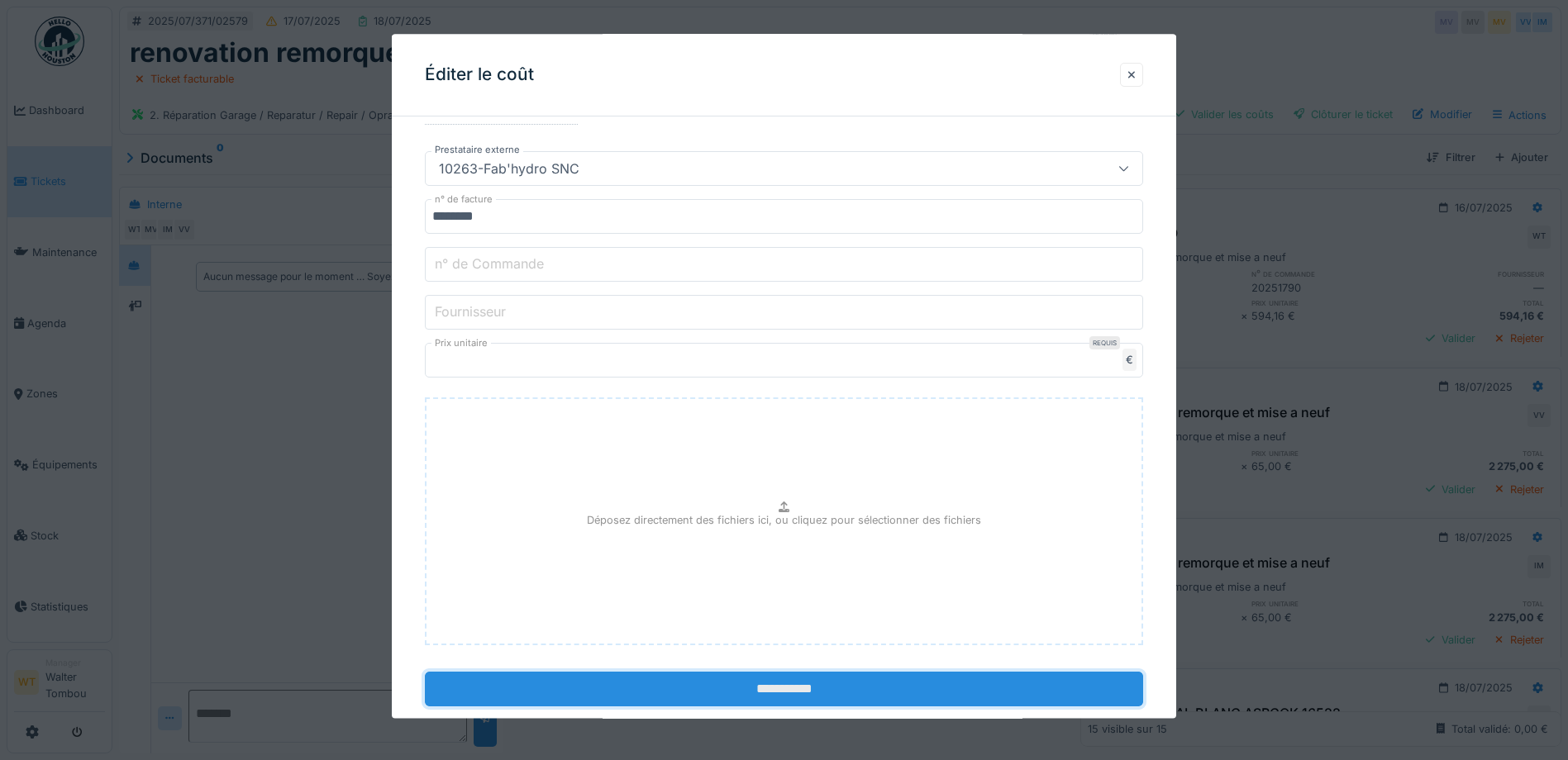 click on "**********" at bounding box center [784, 689] 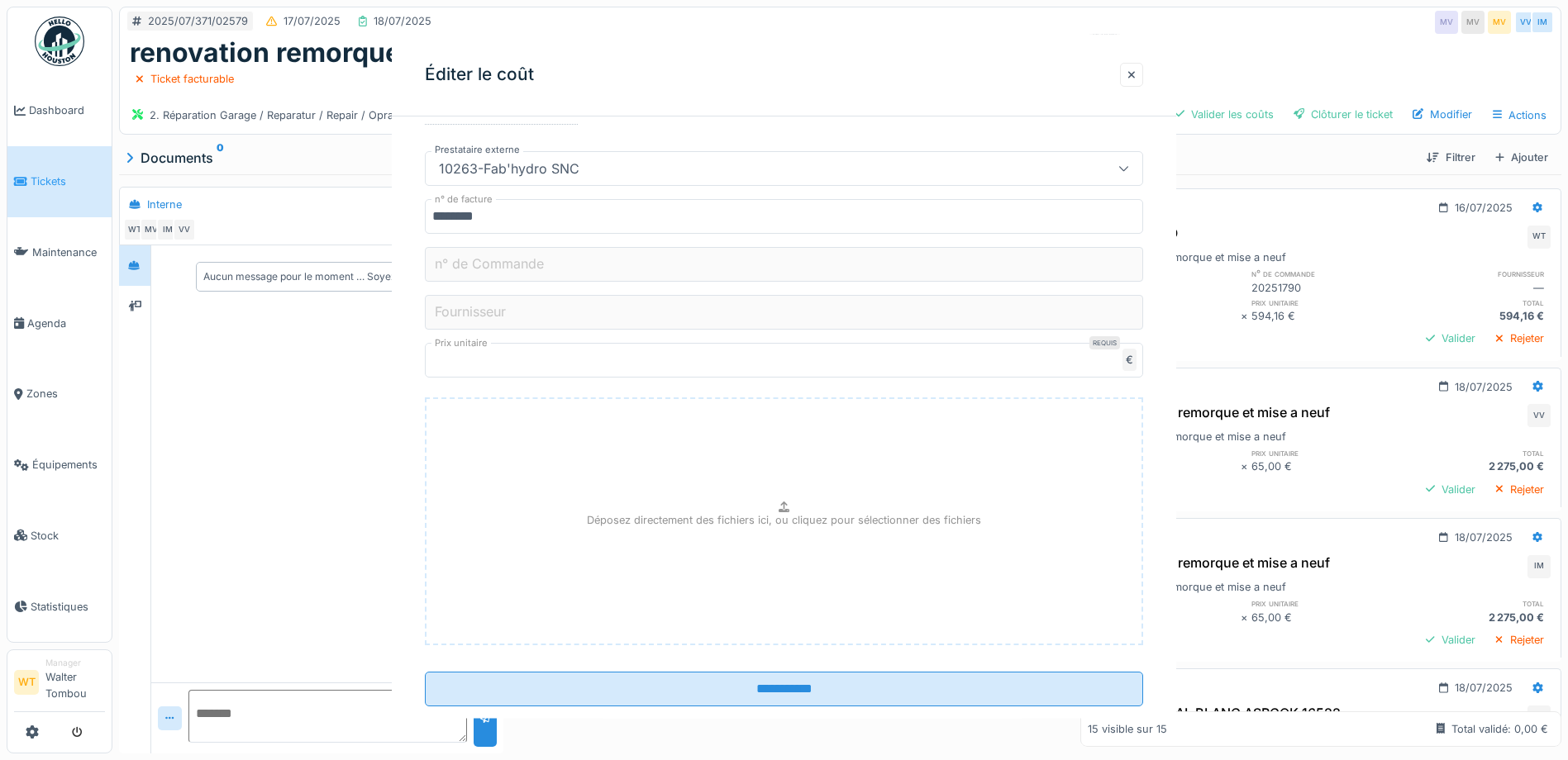 scroll, scrollTop: 0, scrollLeft: 0, axis: both 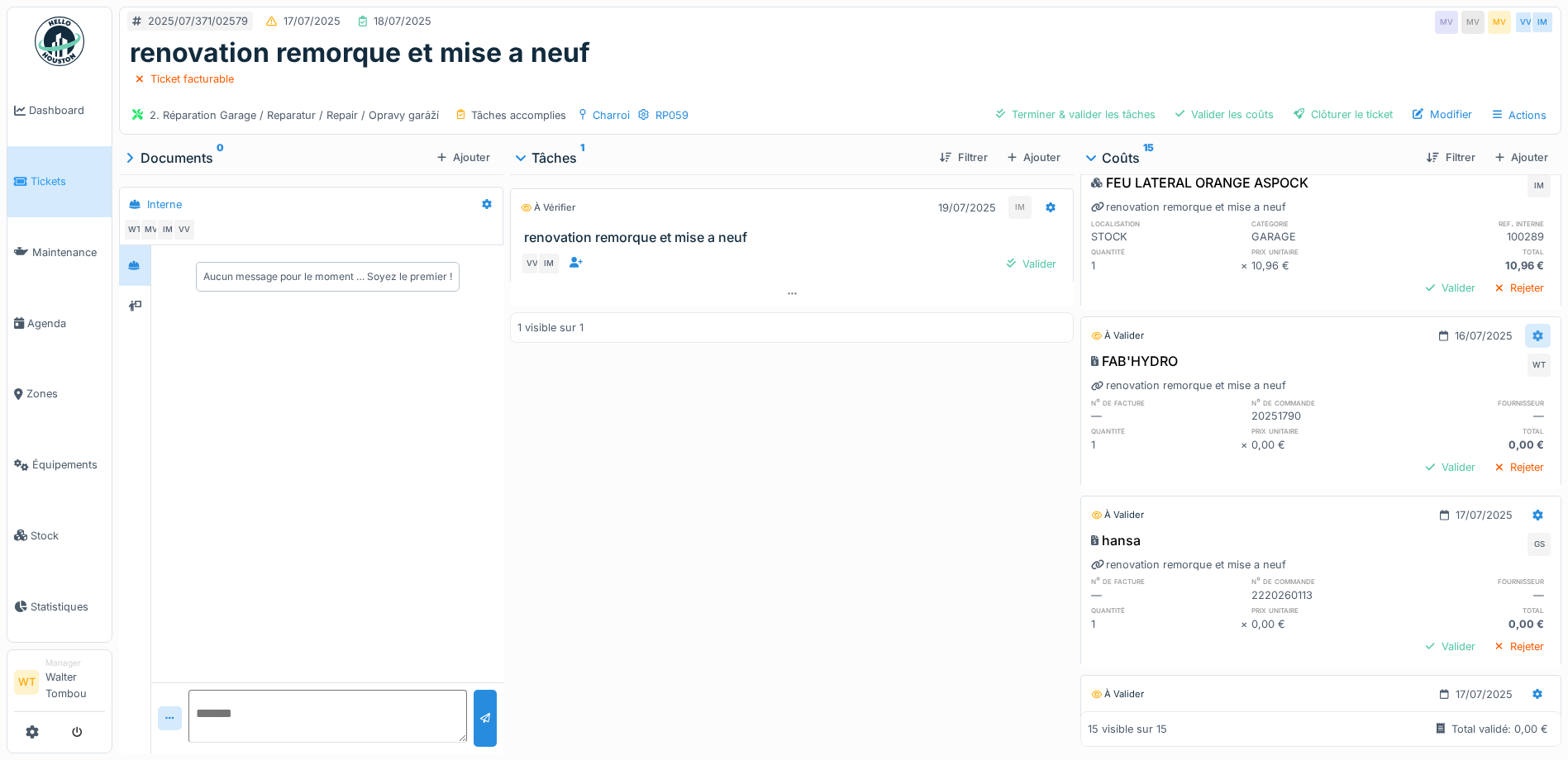 click 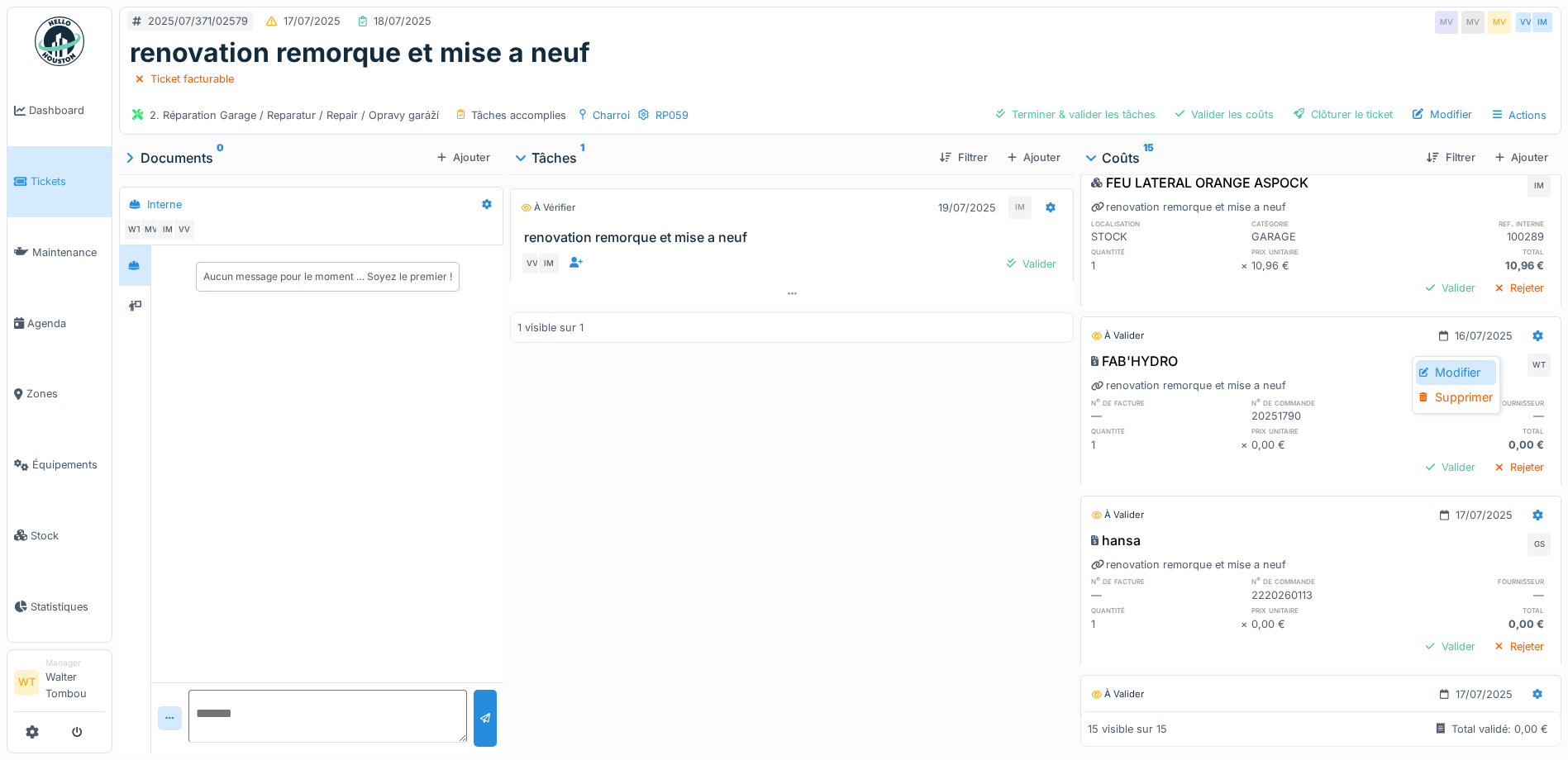 click on "Modifier" at bounding box center (1456, 373) 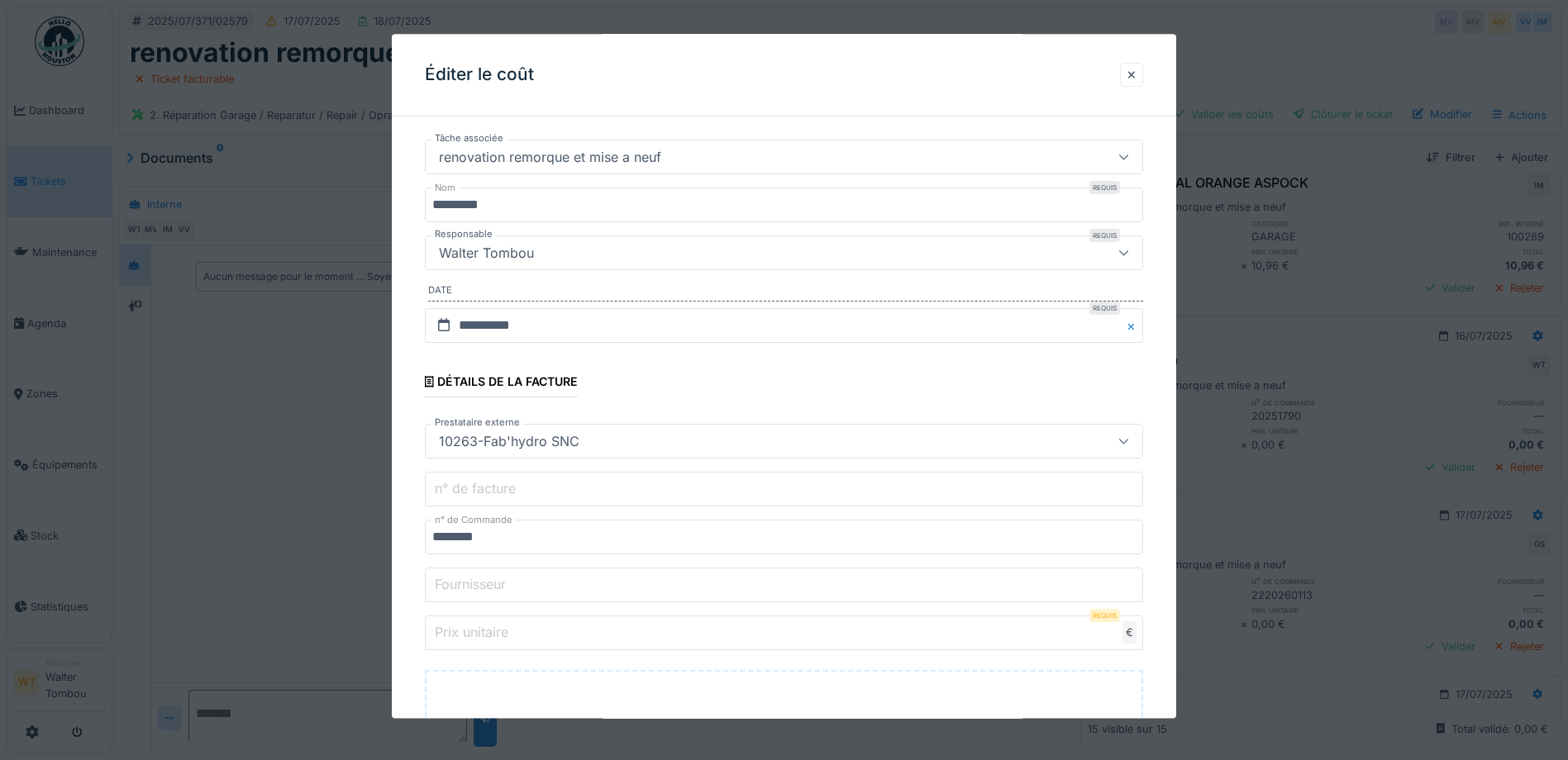 scroll, scrollTop: 83, scrollLeft: 0, axis: vertical 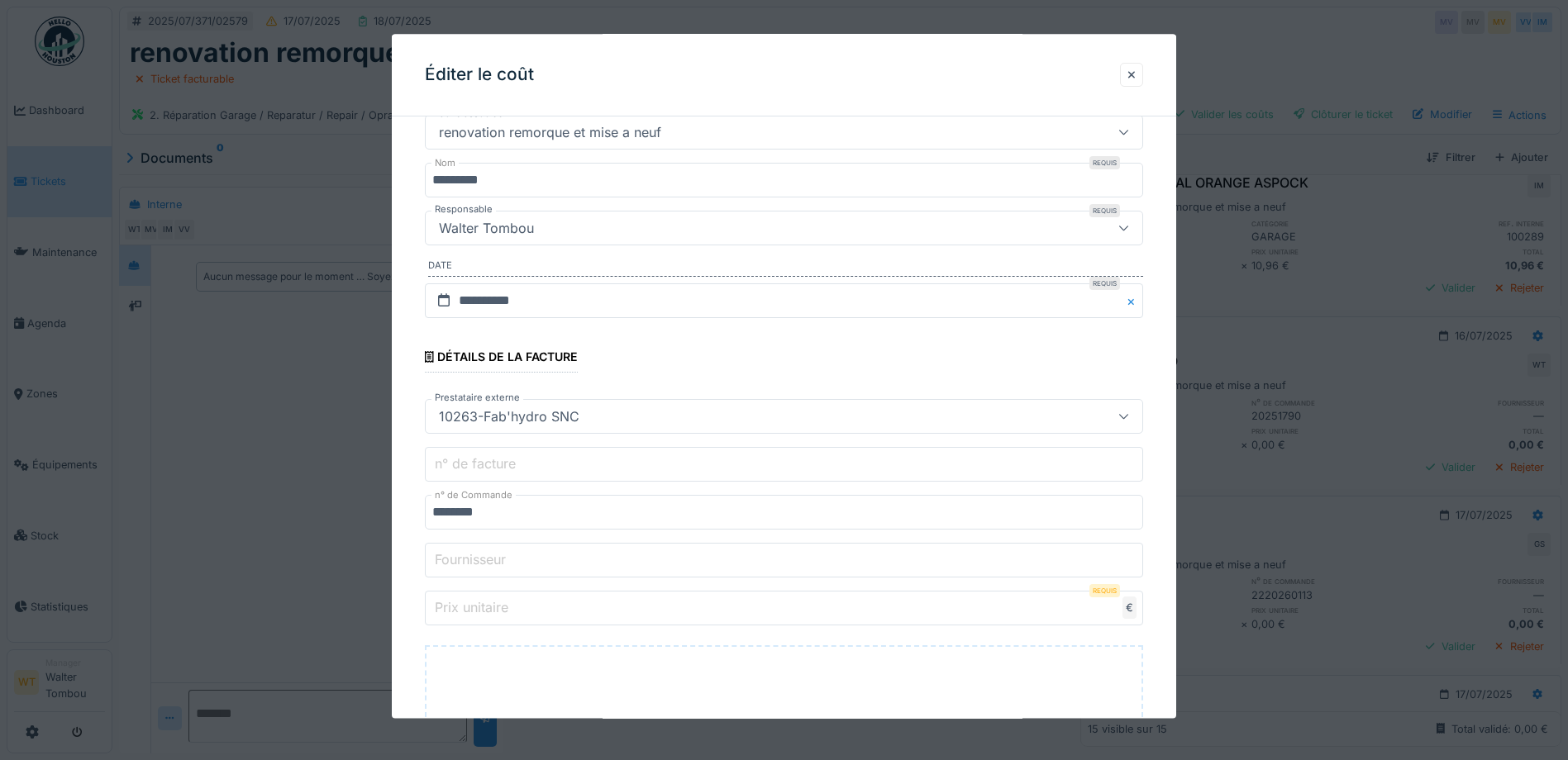 click on "********" at bounding box center [784, 512] 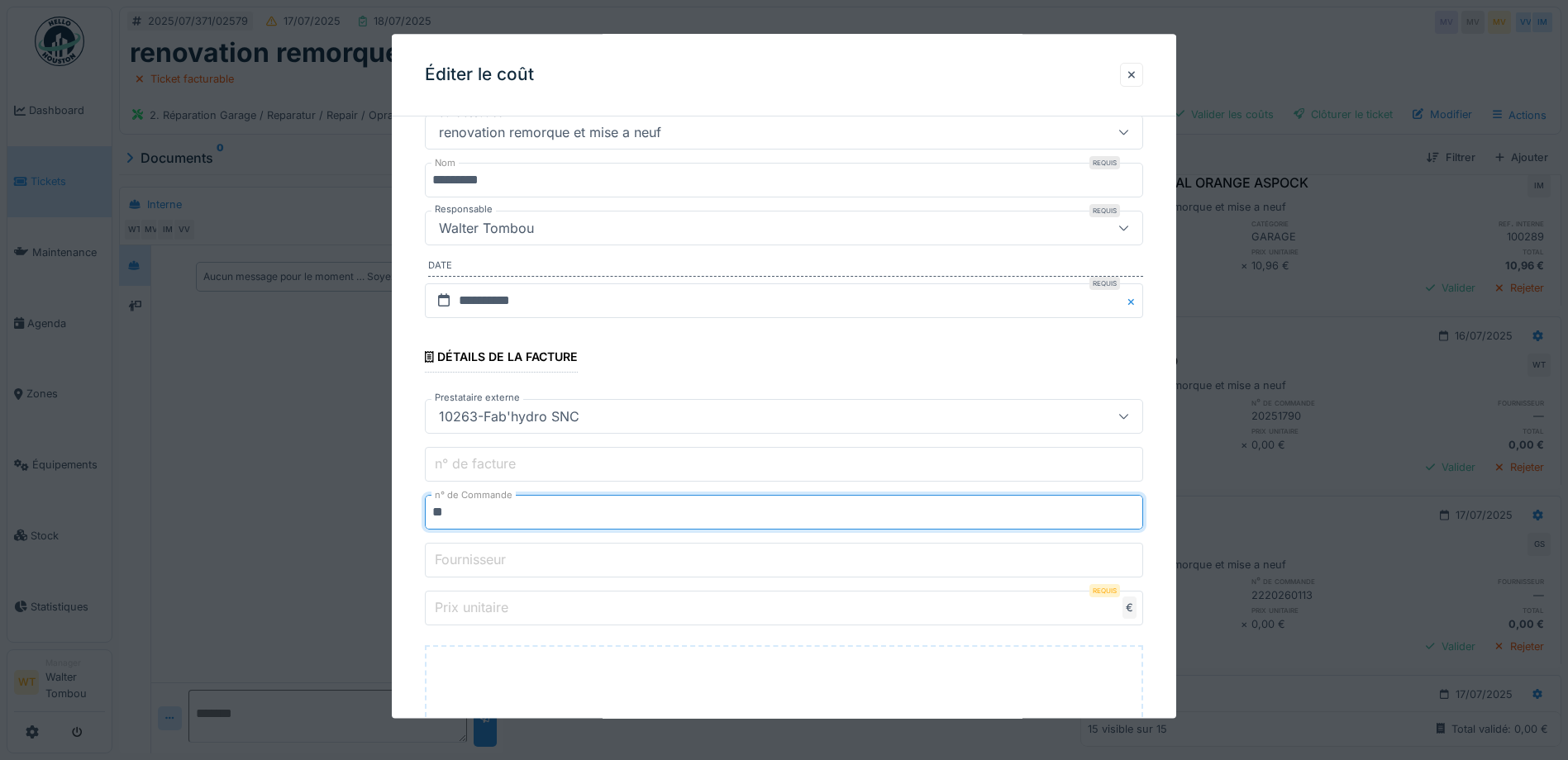 type on "*" 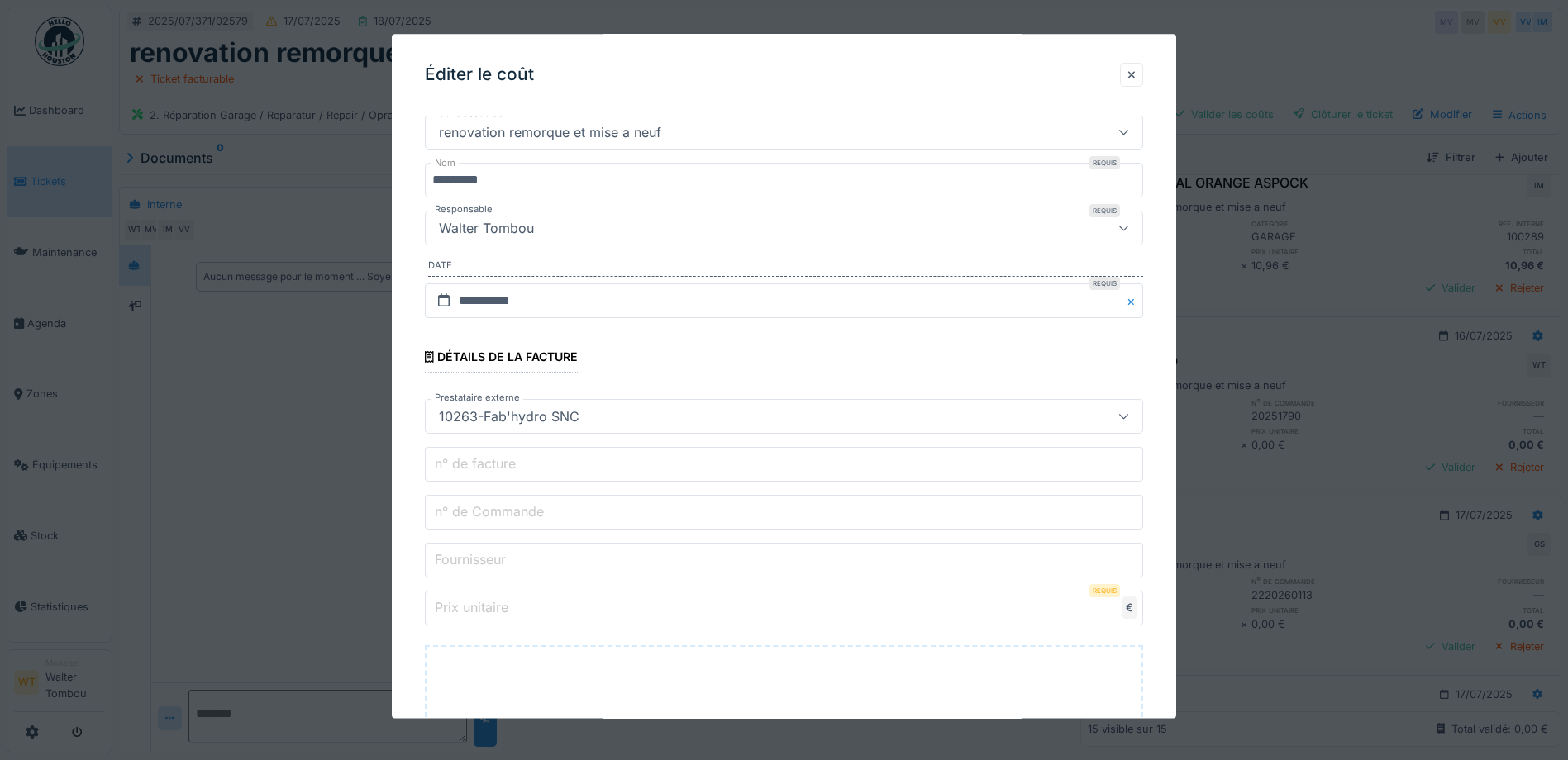 type 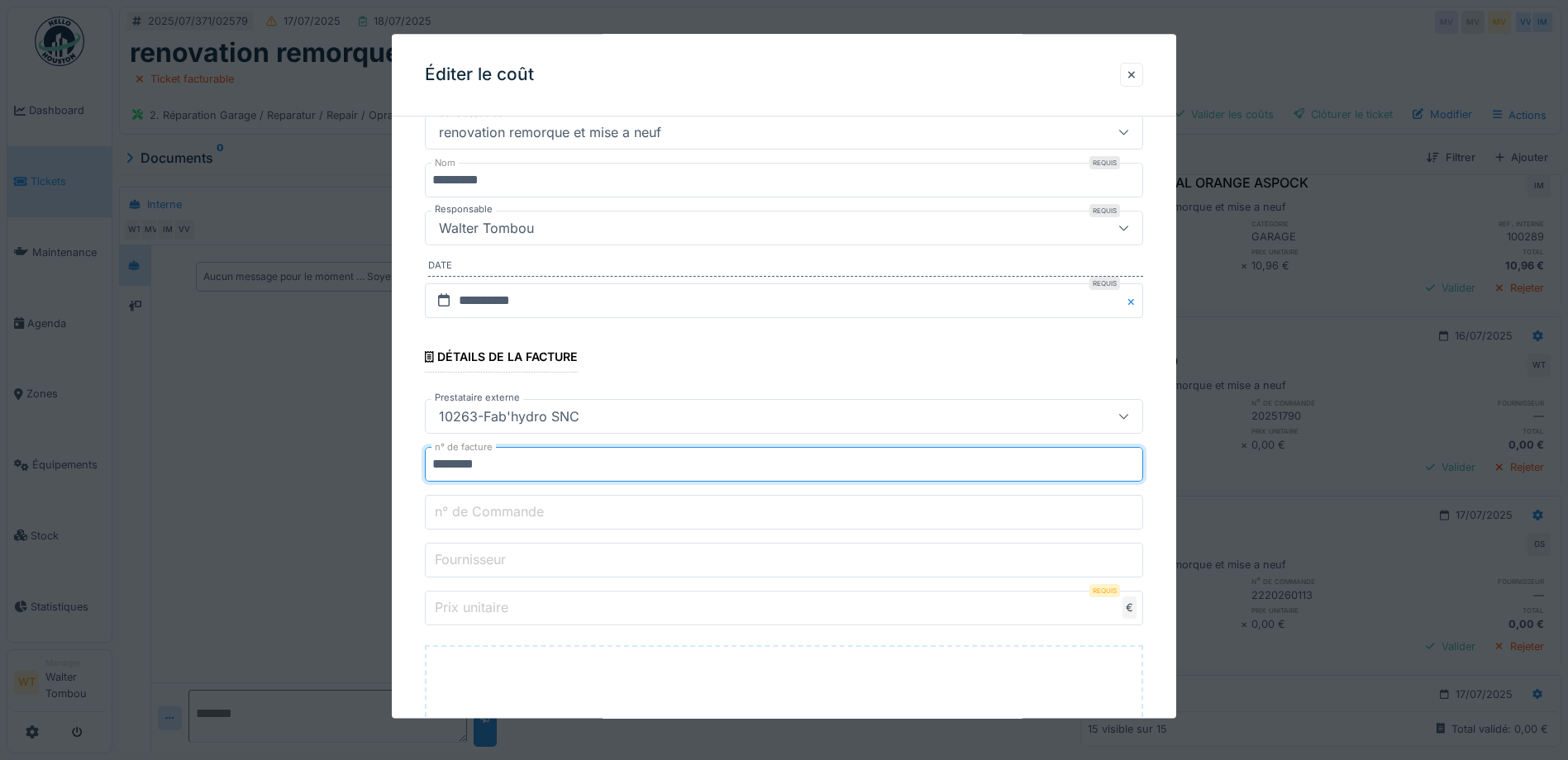 type on "********" 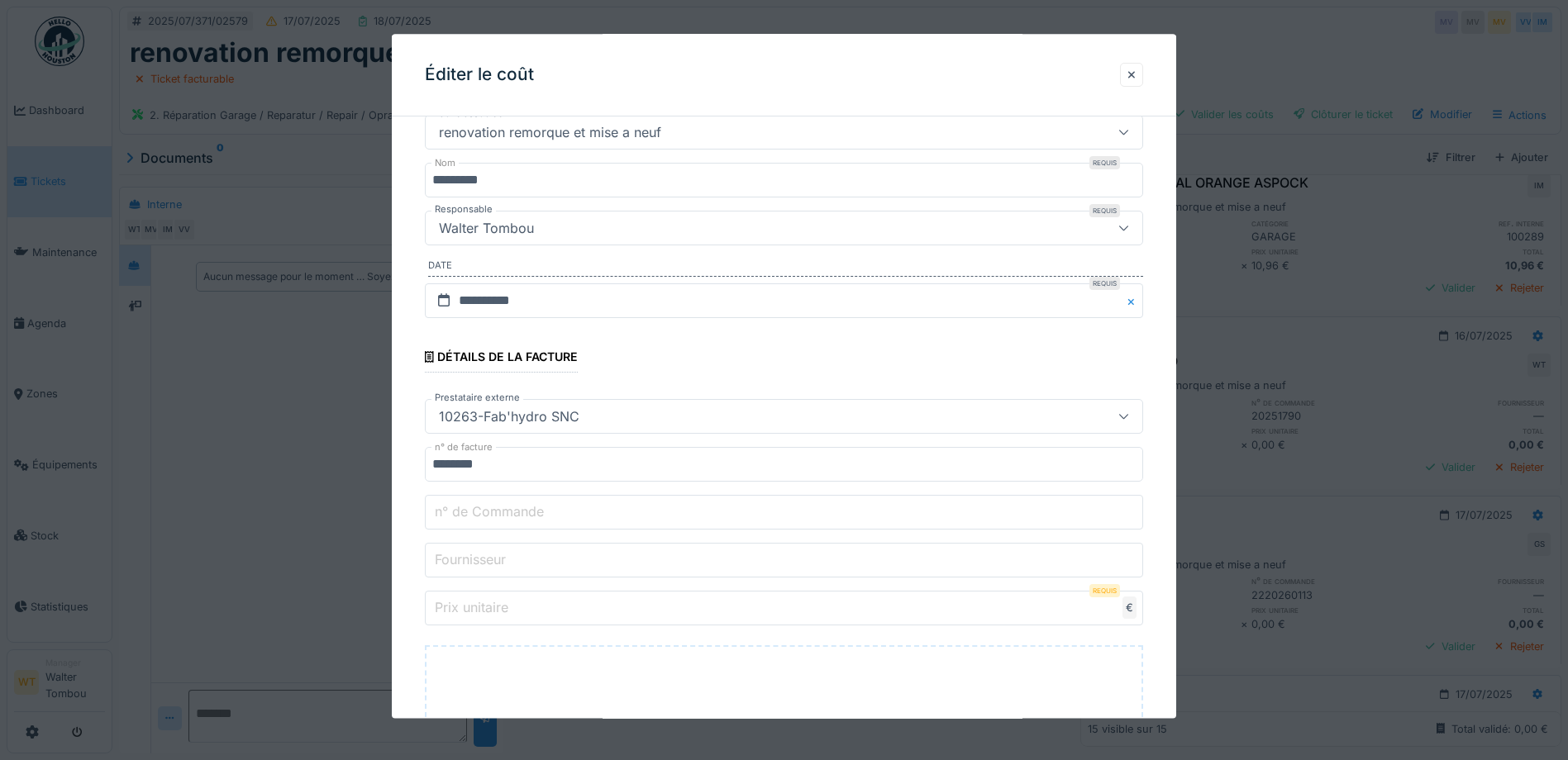 click on "*" at bounding box center (784, 608) 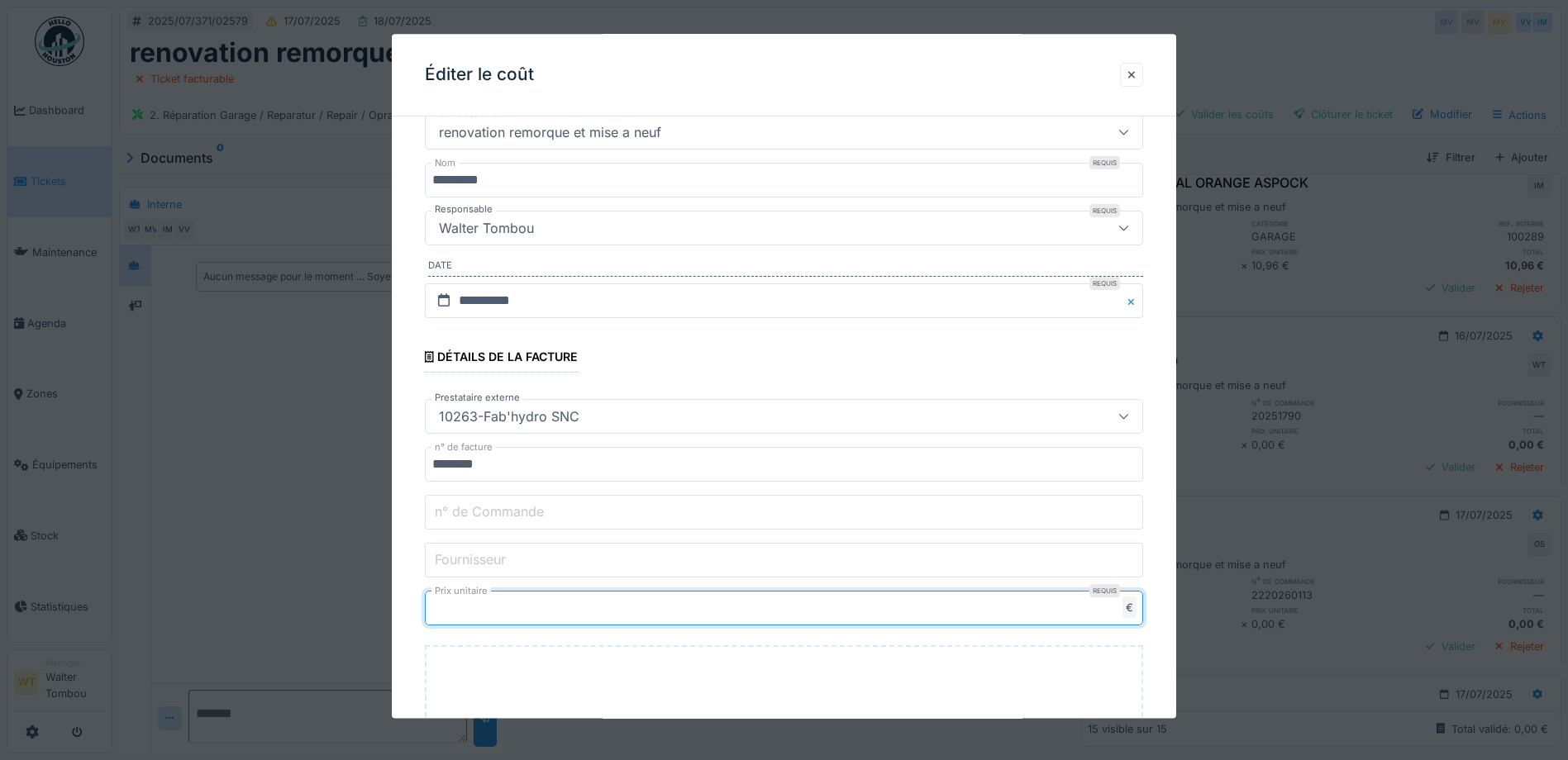 type on "***" 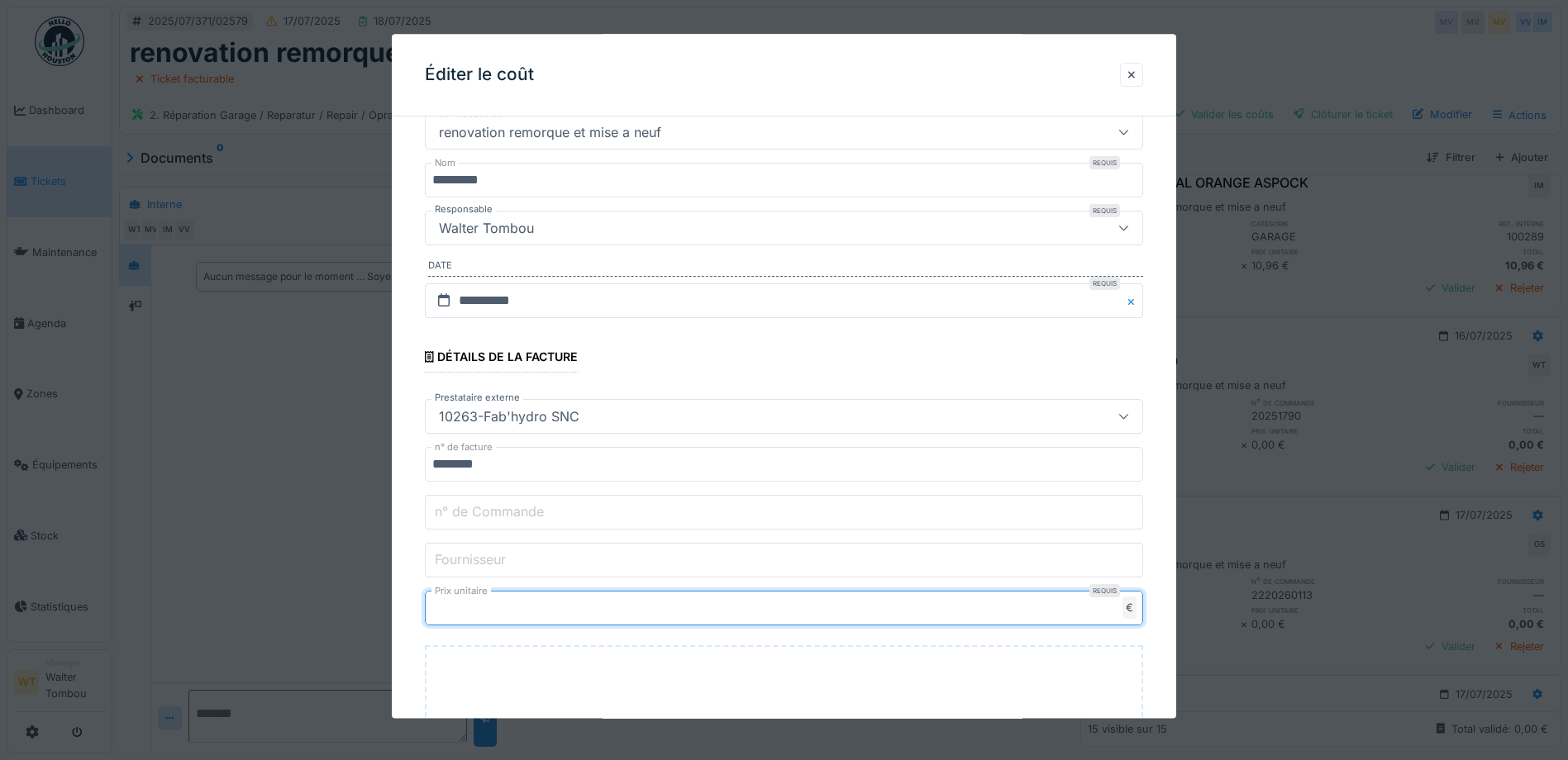 type on "******" 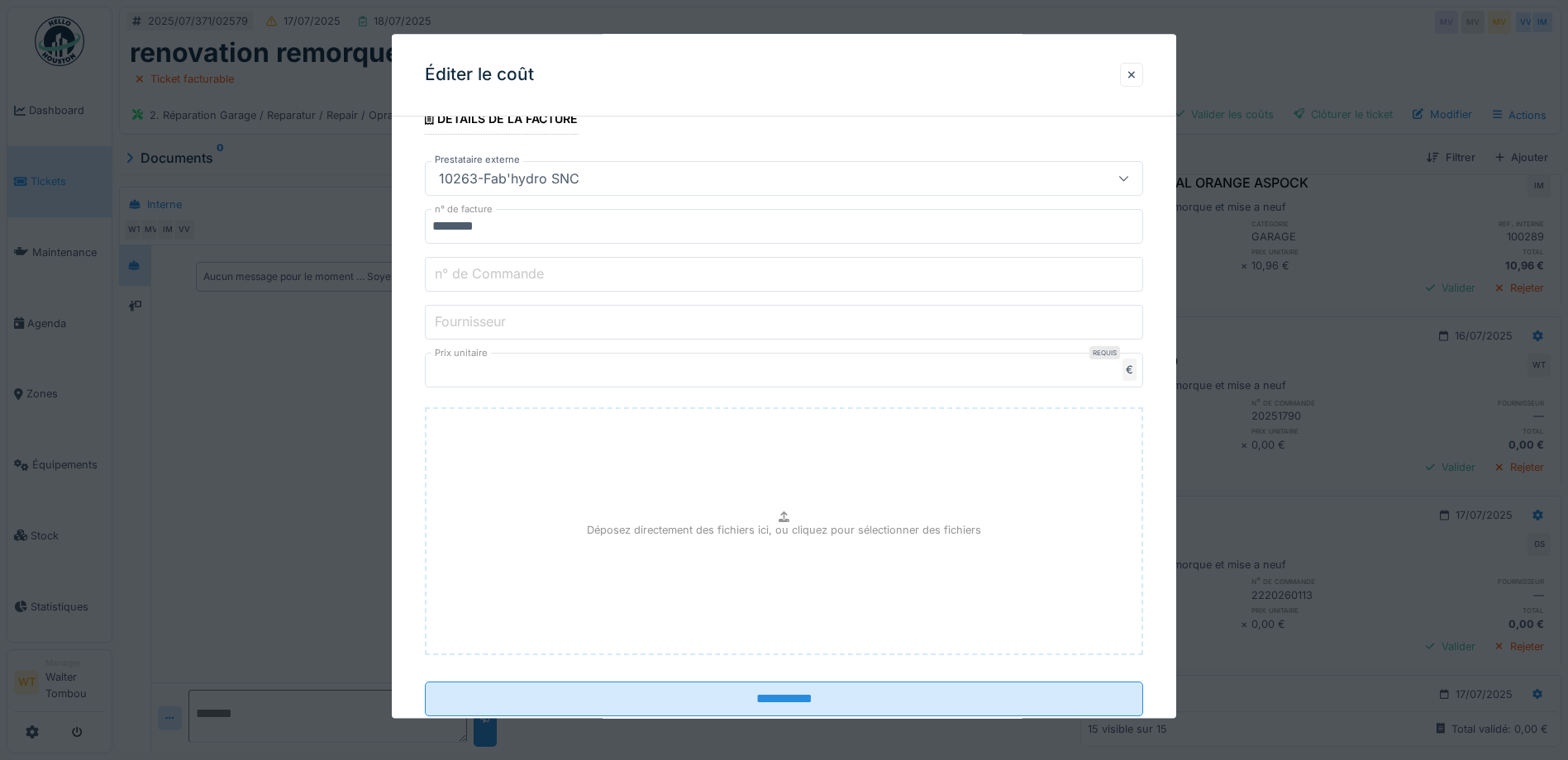 scroll, scrollTop: 330, scrollLeft: 0, axis: vertical 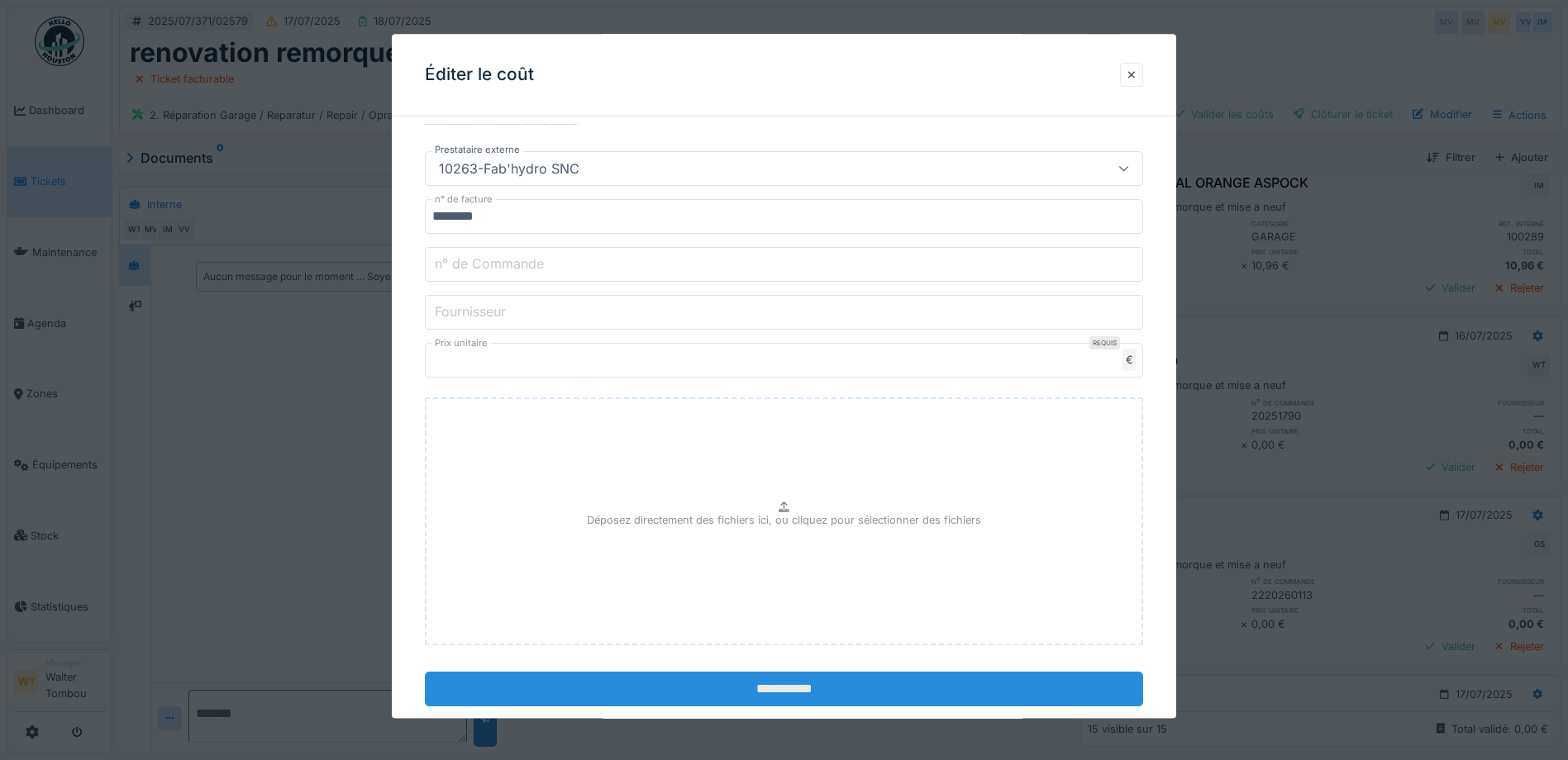 click on "**********" at bounding box center [784, 689] 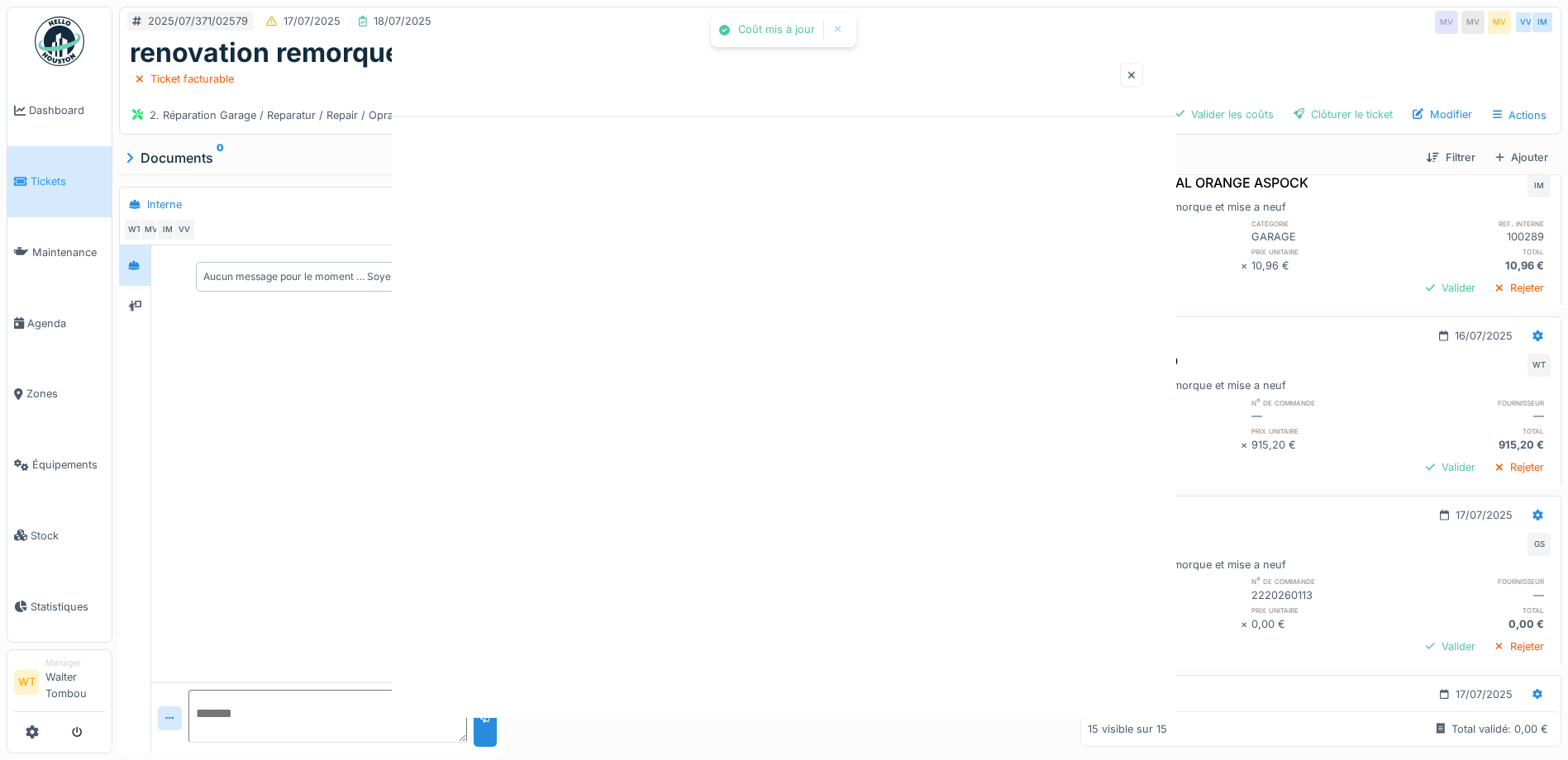 scroll, scrollTop: 0, scrollLeft: 0, axis: both 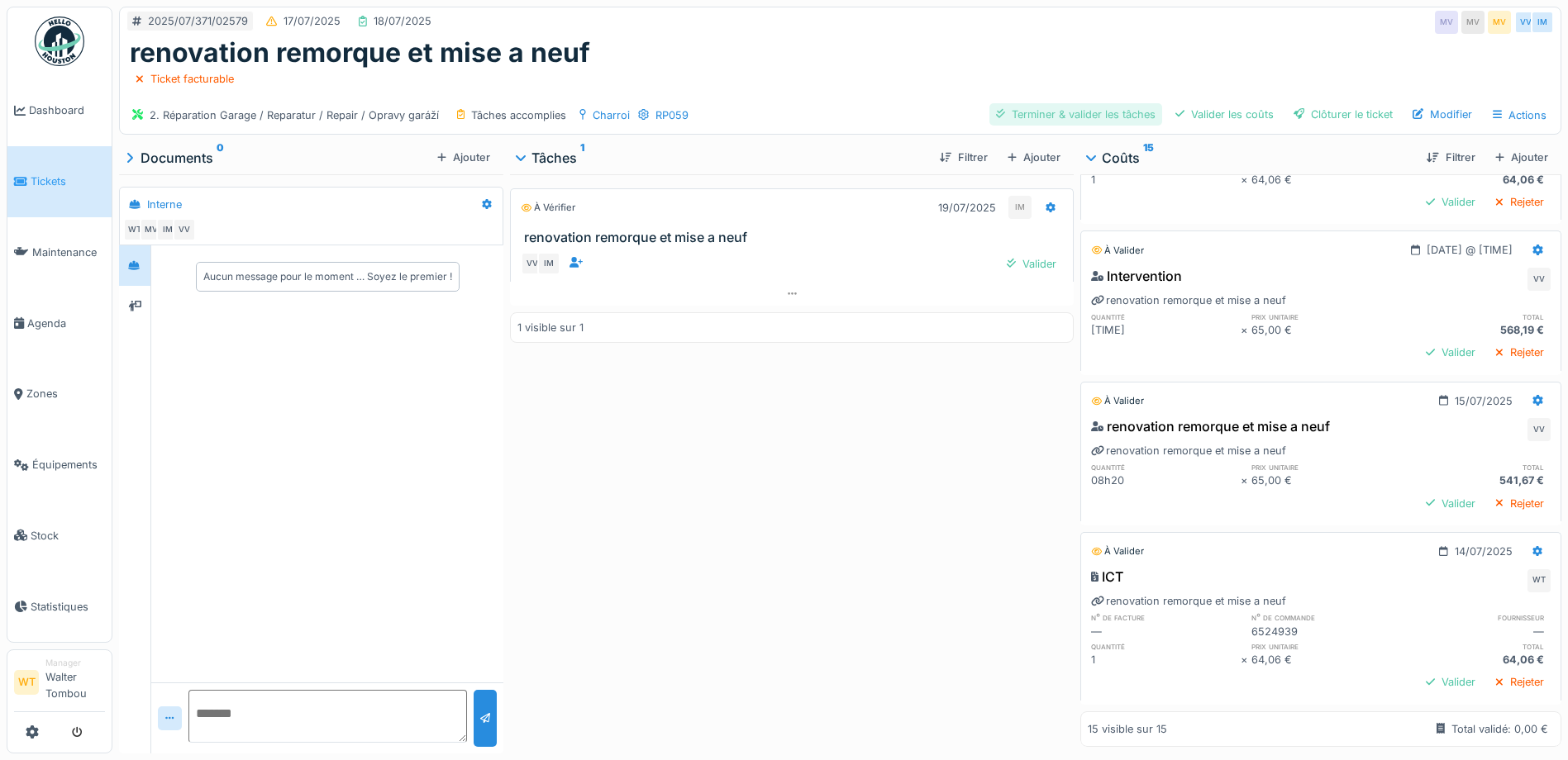 click on "Terminer & valider les tâches" at bounding box center (1075, 114) 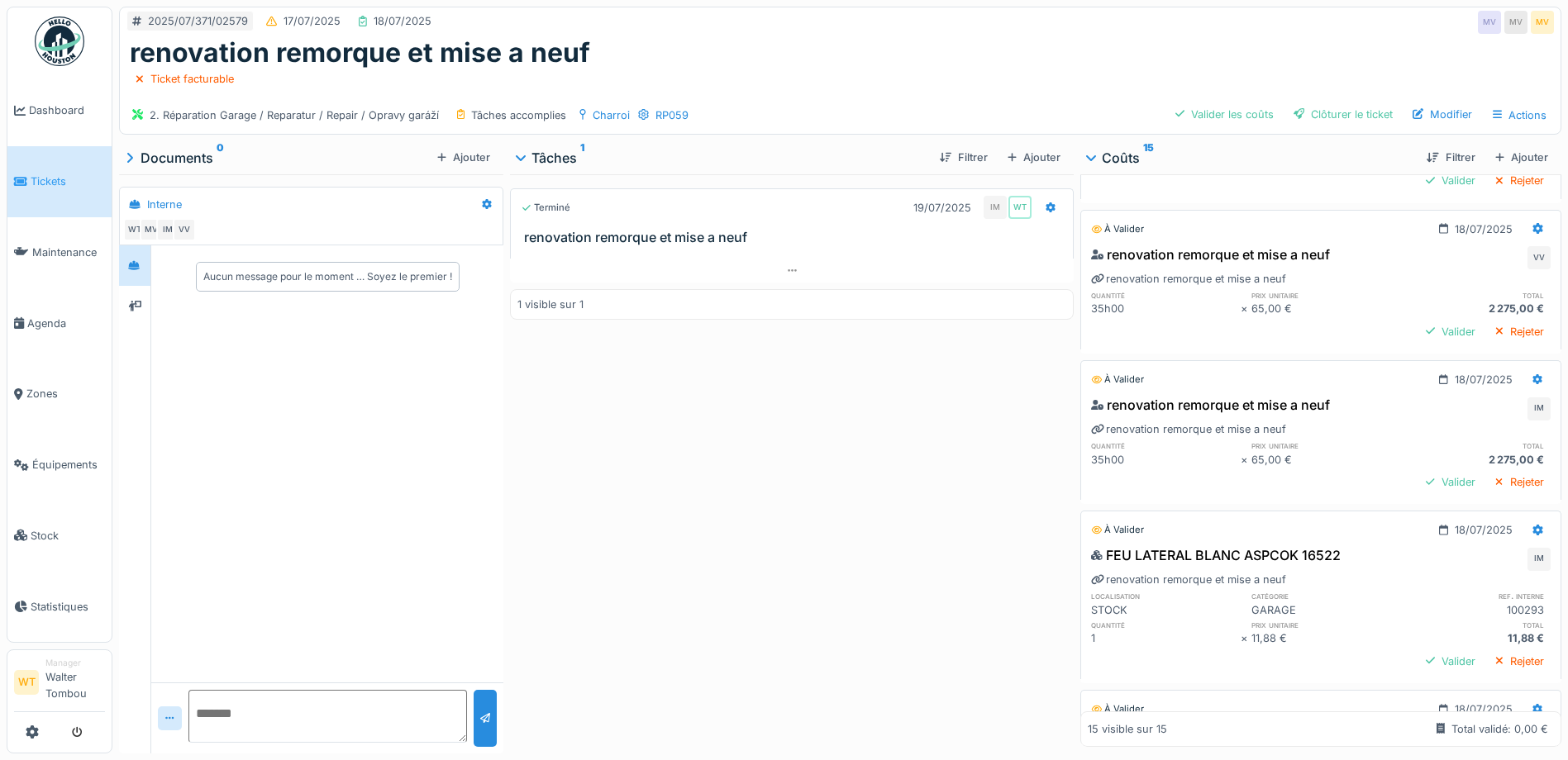 scroll, scrollTop: 0, scrollLeft: 0, axis: both 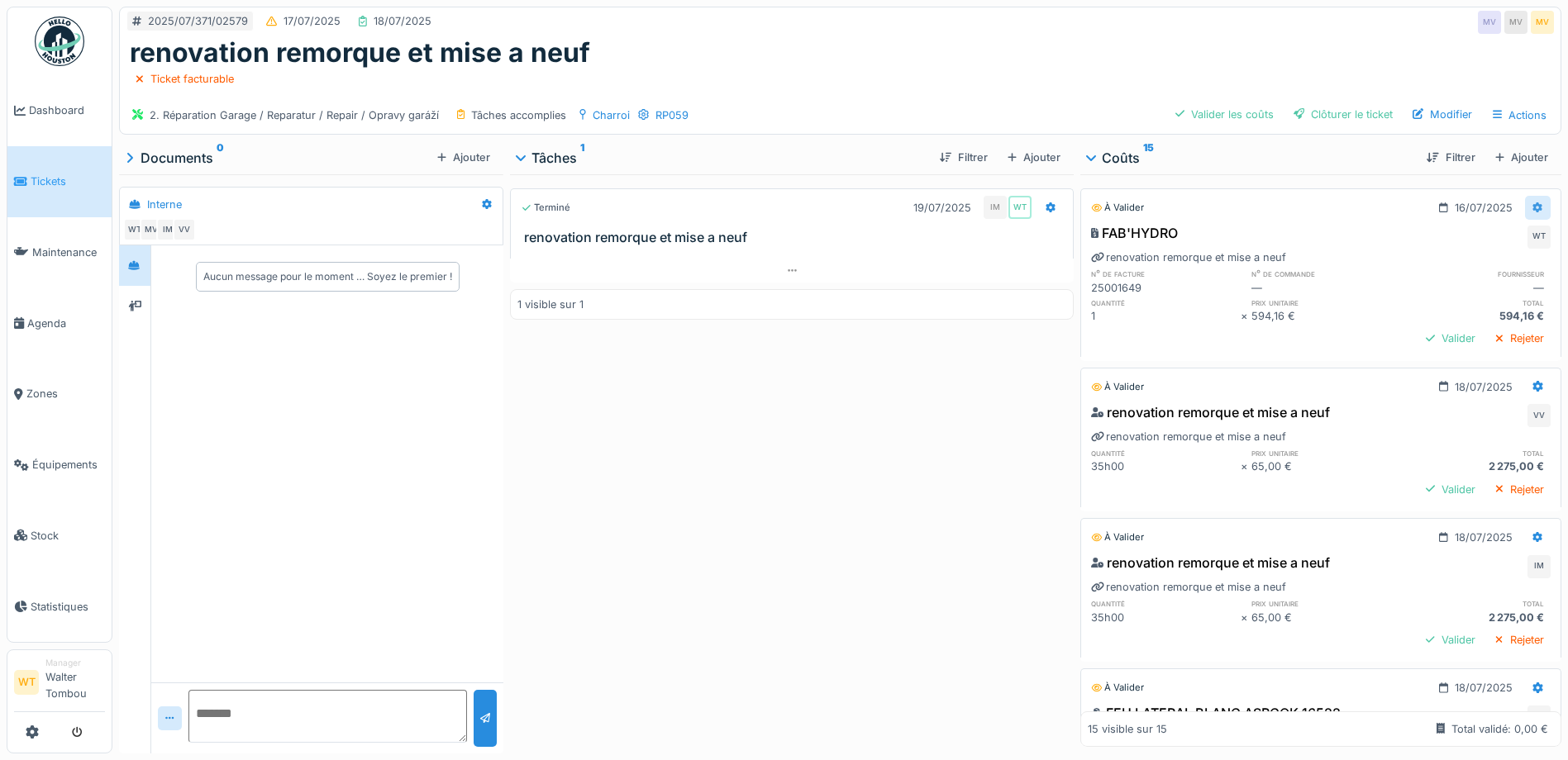 click 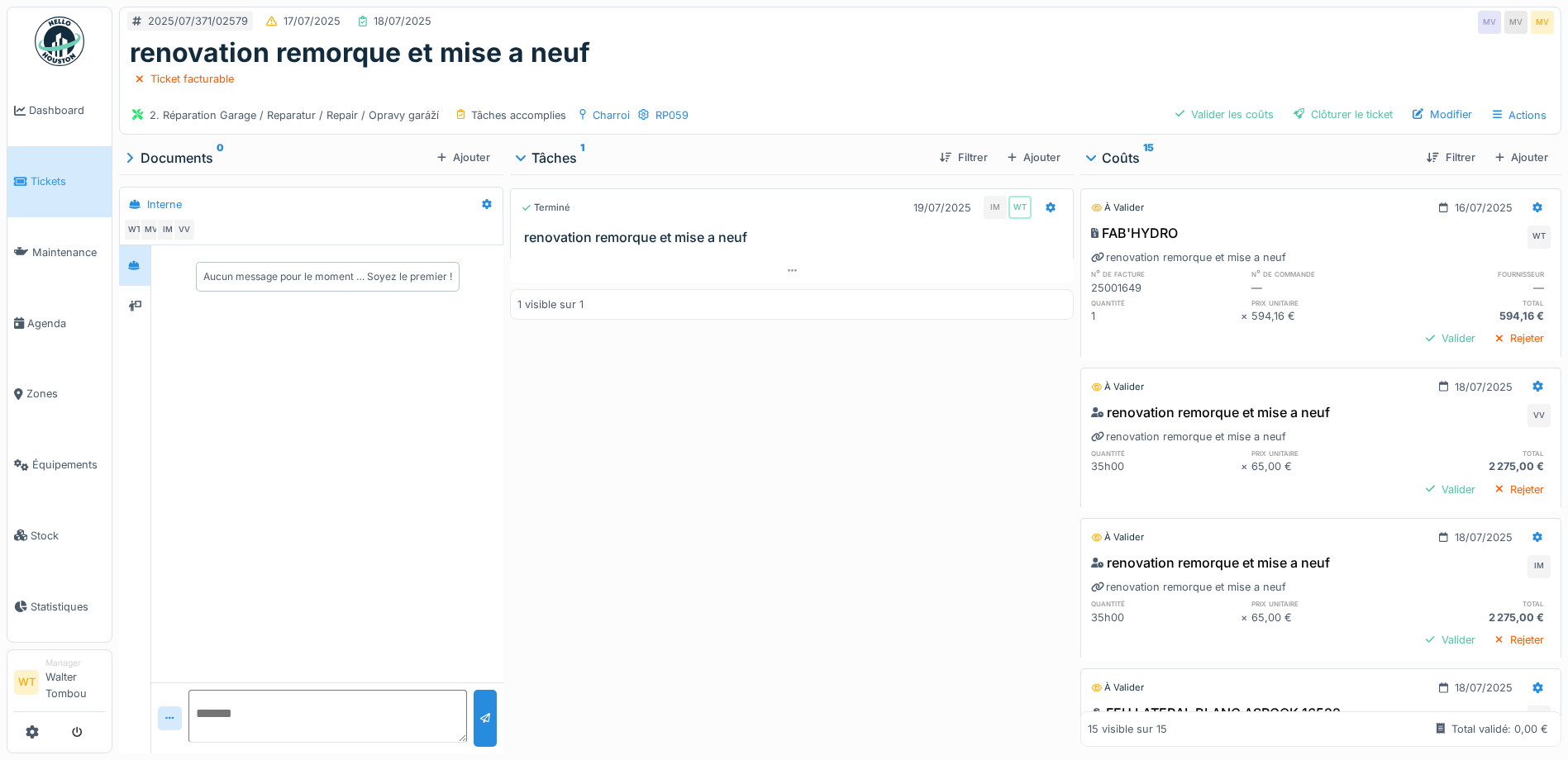 click on "Coûts 15" at bounding box center (1250, 158) 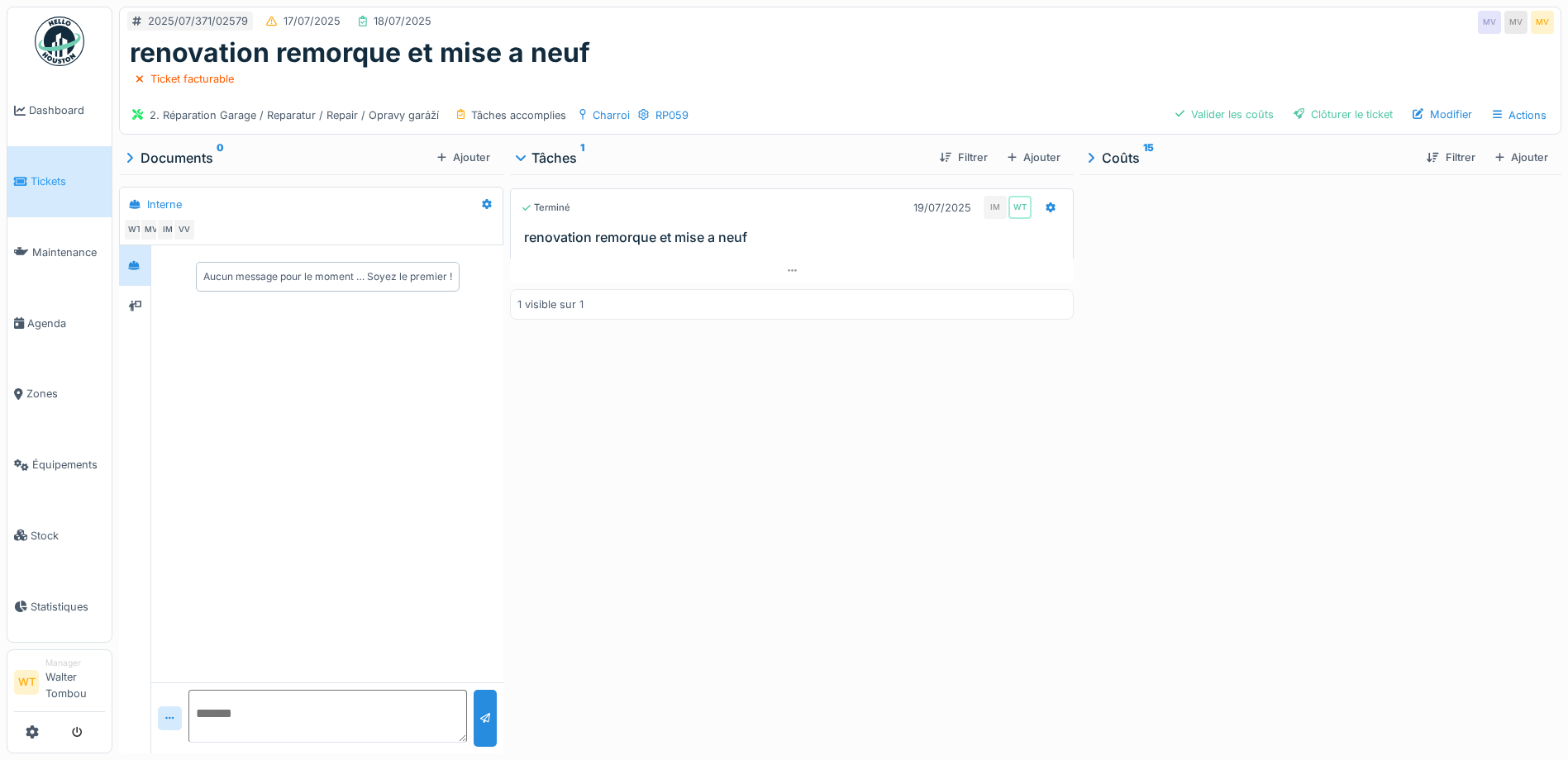 click on "Coûts 15" at bounding box center (1250, 158) 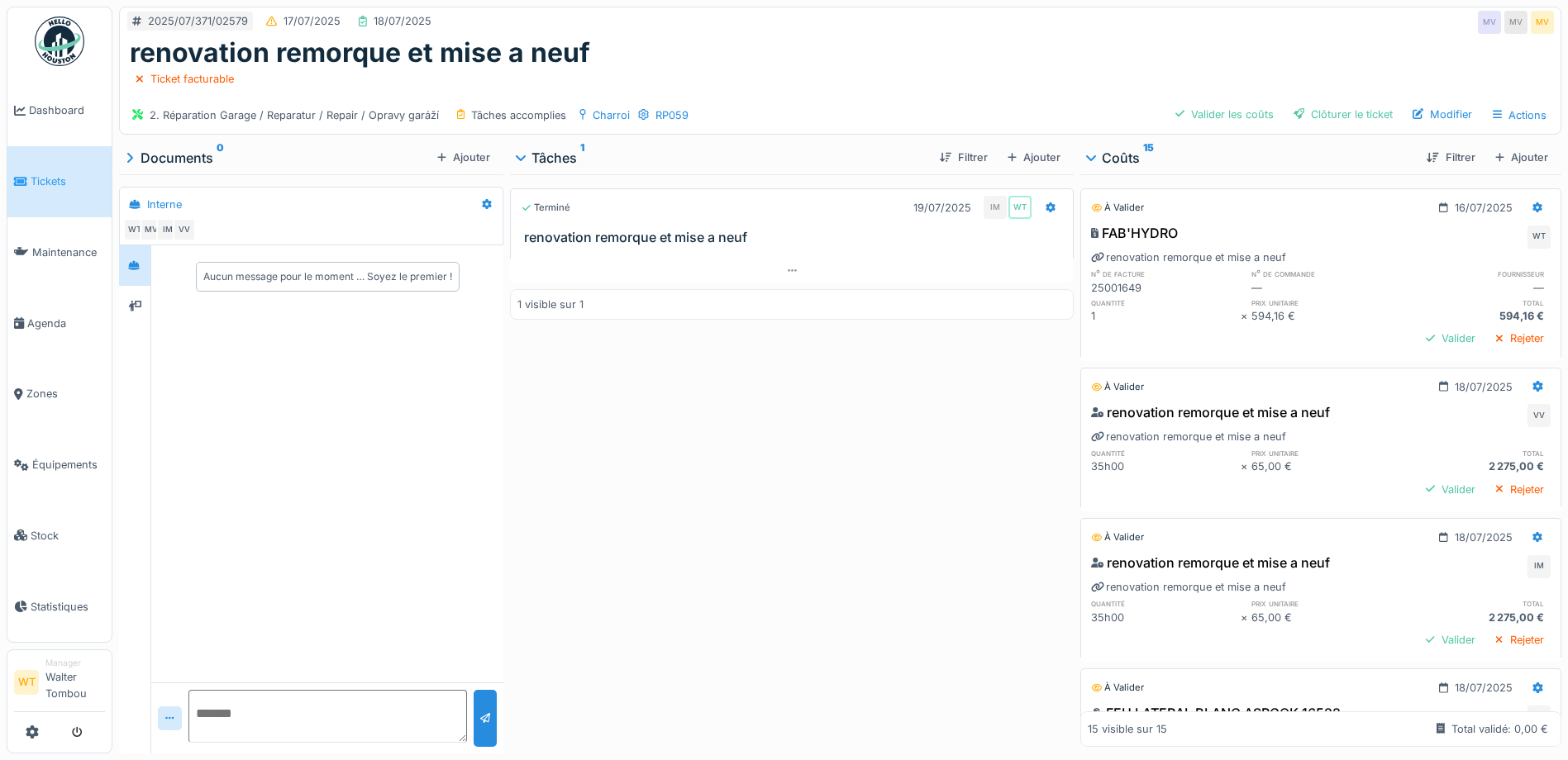 scroll, scrollTop: 12, scrollLeft: 0, axis: vertical 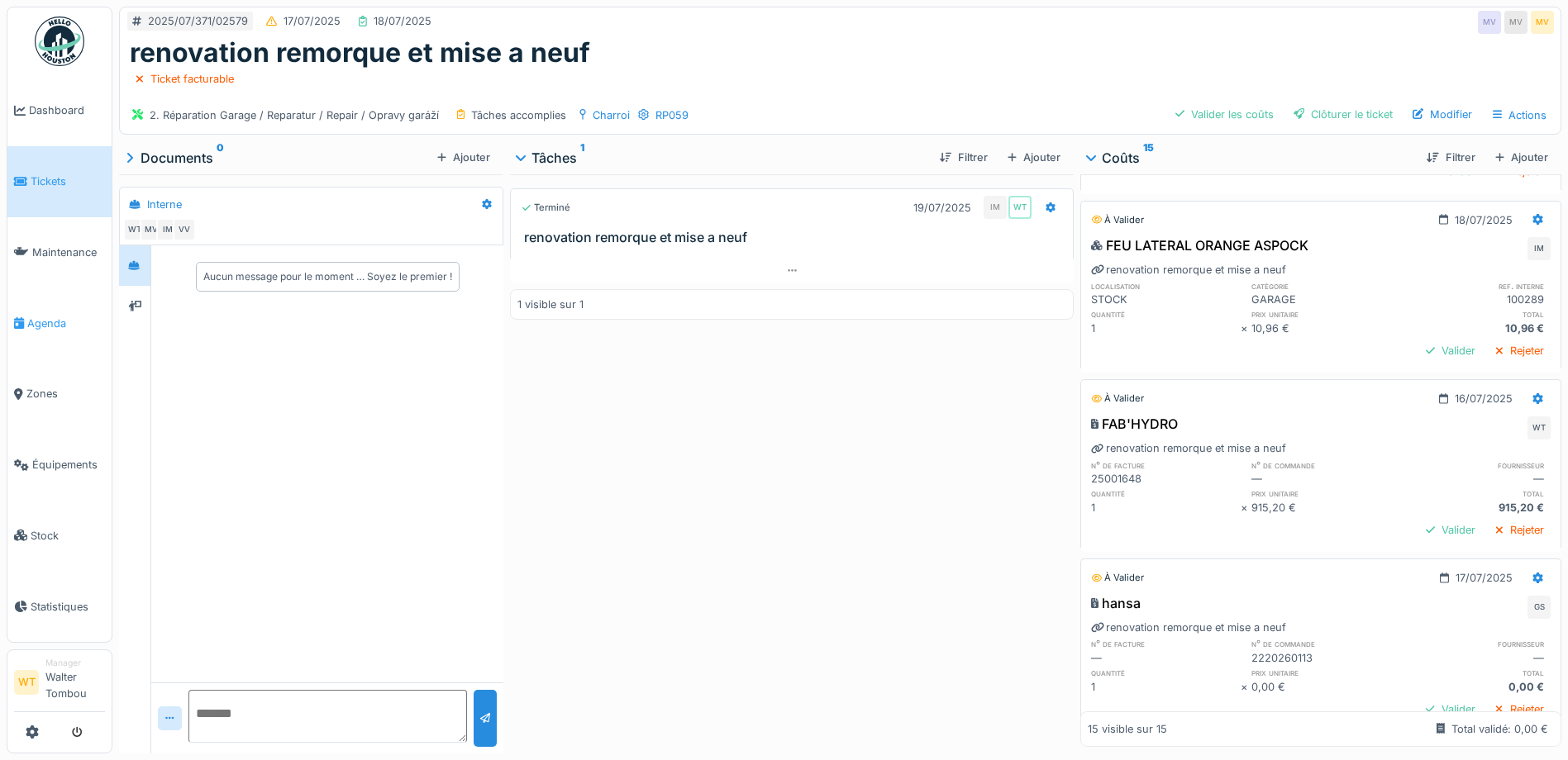 click on "Agenda" at bounding box center (66, 323) 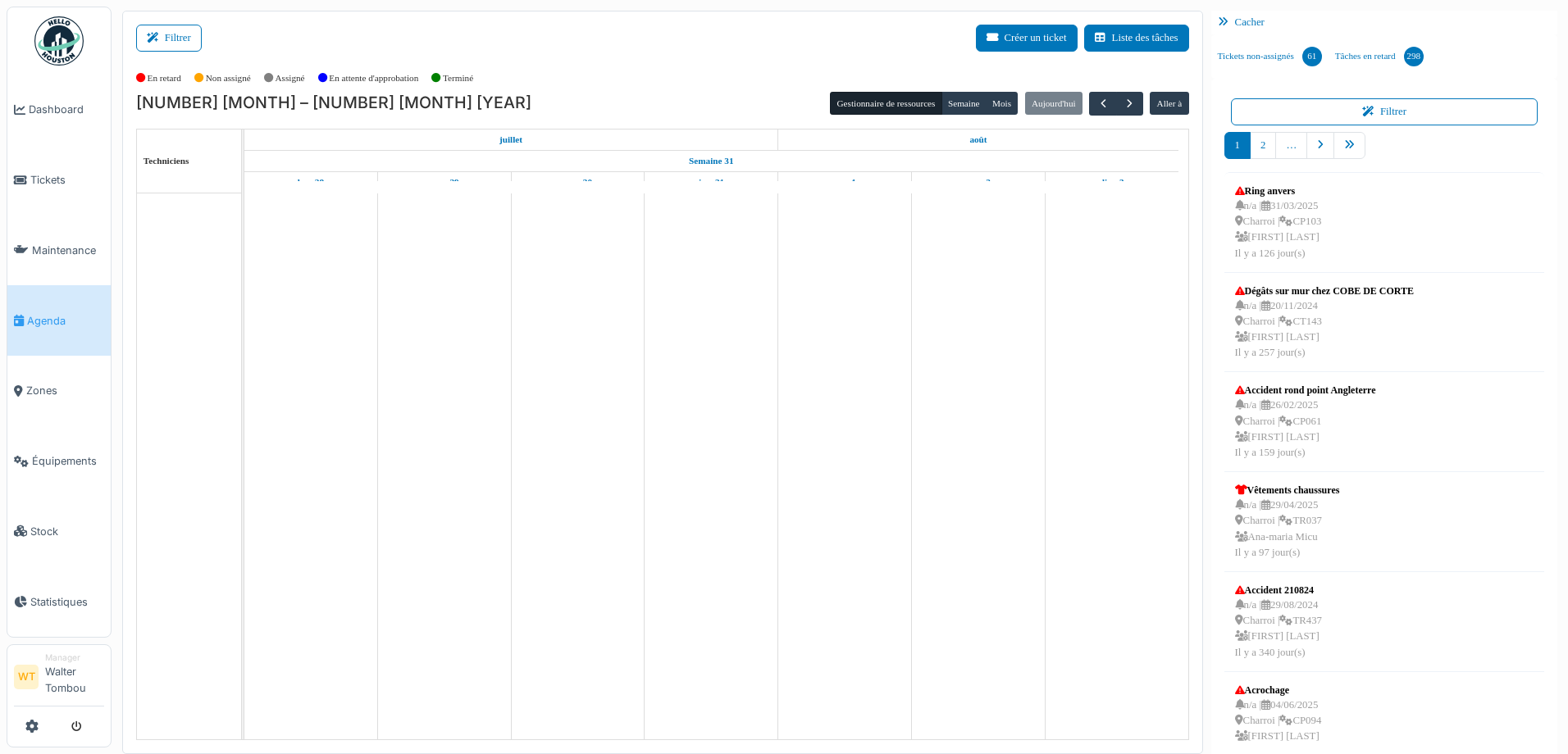 scroll, scrollTop: 0, scrollLeft: 0, axis: both 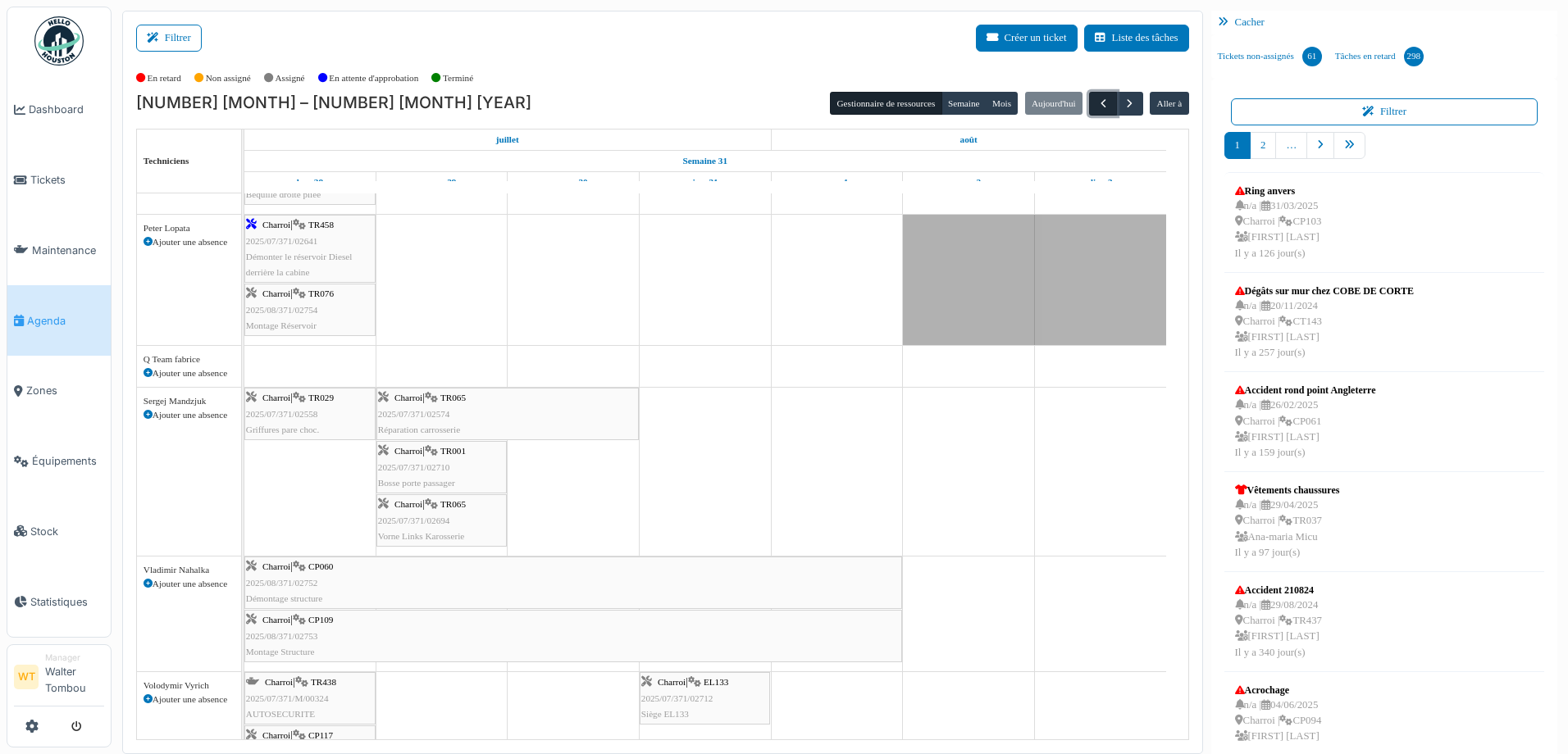 click at bounding box center (1103, 103) 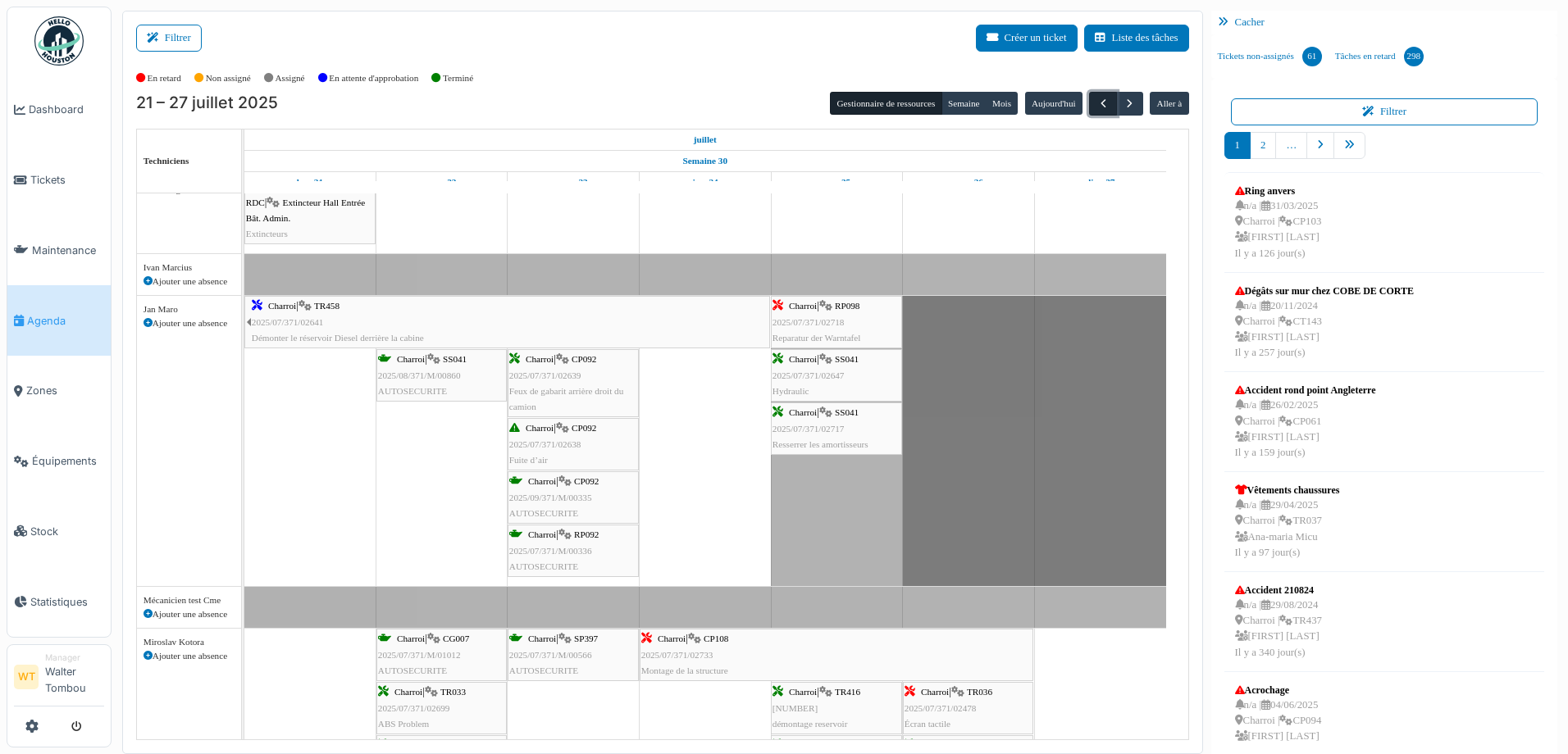 scroll, scrollTop: 328, scrollLeft: 0, axis: vertical 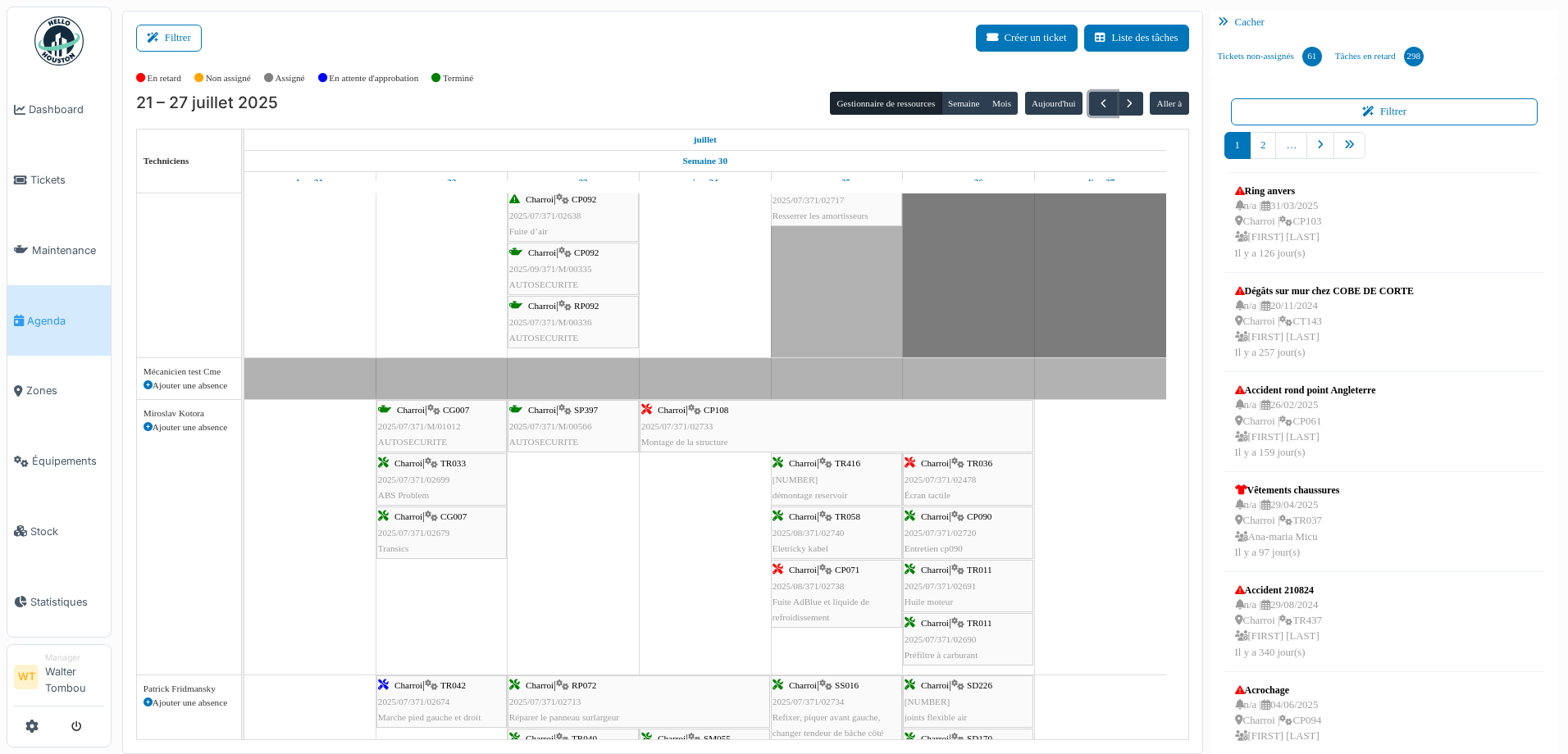 click on "Charroi
|     CP108
2025/07/371/02733
Montage de la structure" at bounding box center (836, 426) 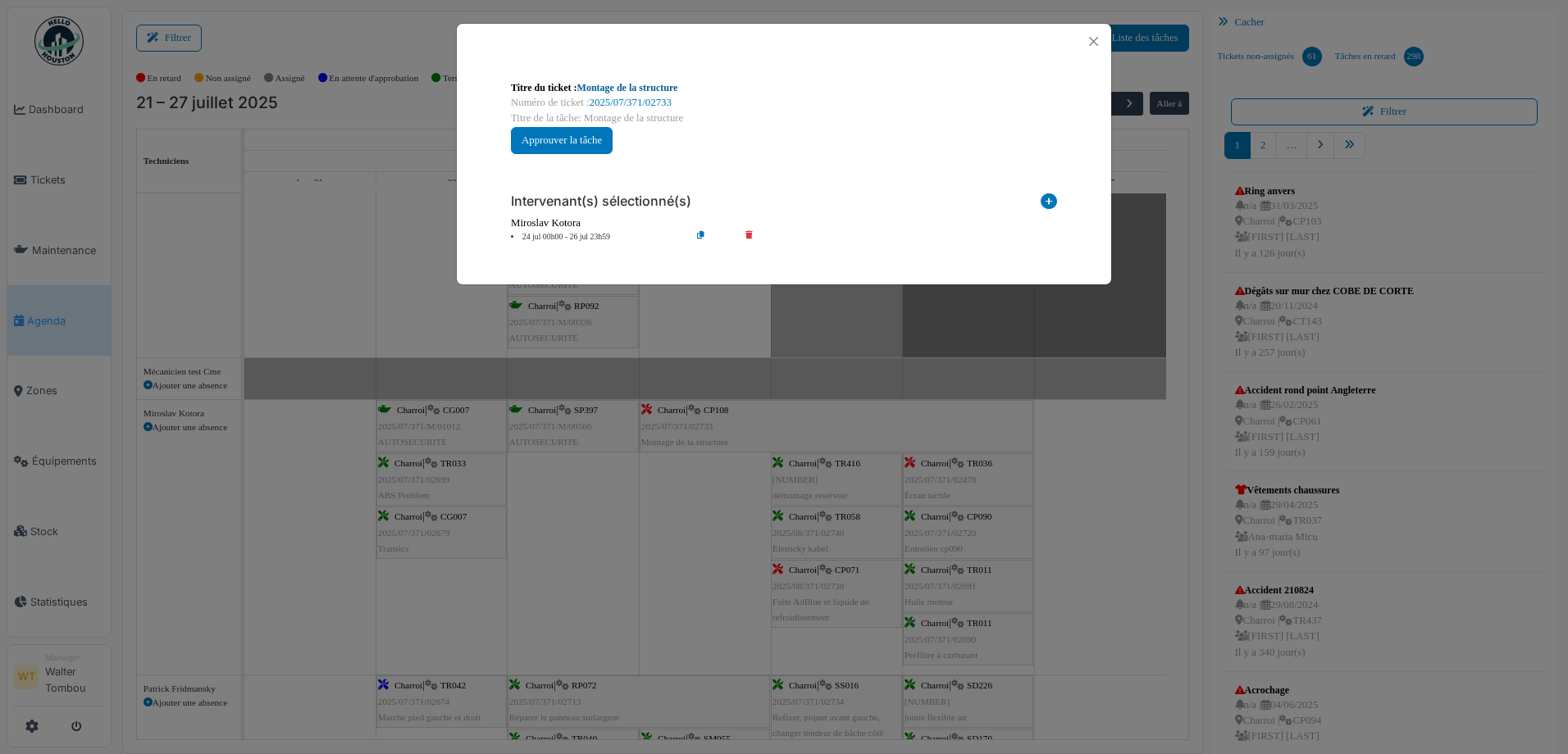 click on "Montage de la structure" at bounding box center (627, 88) 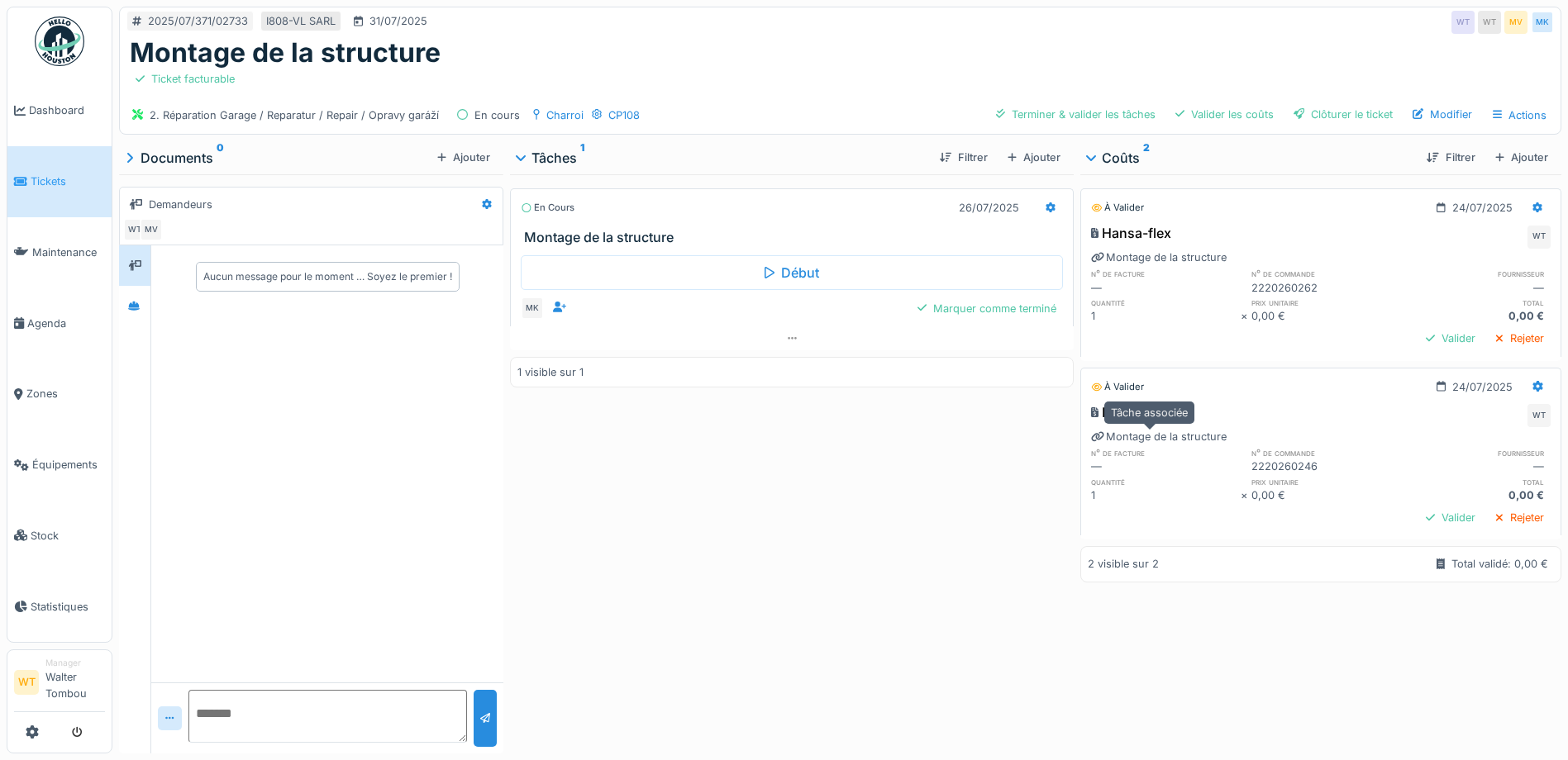 scroll, scrollTop: 0, scrollLeft: 0, axis: both 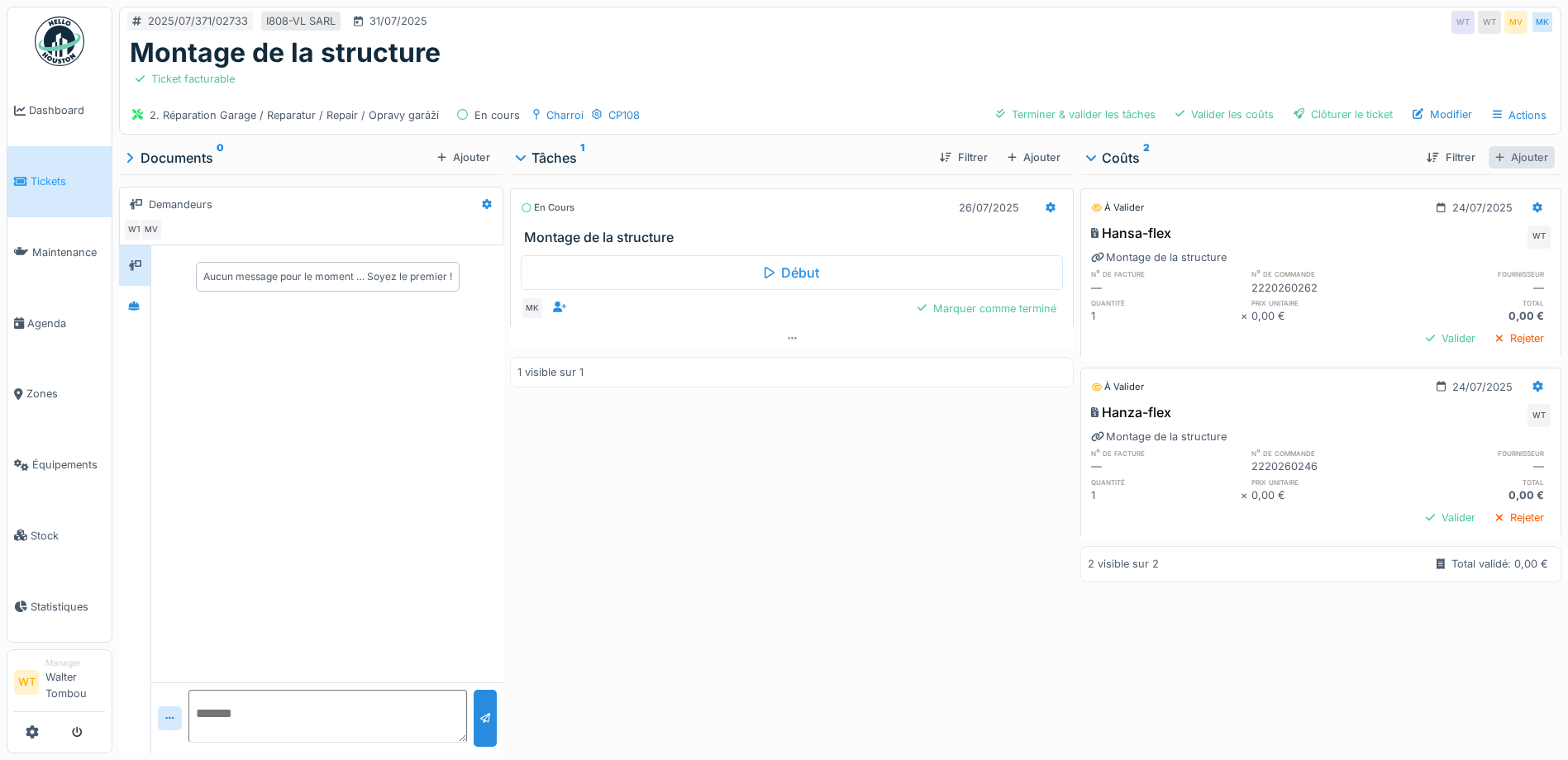 click on "Ajouter" at bounding box center (1522, 157) 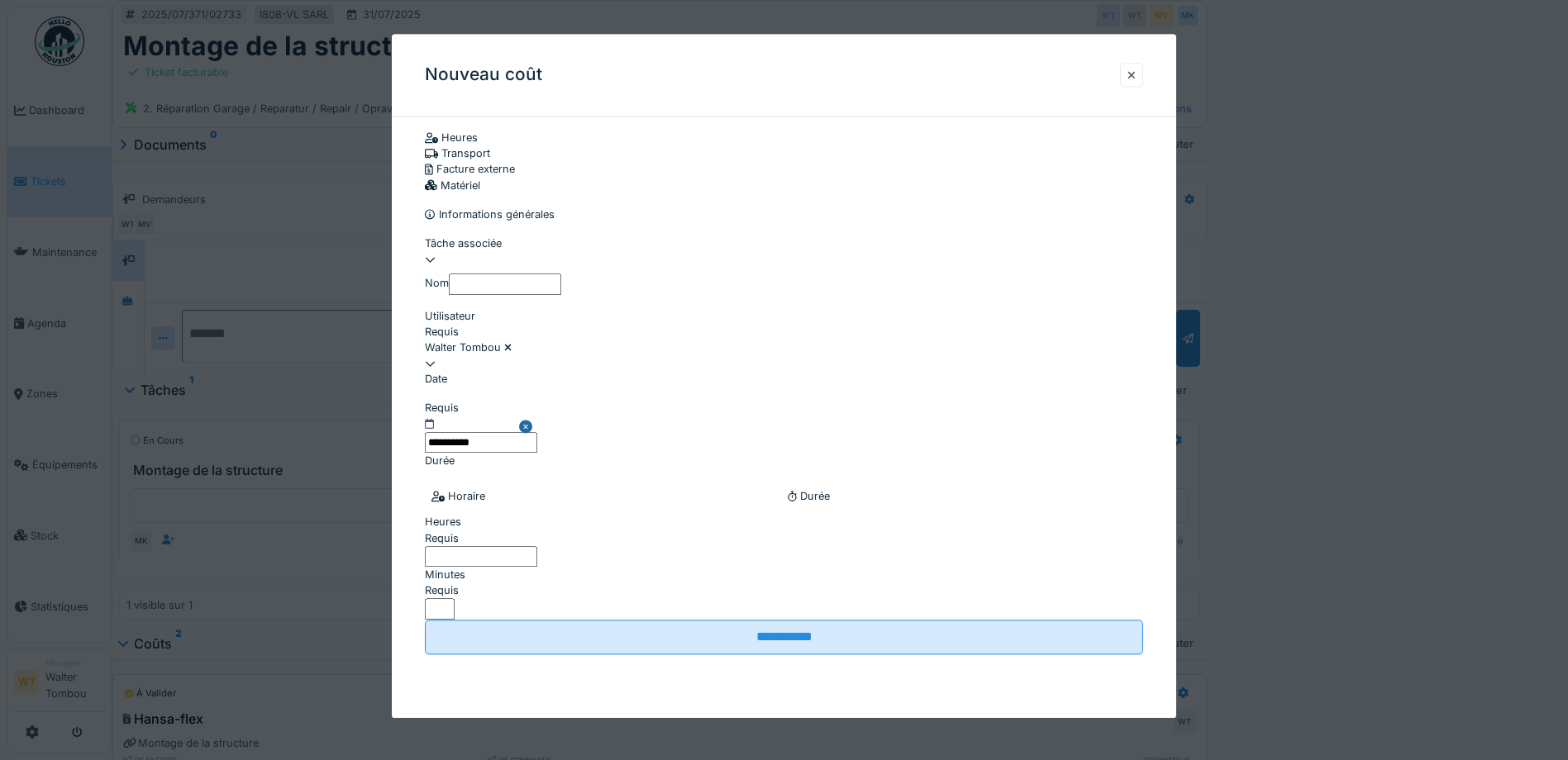 click on "Facture externe" at bounding box center [784, 169] 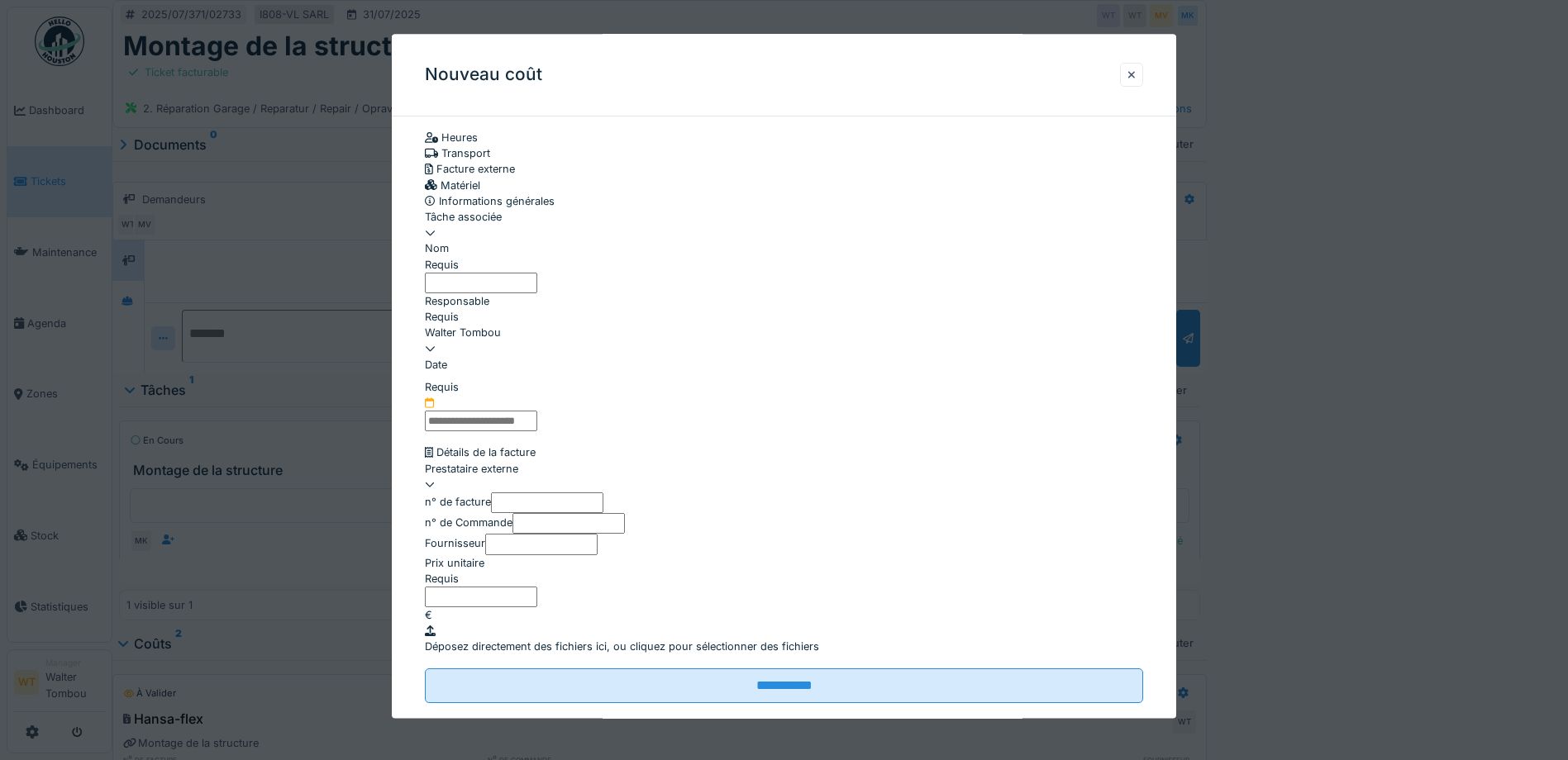 click at bounding box center [784, 226] 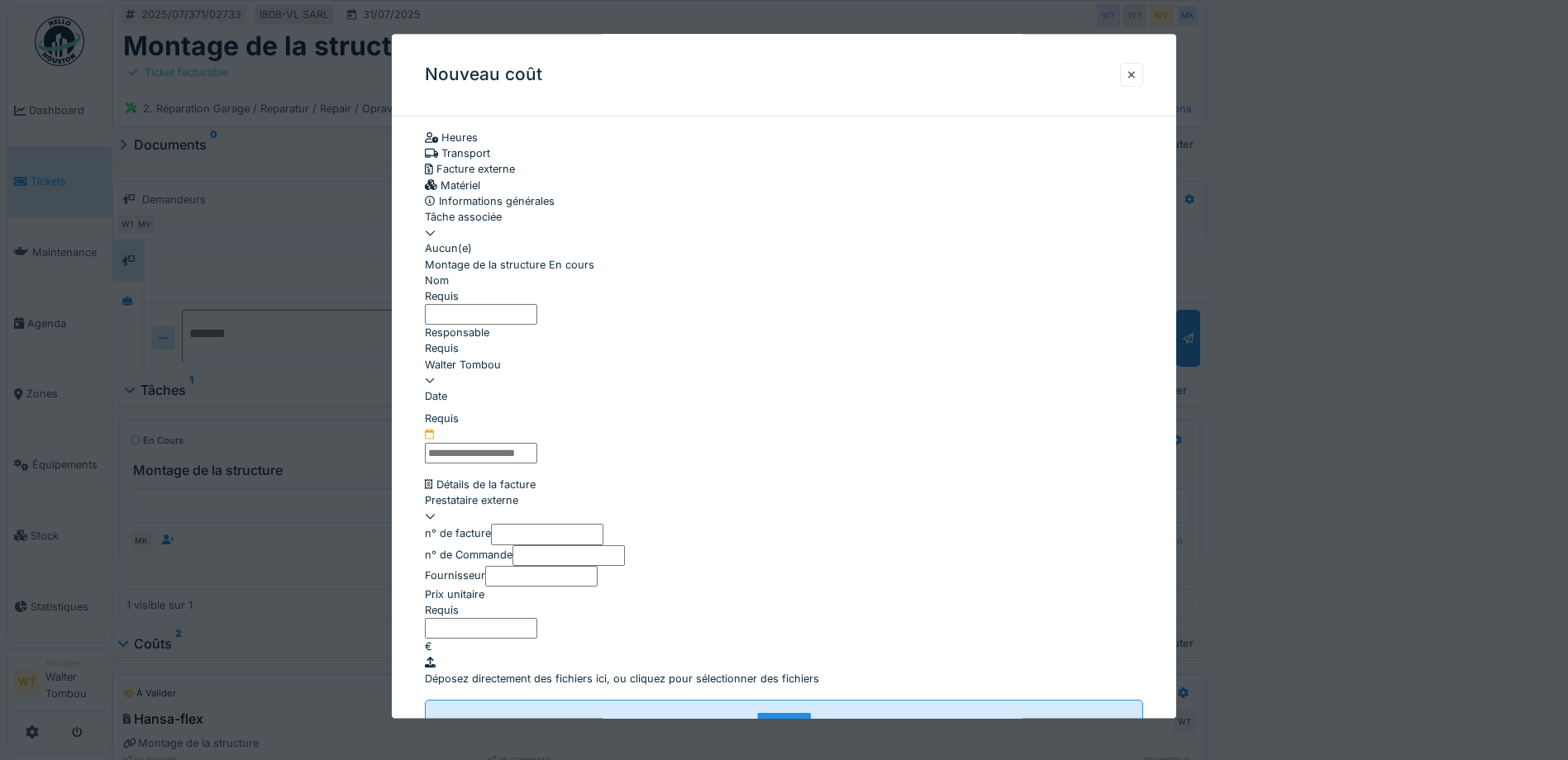 click on "Montage de la structure   En cours" at bounding box center (784, 264) 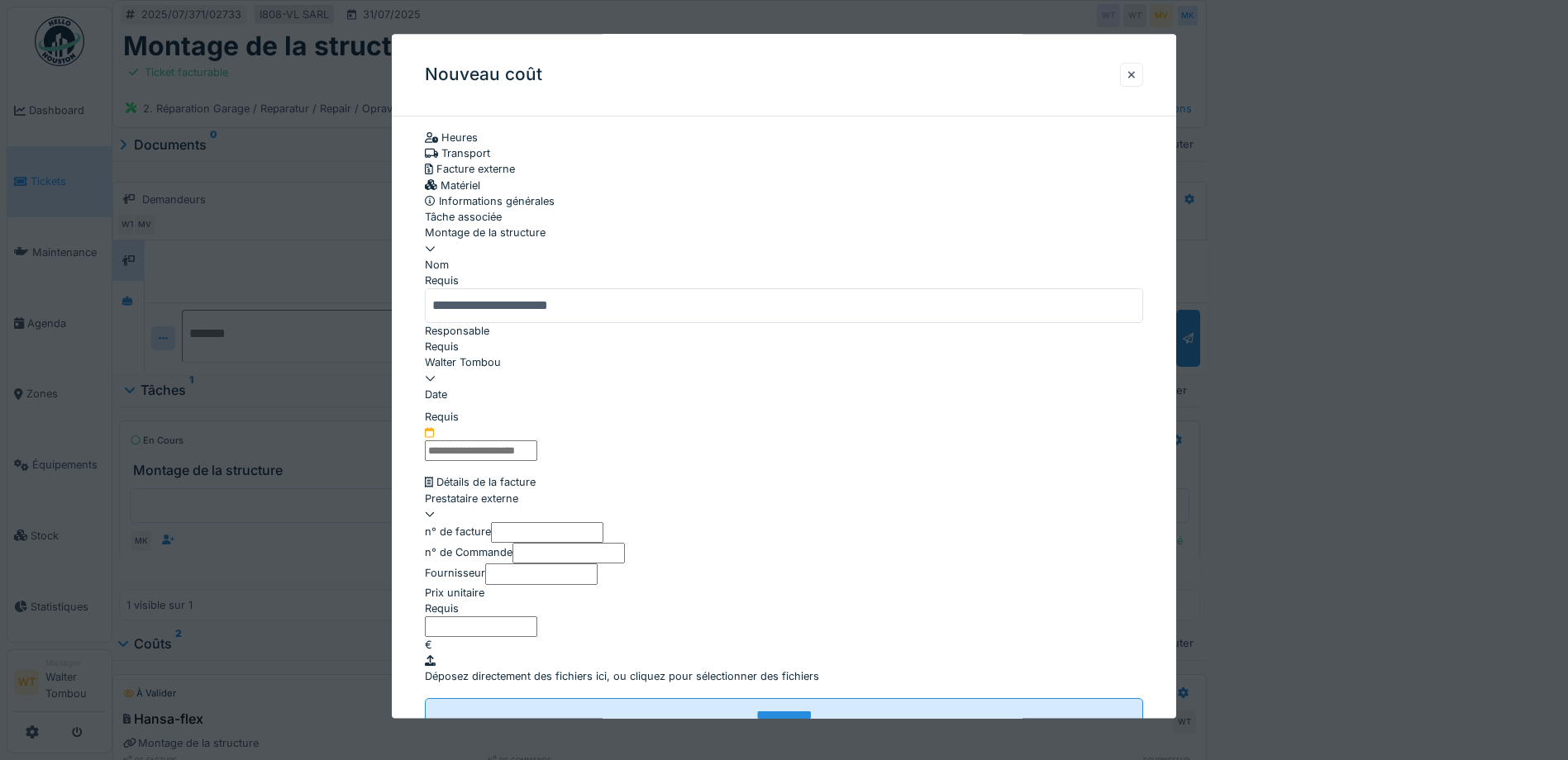 click on "**********" at bounding box center [784, 306] 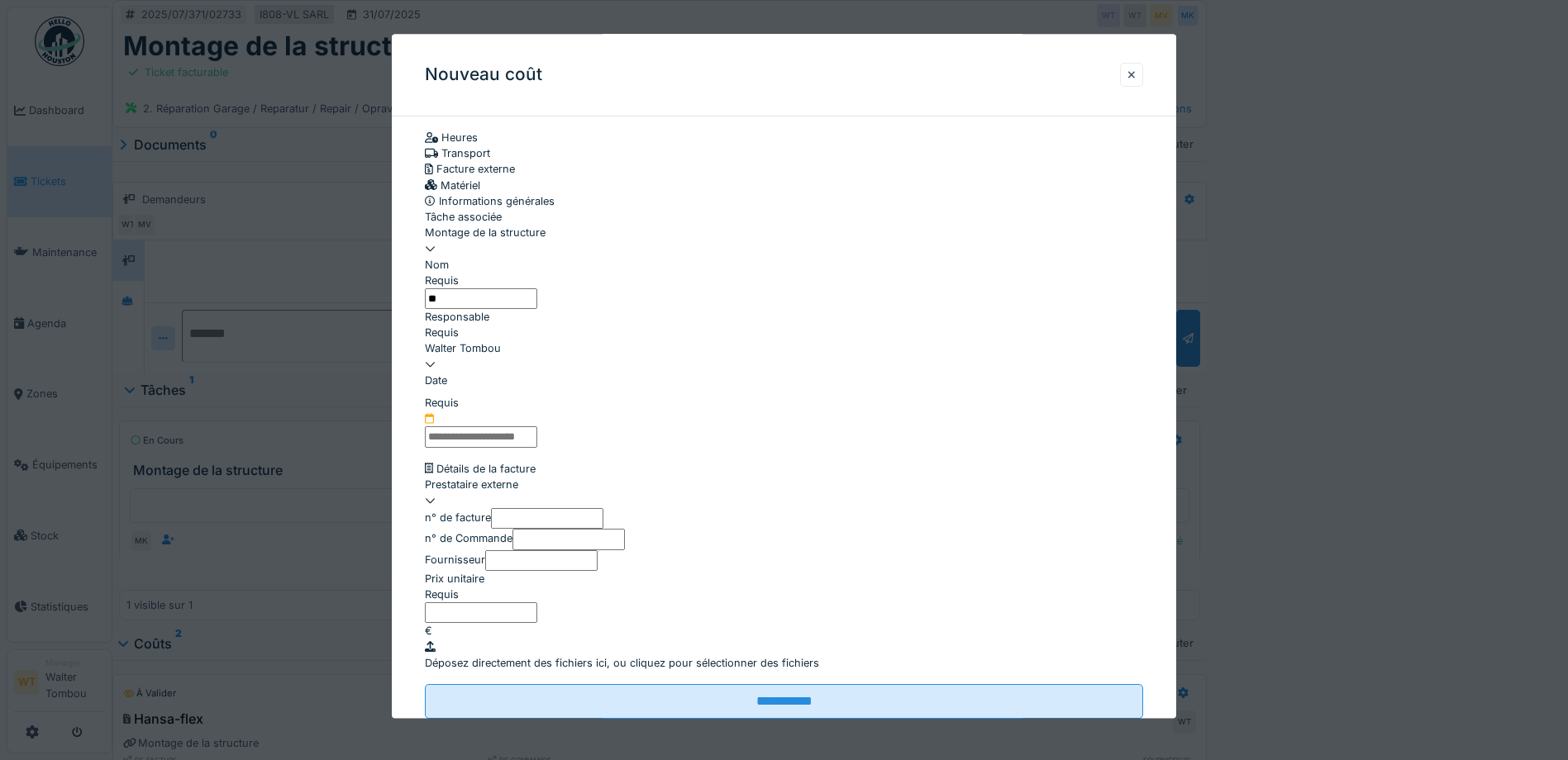 type on "*" 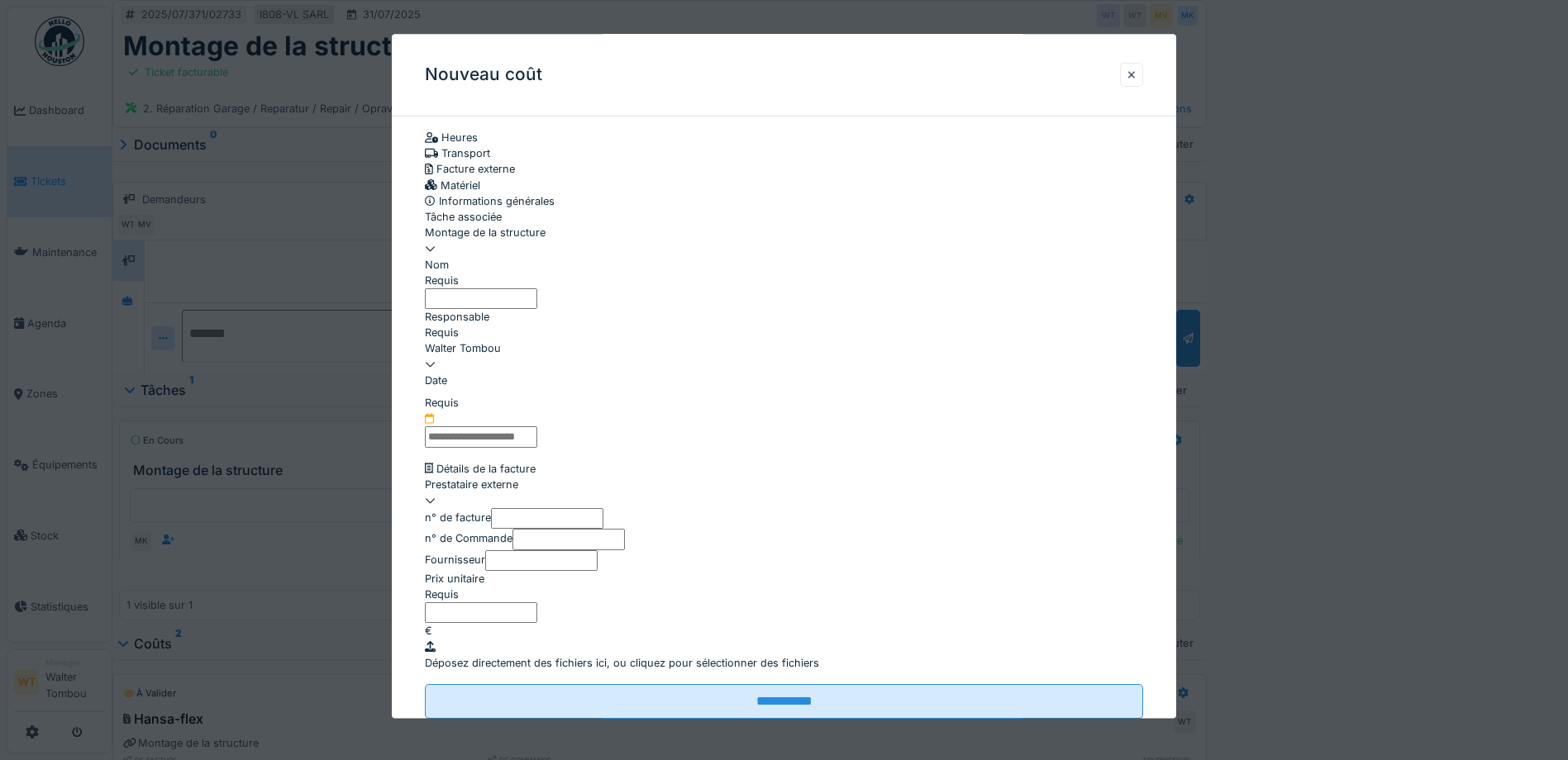 click on "Nom" at bounding box center [481, 298] 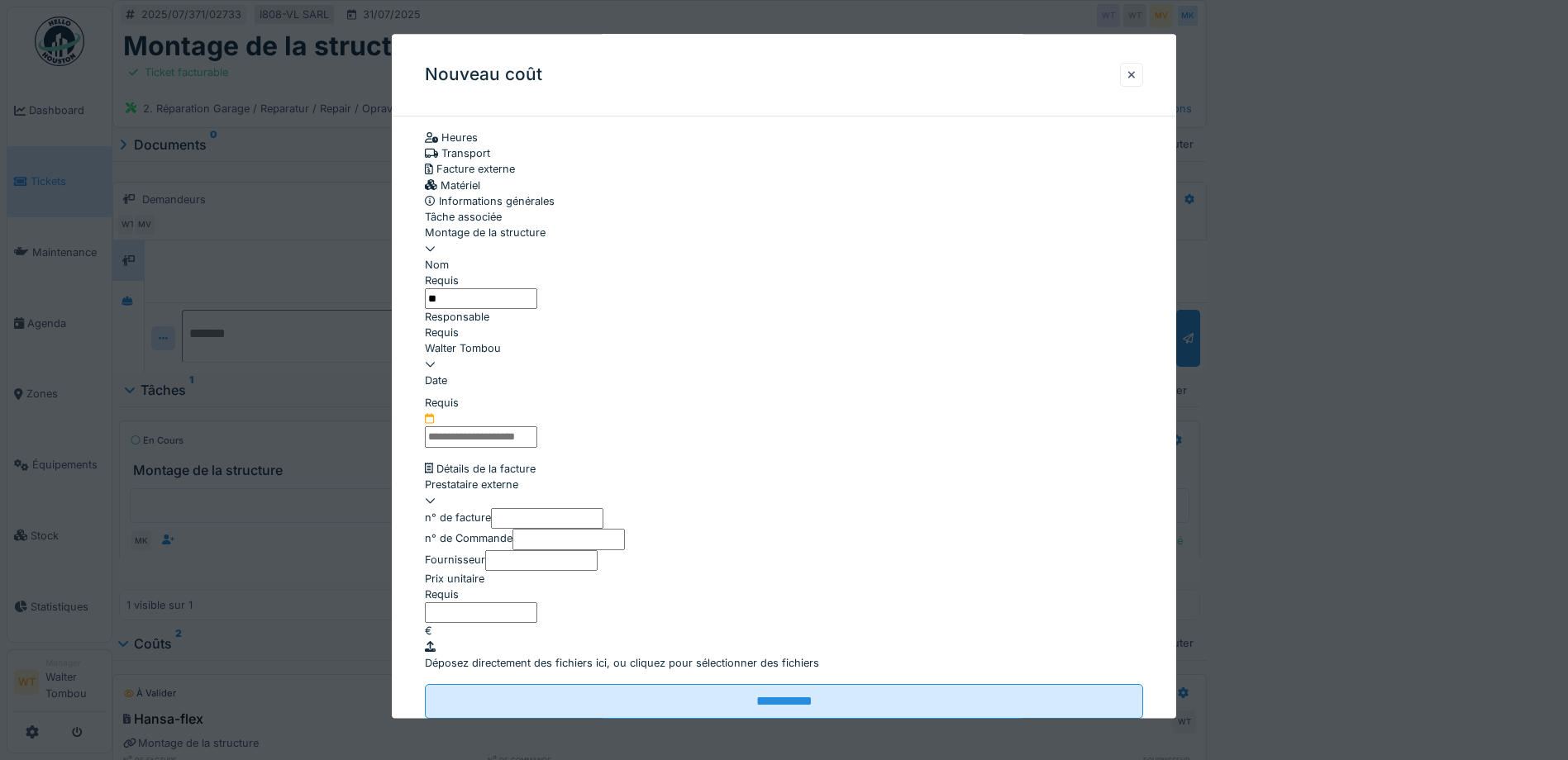 type on "**********" 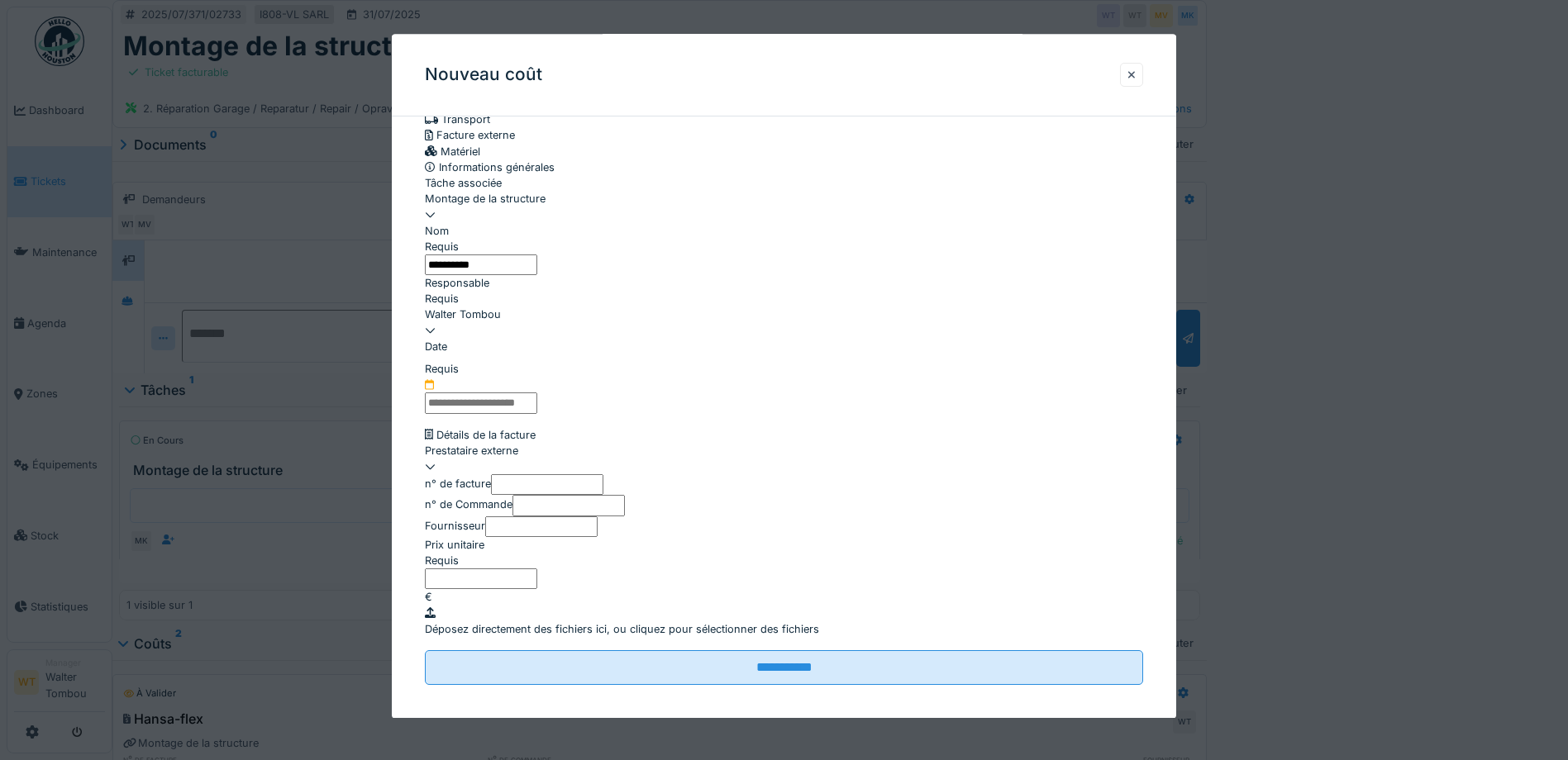 scroll, scrollTop: 83, scrollLeft: 0, axis: vertical 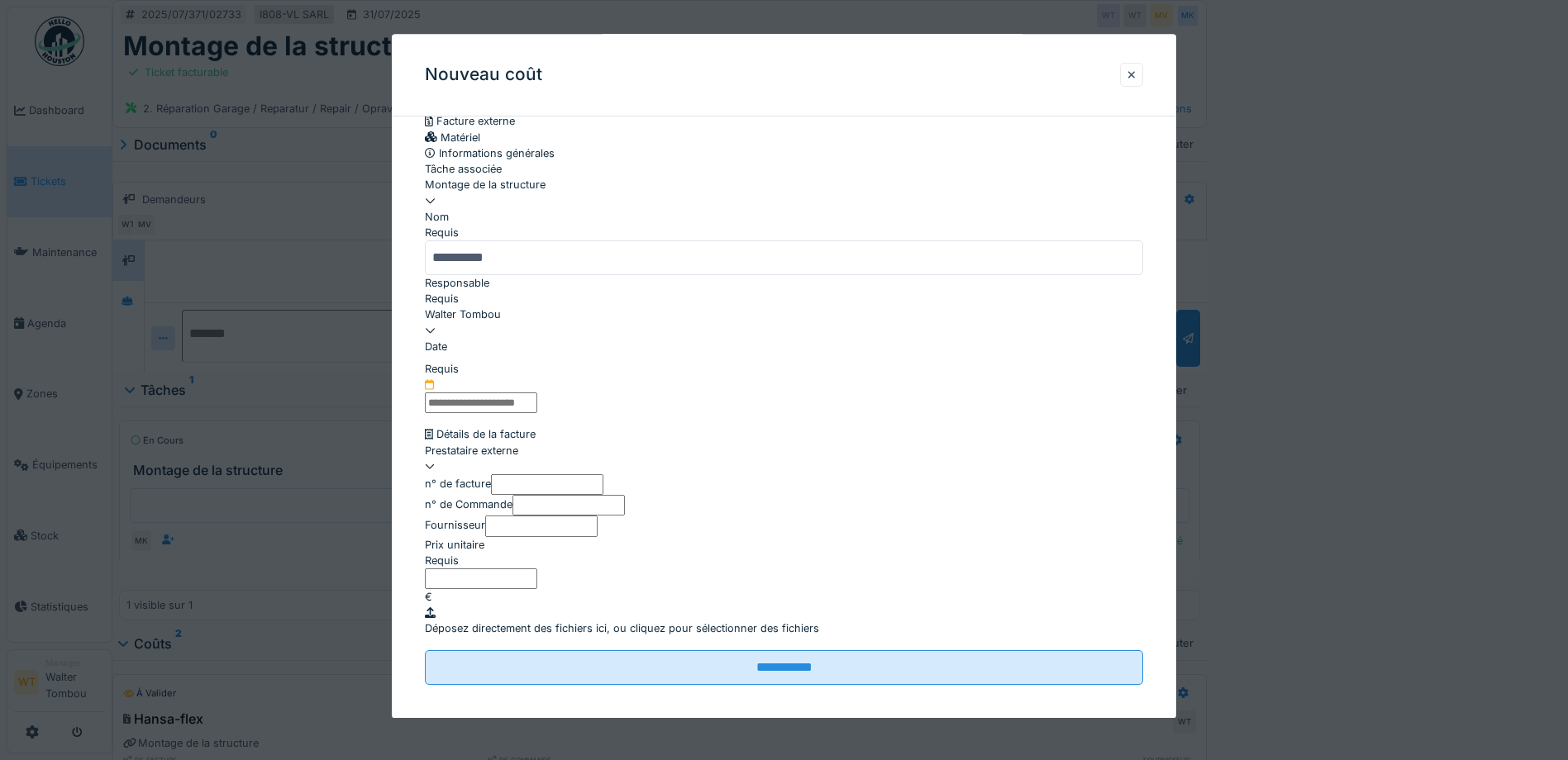click at bounding box center (481, 403) 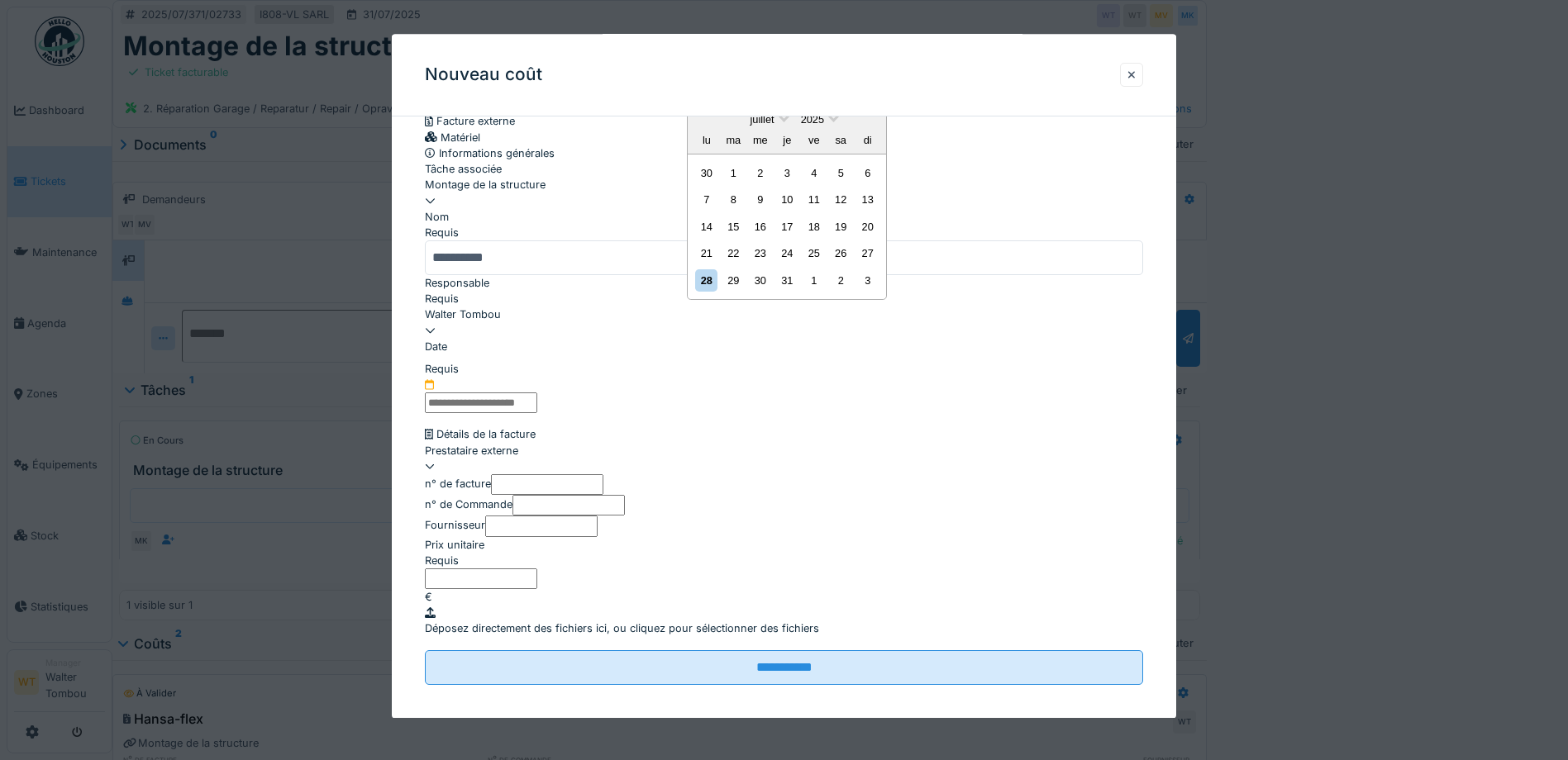 click on "Previous Month" at bounding box center [703, 106] 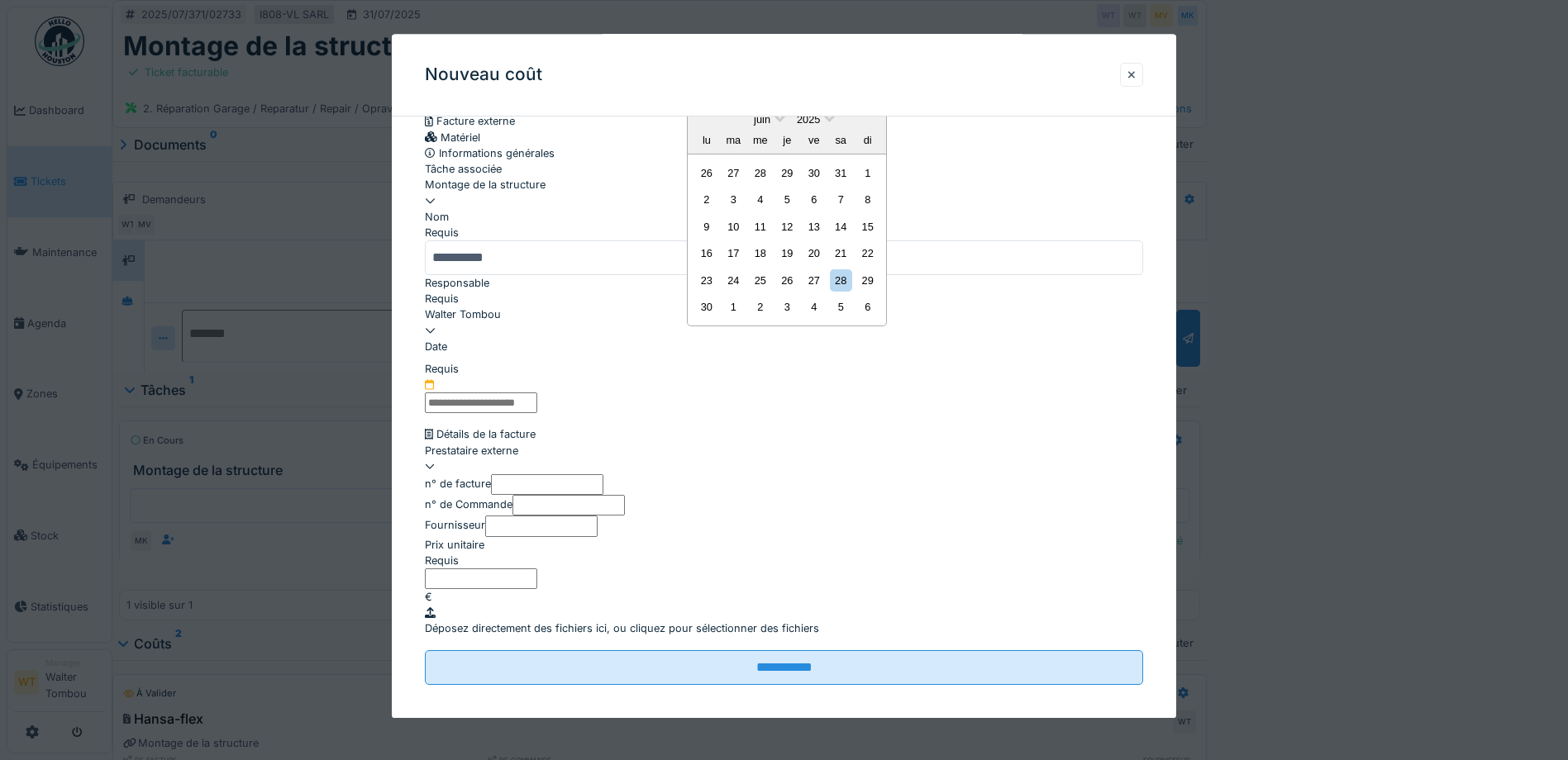 click on "Previous Month" at bounding box center (703, 106) 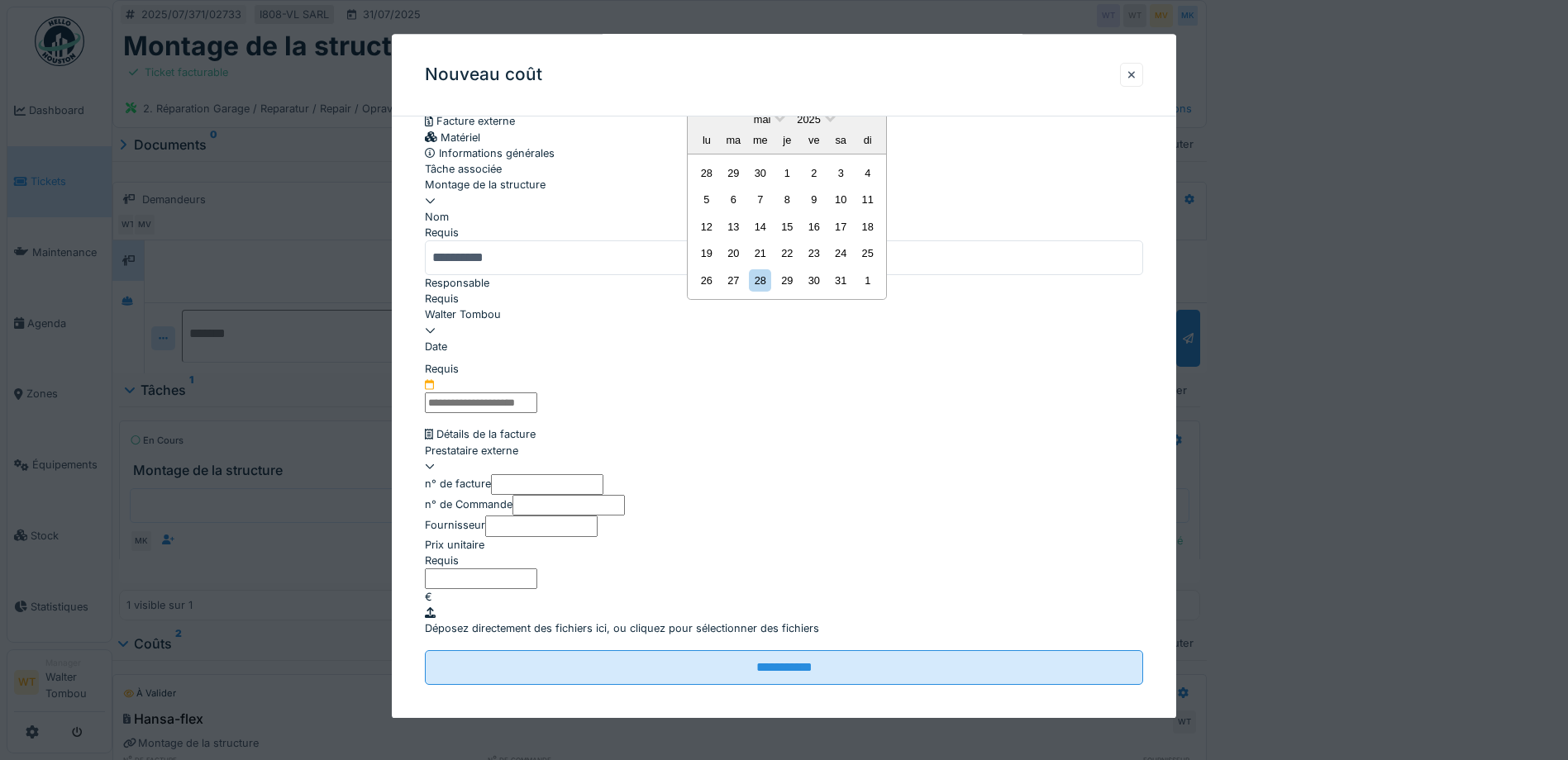 click on "28" at bounding box center [760, 280] 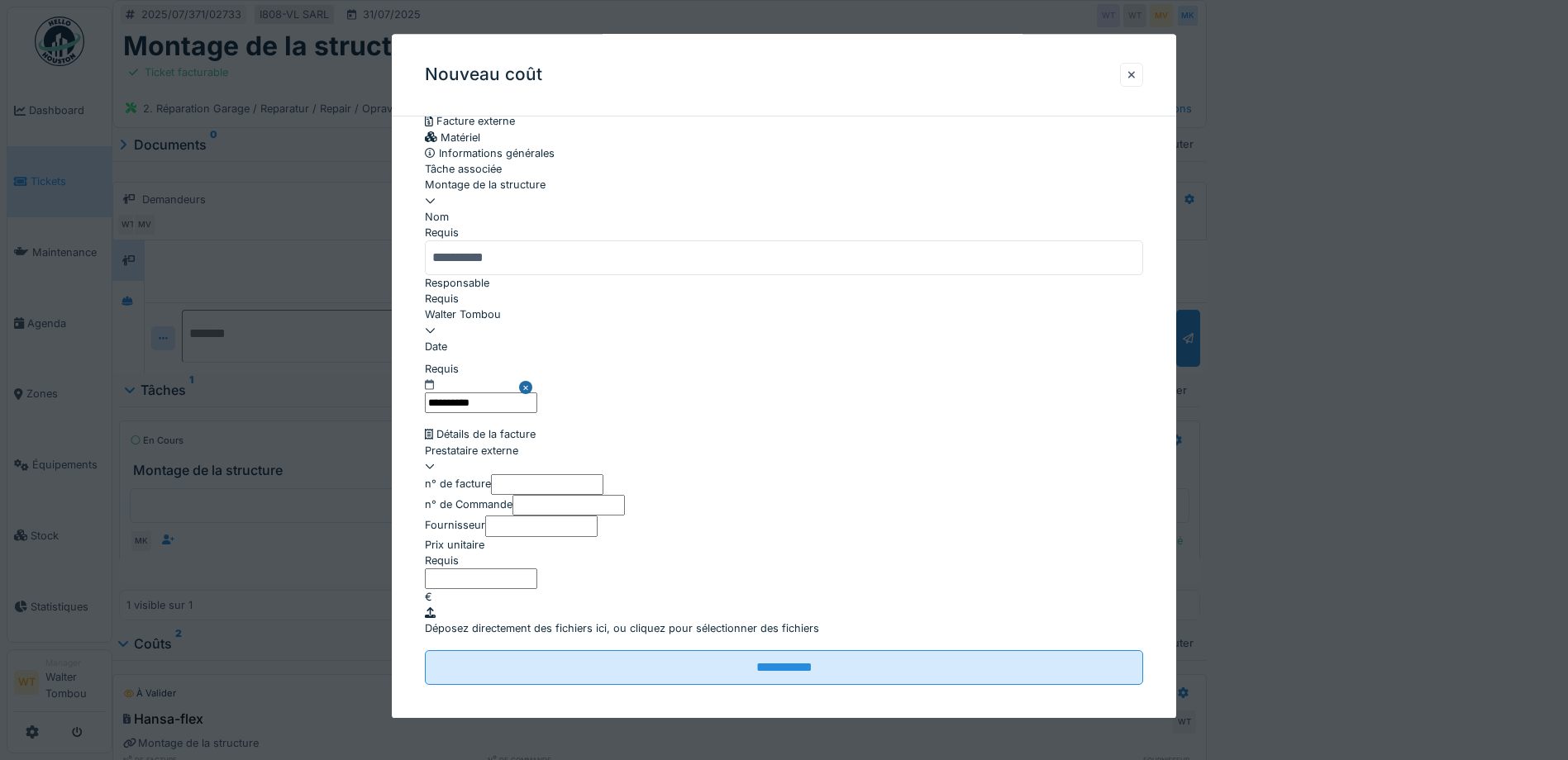 click at bounding box center [784, 458] 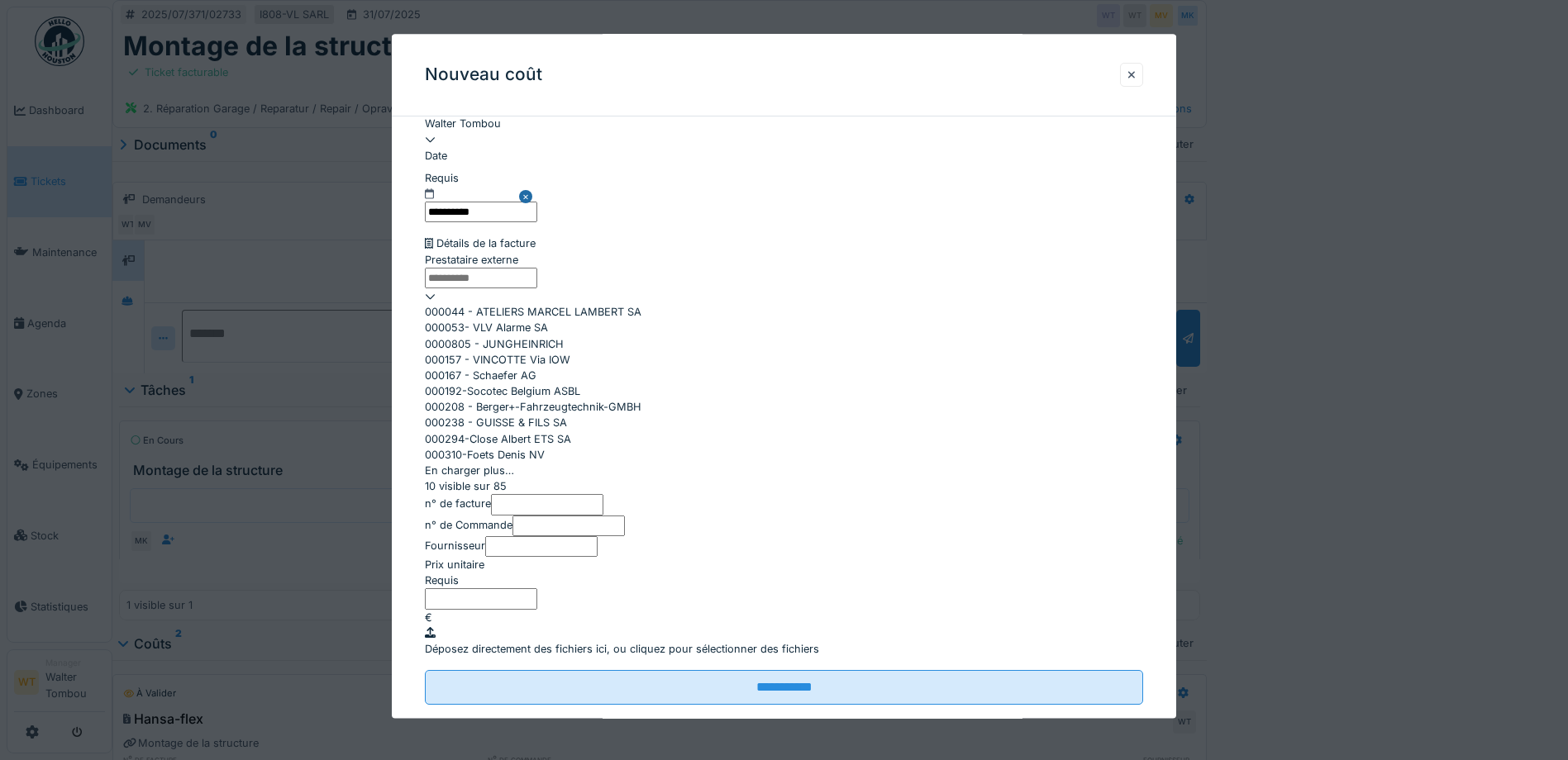 scroll, scrollTop: 248, scrollLeft: 0, axis: vertical 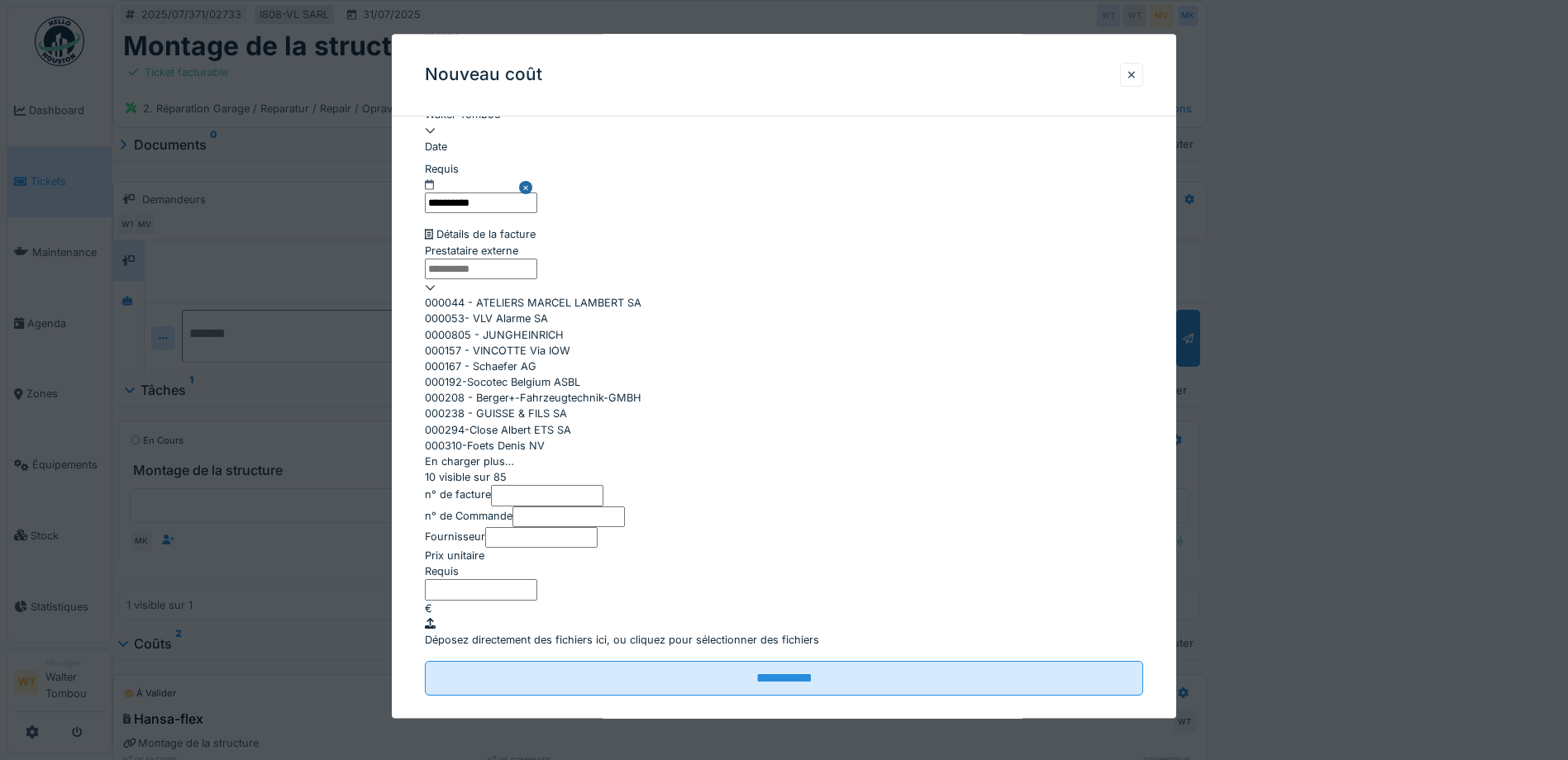 click on "Prestataire externe" at bounding box center (481, 268) 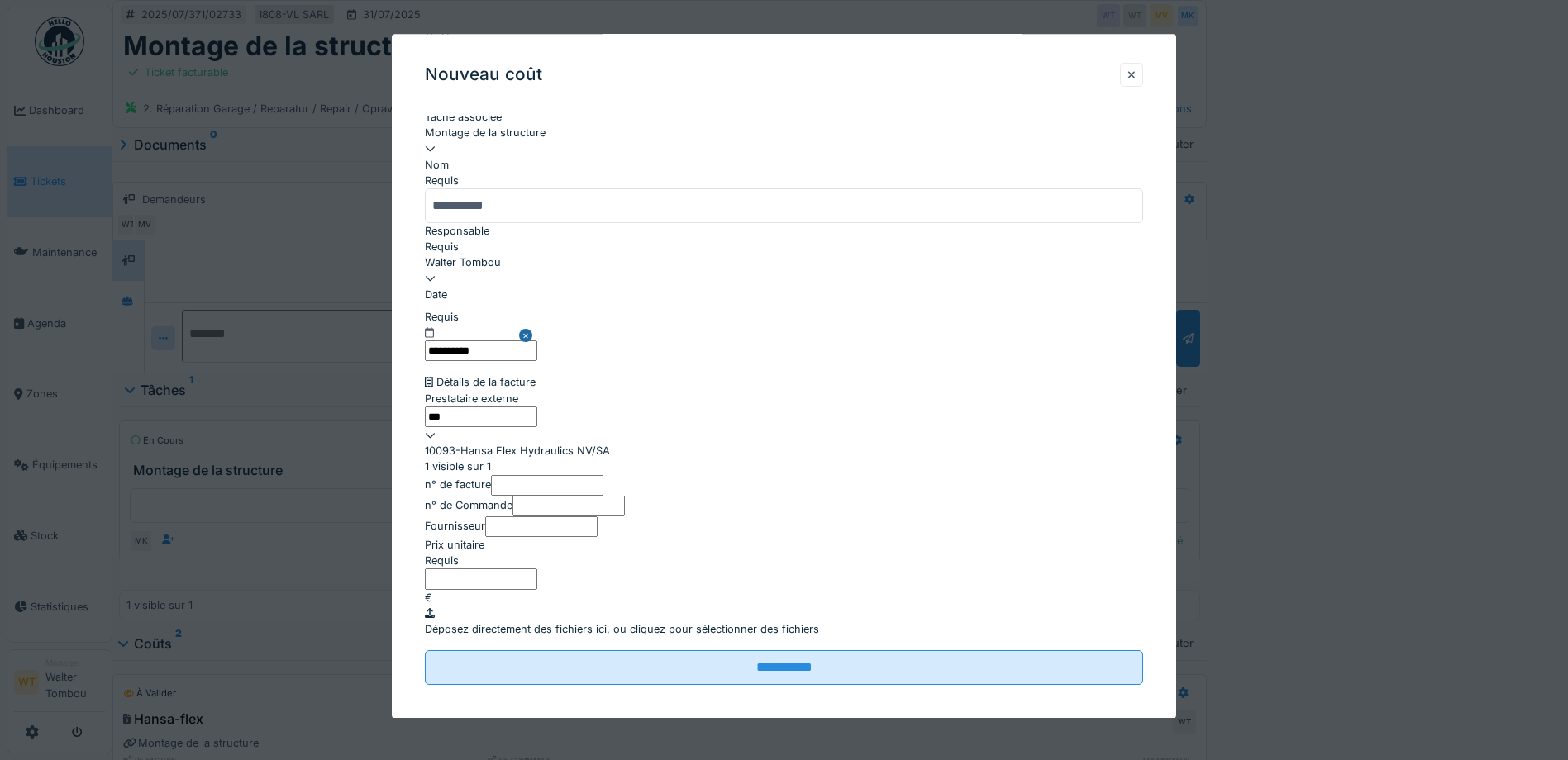 type on "***" 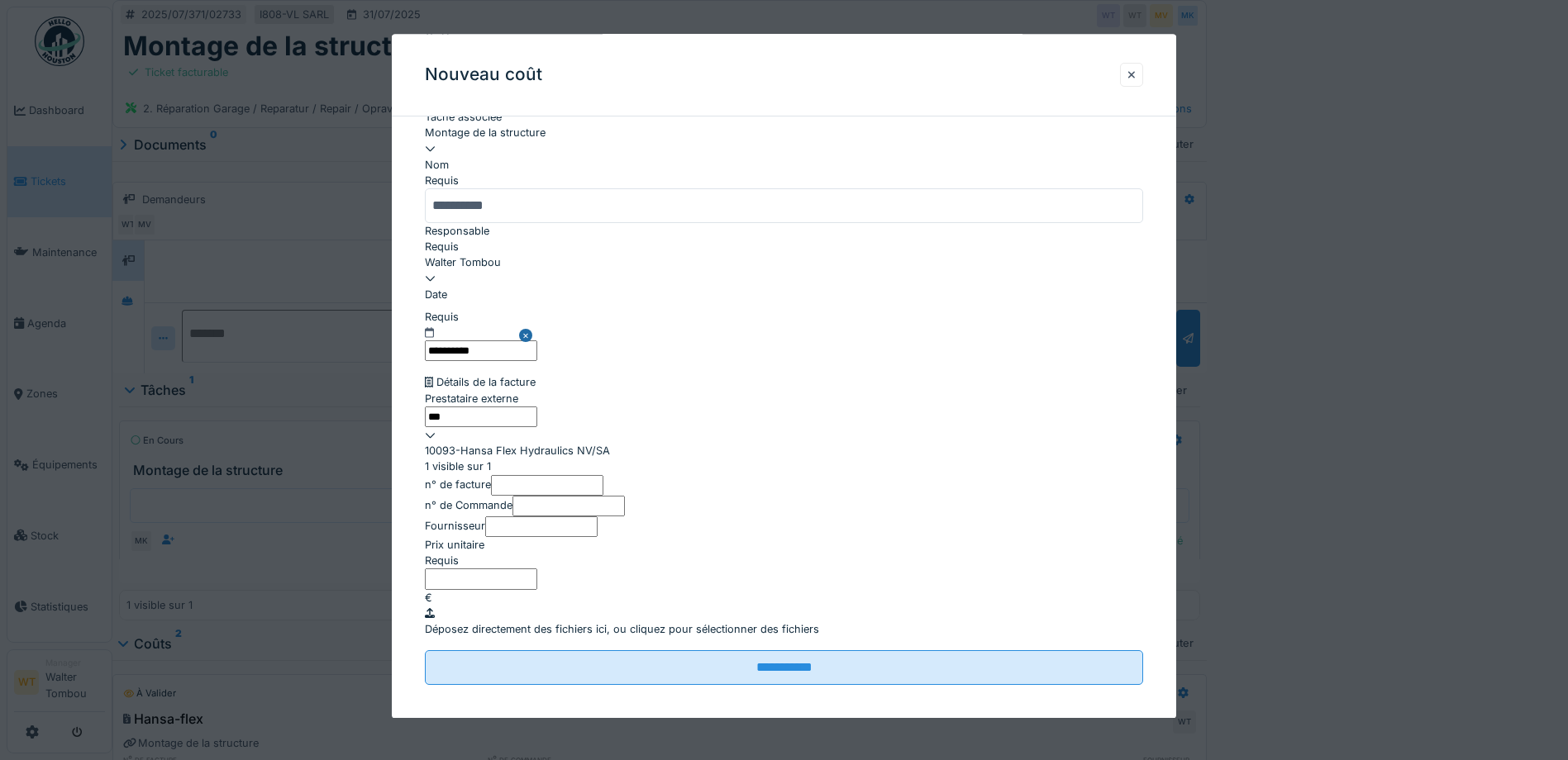 click on "10093-Hansa Flex Hydraulics NV/SA" at bounding box center (784, 451) 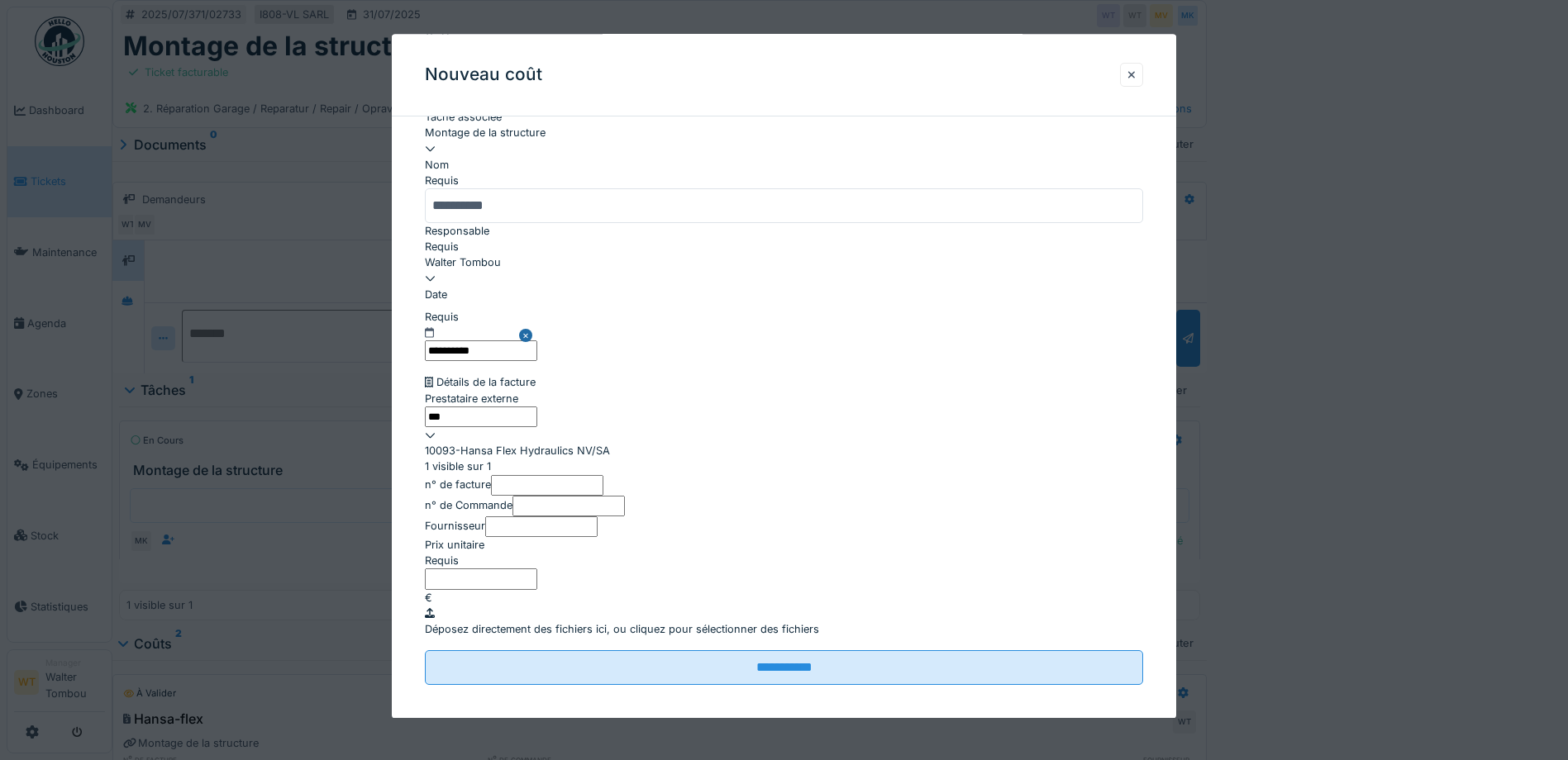 type on "*****" 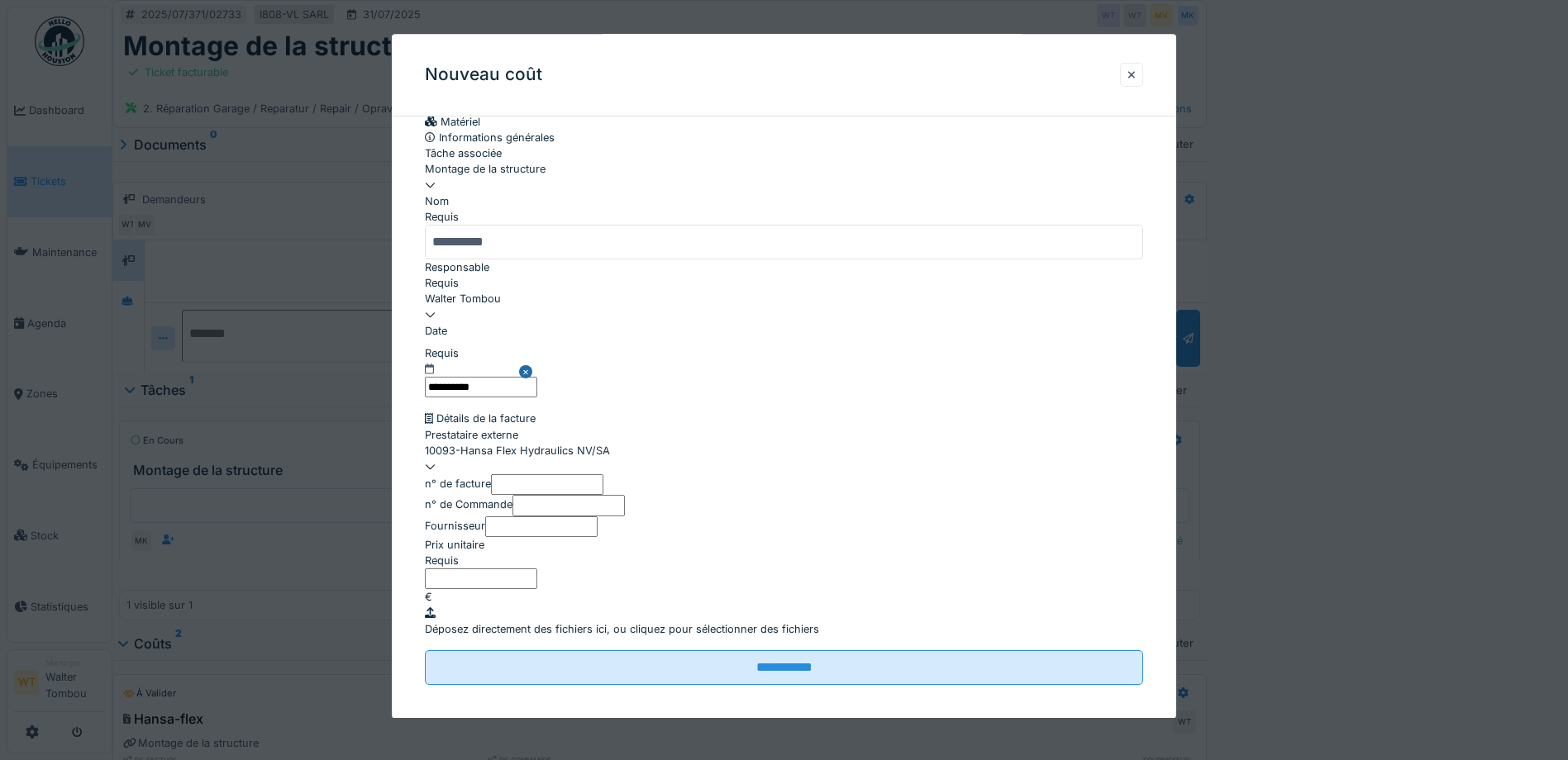 click on "n° de Commande" at bounding box center (469, 505) 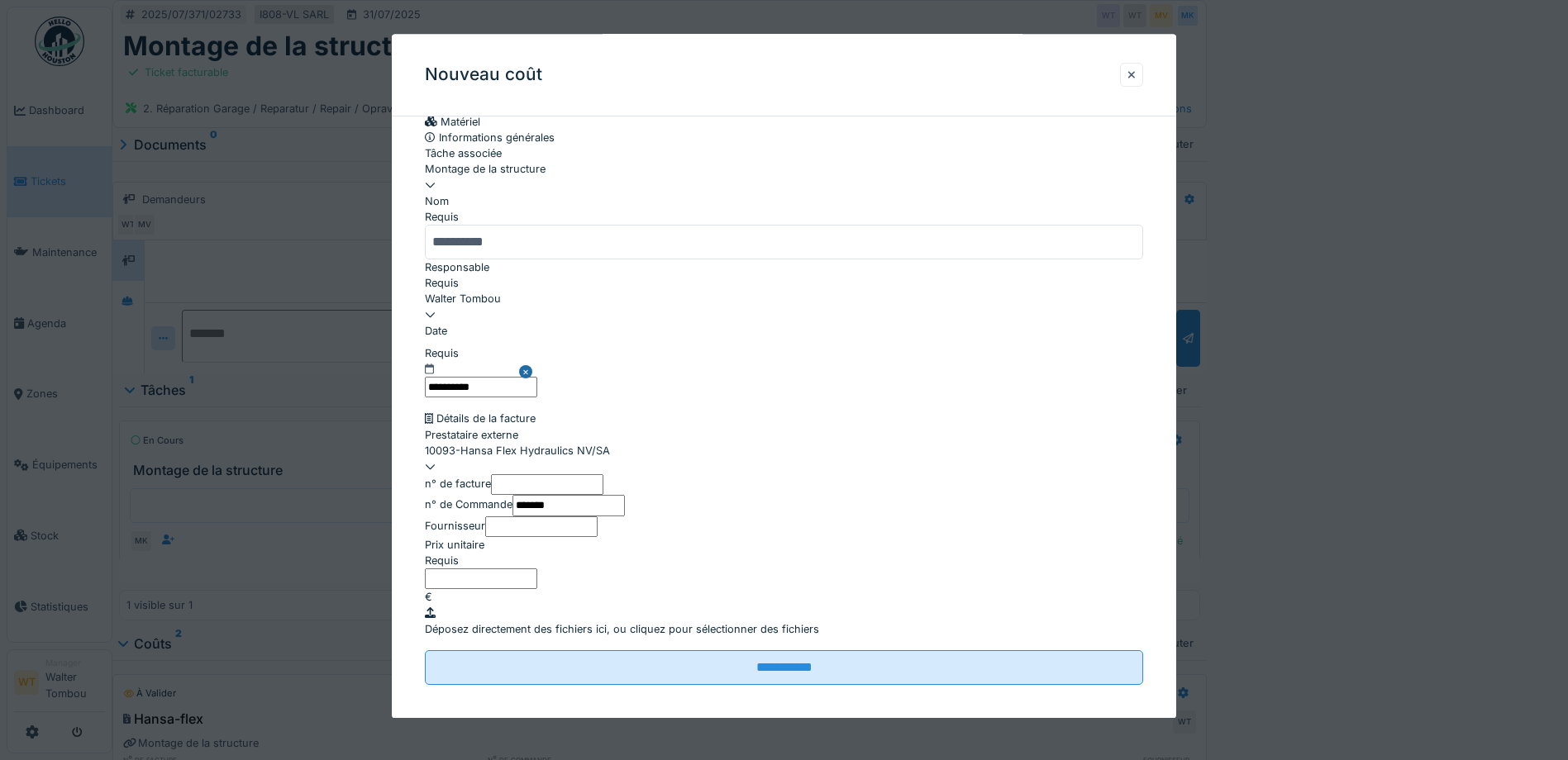 click on "*******" at bounding box center (569, 506) 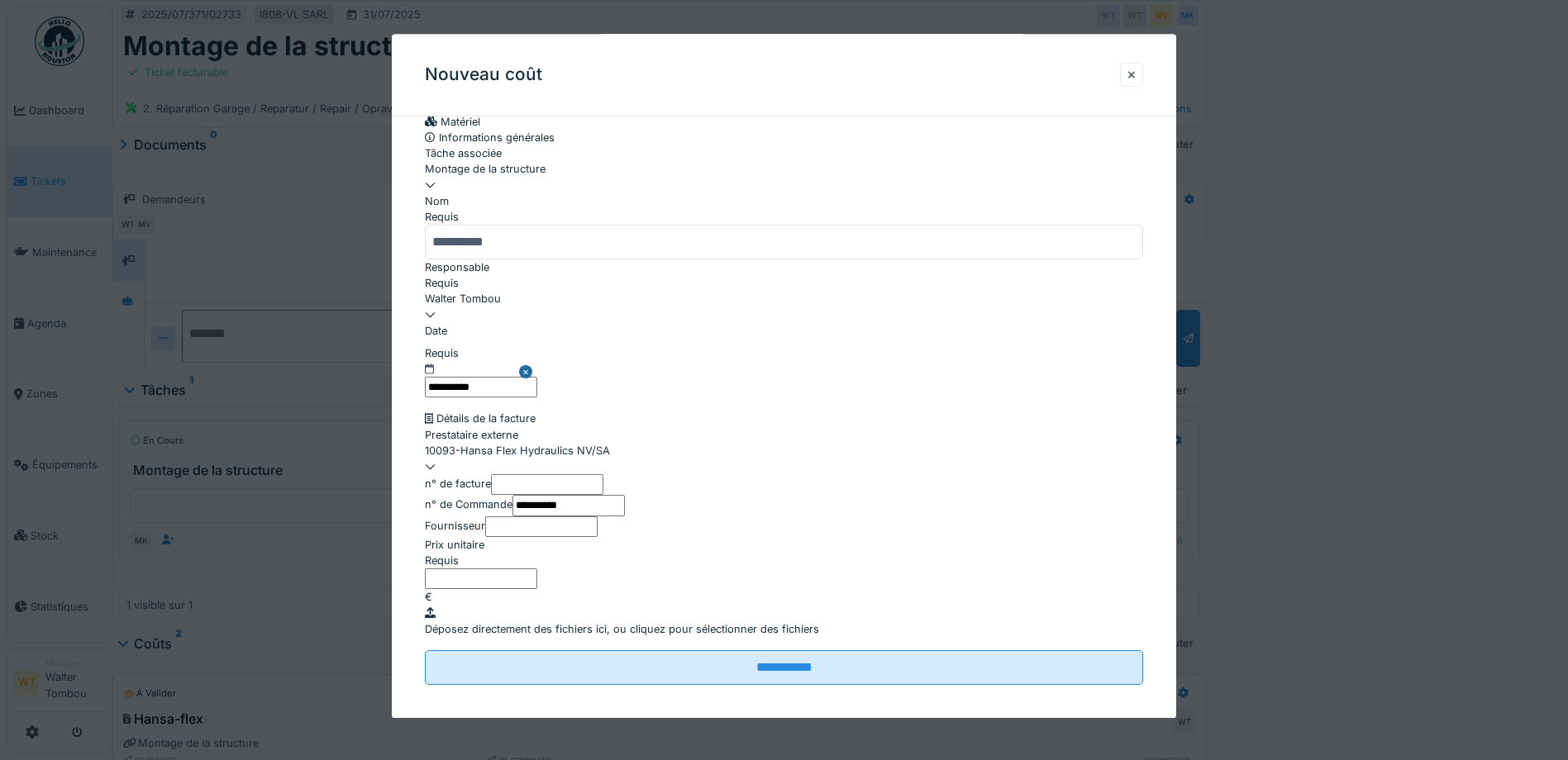 type on "**********" 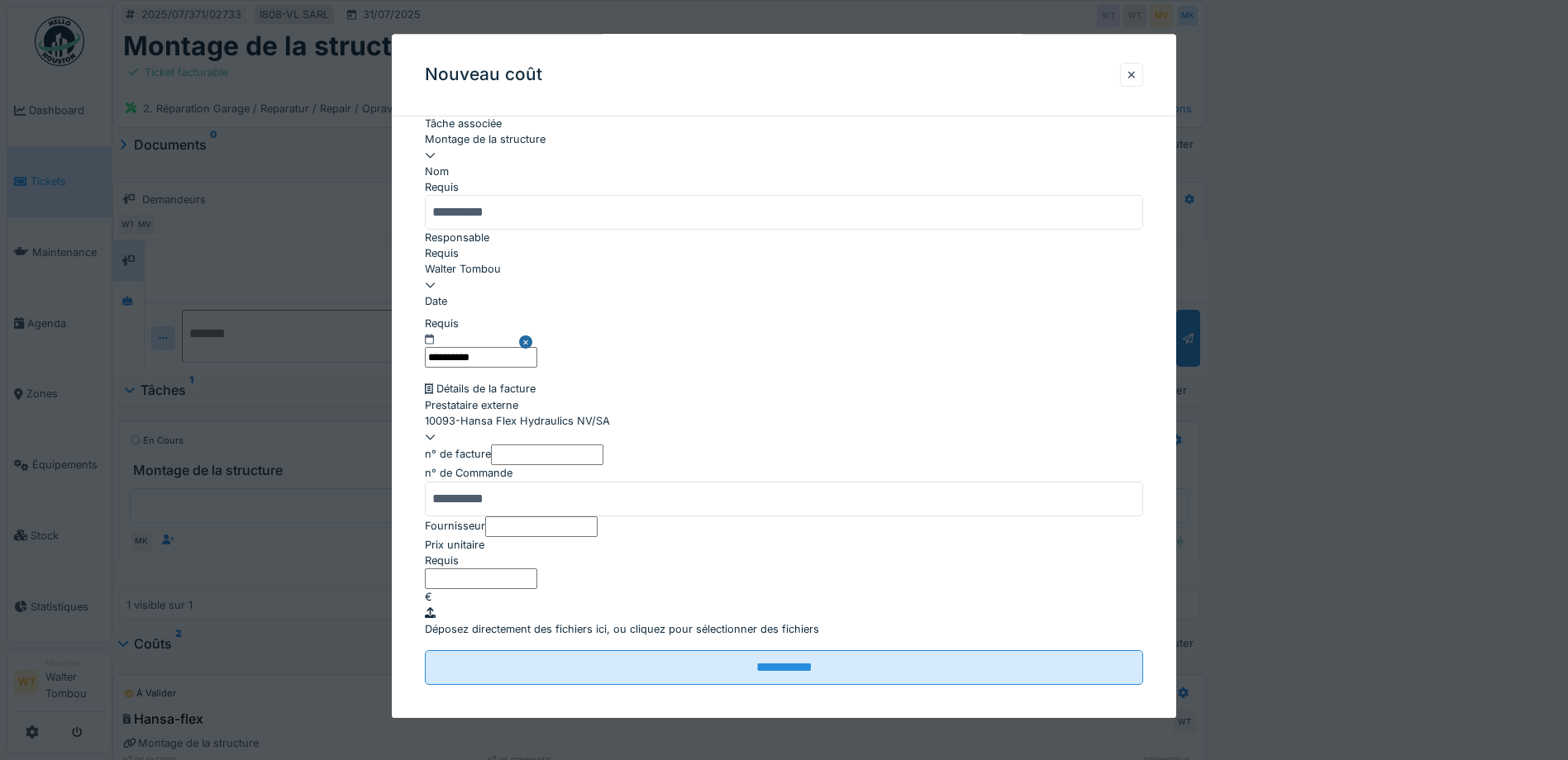 type on "*" 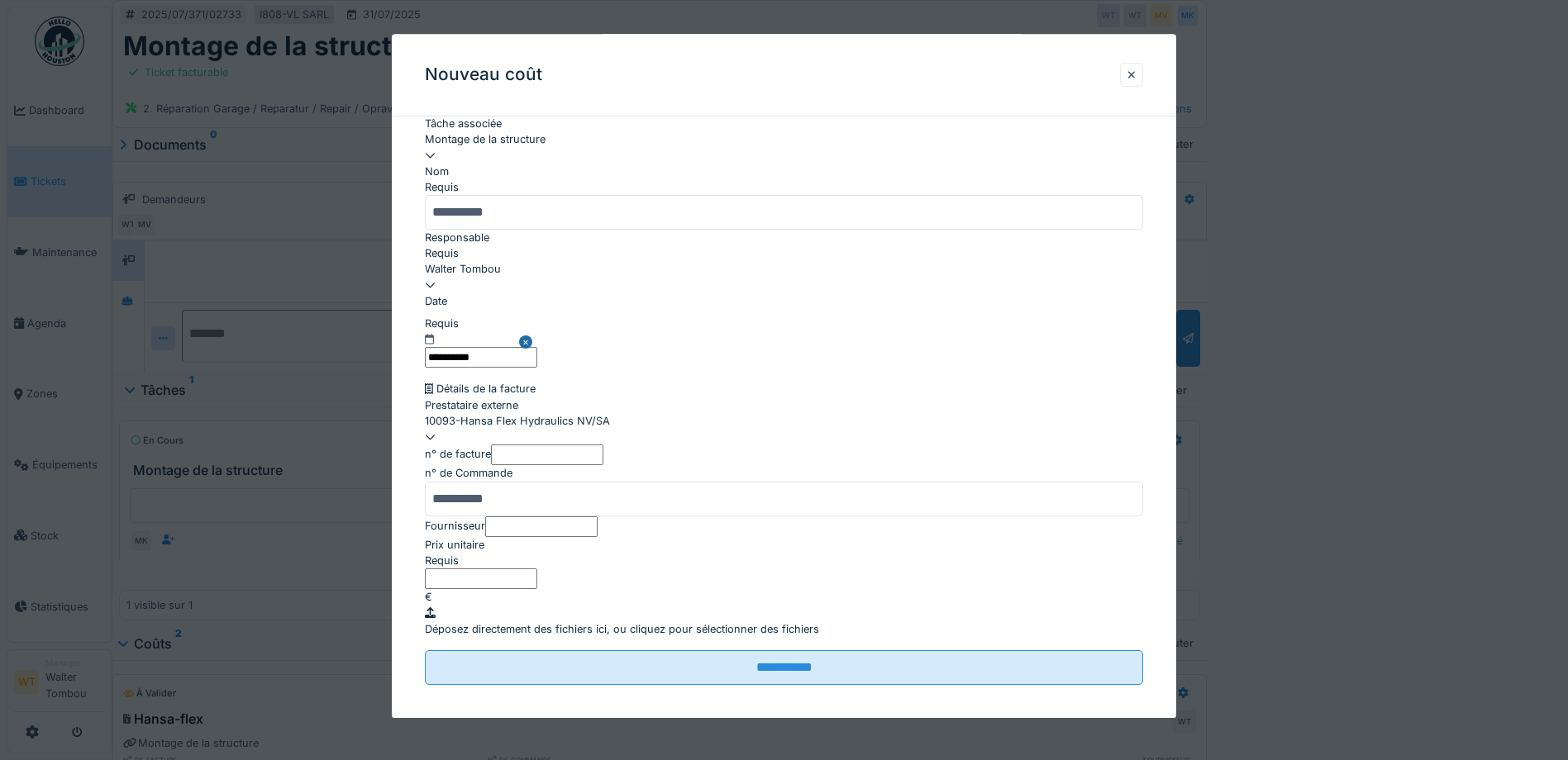 type on "****" 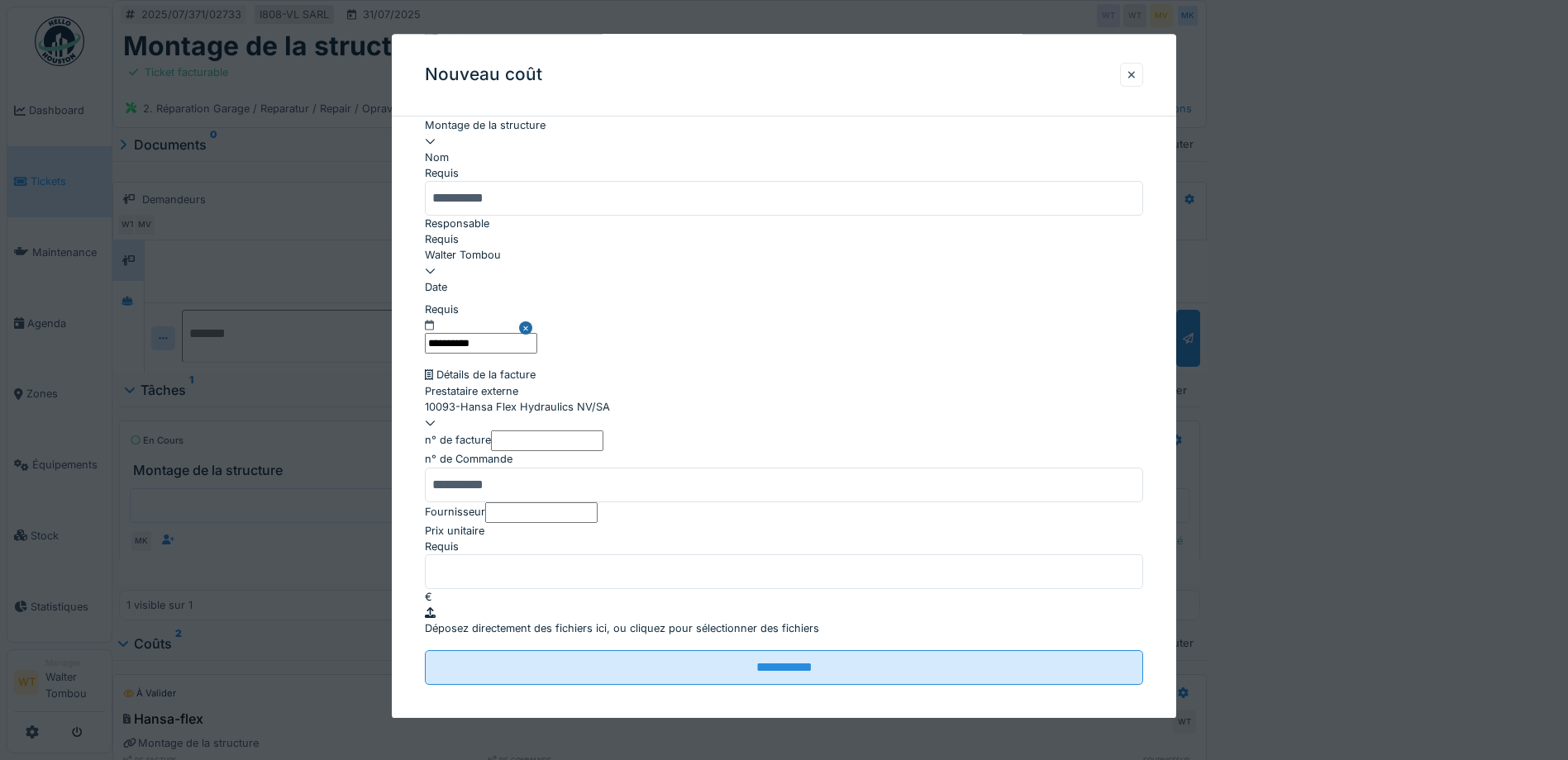 scroll, scrollTop: 435, scrollLeft: 0, axis: vertical 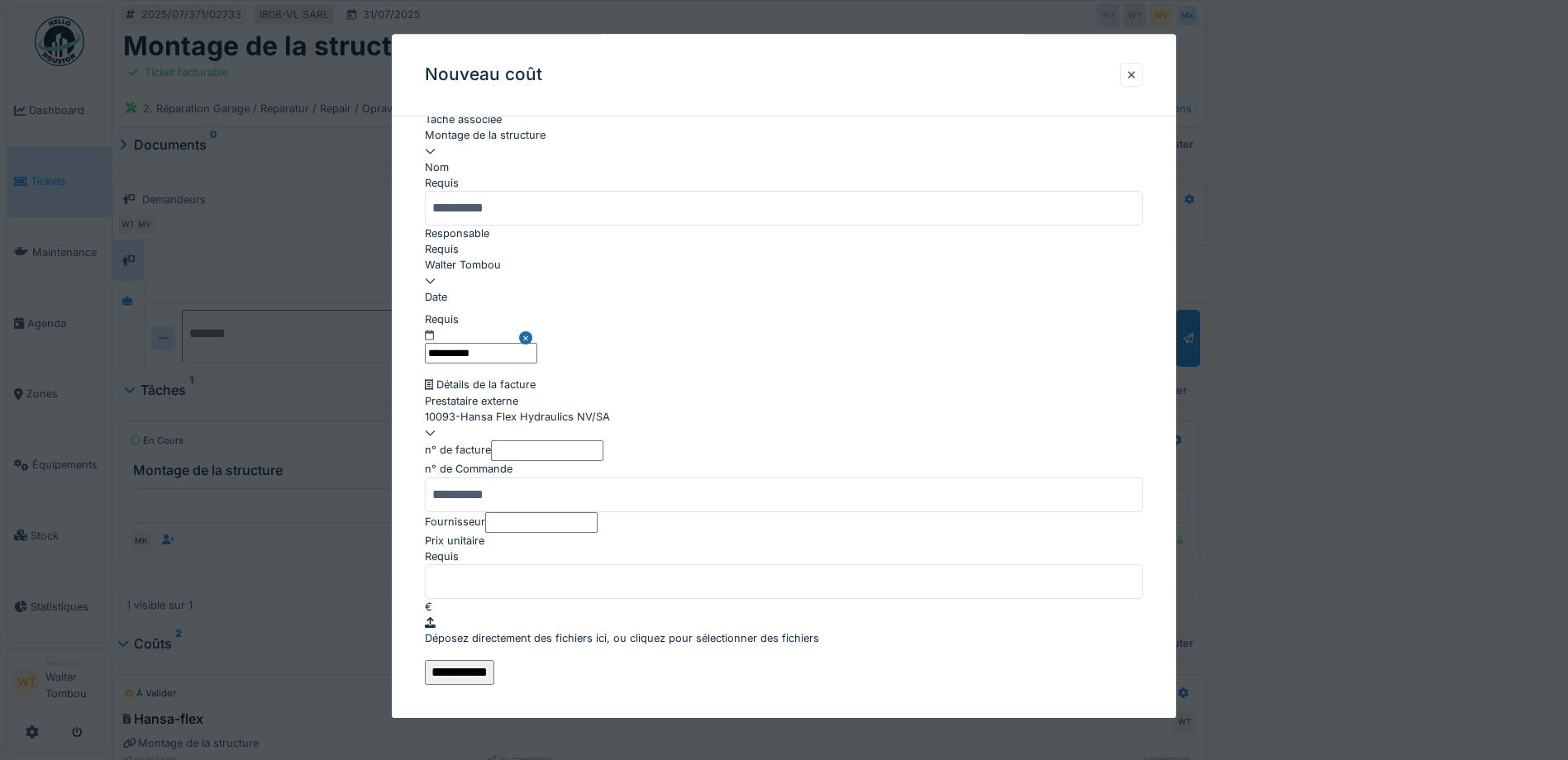 click on "**********" at bounding box center (460, 672) 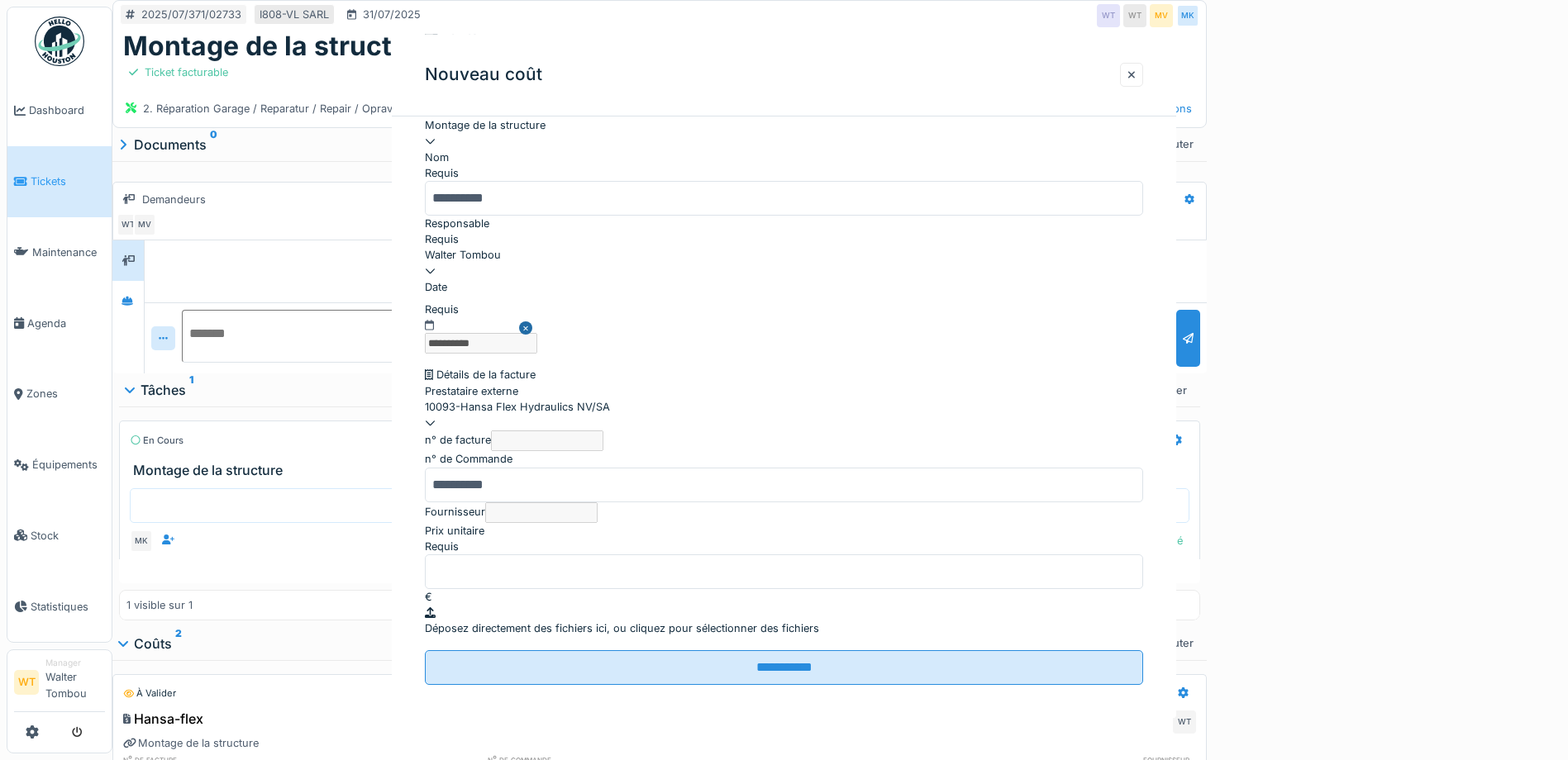 scroll, scrollTop: 0, scrollLeft: 0, axis: both 